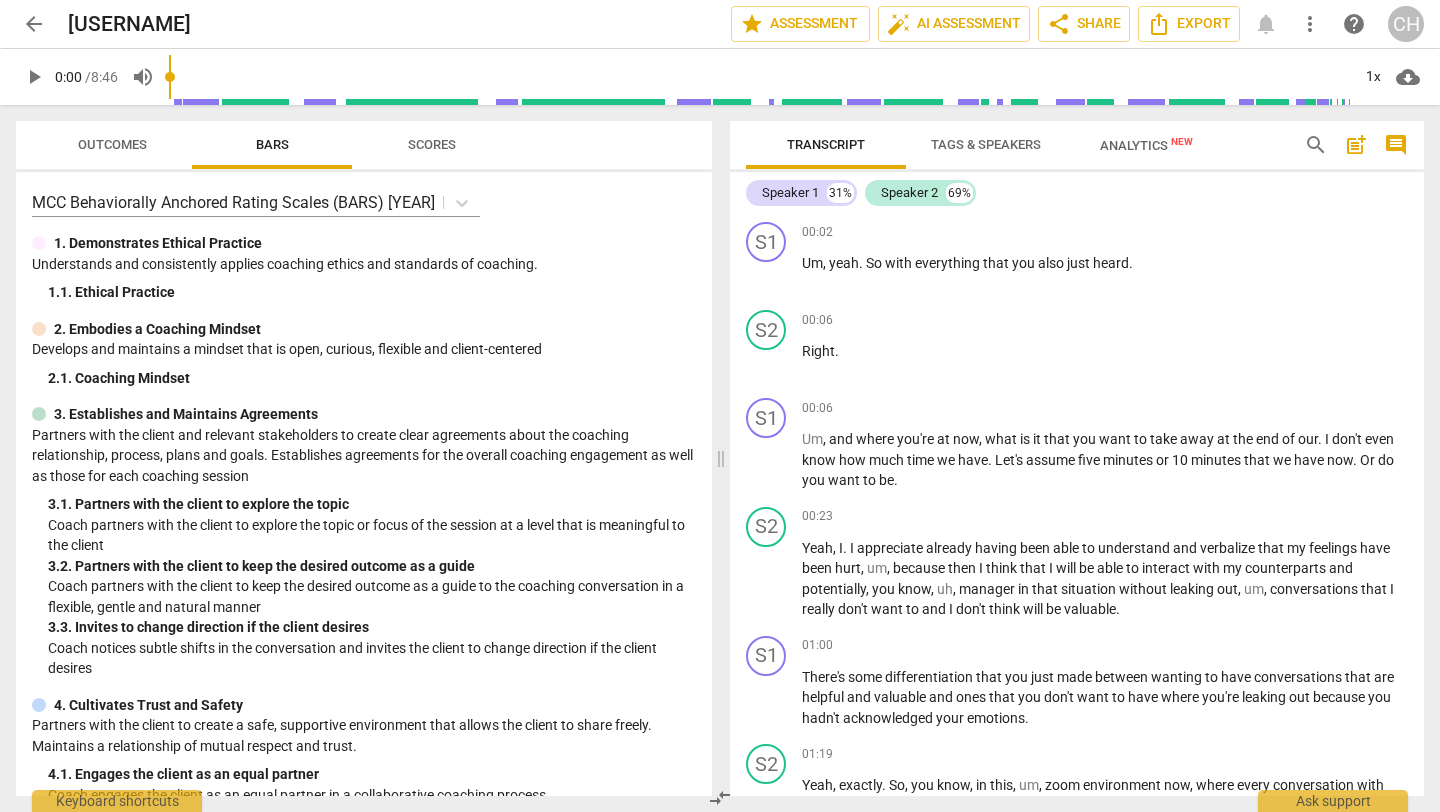 scroll, scrollTop: 0, scrollLeft: 0, axis: both 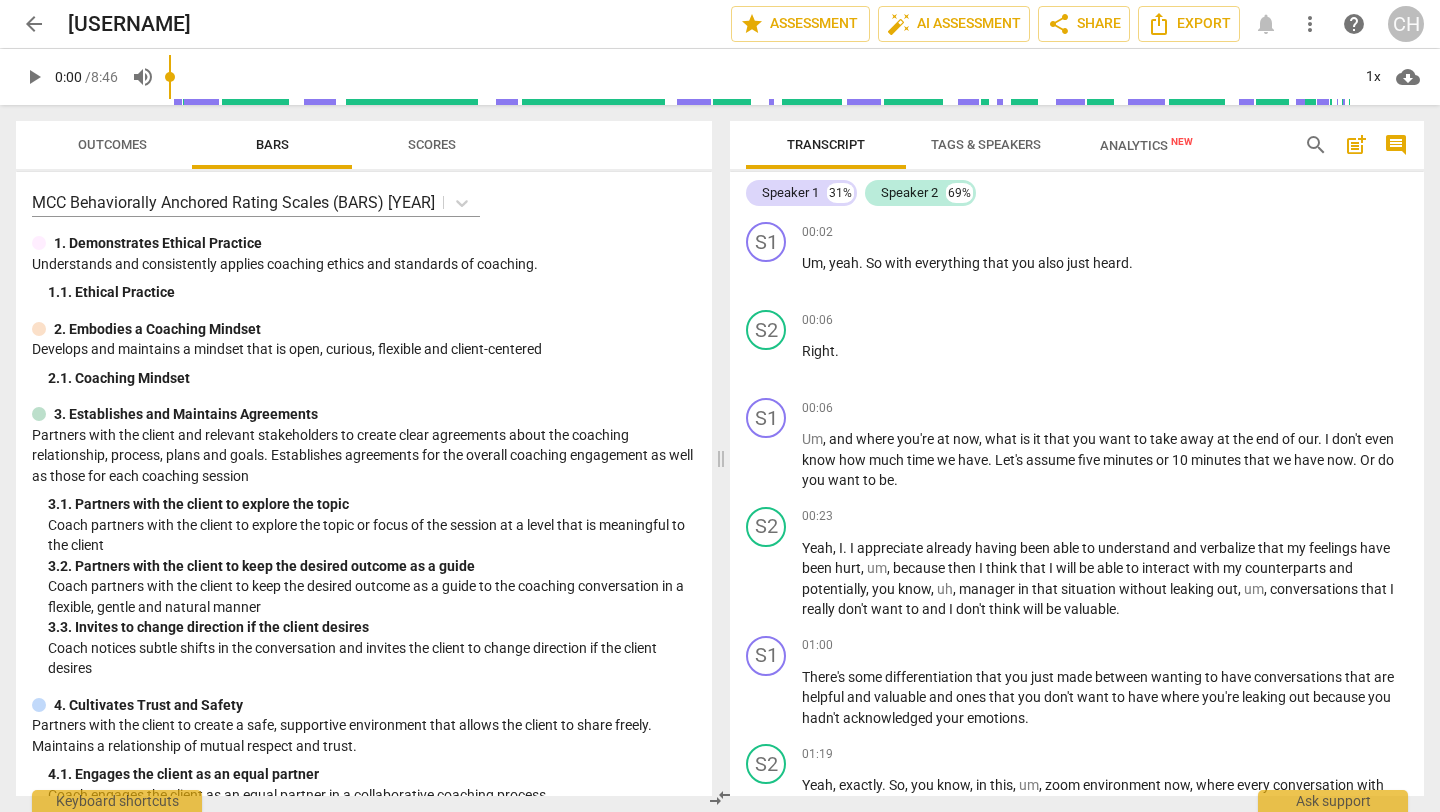 click on "arrow_back" at bounding box center (34, 24) 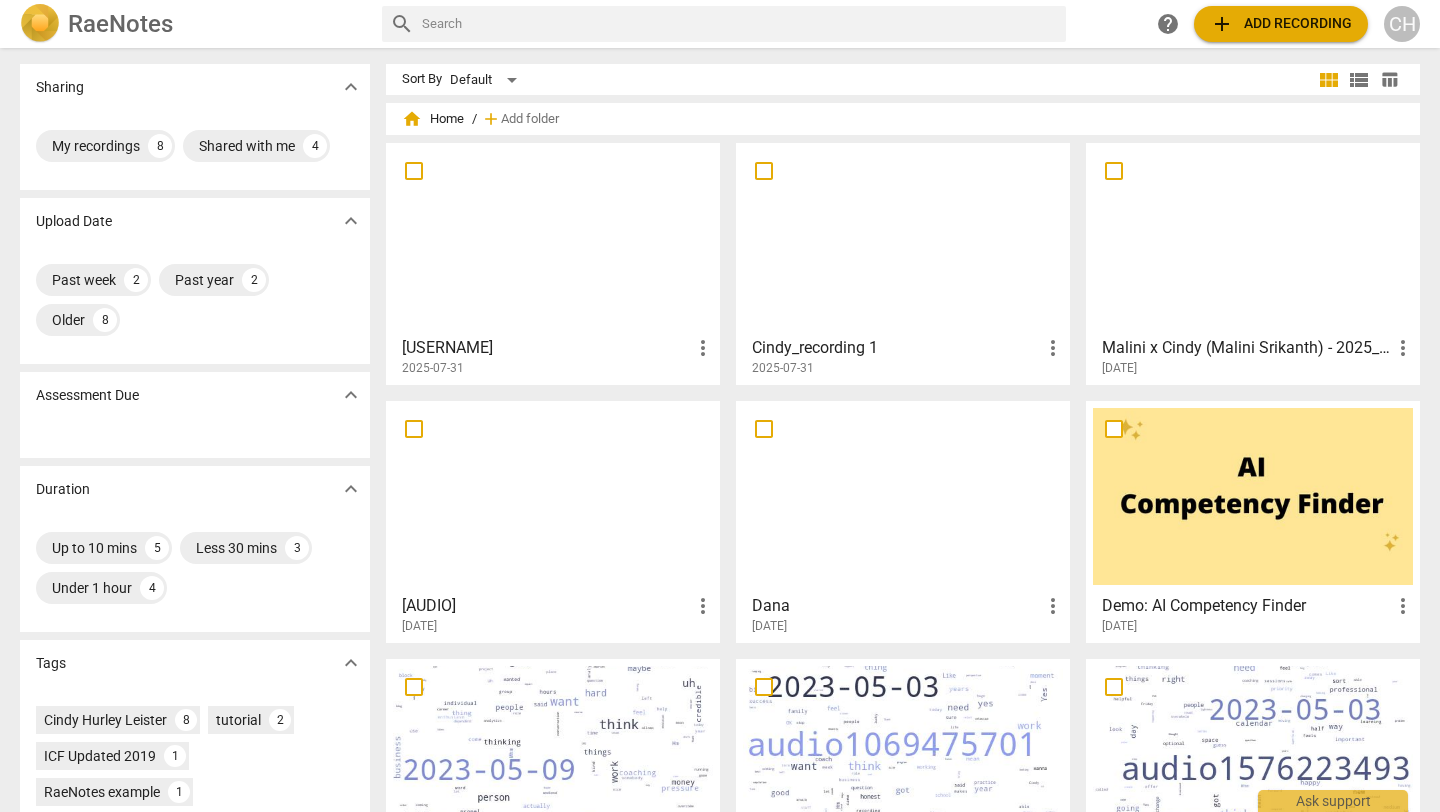 click on "more_vert" at bounding box center [1053, 348] 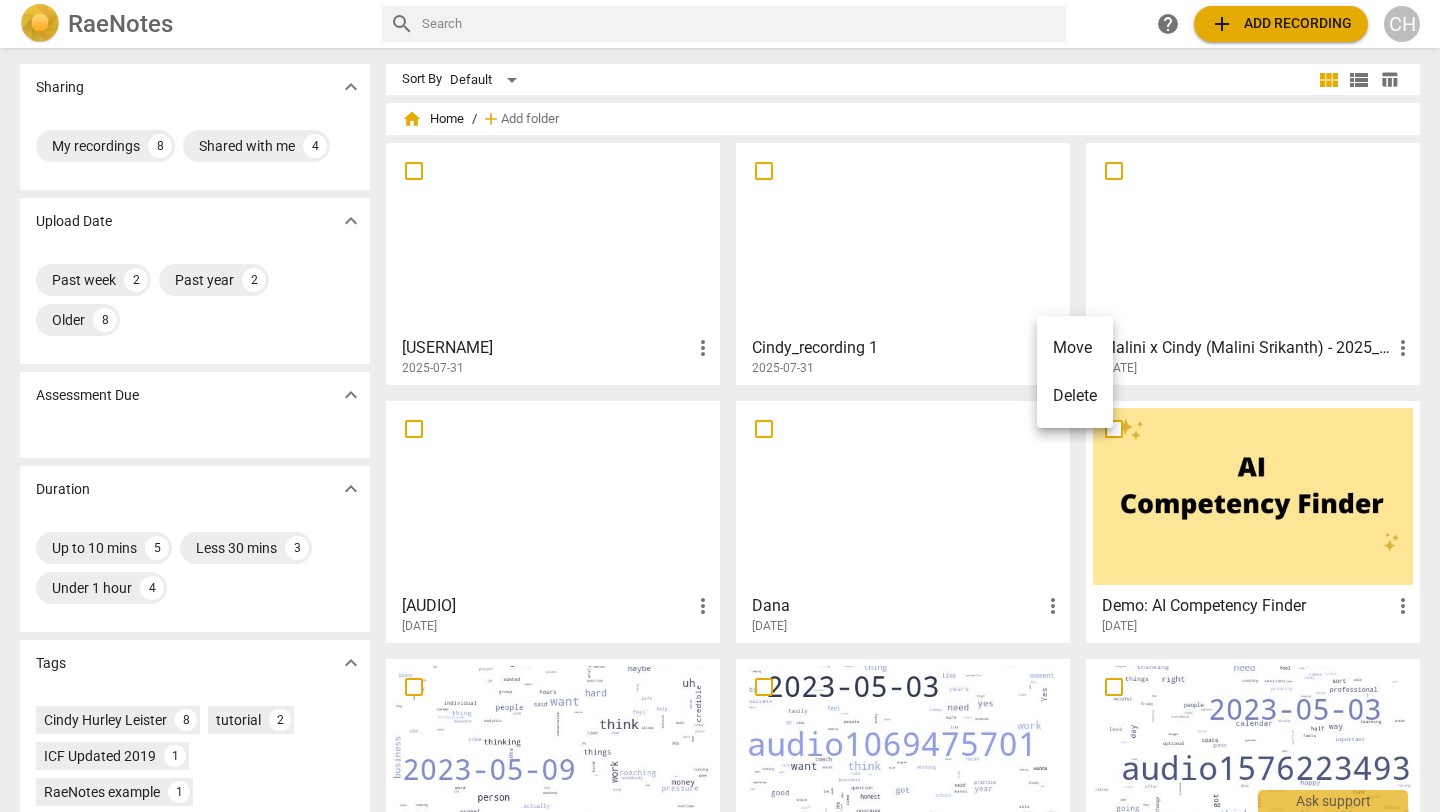 click on "Move" at bounding box center (1075, 348) 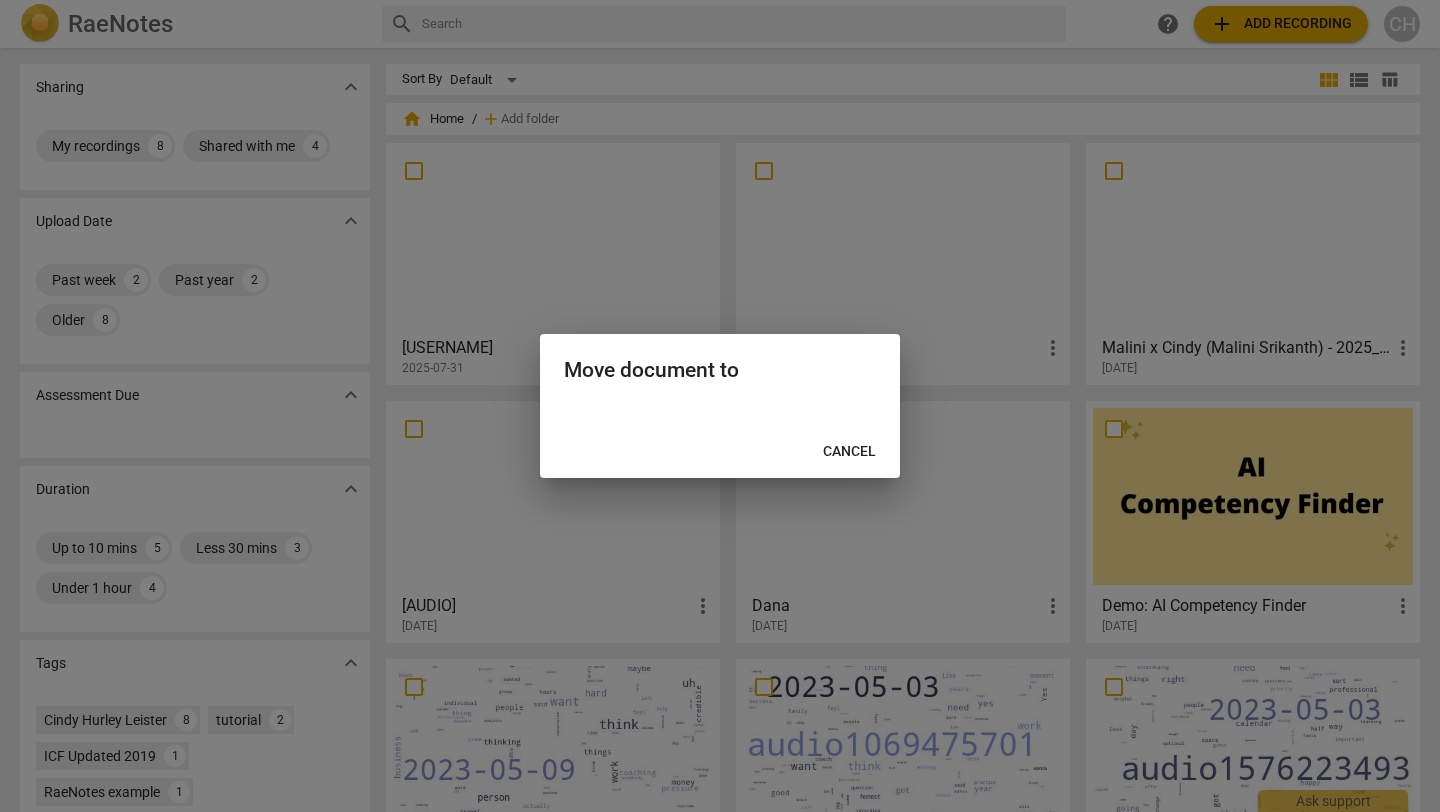 click on "Move document to" at bounding box center [720, 368] 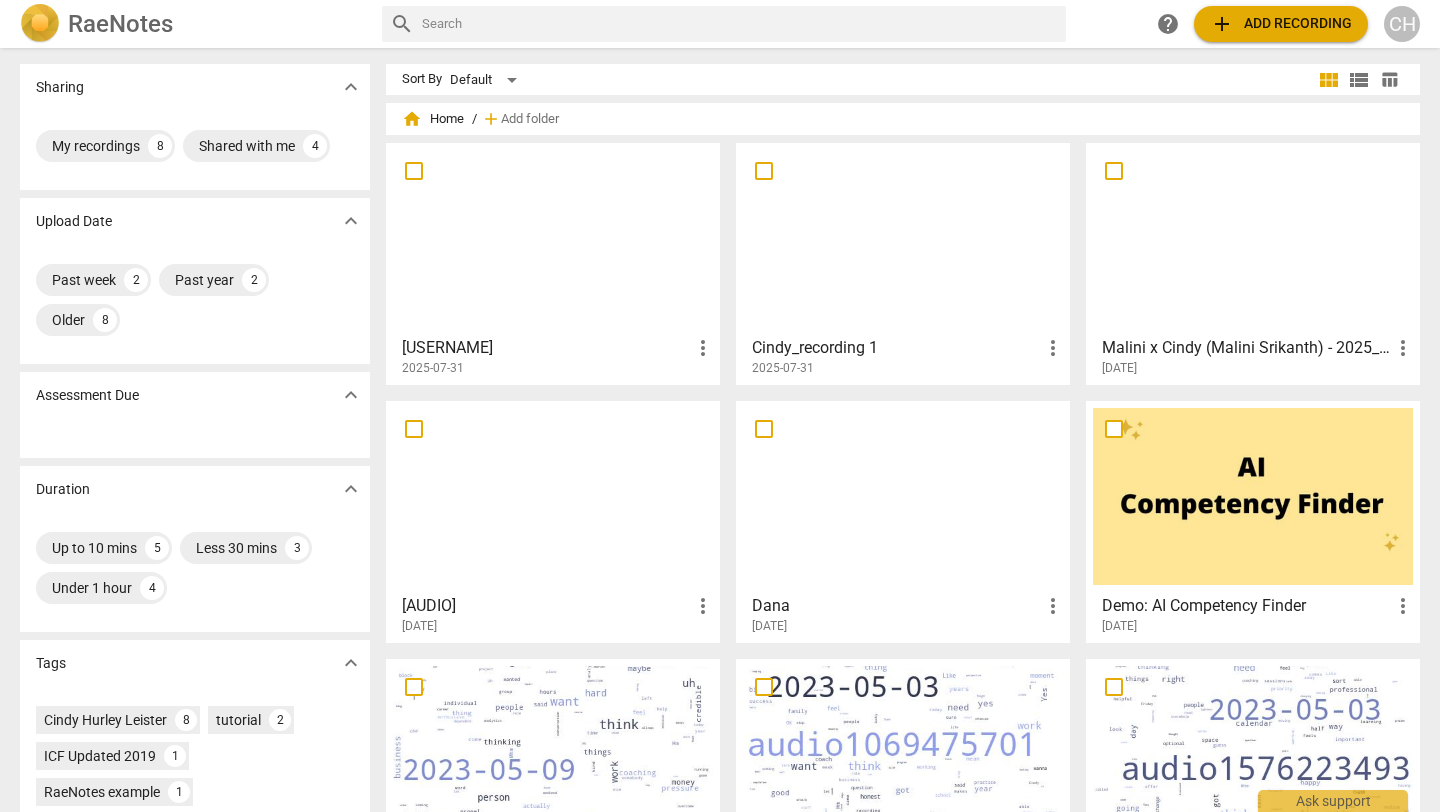 click at bounding box center [764, 171] 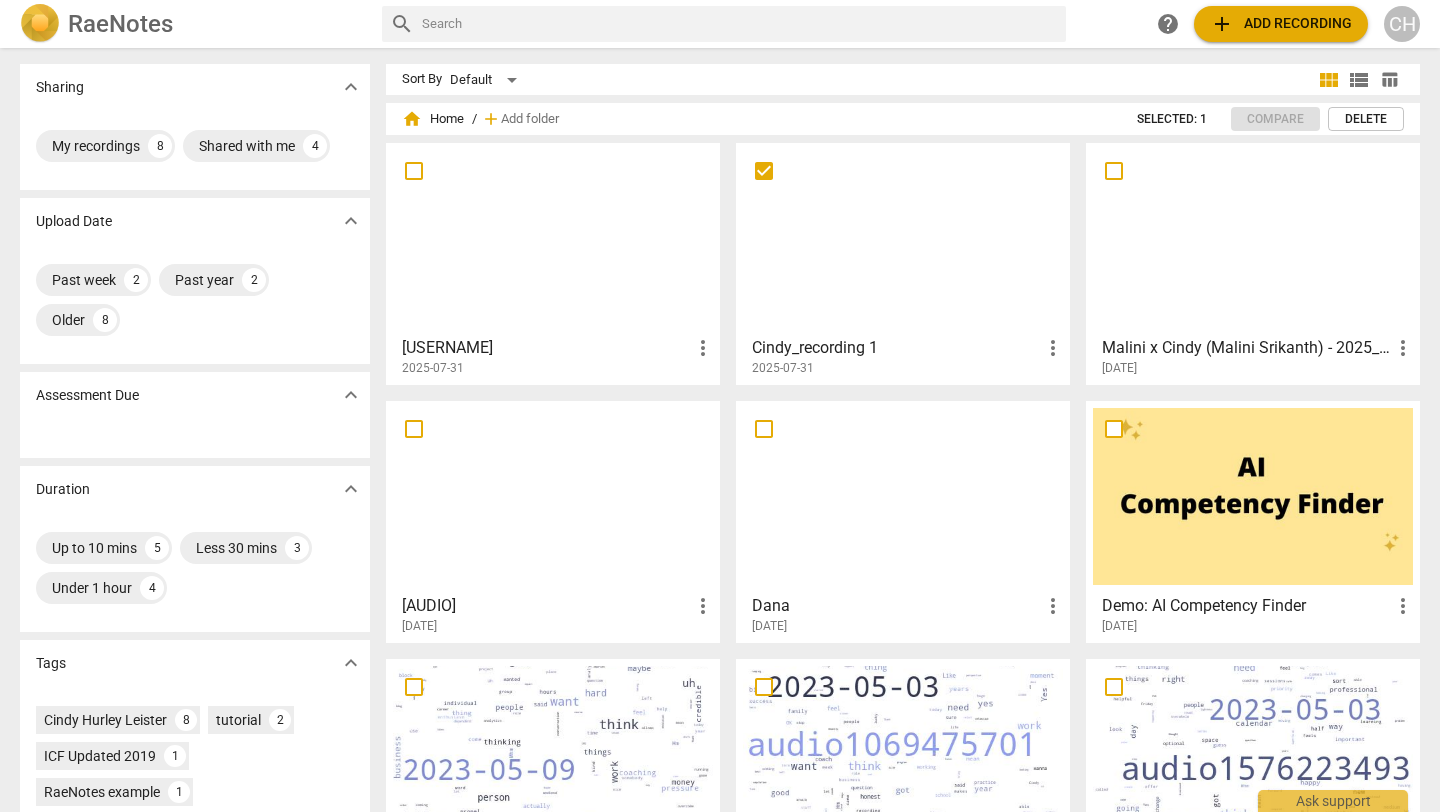 click at bounding box center (764, 171) 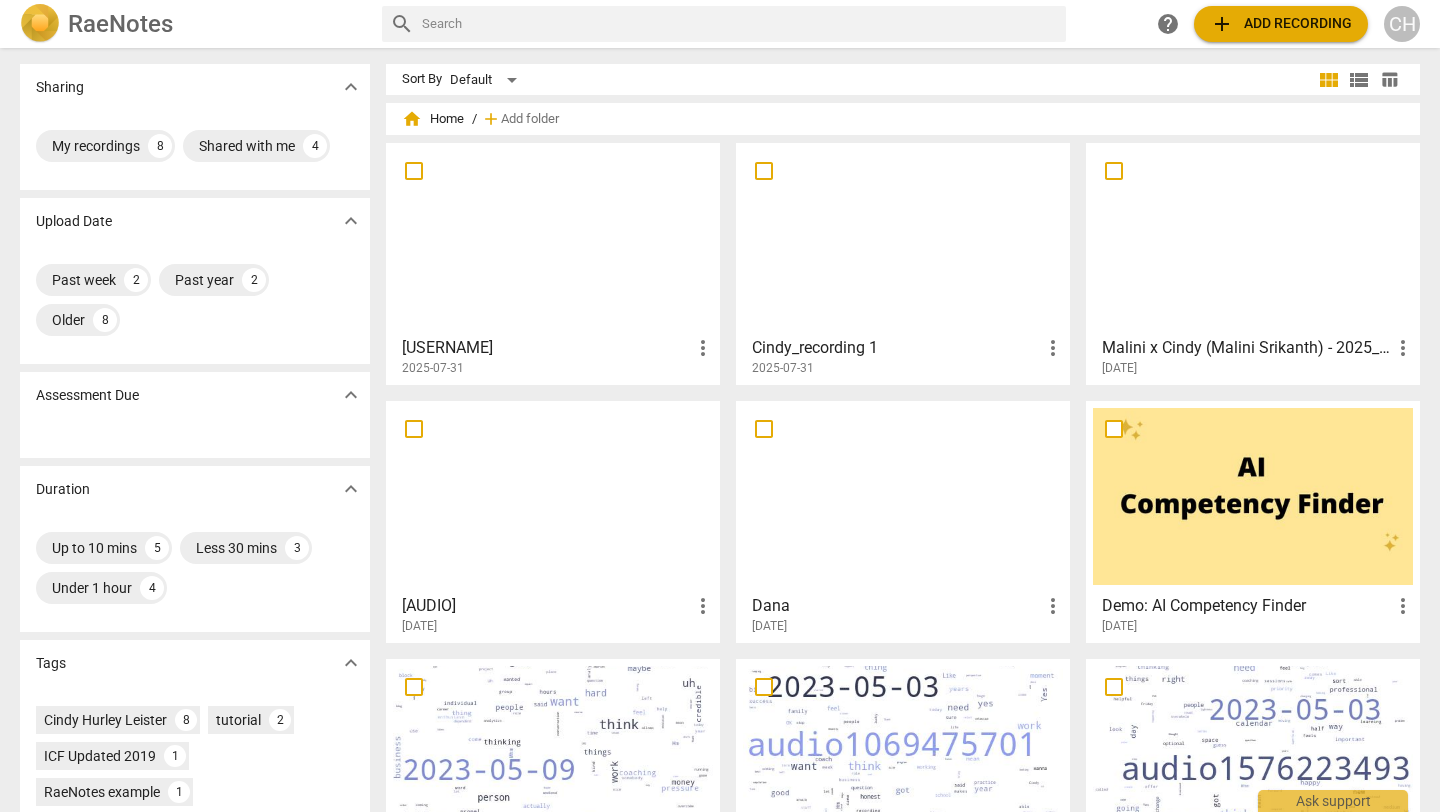 click at bounding box center (903, 238) 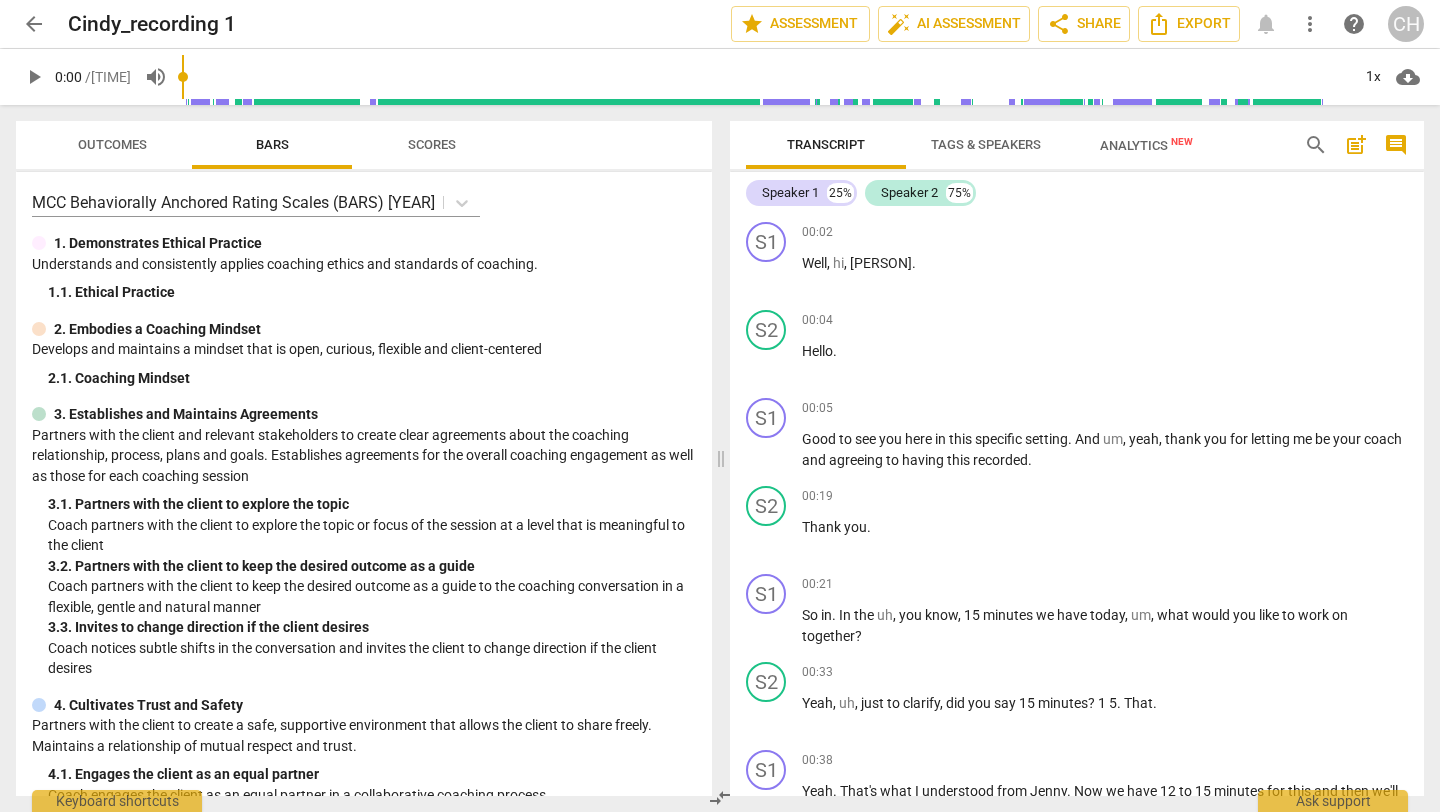 click on "more_vert" at bounding box center (1310, 24) 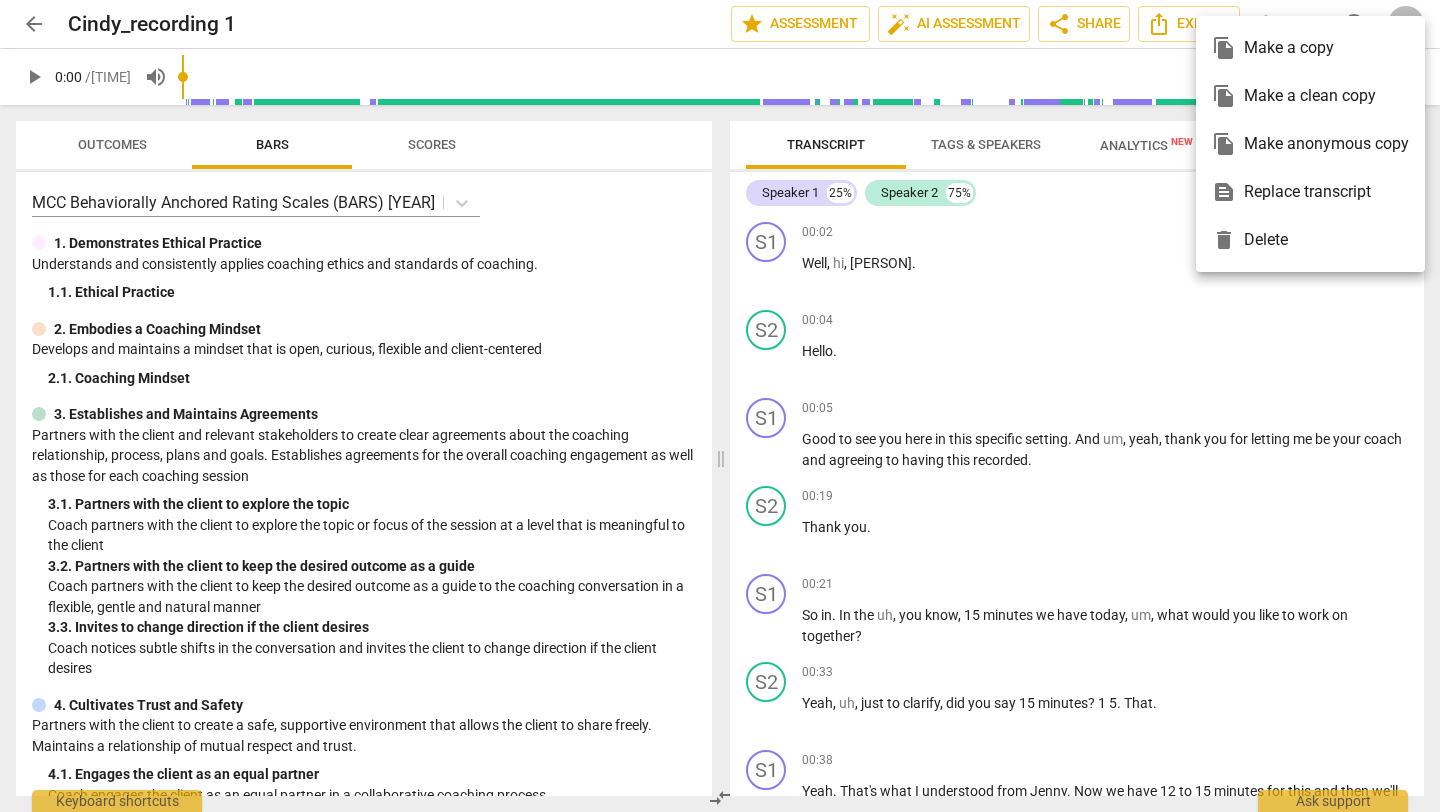 click at bounding box center [720, 406] 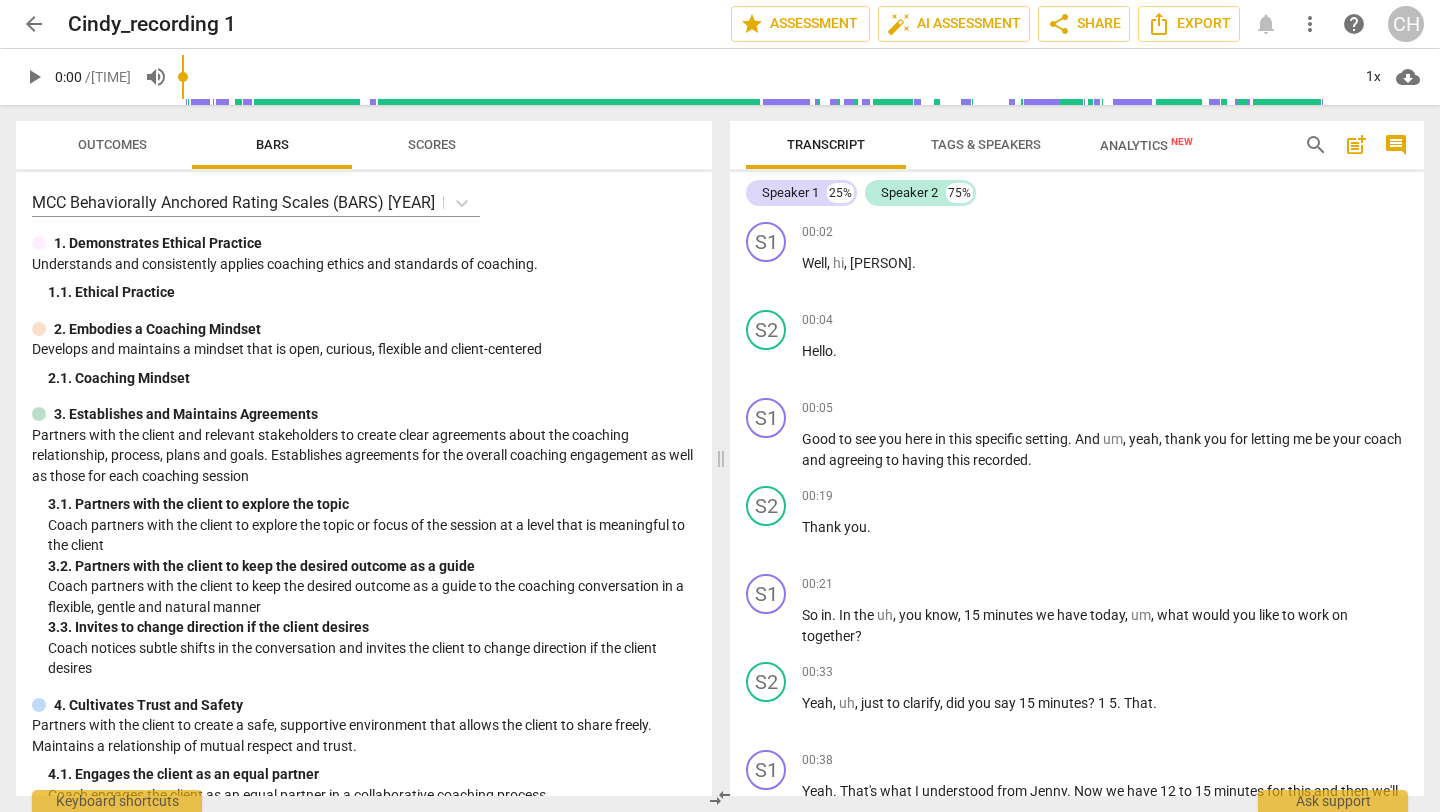 click on "more_vert" at bounding box center [1310, 24] 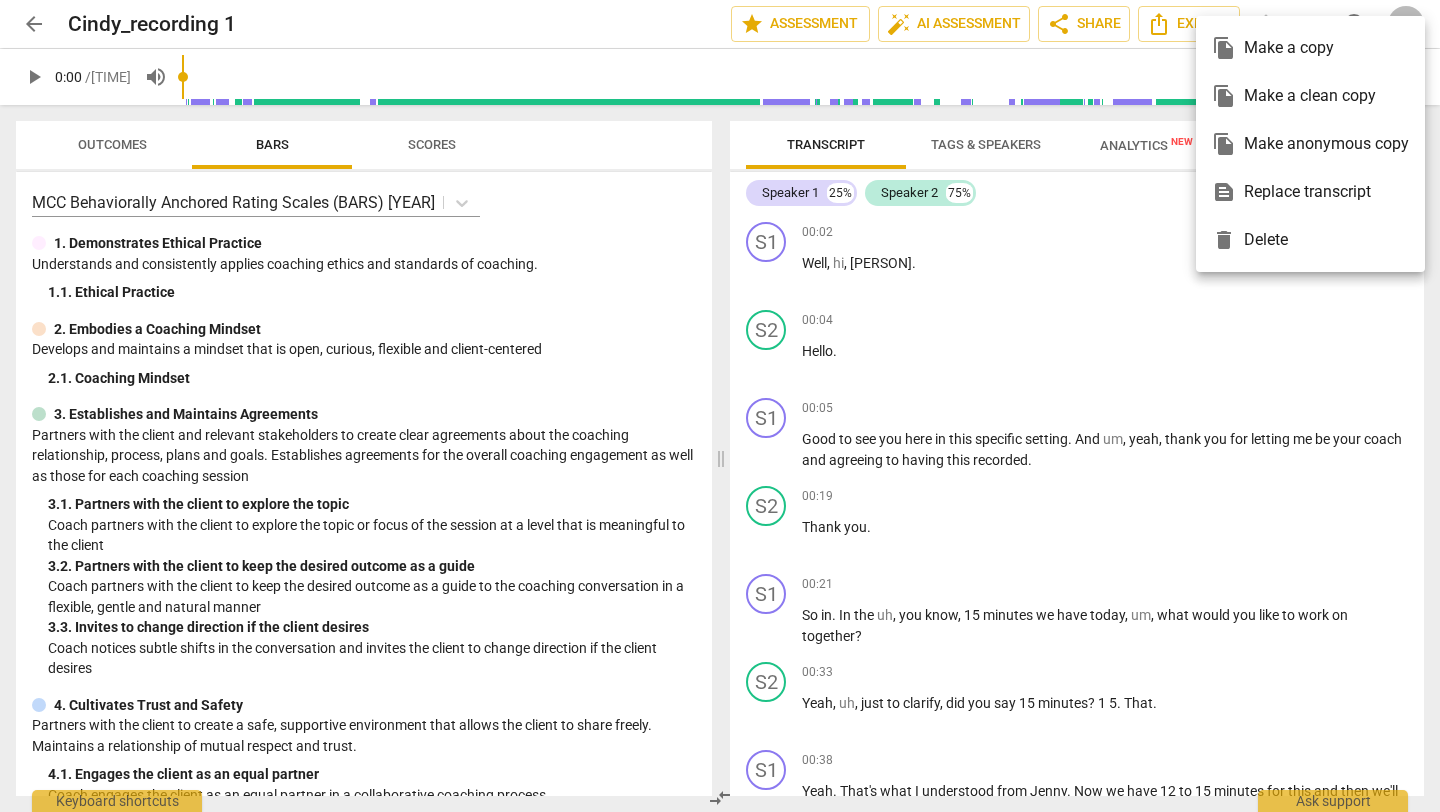click at bounding box center [720, 406] 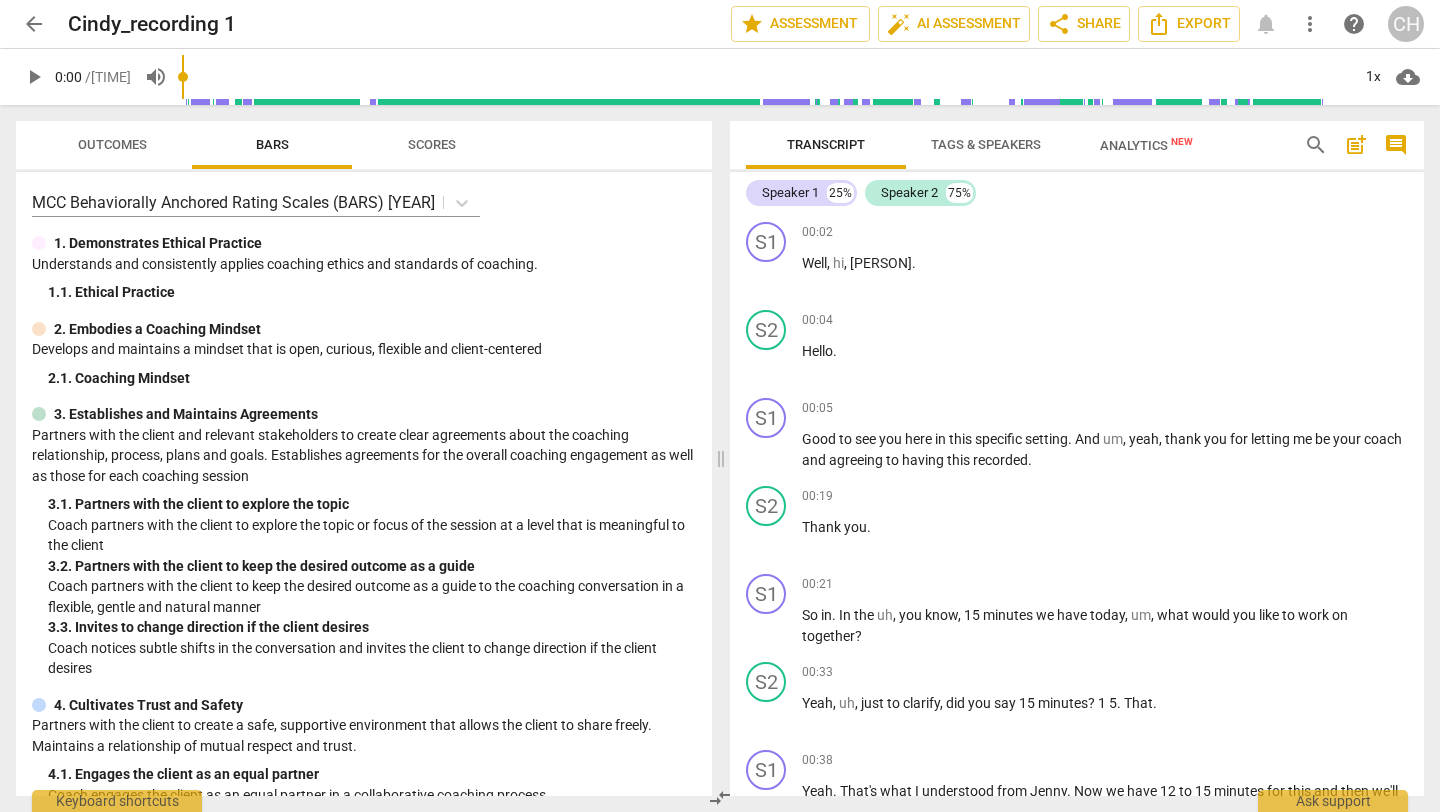 click on "arrow_back" at bounding box center [34, 24] 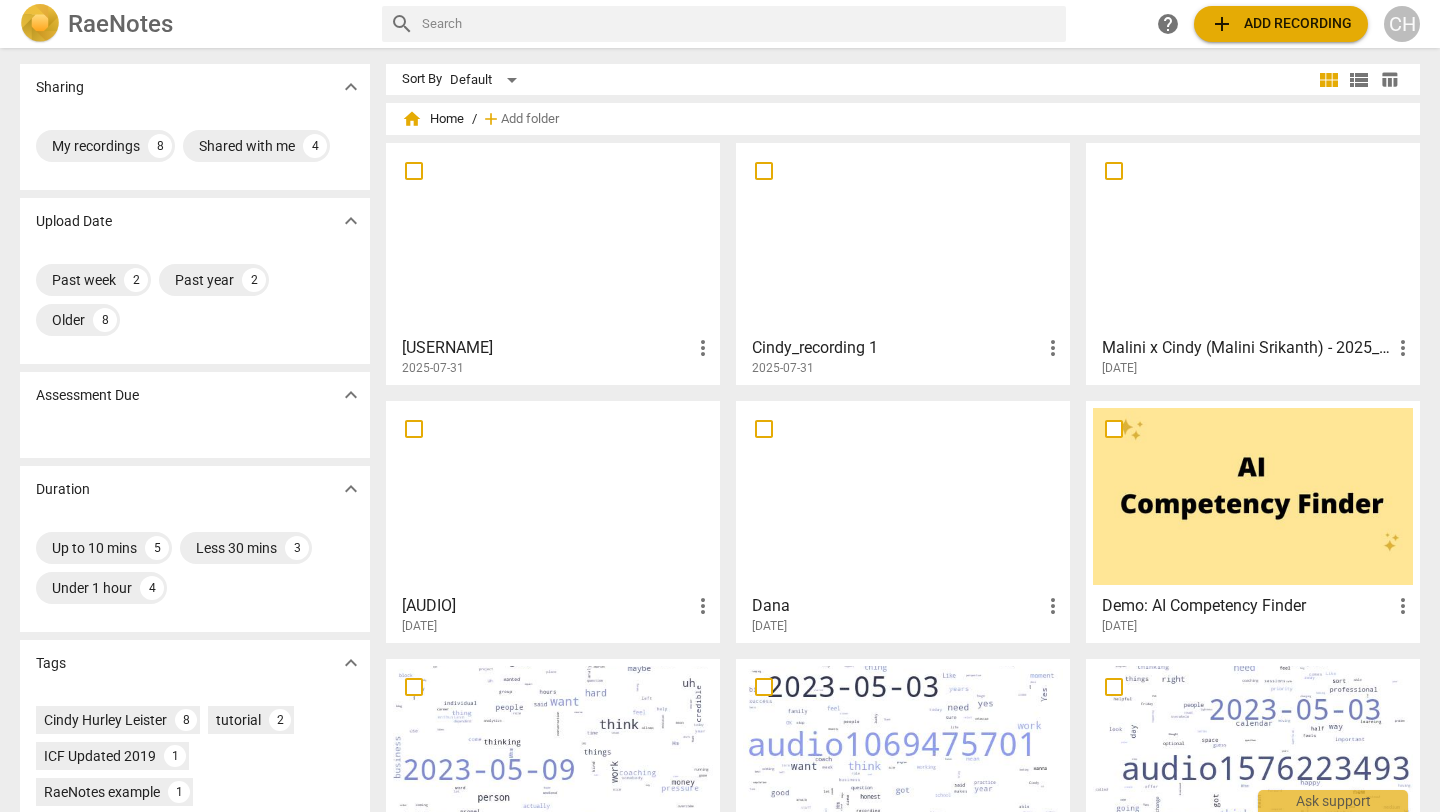 click at bounding box center (903, 238) 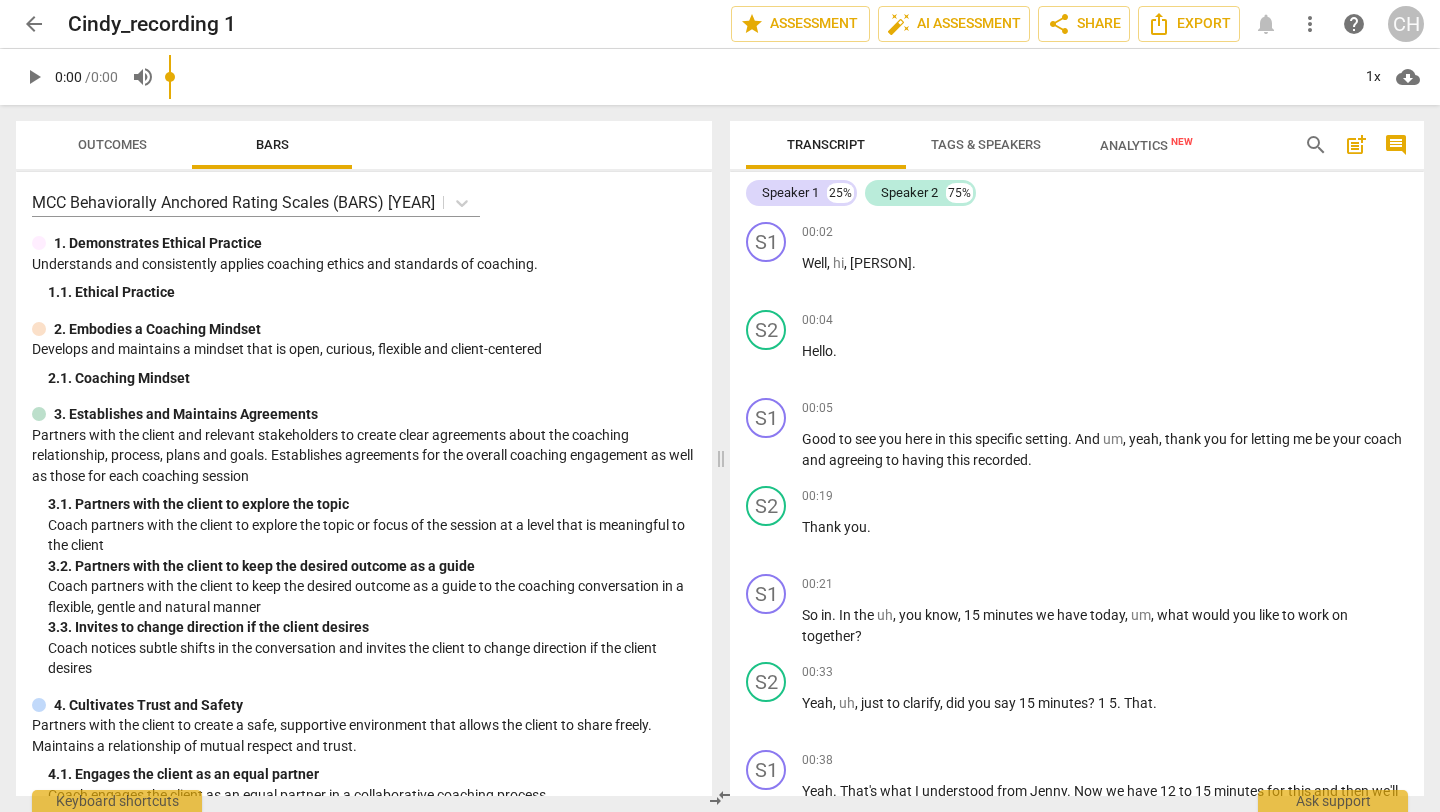 click on "arrow_back" at bounding box center [34, 24] 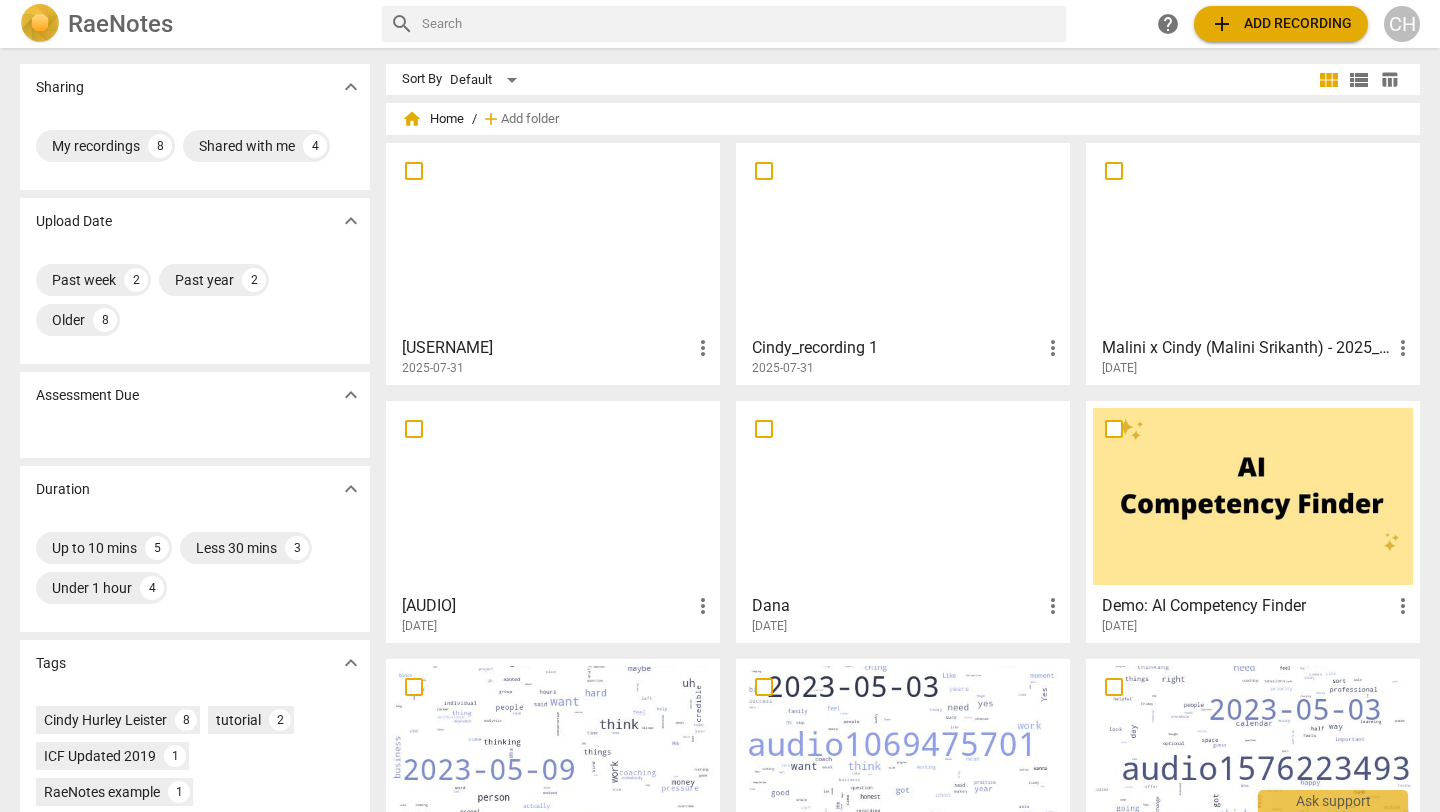 click at bounding box center (764, 171) 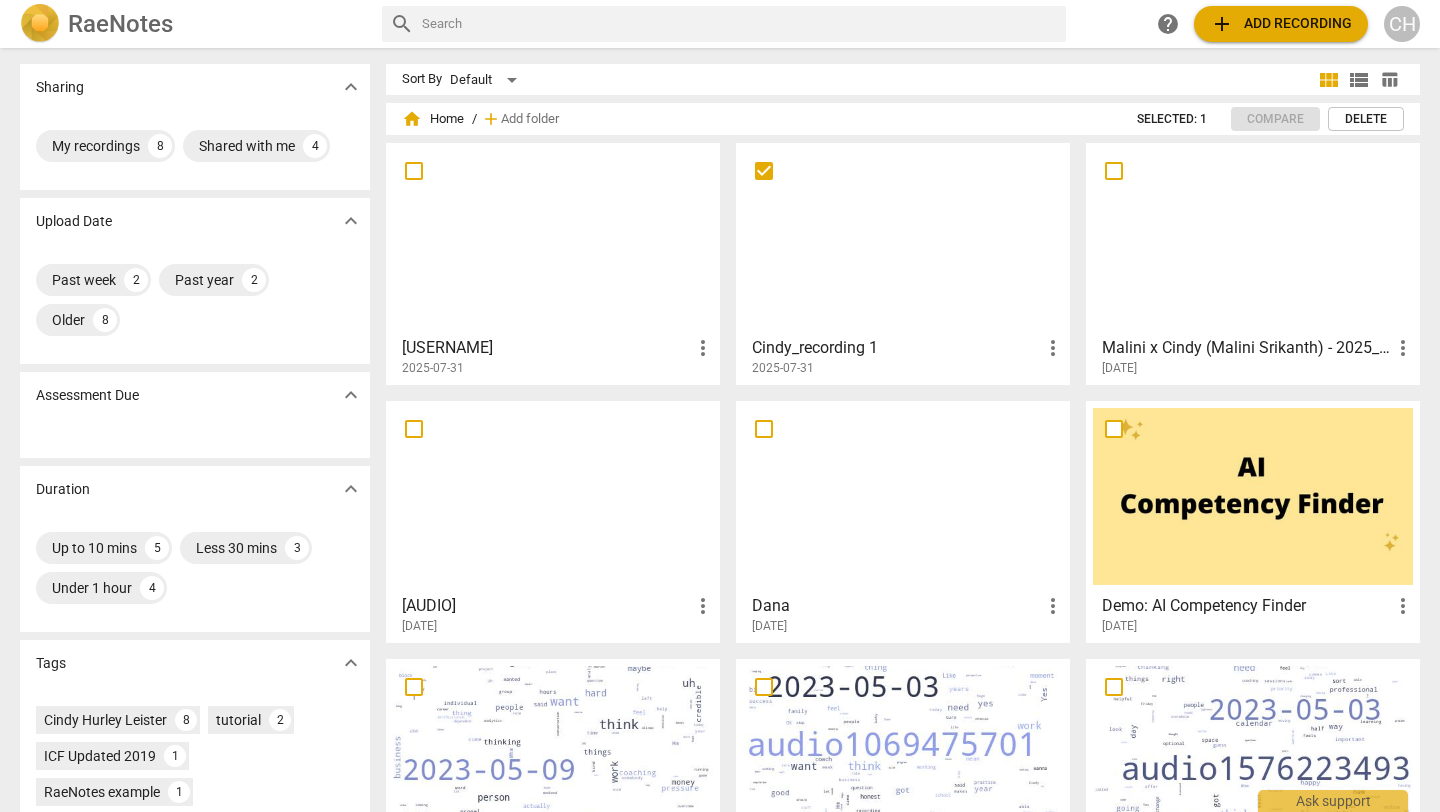 click at bounding box center (414, 171) 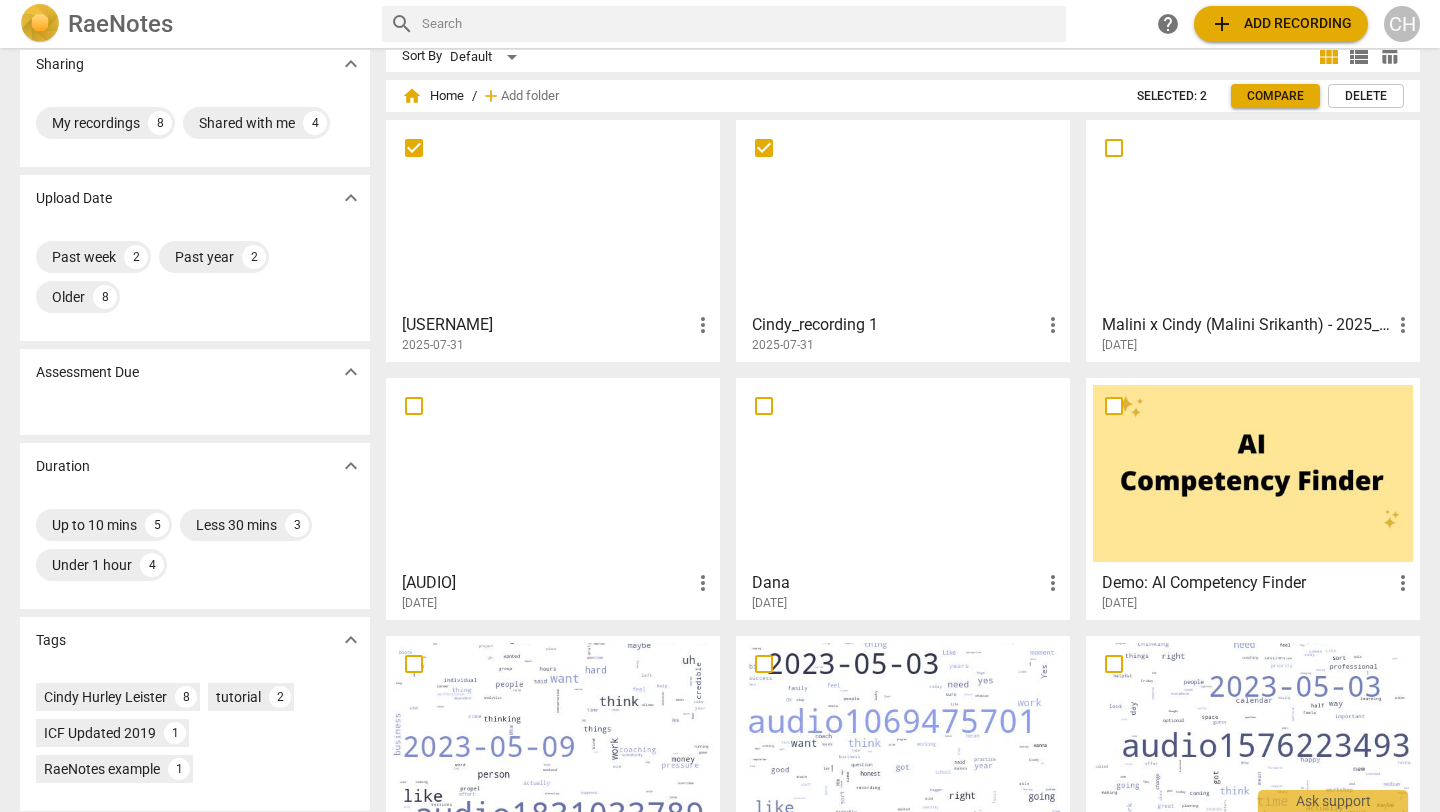 scroll, scrollTop: 0, scrollLeft: 0, axis: both 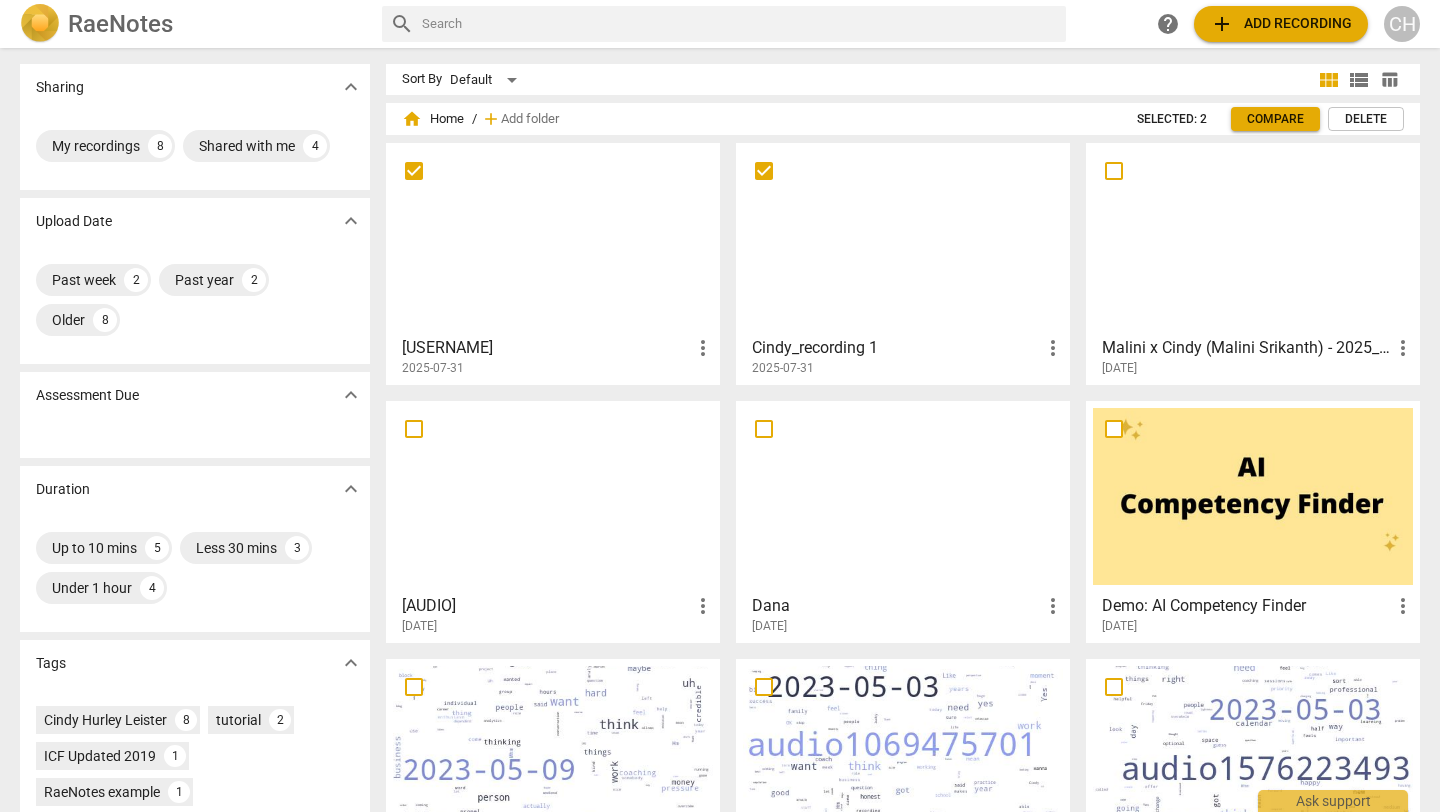 click at bounding box center [740, 24] 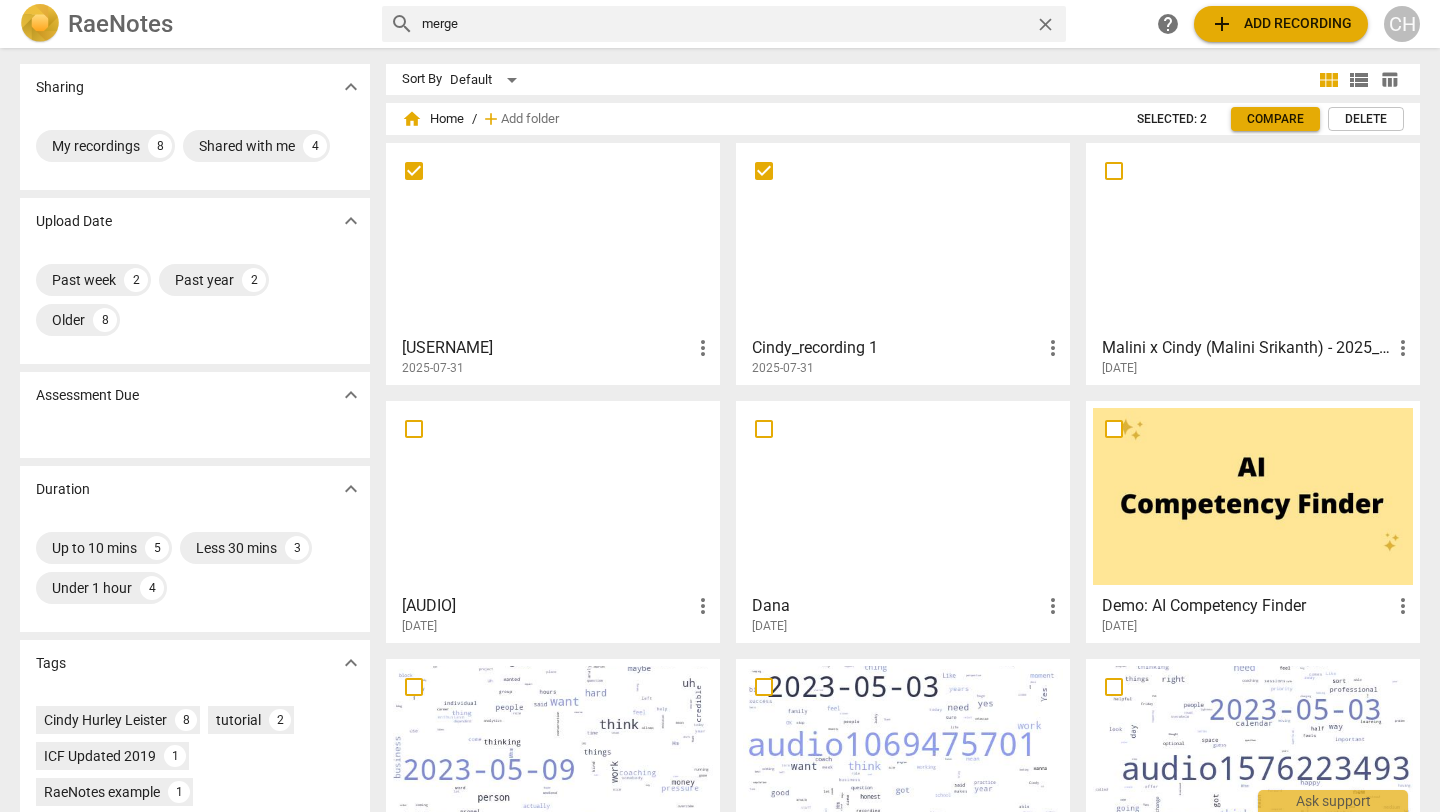 type on "merge" 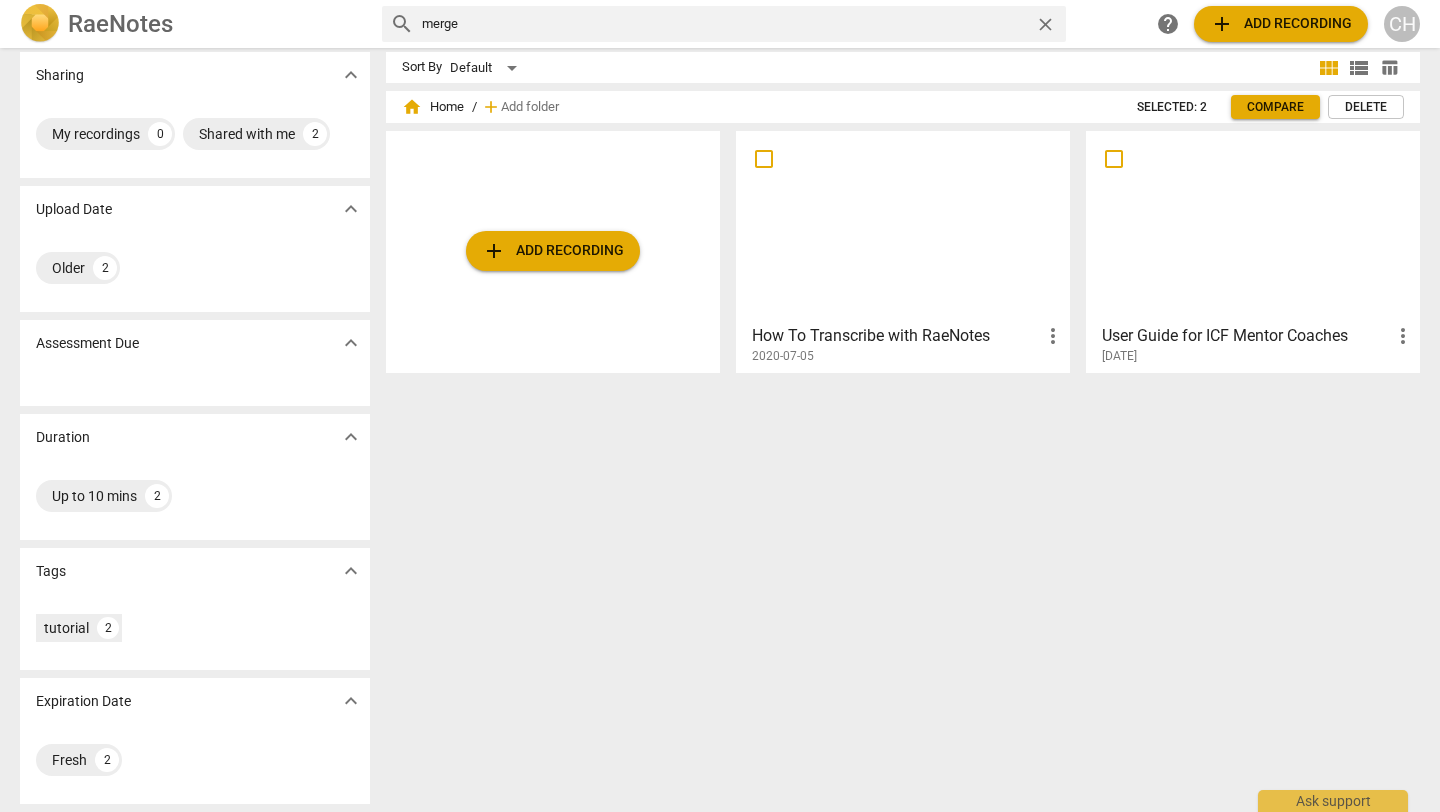 scroll, scrollTop: 0, scrollLeft: 0, axis: both 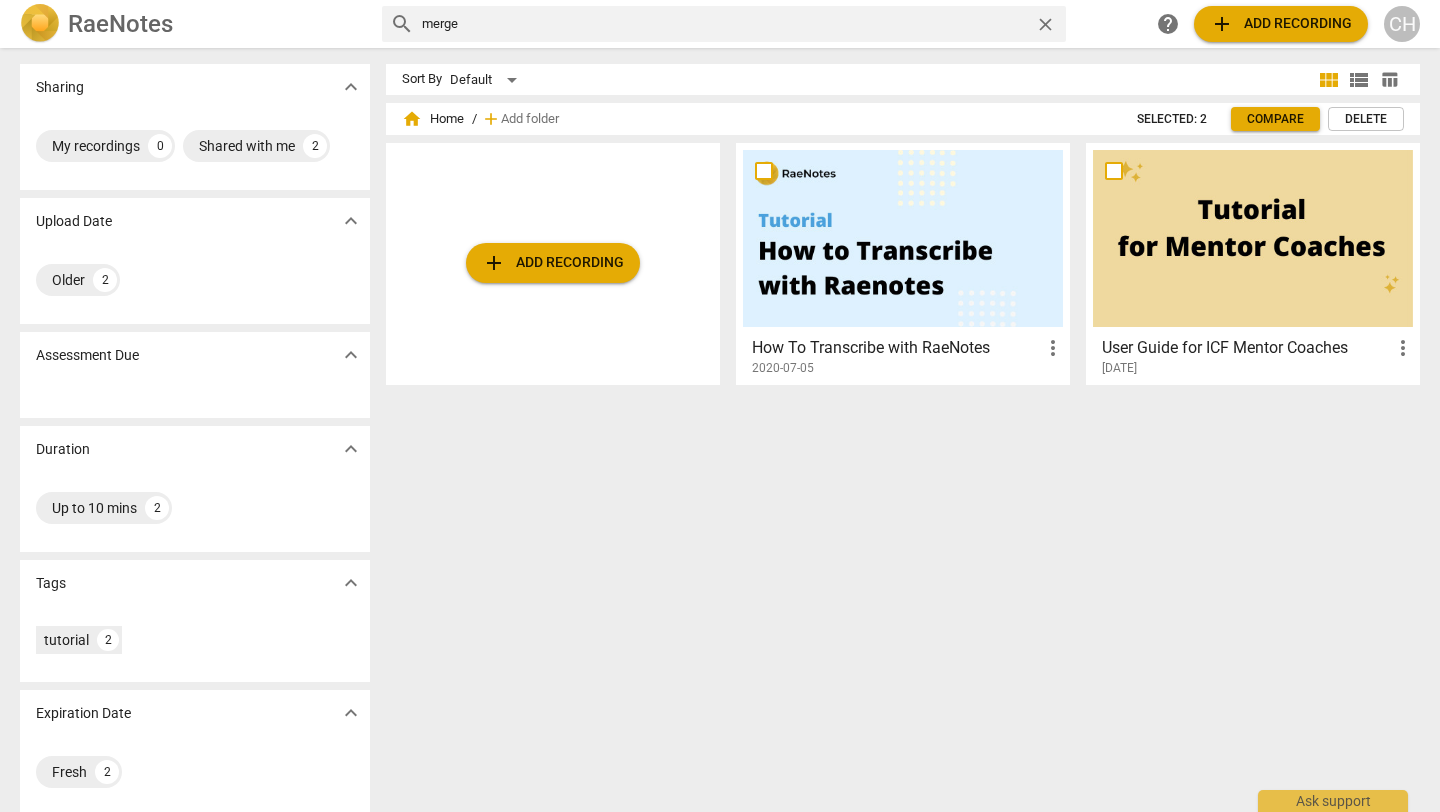 type 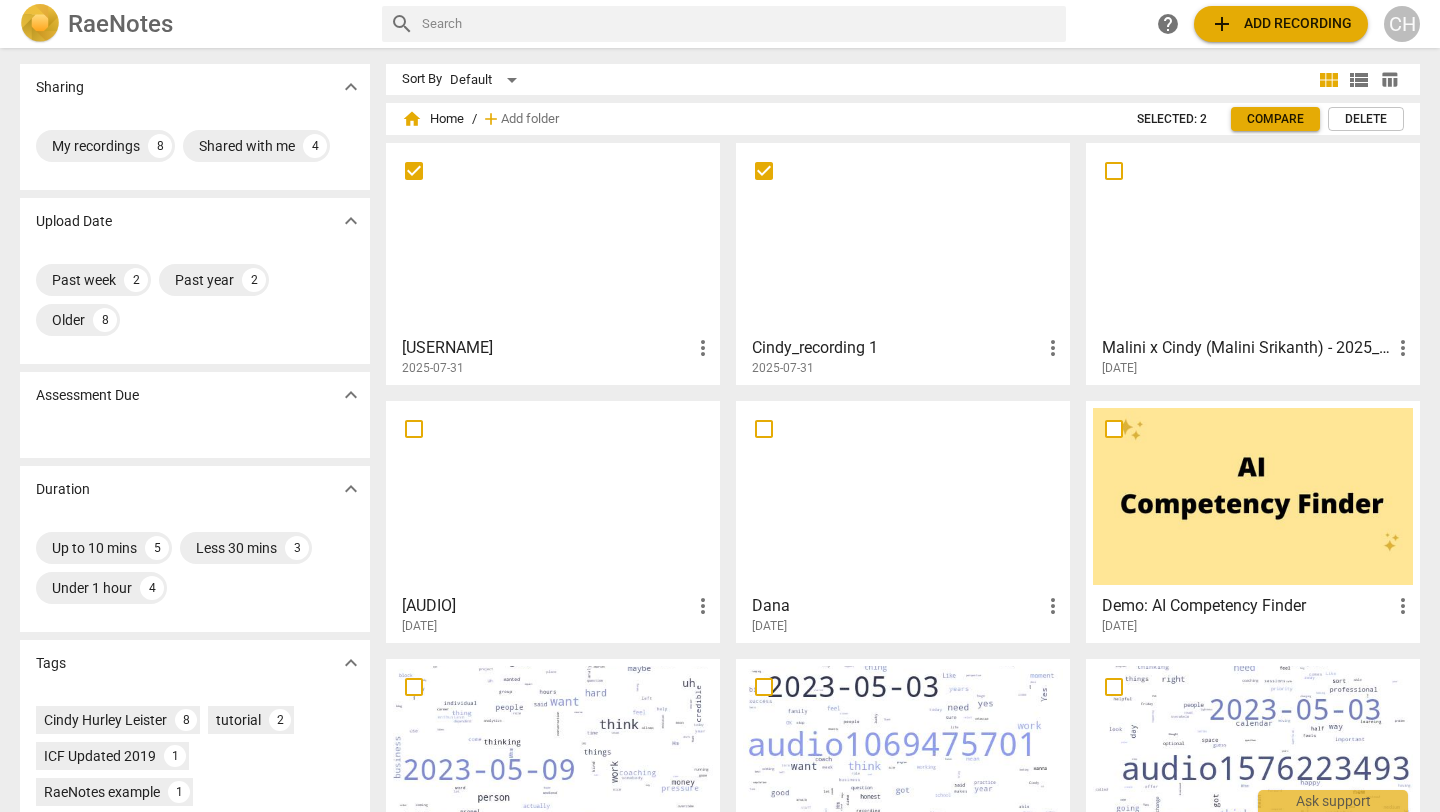click at bounding box center (903, 238) 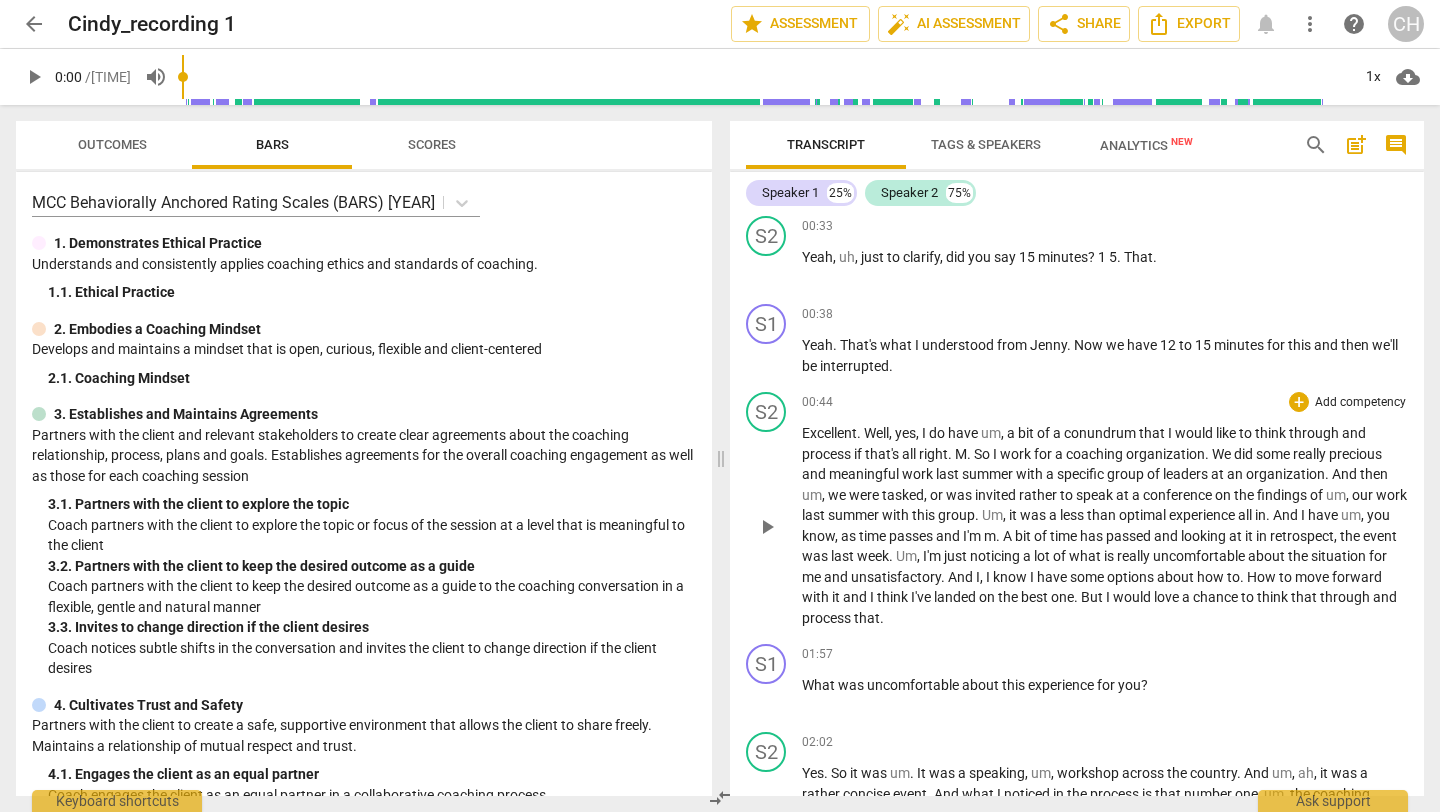 scroll, scrollTop: 455, scrollLeft: 0, axis: vertical 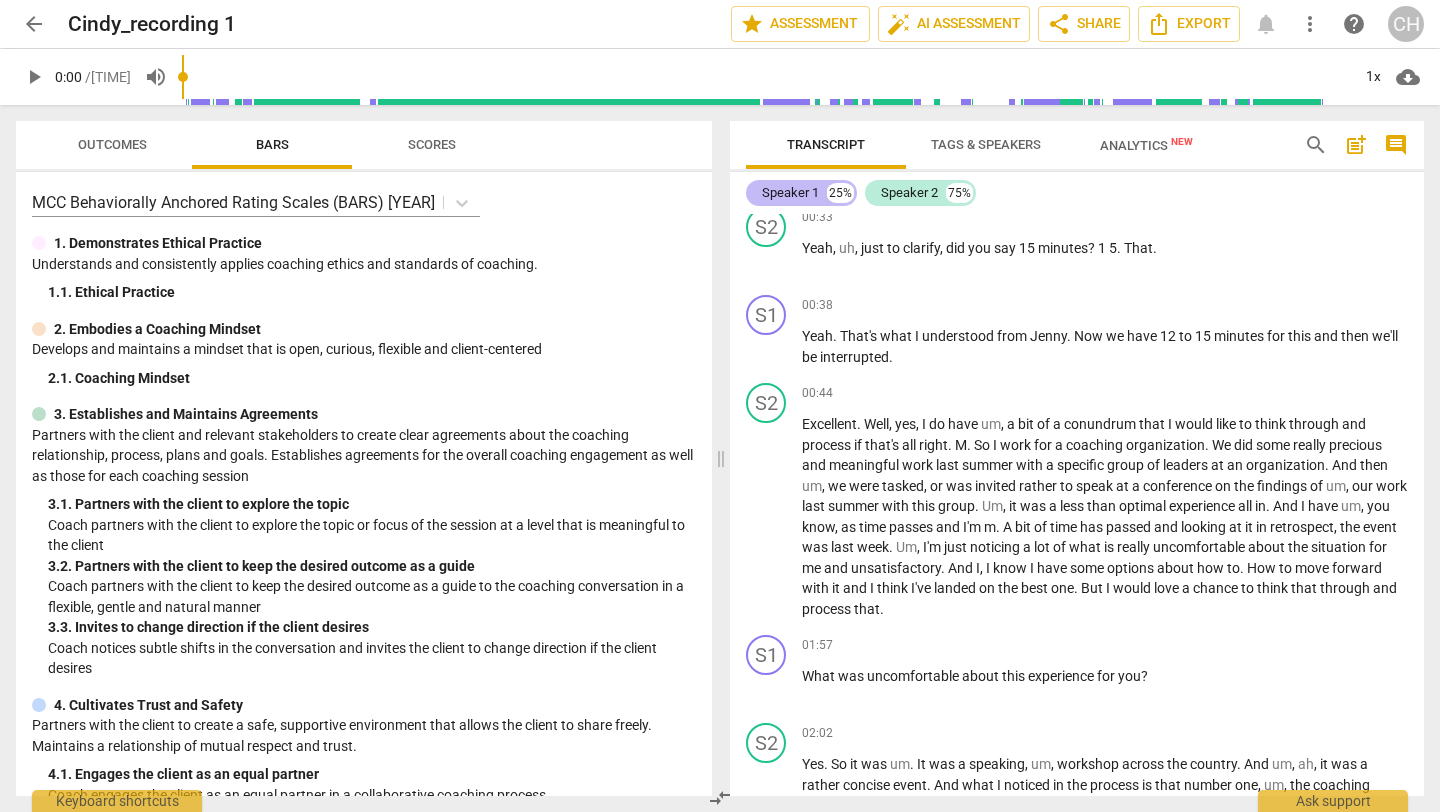 click on "Speaker 1" at bounding box center [790, 193] 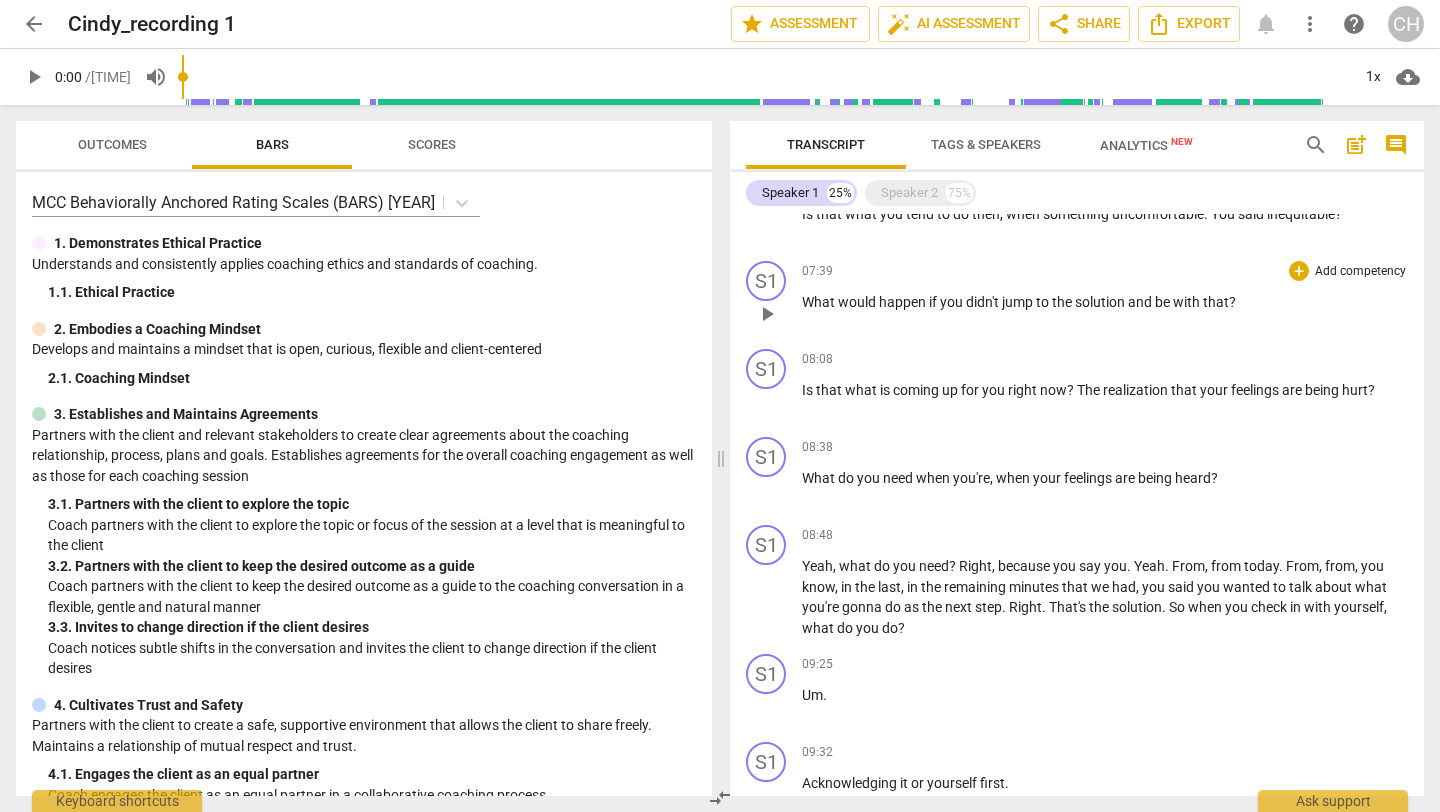 scroll, scrollTop: 886, scrollLeft: 0, axis: vertical 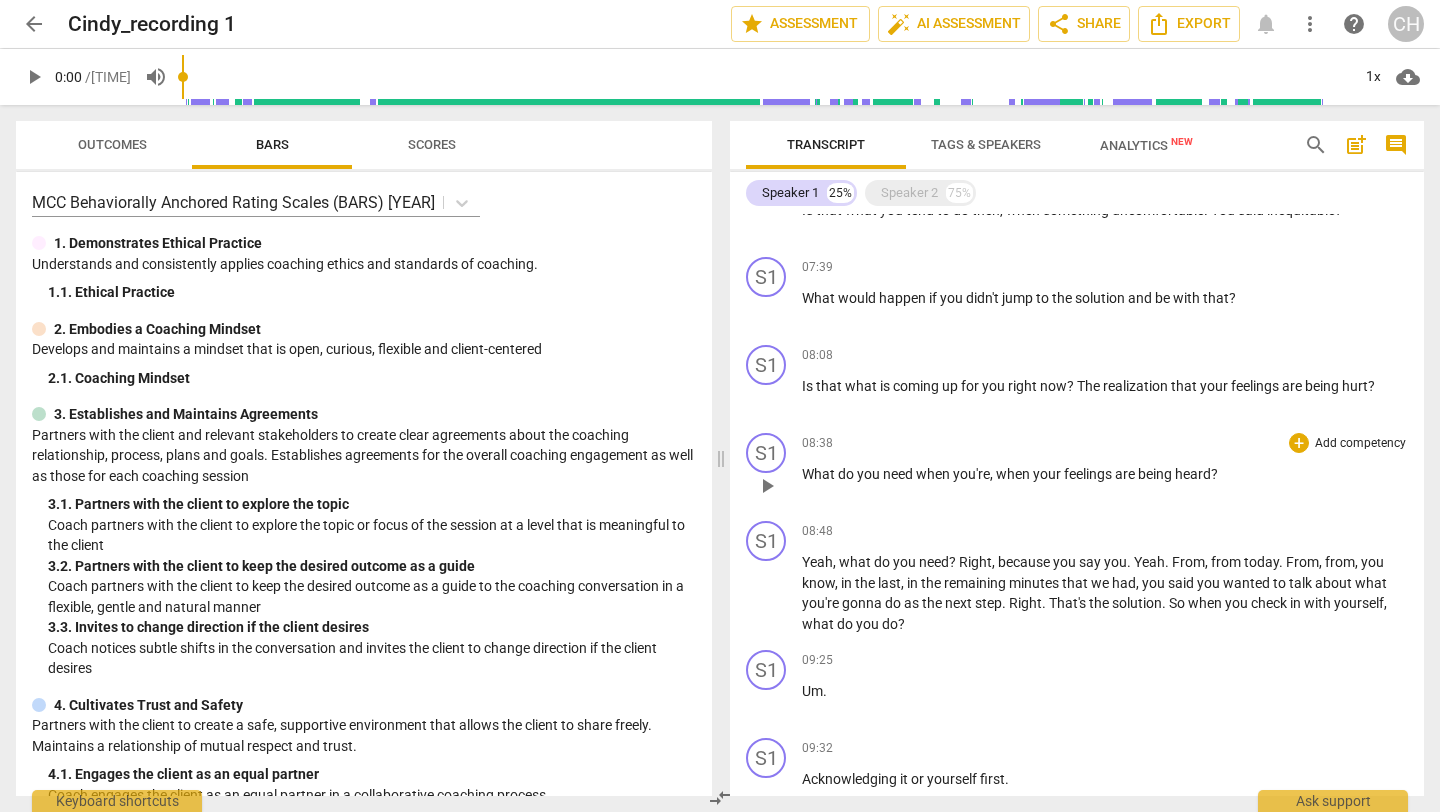 click on "heard" at bounding box center [1193, 474] 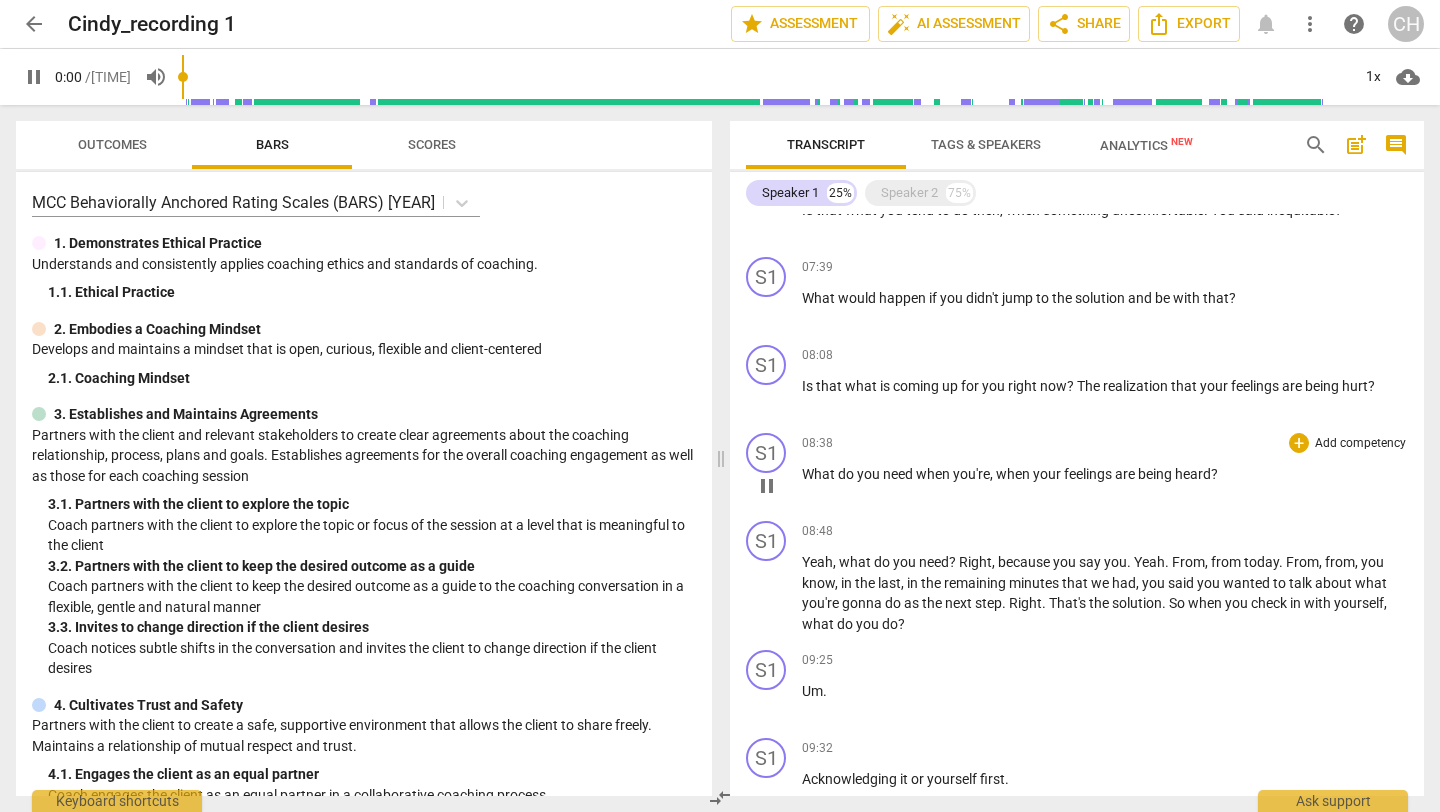 click on "heard" at bounding box center [1193, 474] 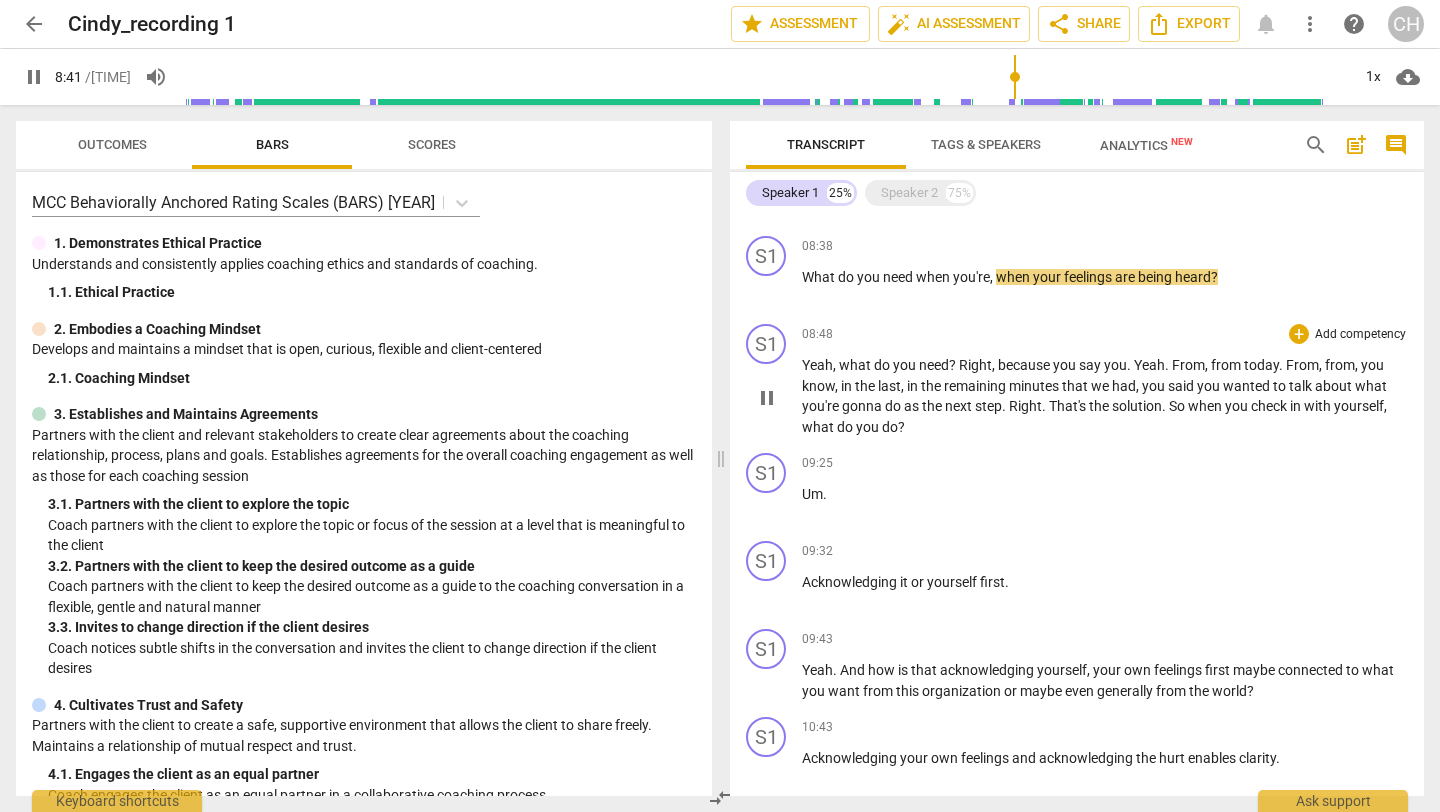scroll, scrollTop: 1084, scrollLeft: 0, axis: vertical 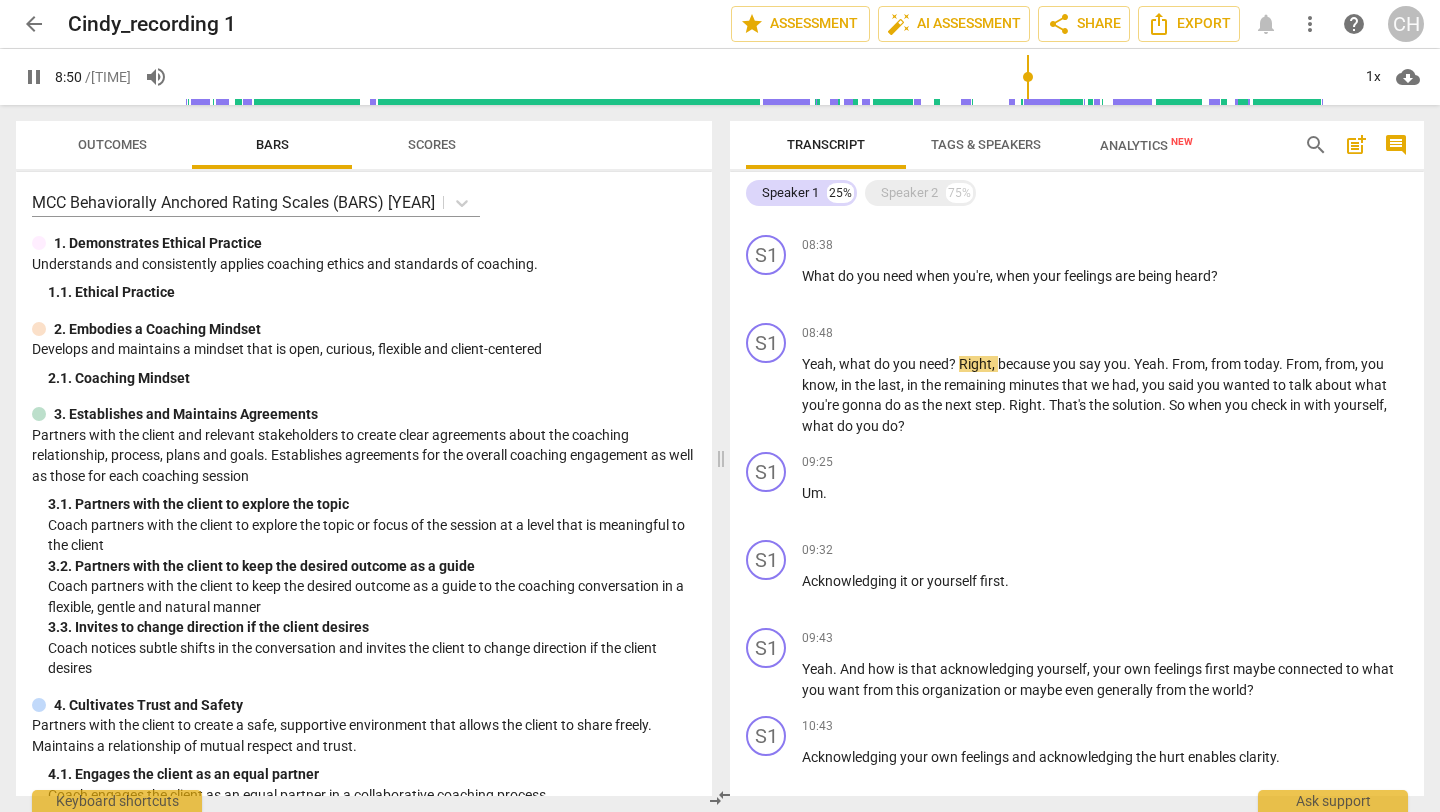click on "pause" at bounding box center (34, 77) 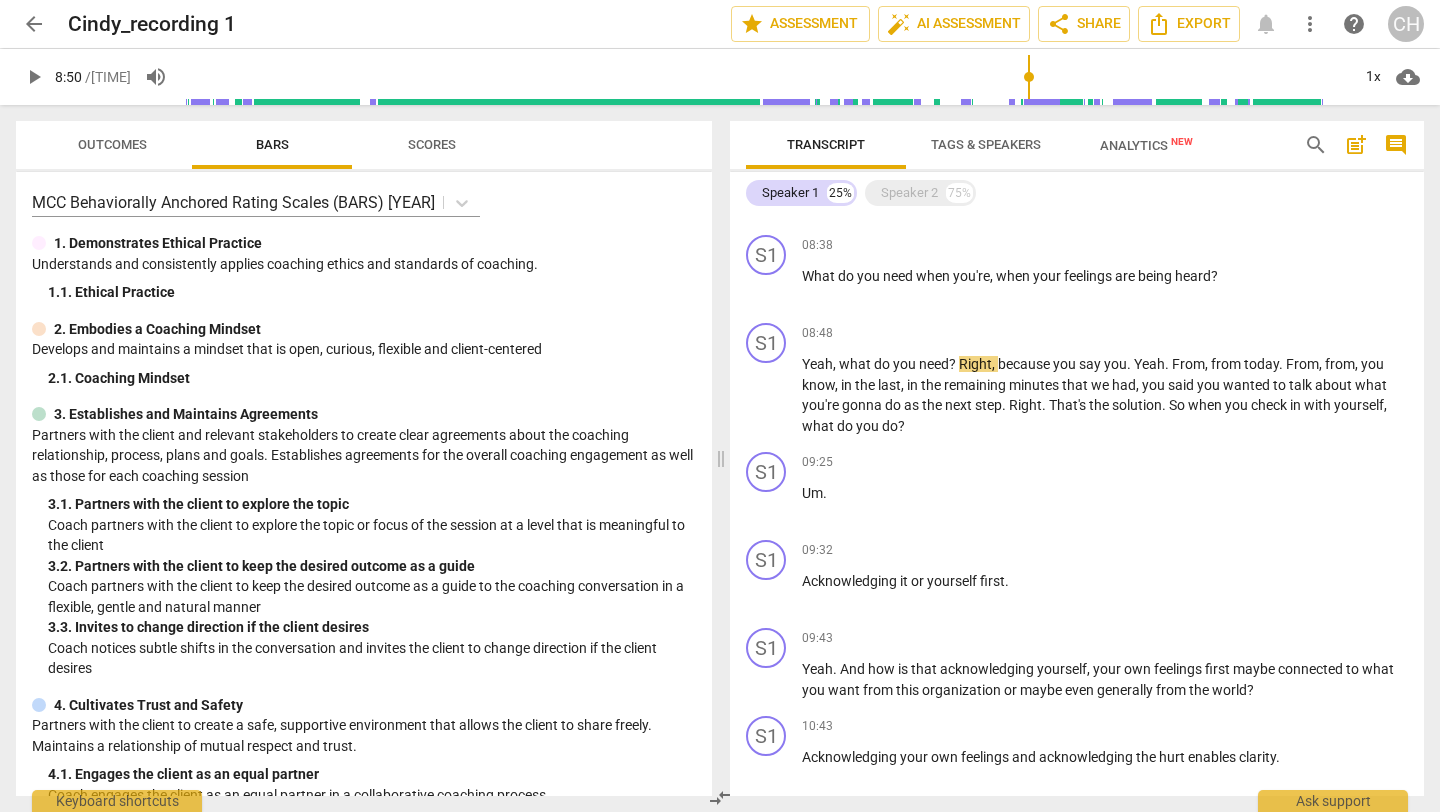 type on "530" 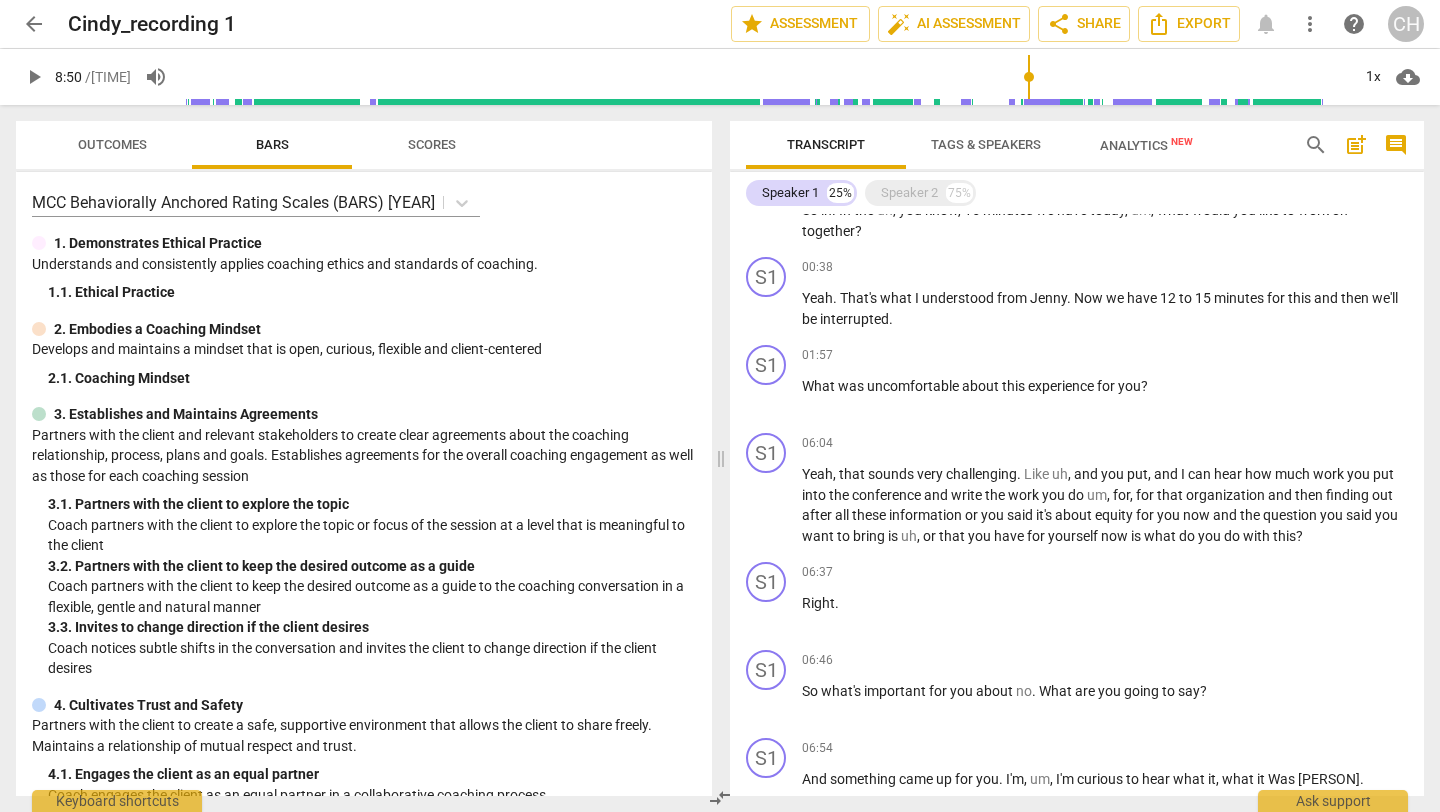 scroll, scrollTop: 0, scrollLeft: 0, axis: both 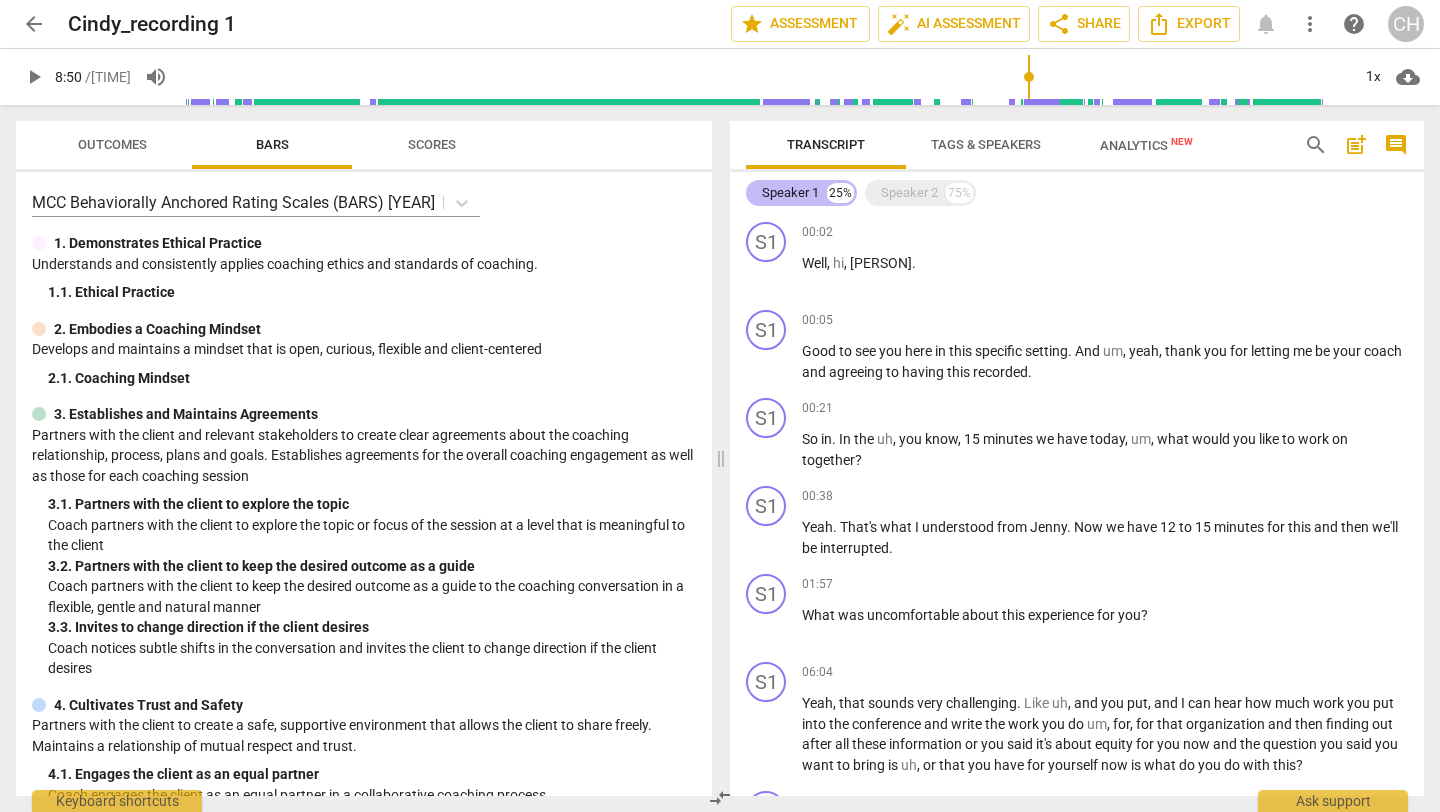 click on "Speaker 1 25%" at bounding box center [801, 193] 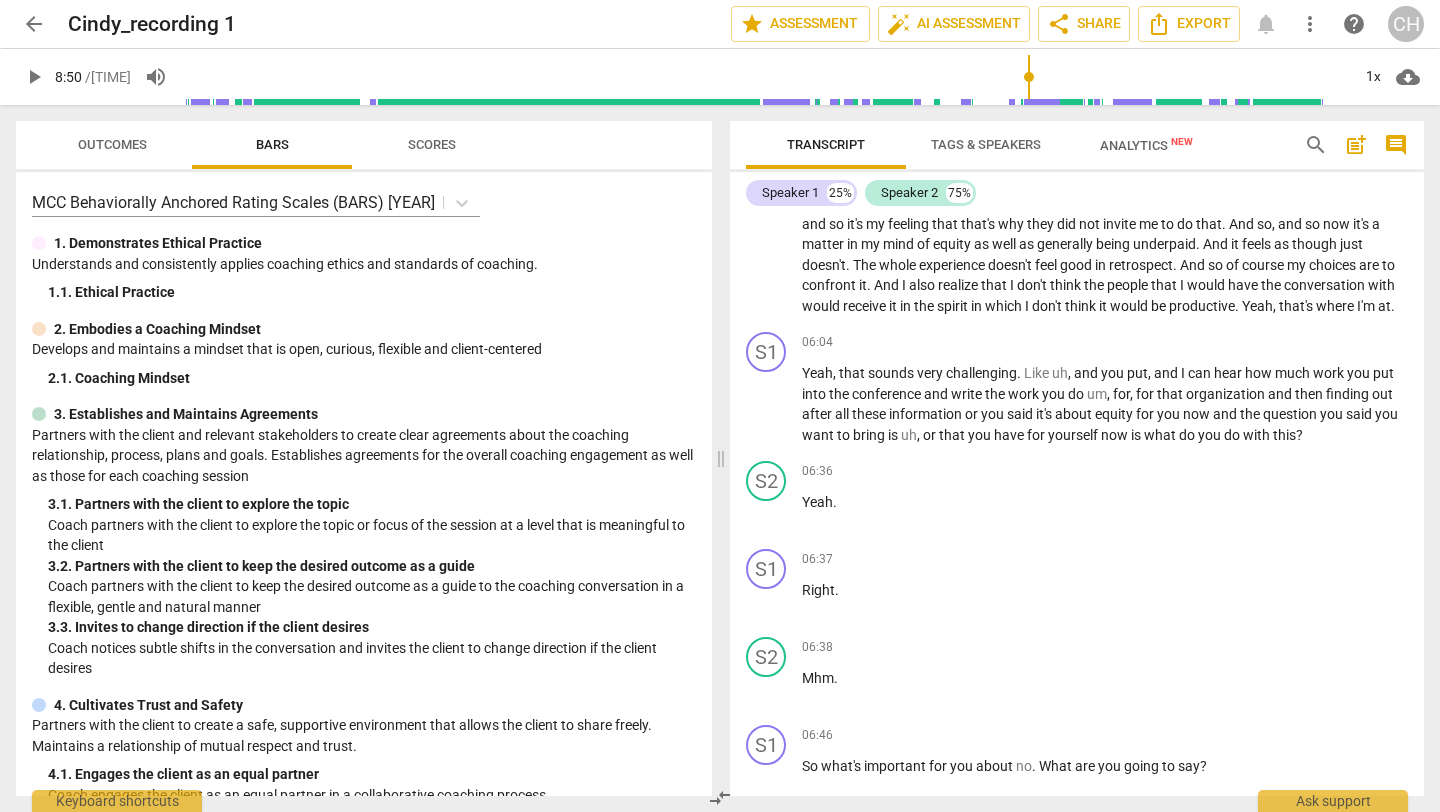 scroll, scrollTop: 1523, scrollLeft: 0, axis: vertical 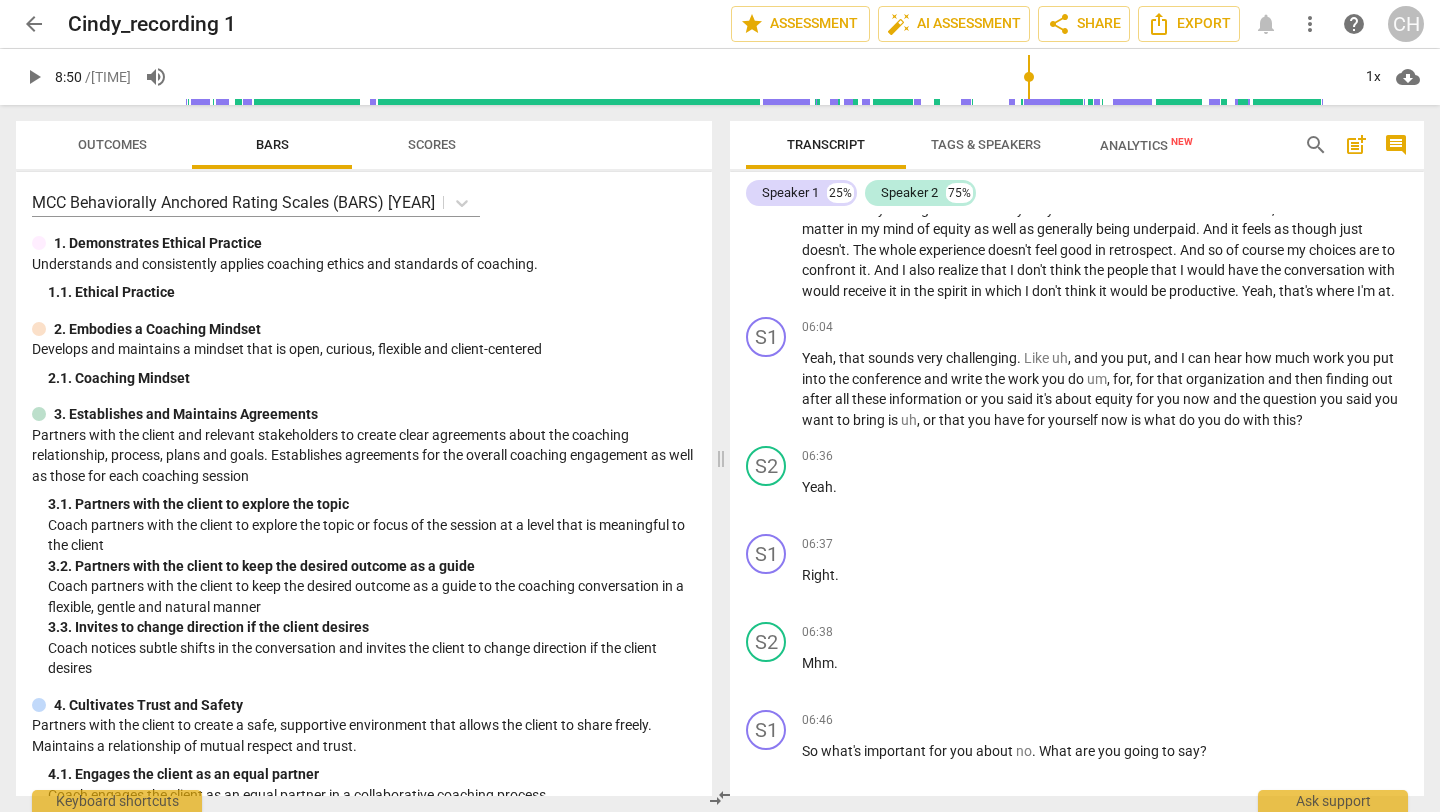 click on "arrow_back [PERSON] _recording 1 edit star Assessment auto_fix_high AI Assessment share Share Export notifications more_vert help CH" at bounding box center [720, 24] 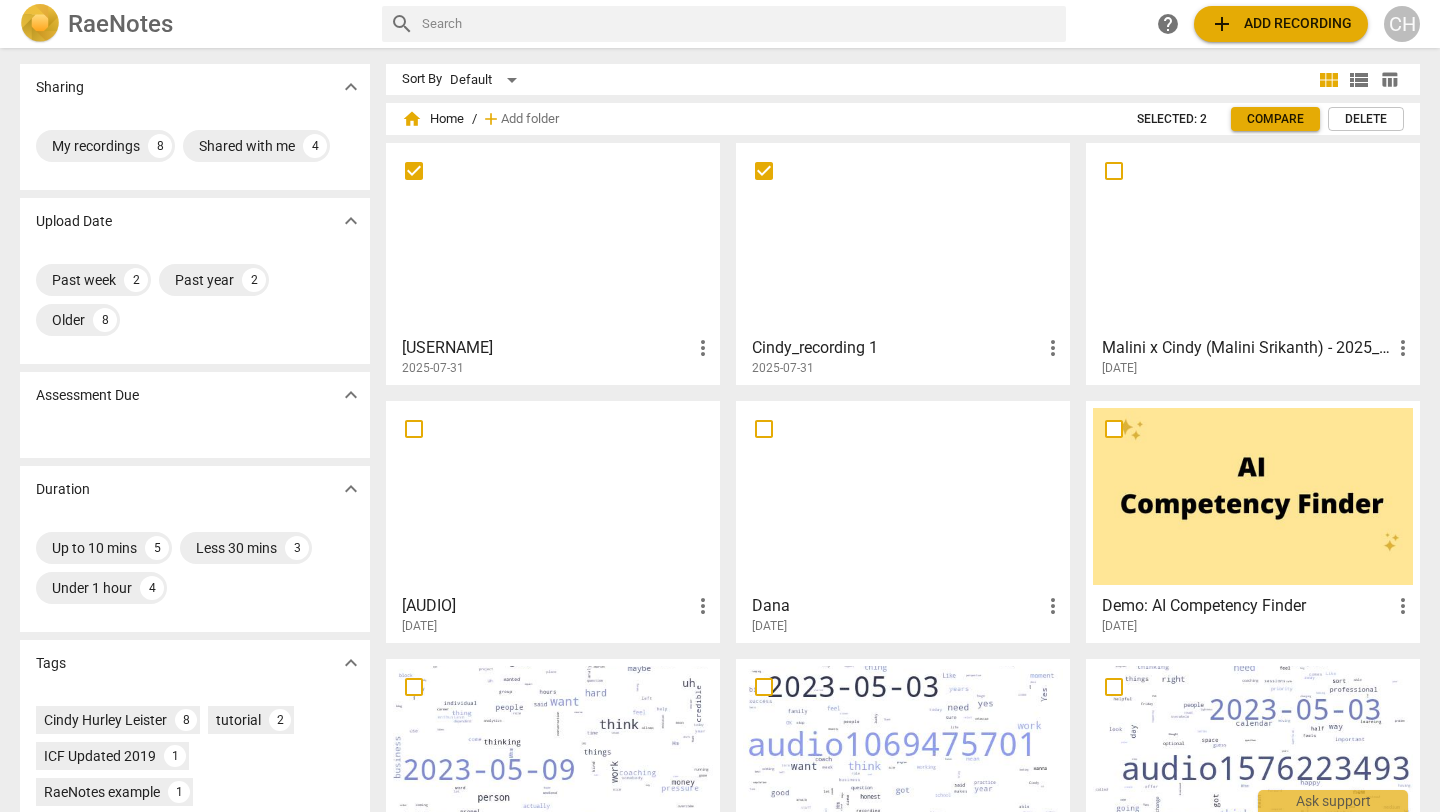 click on "[USERNAME]" at bounding box center (546, 348) 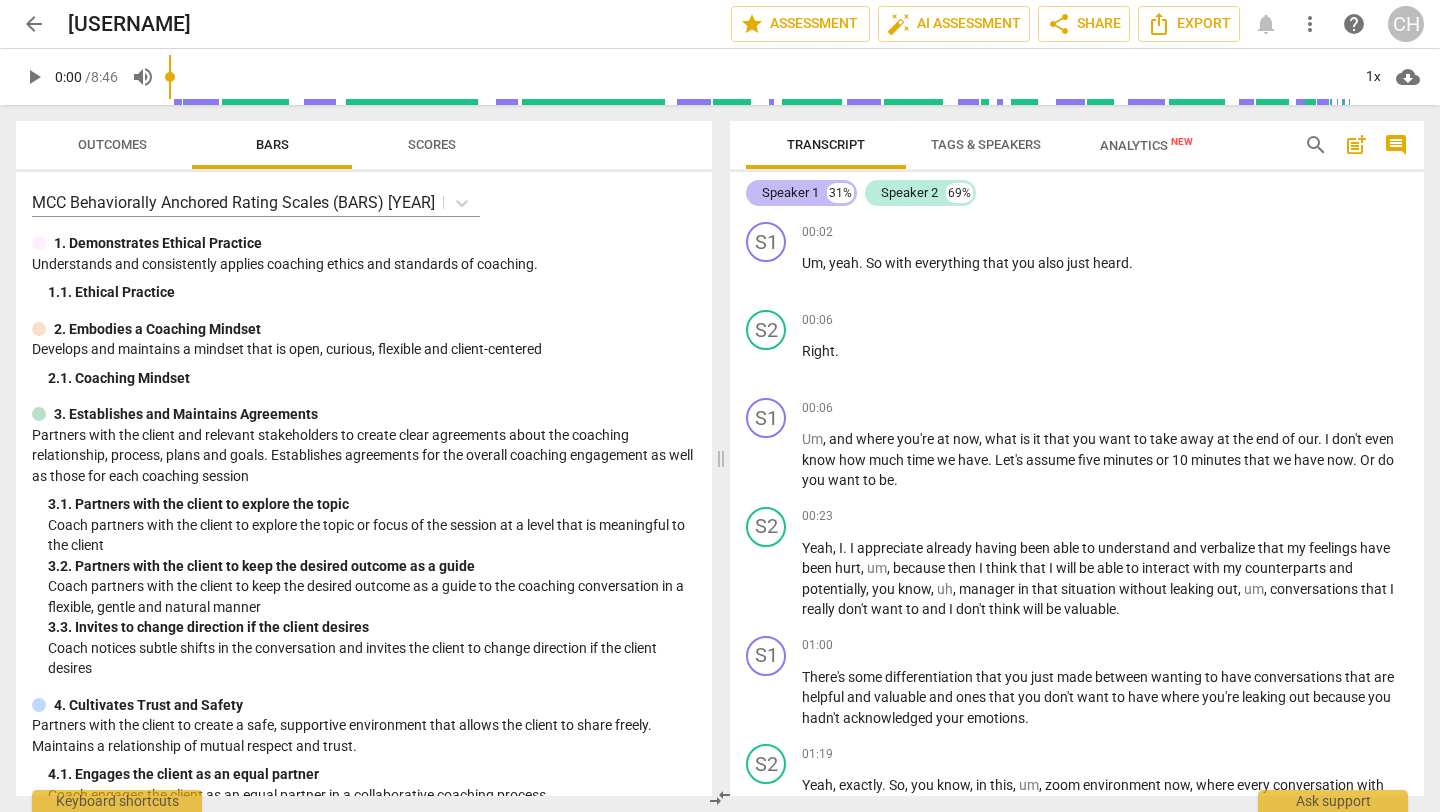 click on "Speaker 1" at bounding box center [790, 193] 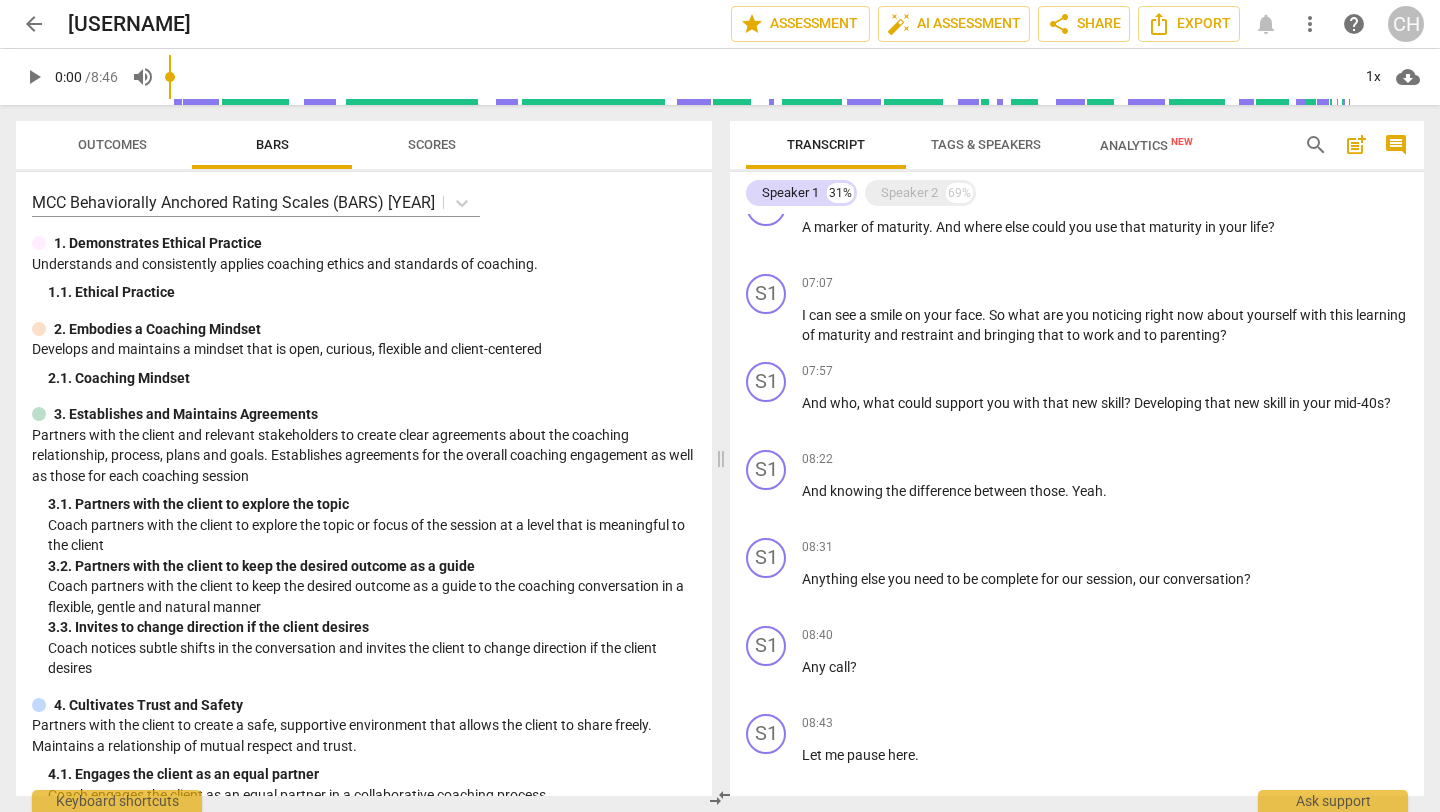 scroll, scrollTop: 961, scrollLeft: 0, axis: vertical 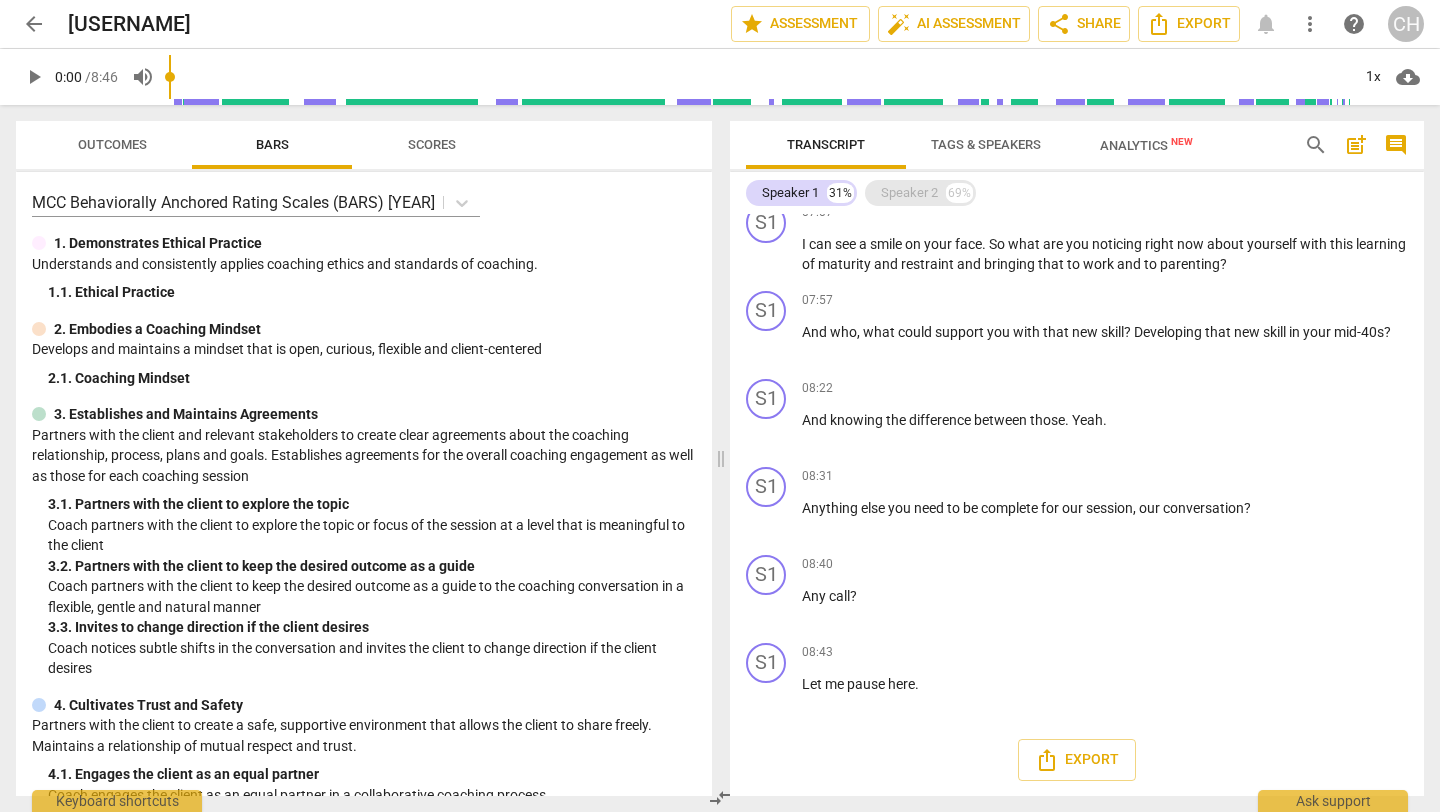 click on "Speaker 2" at bounding box center [909, 193] 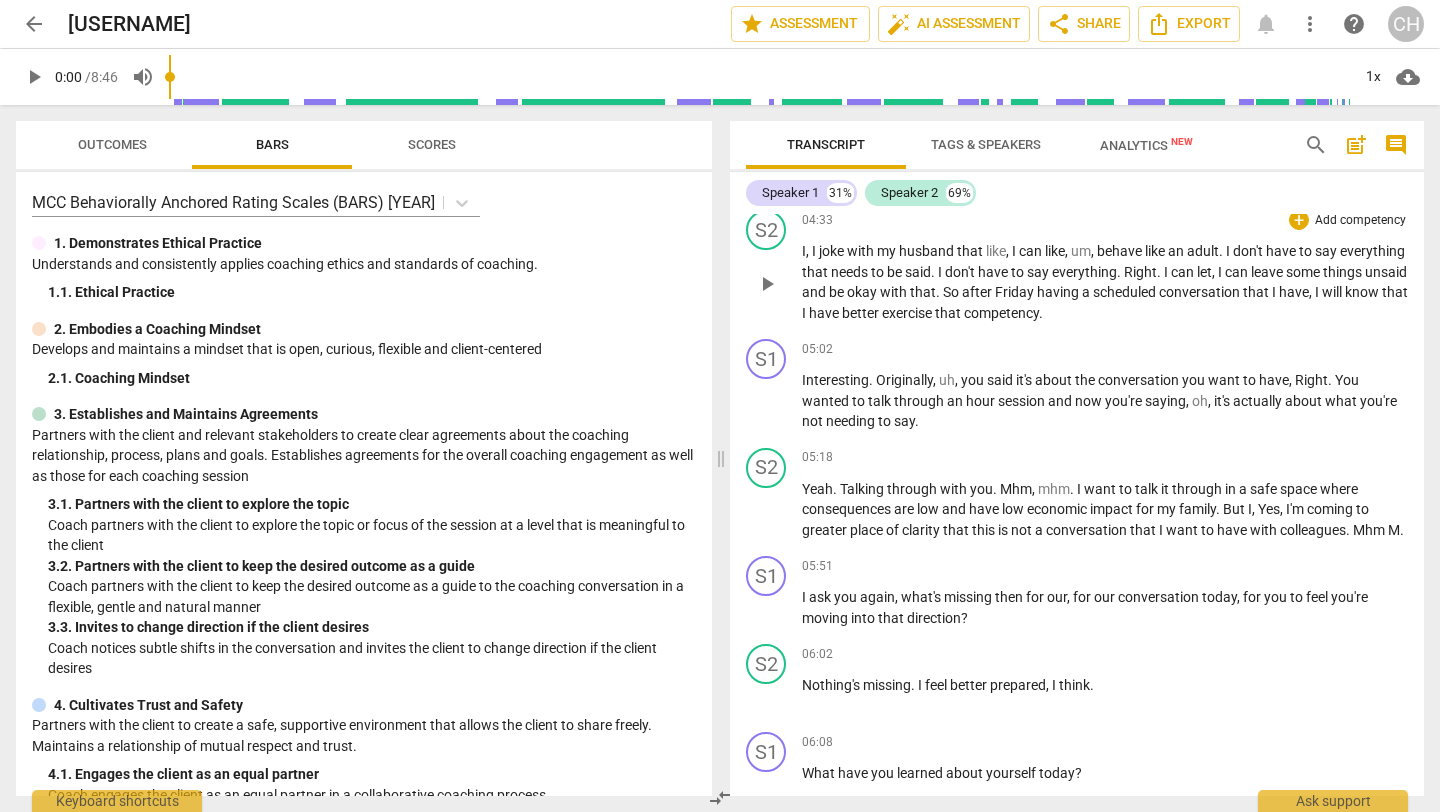 scroll, scrollTop: 1313, scrollLeft: 0, axis: vertical 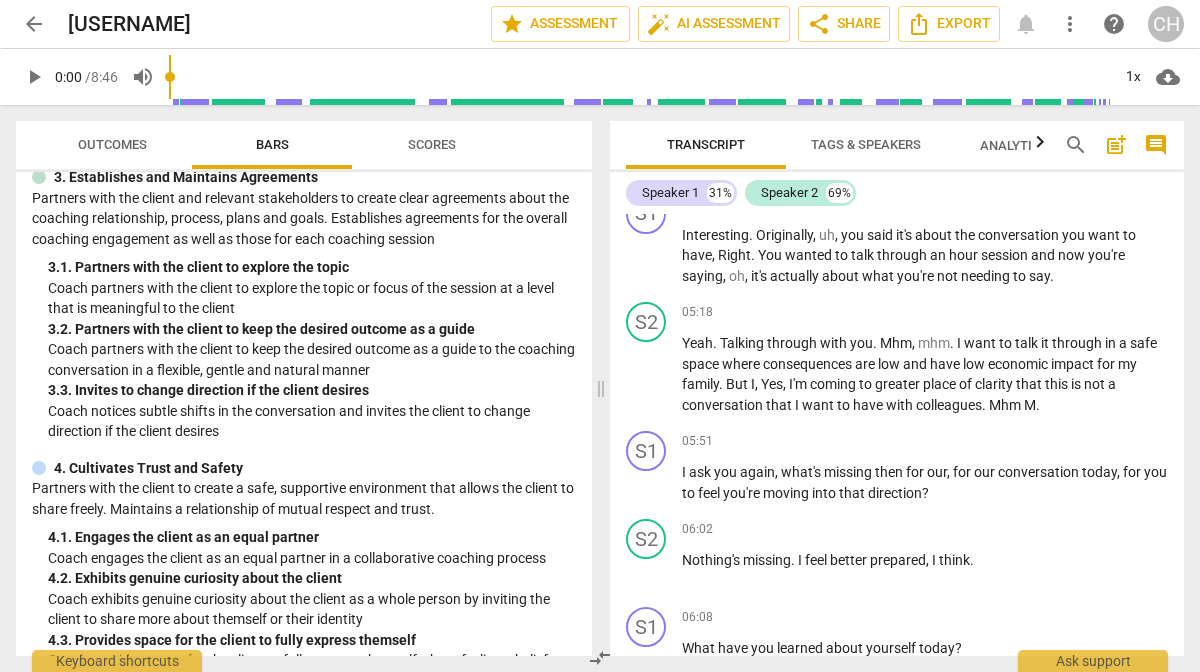 click on "CH" at bounding box center (1166, 24) 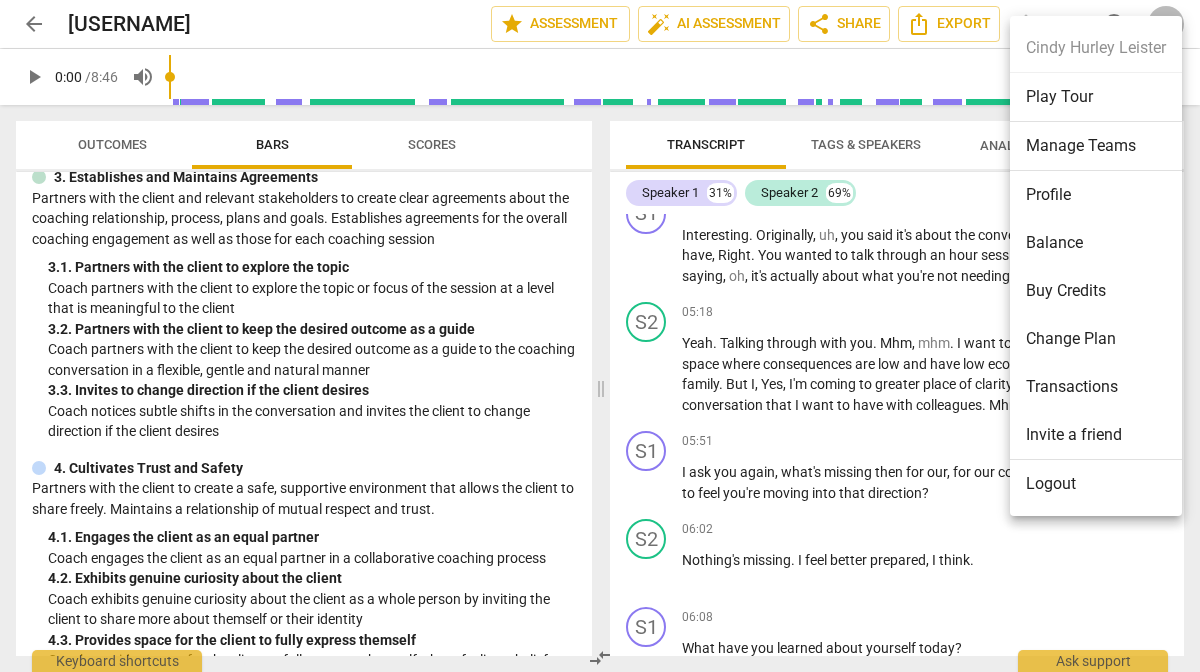 click on "Profile" at bounding box center (1096, 195) 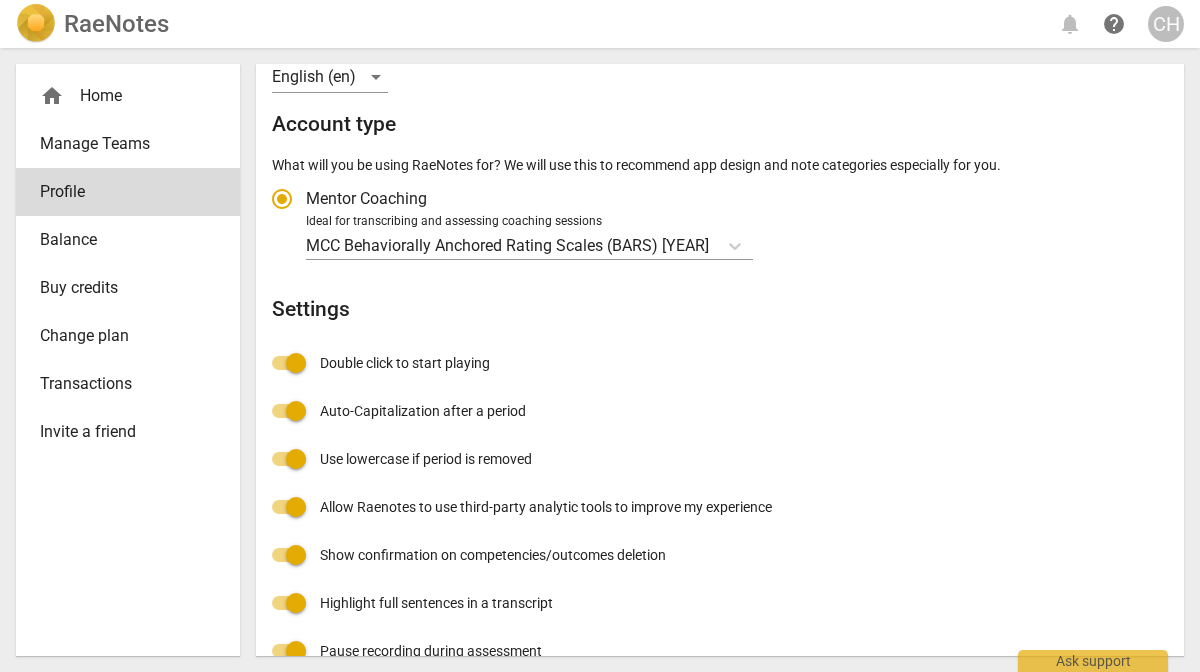 scroll, scrollTop: 293, scrollLeft: 0, axis: vertical 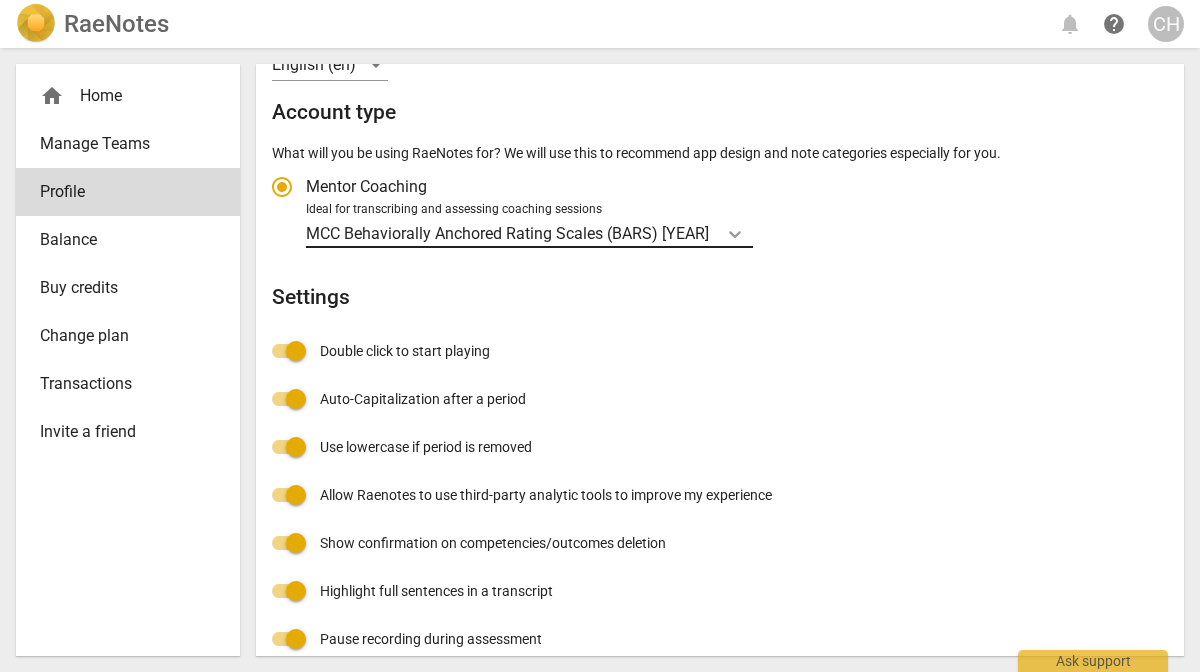 click 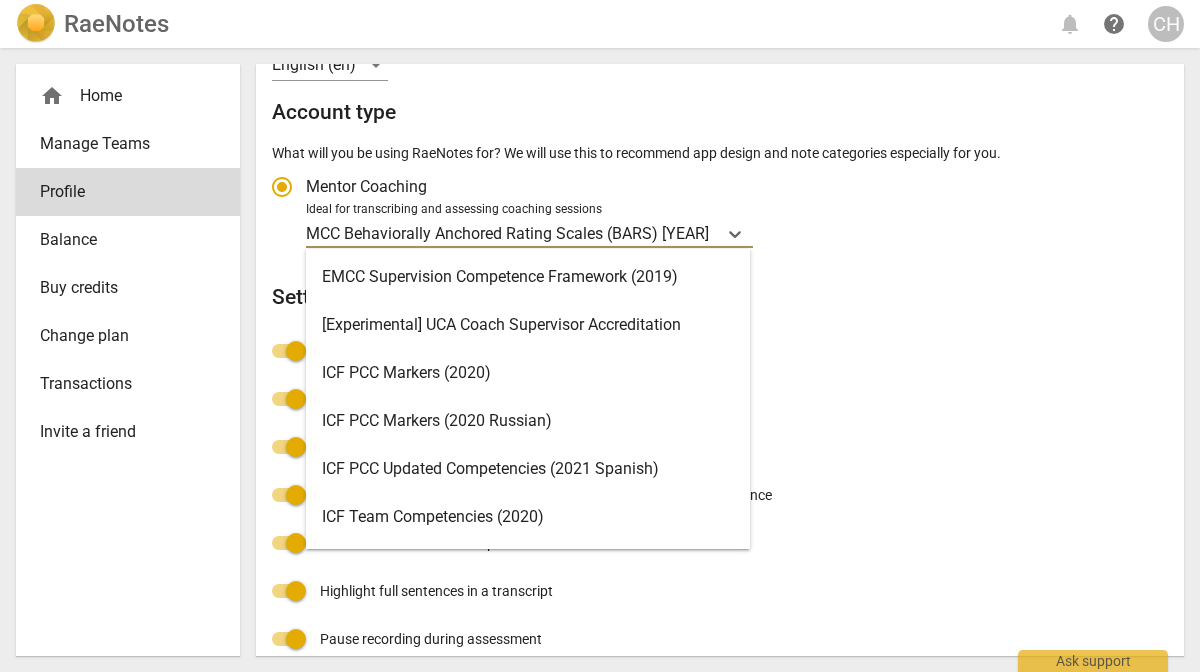 click on "ICF PCC Markers (2020)" at bounding box center [528, 373] 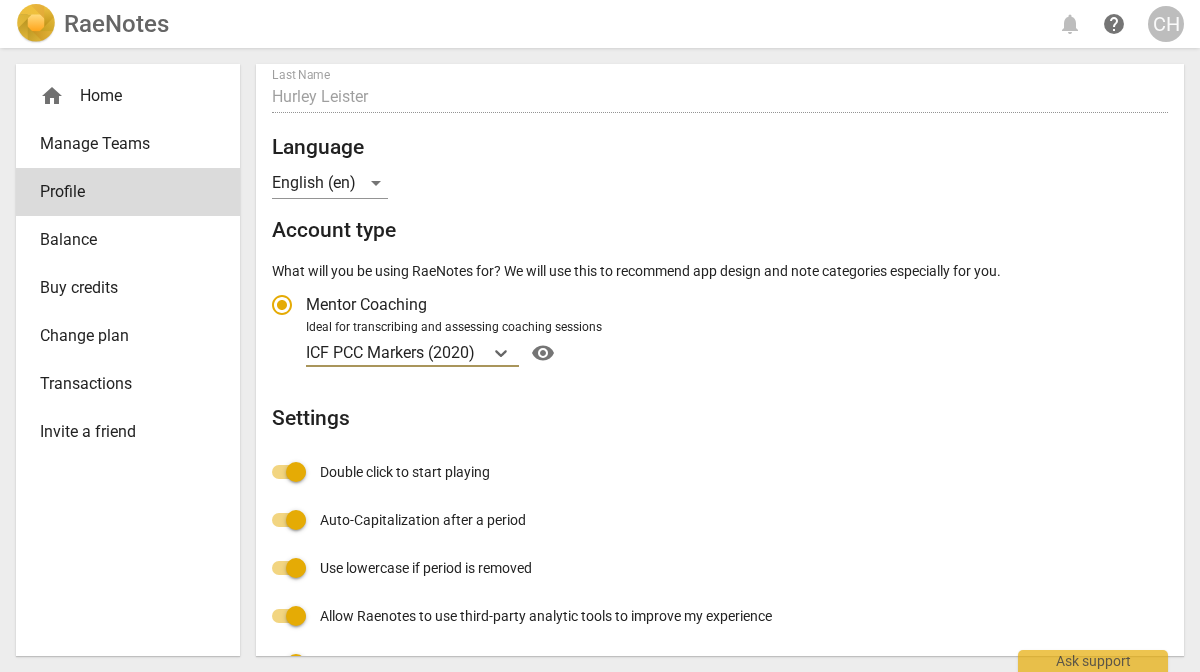 scroll, scrollTop: 237, scrollLeft: 0, axis: vertical 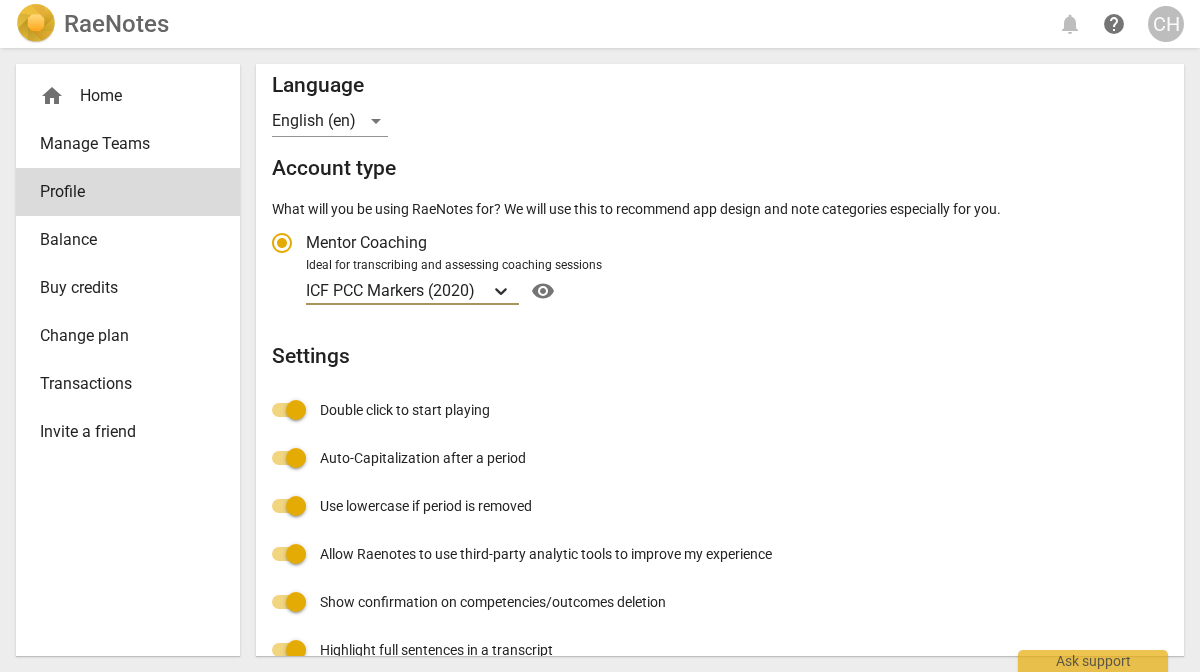 click 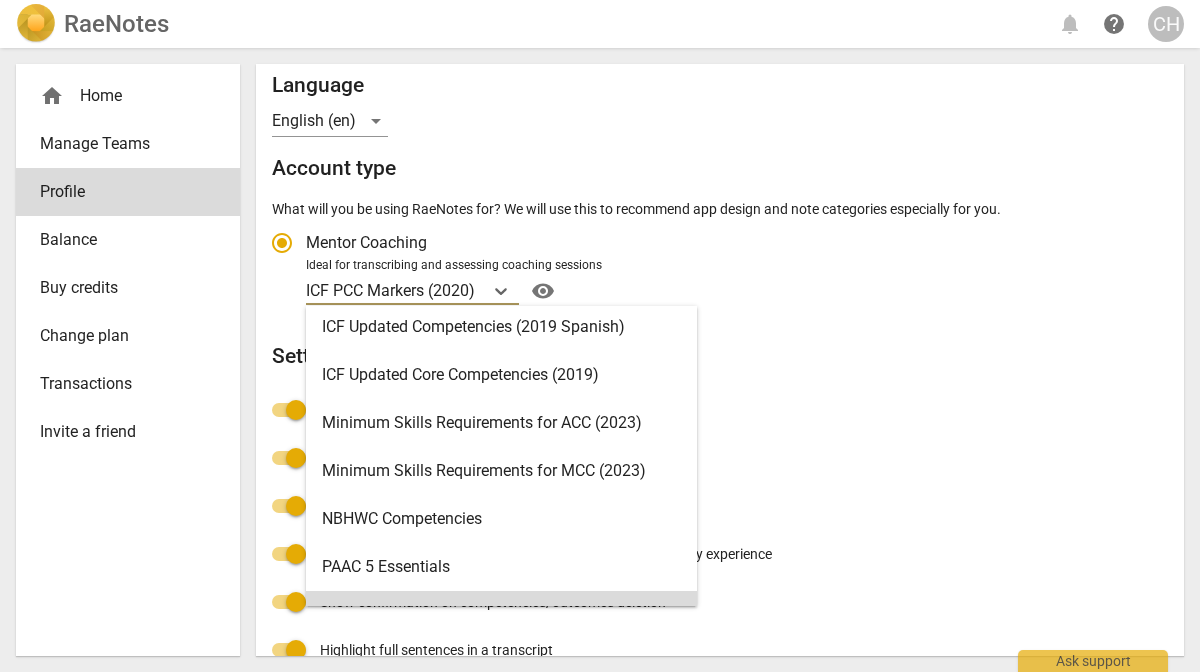 scroll, scrollTop: 340, scrollLeft: 0, axis: vertical 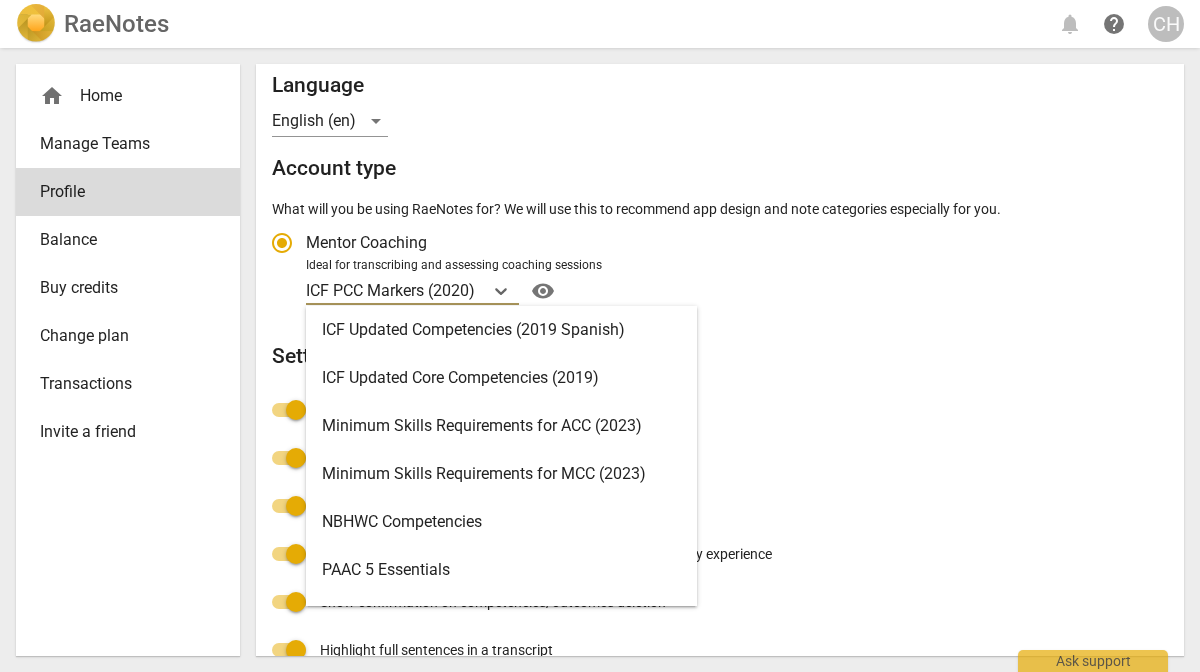 click on "Minimum Skills Requirements for MCC (2023)" at bounding box center [501, 474] 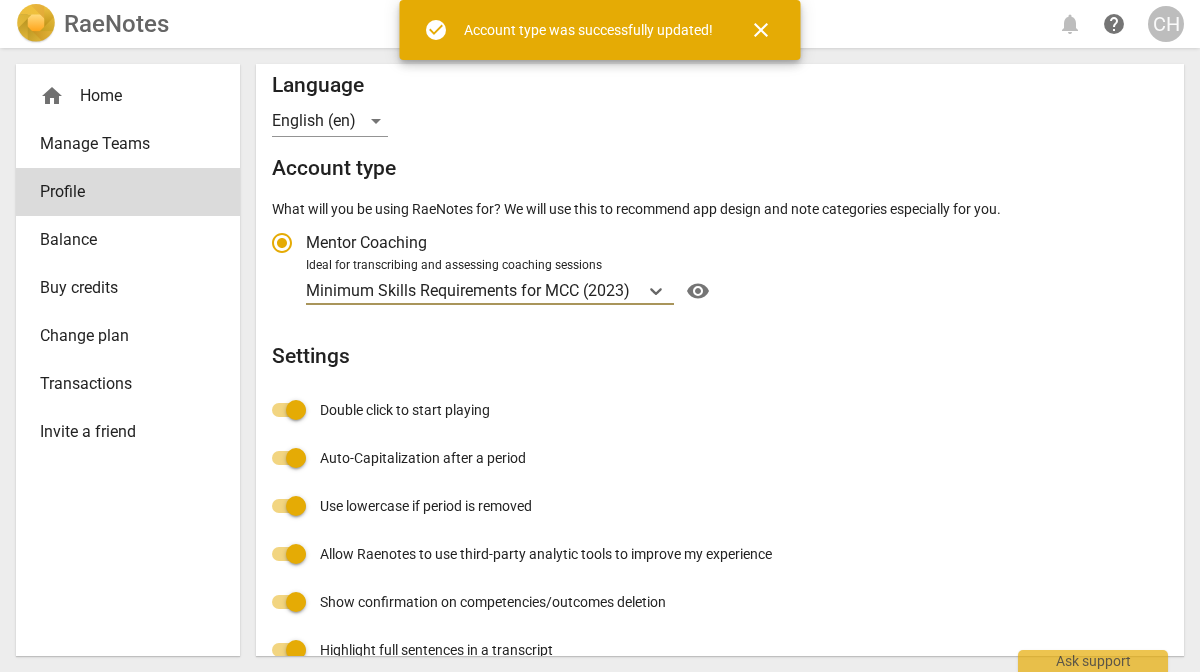 radio on "false" 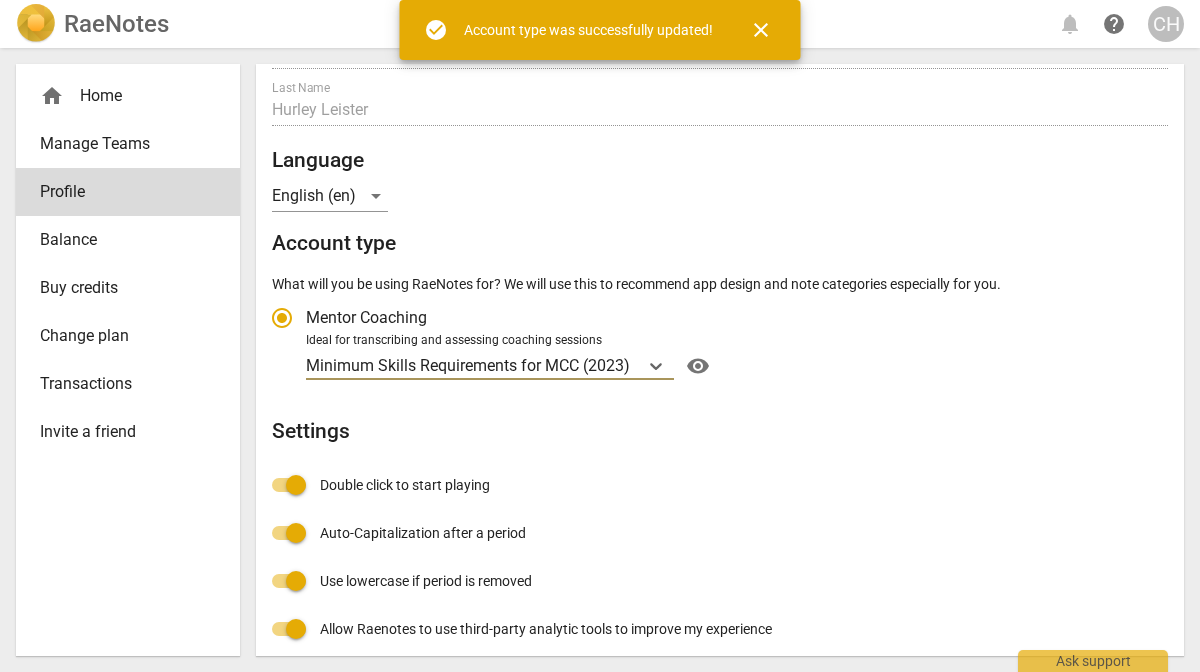 scroll, scrollTop: 0, scrollLeft: 0, axis: both 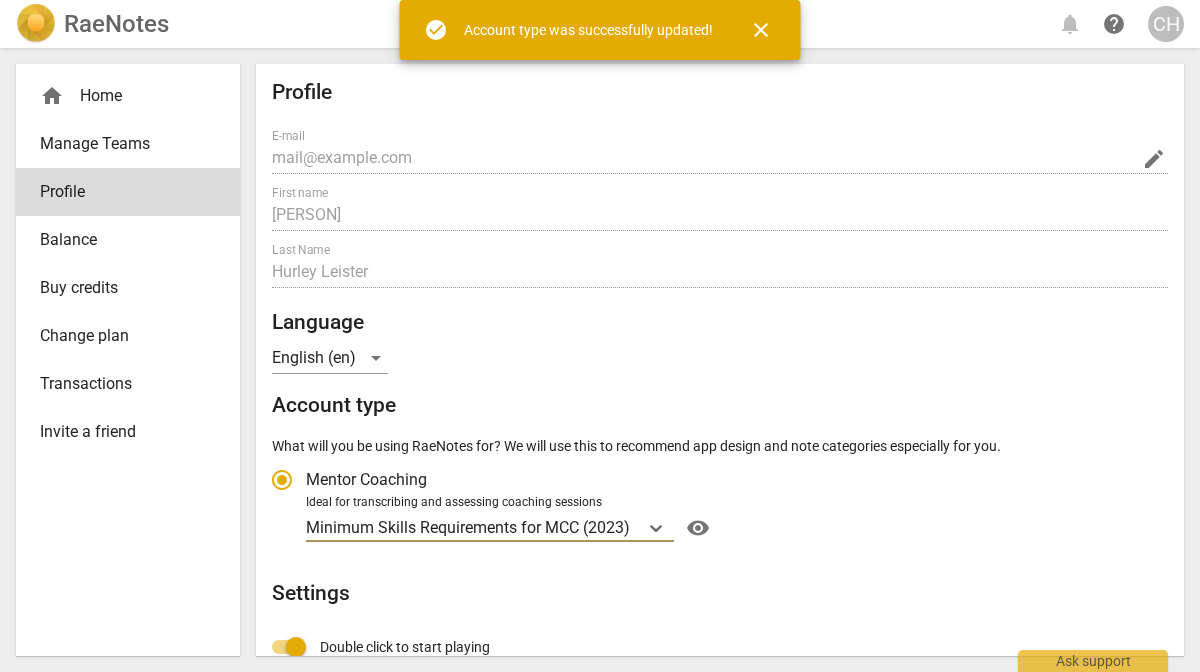click on "home Home" at bounding box center (120, 96) 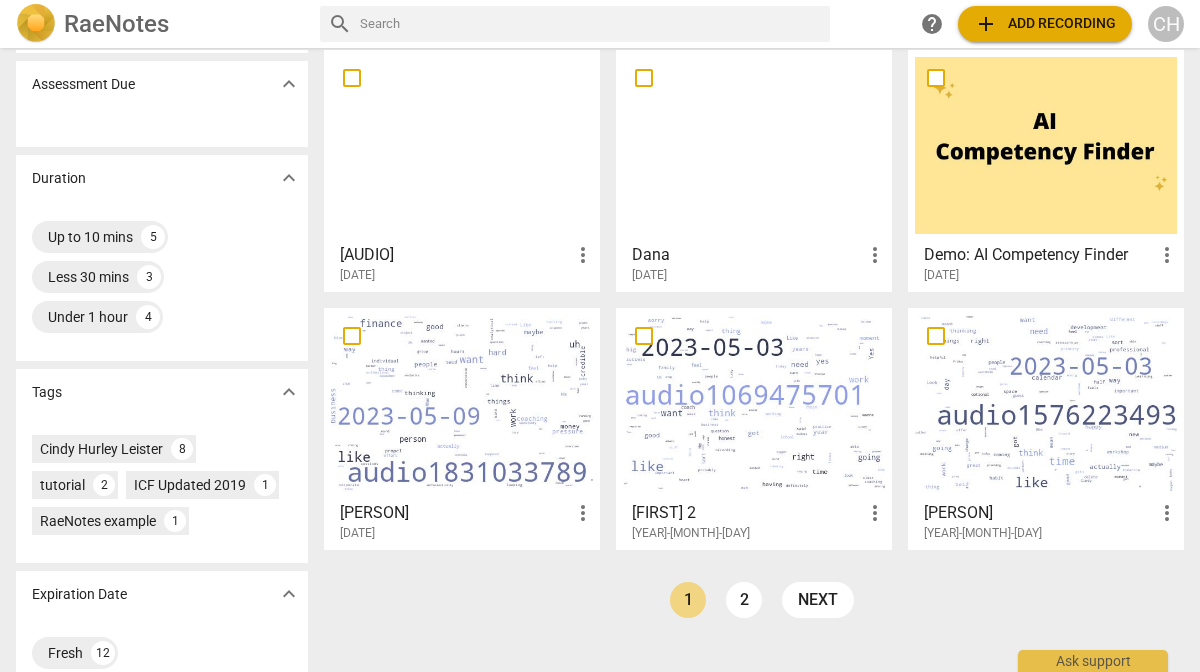 scroll, scrollTop: 384, scrollLeft: 0, axis: vertical 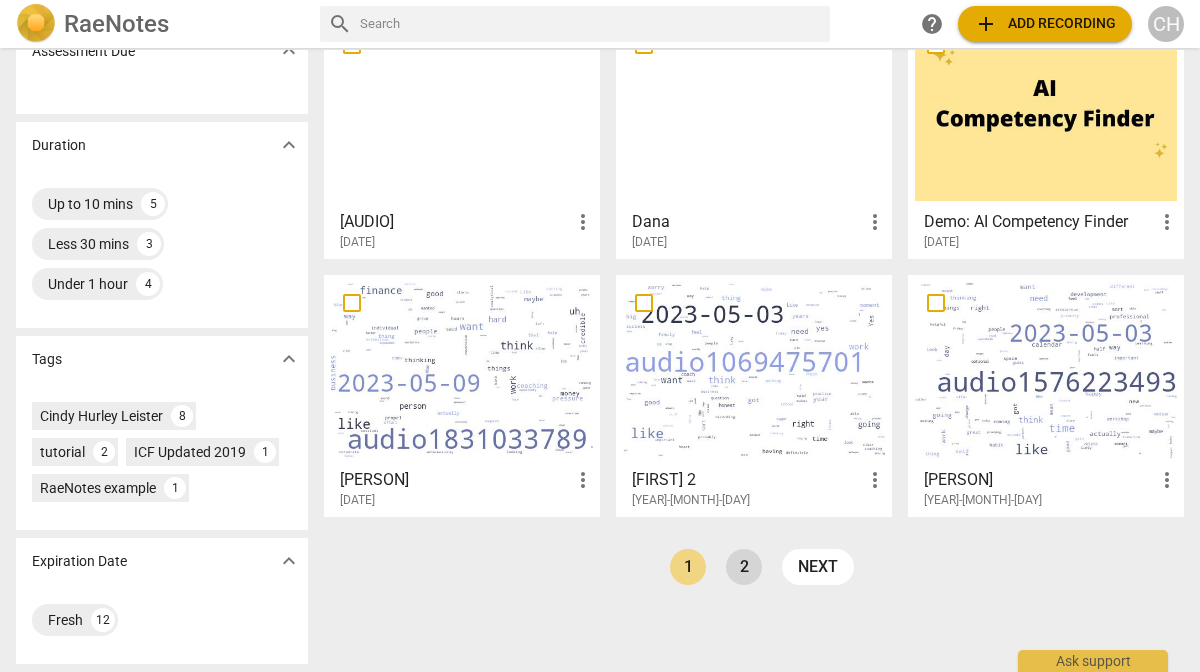 click on "2" at bounding box center [744, 567] 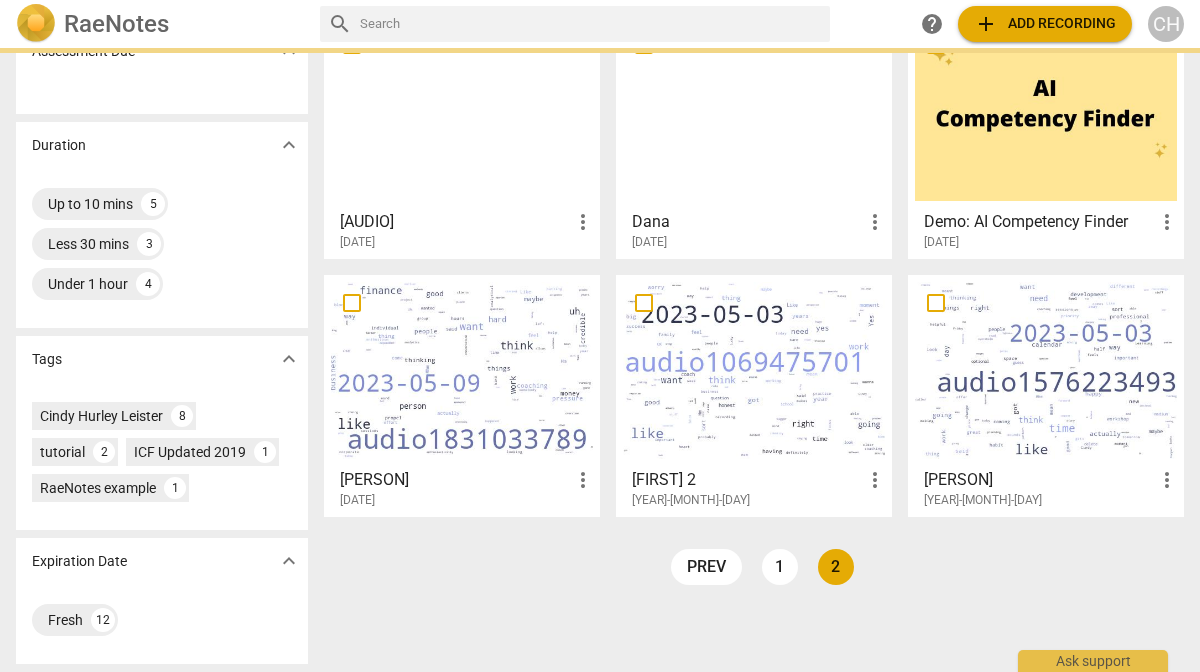 scroll, scrollTop: 0, scrollLeft: 0, axis: both 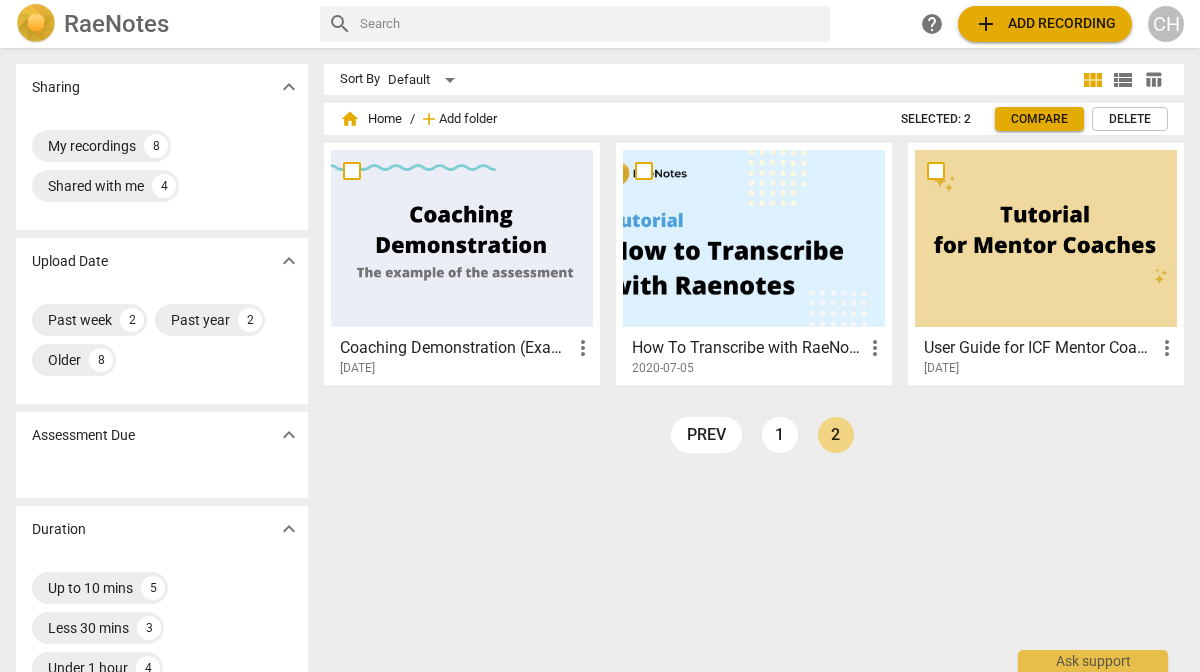 click on "Add folder" at bounding box center [468, 119] 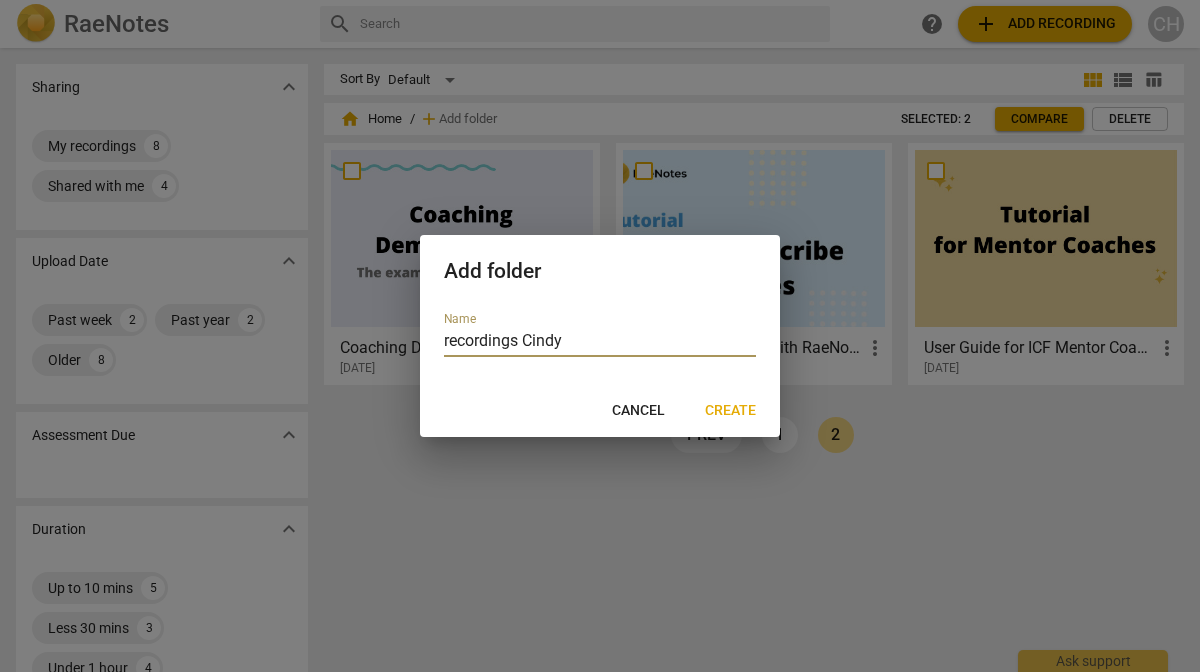 type on "recordings Cindy" 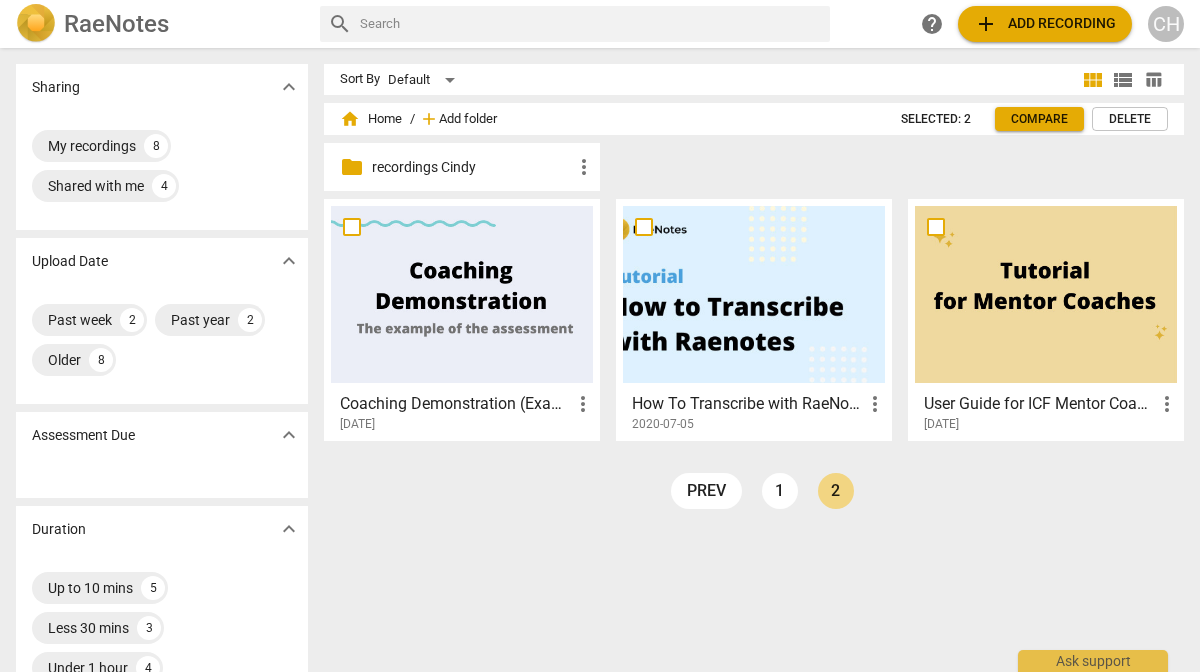 click on "Add folder" at bounding box center [468, 119] 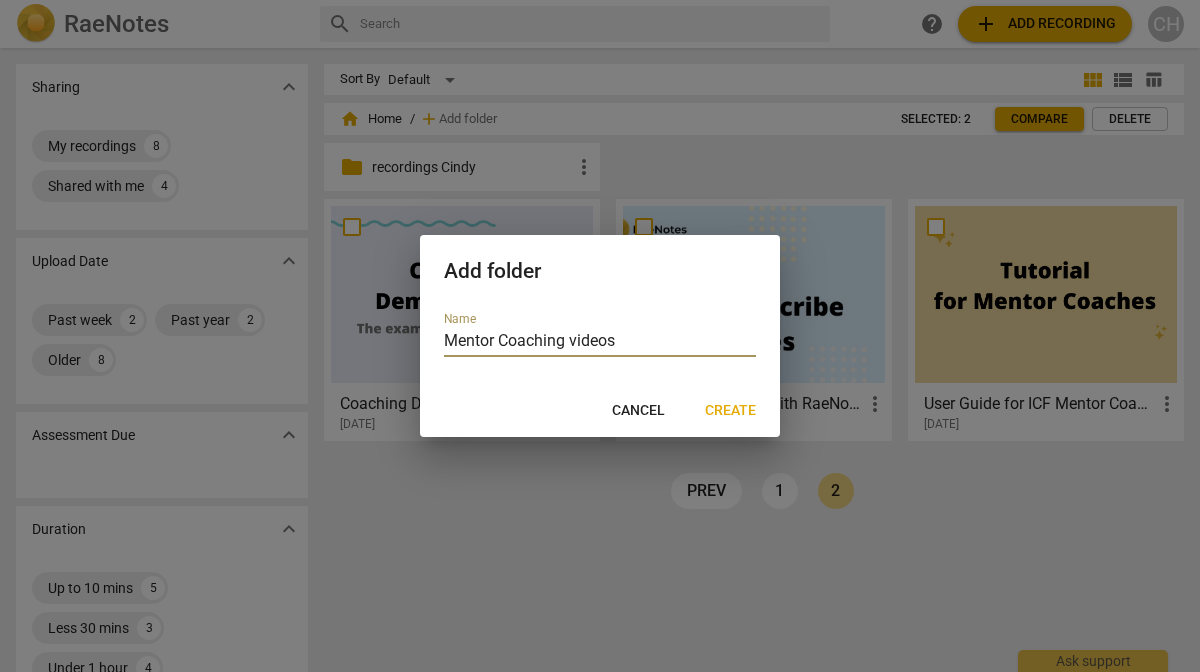 type on "Mentor Coaching videos" 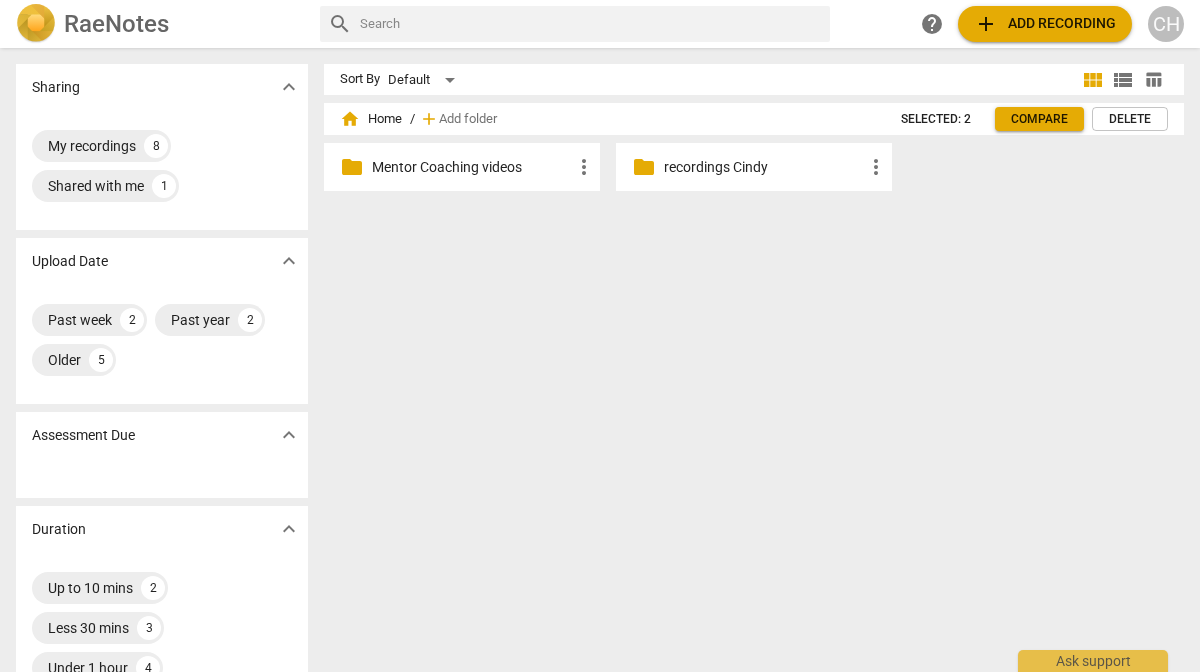 click on "home Home" at bounding box center (371, 119) 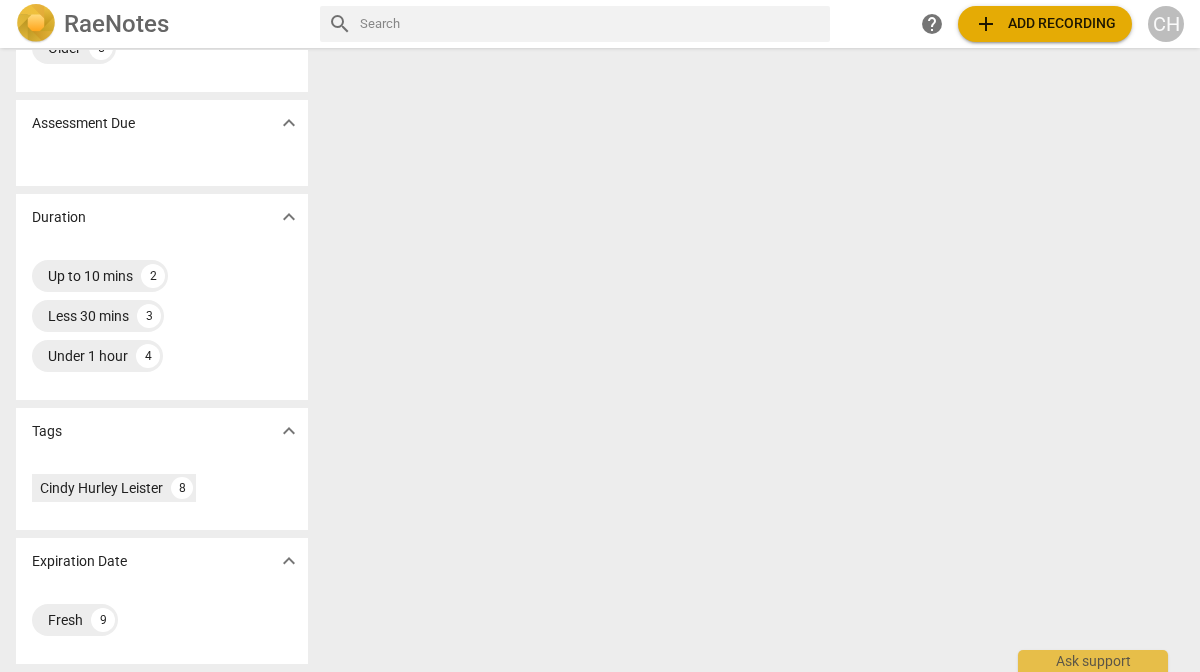 scroll, scrollTop: 0, scrollLeft: 0, axis: both 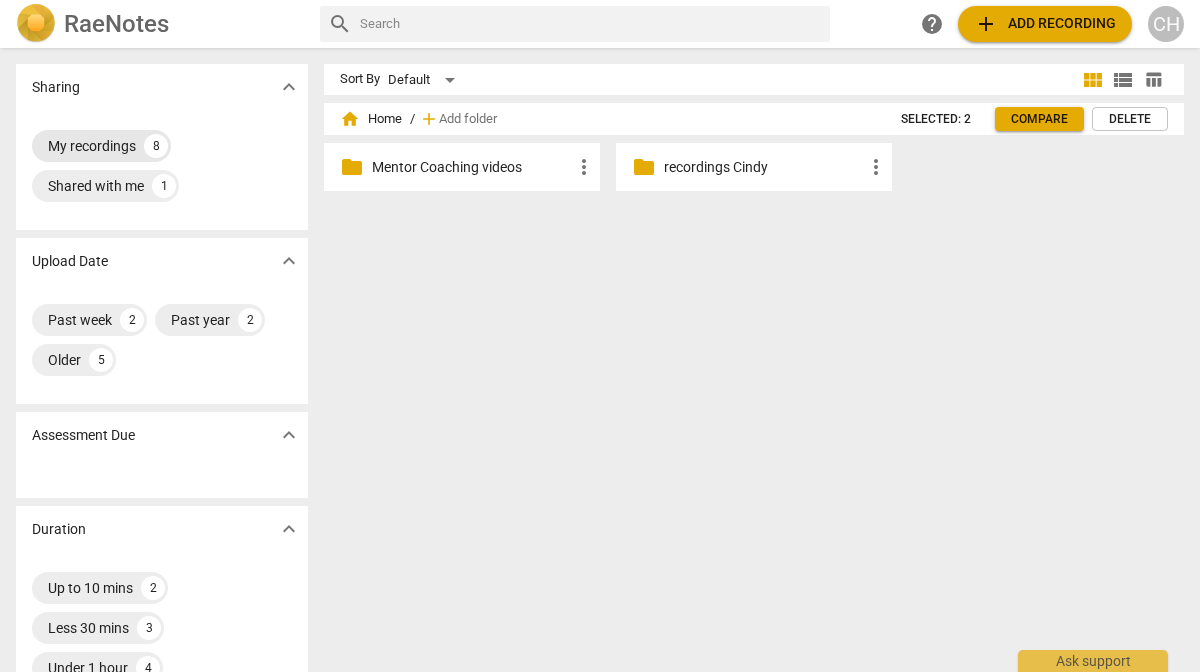 click on "My recordings" at bounding box center (92, 146) 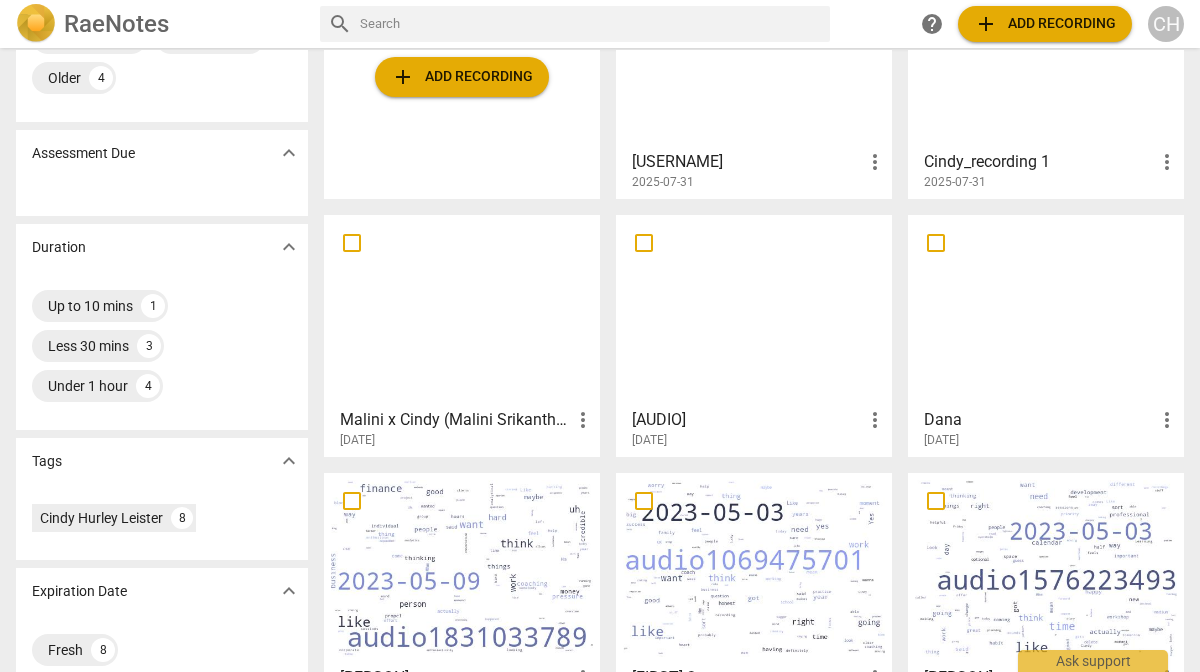 scroll, scrollTop: 301, scrollLeft: 0, axis: vertical 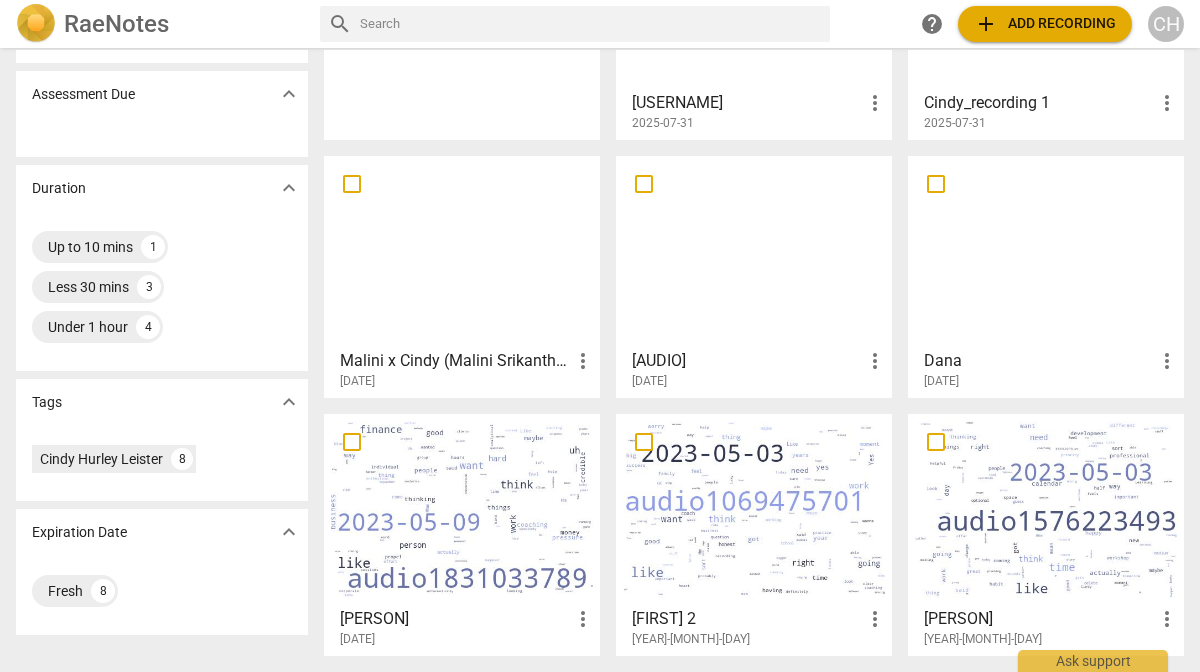 click at bounding box center [1046, 509] 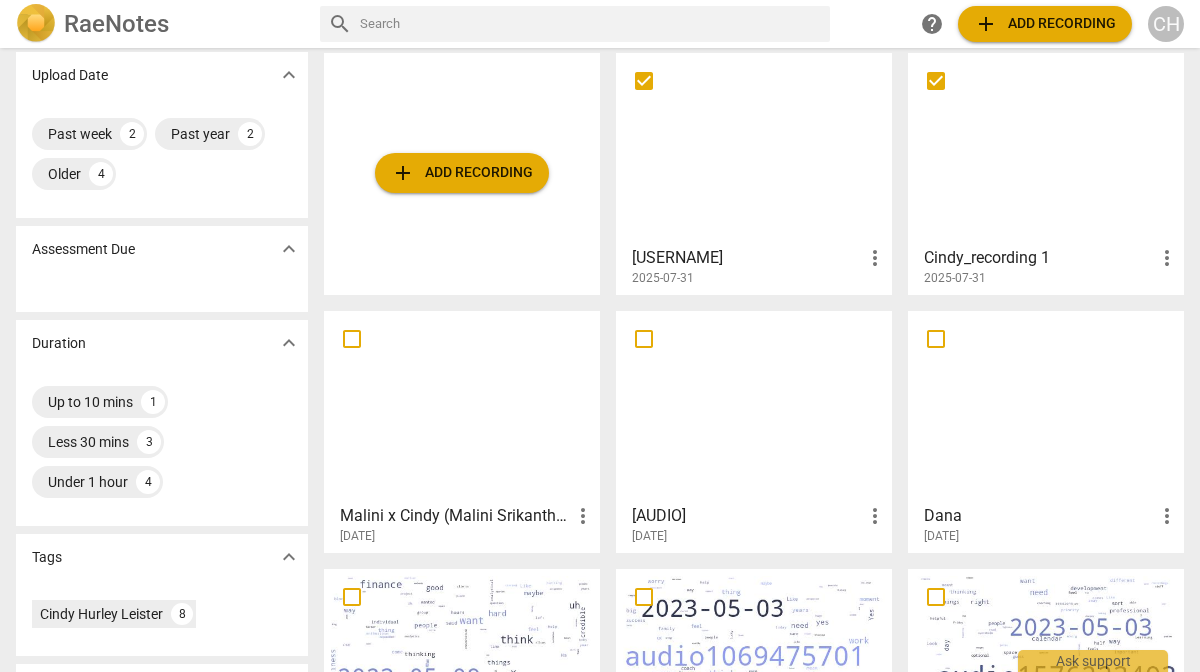 scroll, scrollTop: 173, scrollLeft: 0, axis: vertical 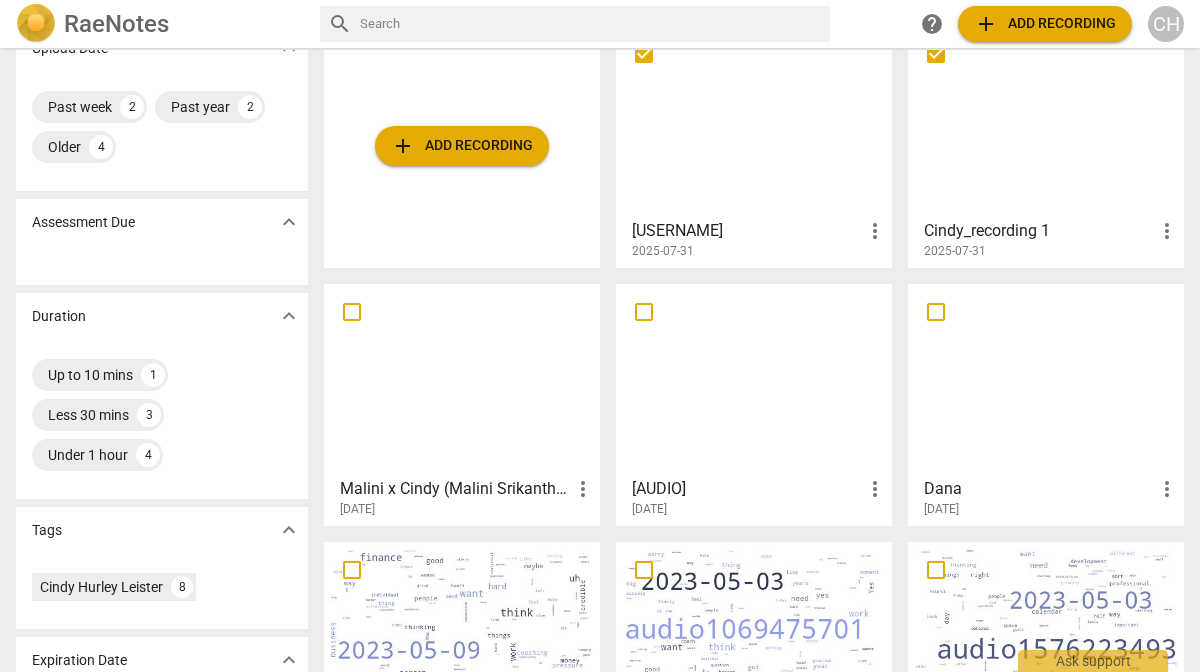 click on "more_vert" at bounding box center (875, 489) 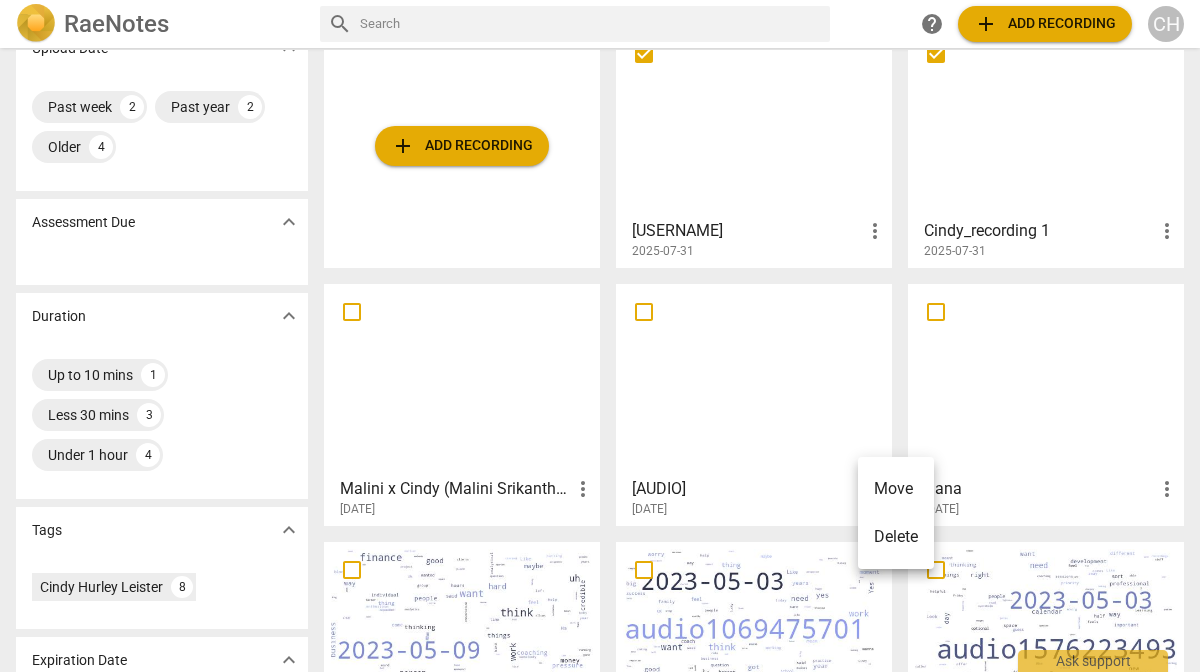 click on "Move" at bounding box center [896, 489] 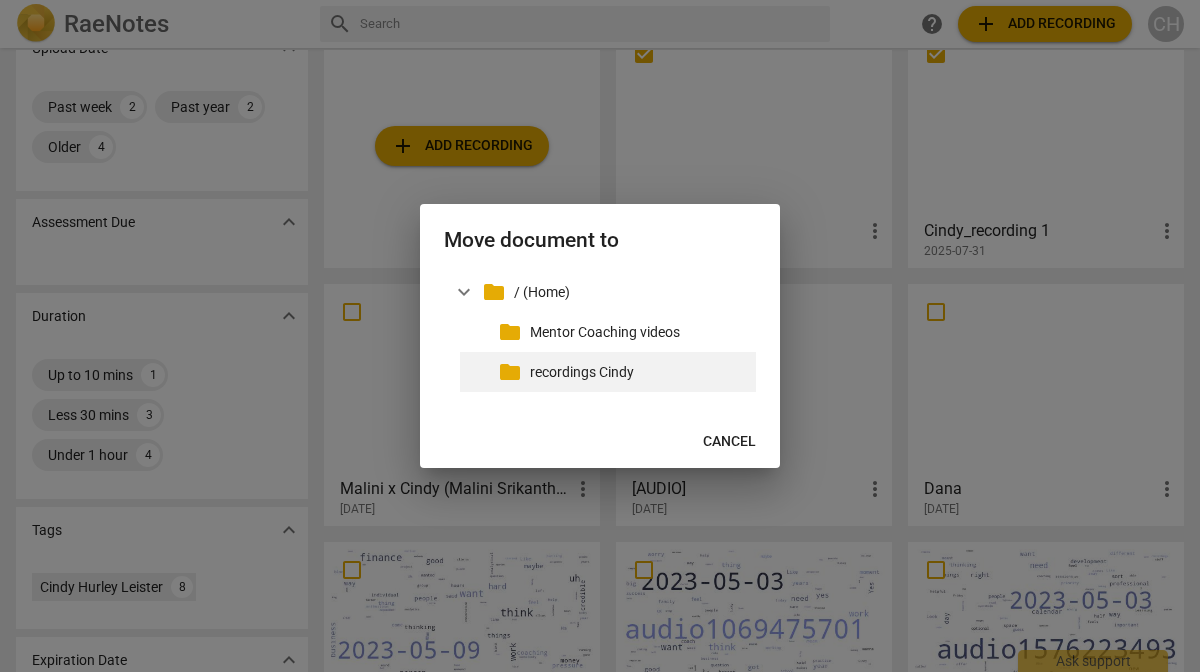 click on "recordings Cindy" at bounding box center (639, 372) 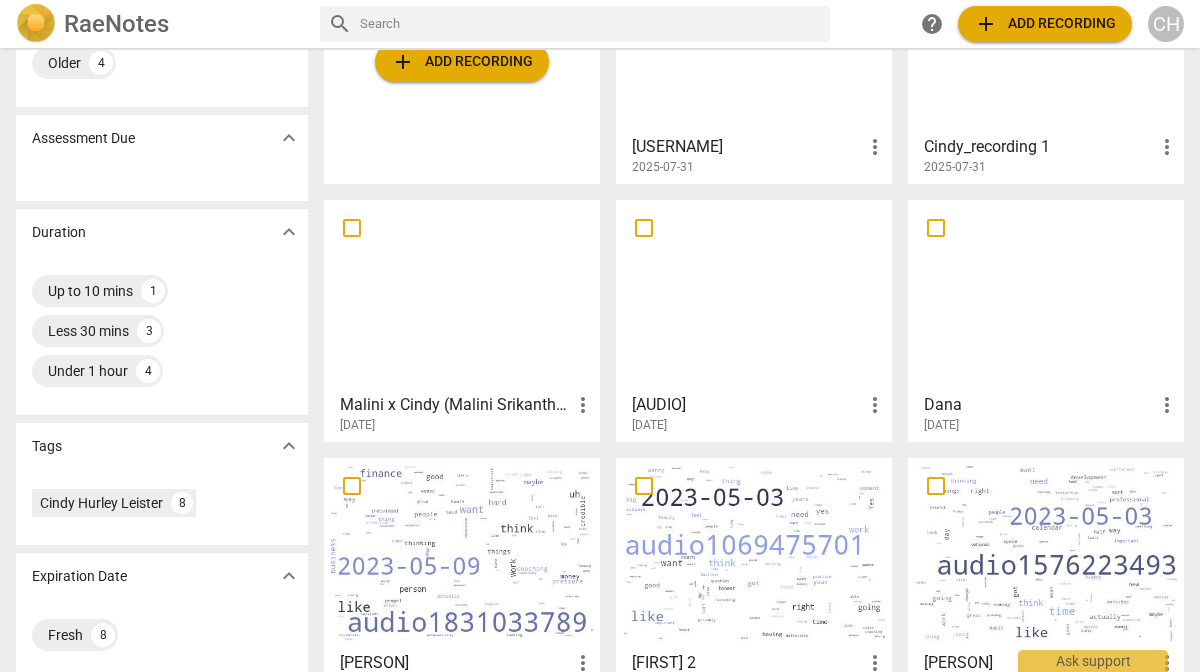 scroll, scrollTop: 301, scrollLeft: 0, axis: vertical 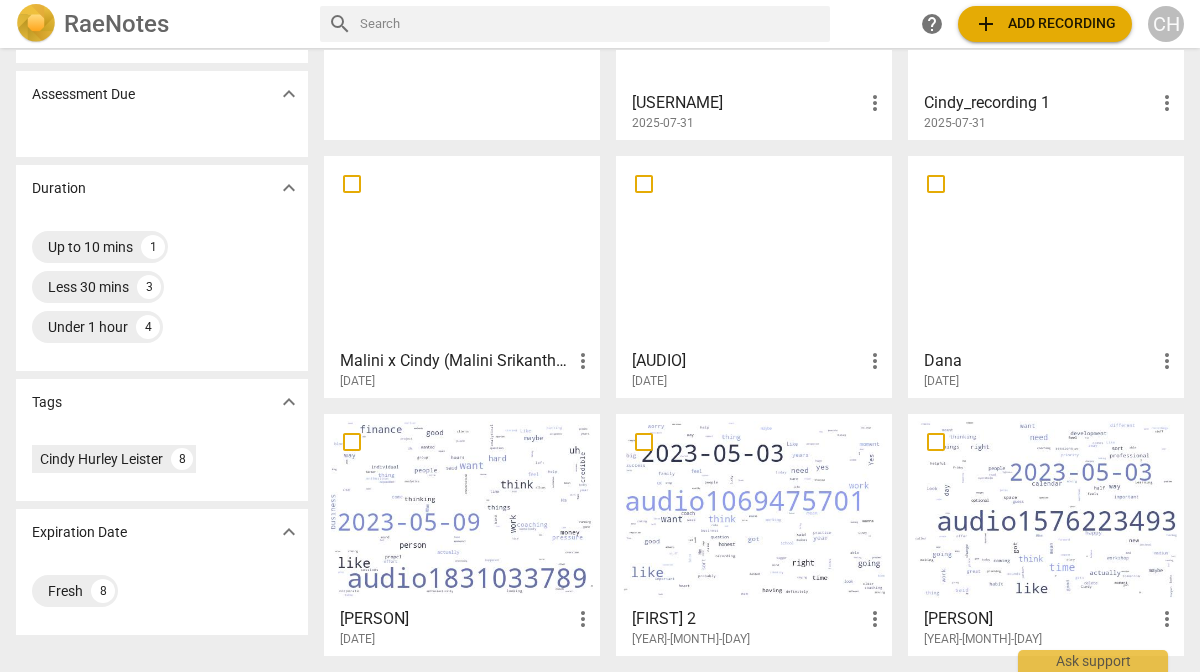 click on "more_vert" at bounding box center (583, 361) 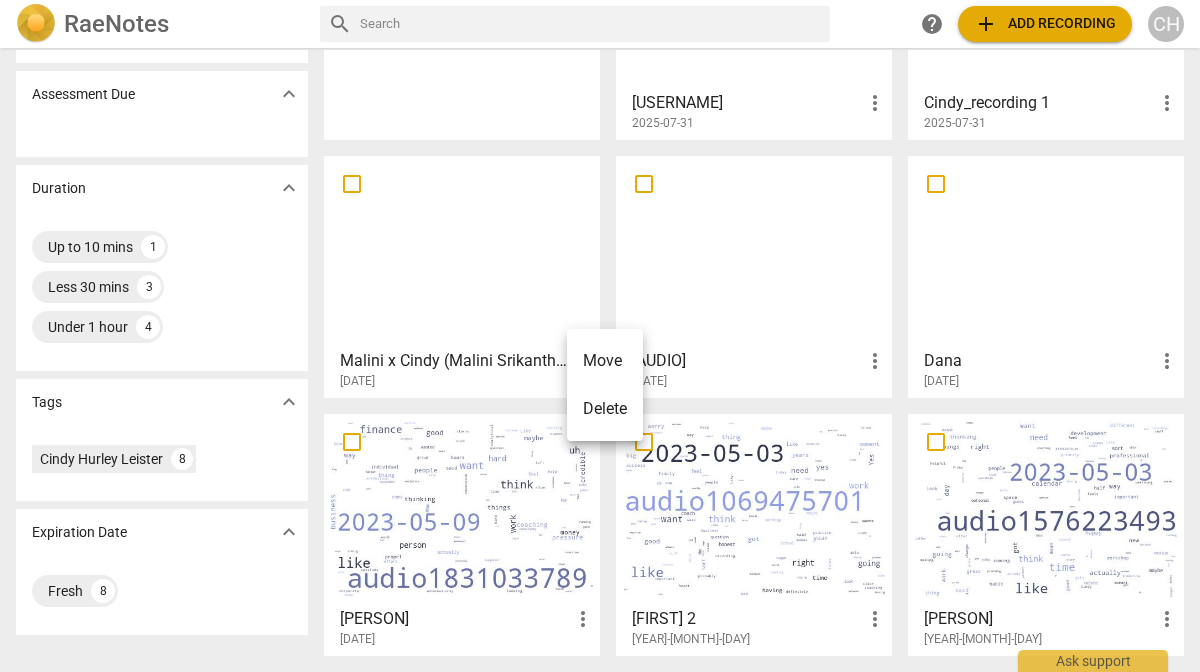 click on "Move" at bounding box center (605, 361) 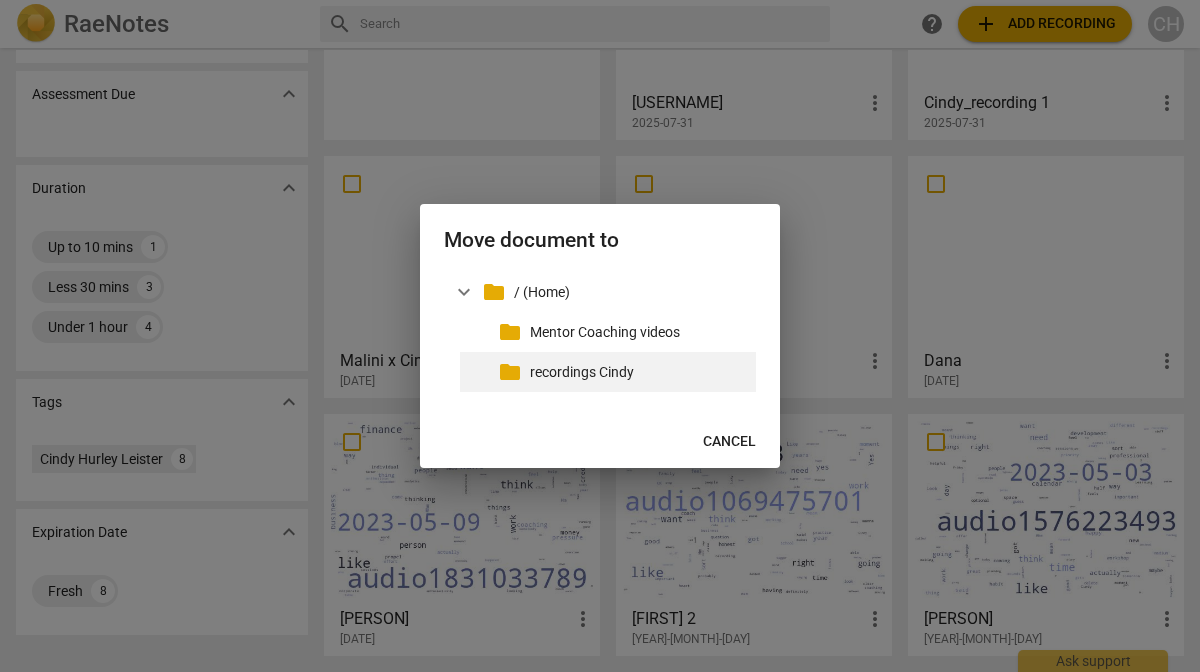 click on "folder recordings Cindy" at bounding box center (608, 372) 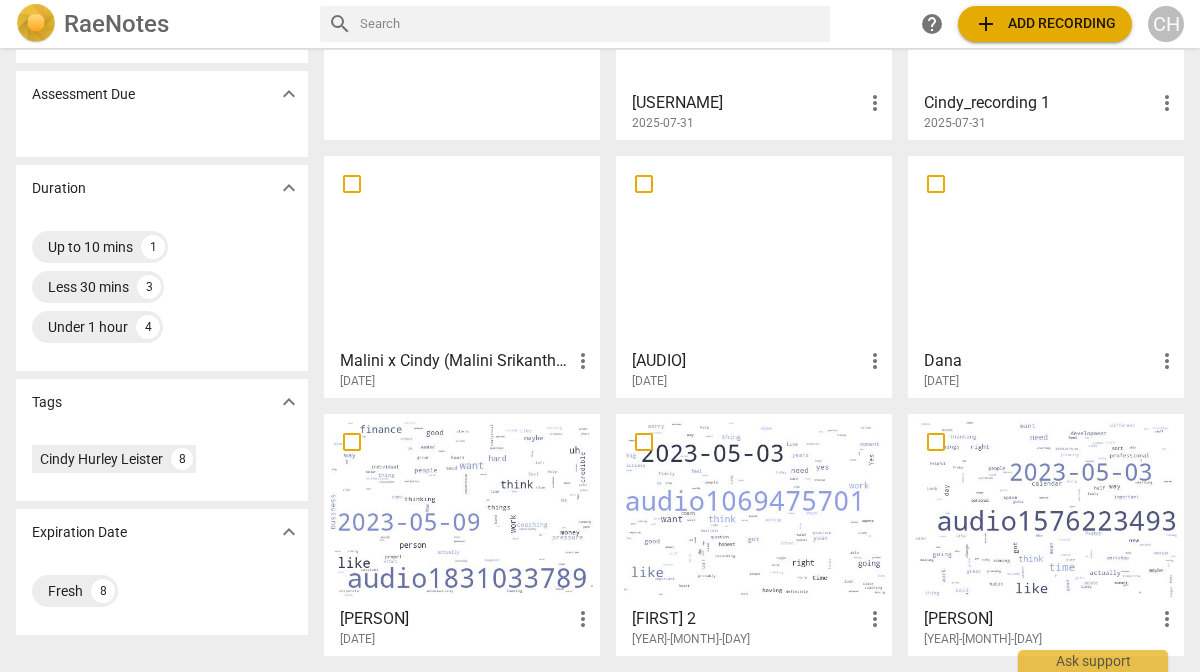 click at bounding box center (754, 251) 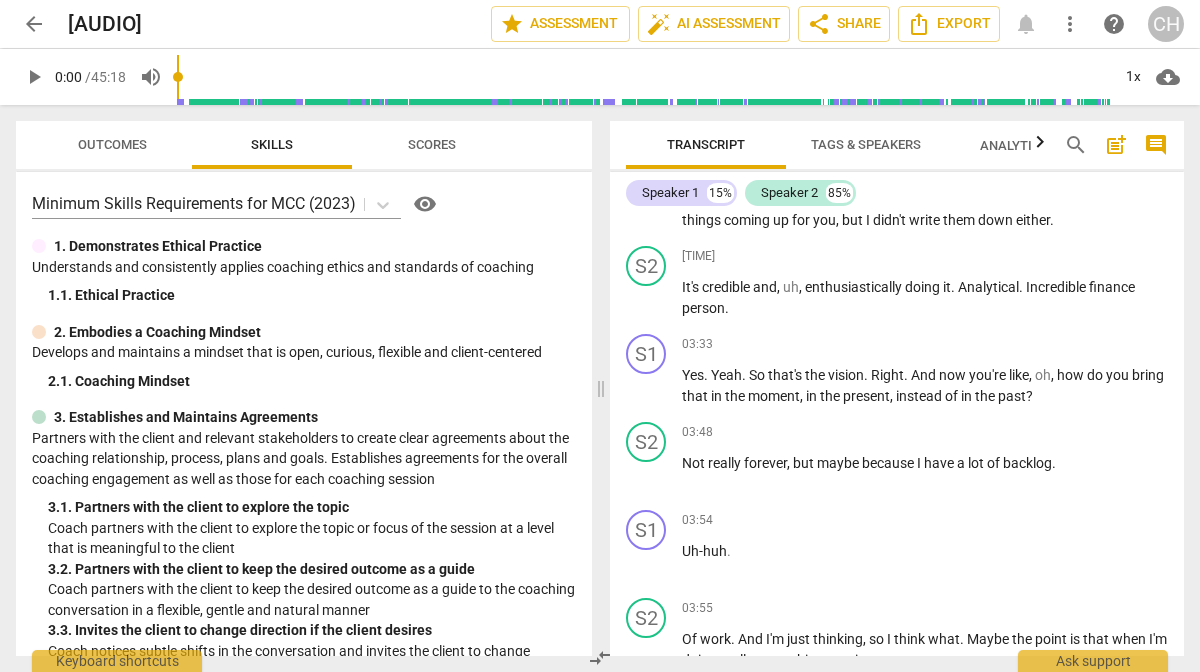 scroll, scrollTop: 351, scrollLeft: 0, axis: vertical 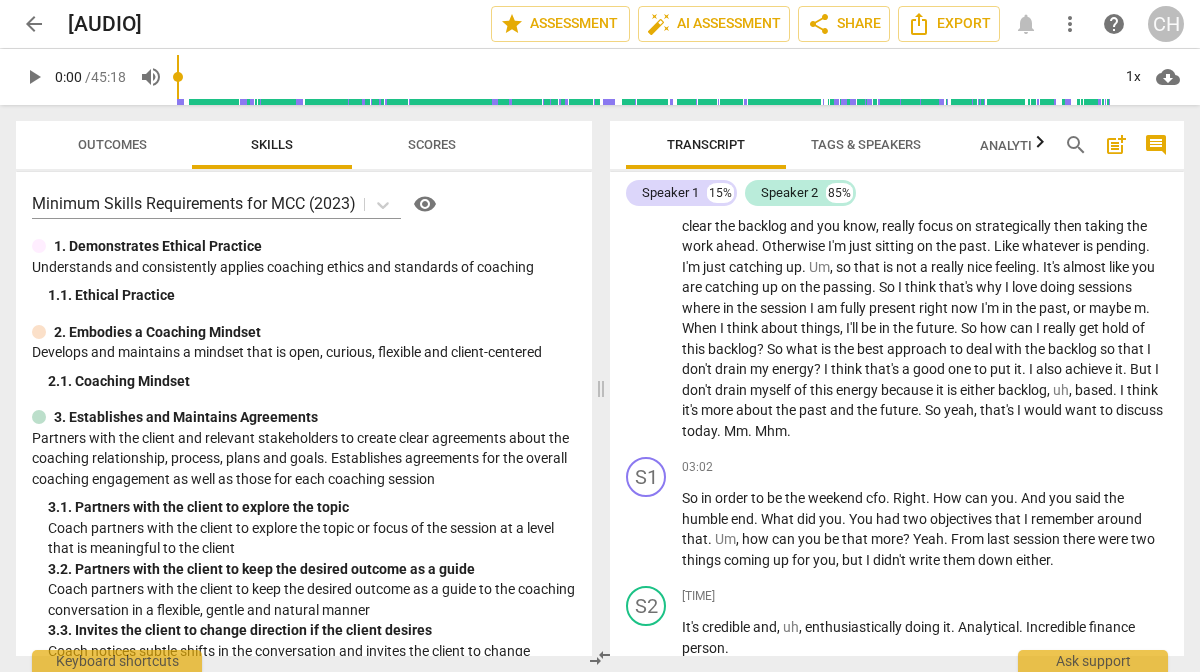 click on "arrow_back" at bounding box center (34, 24) 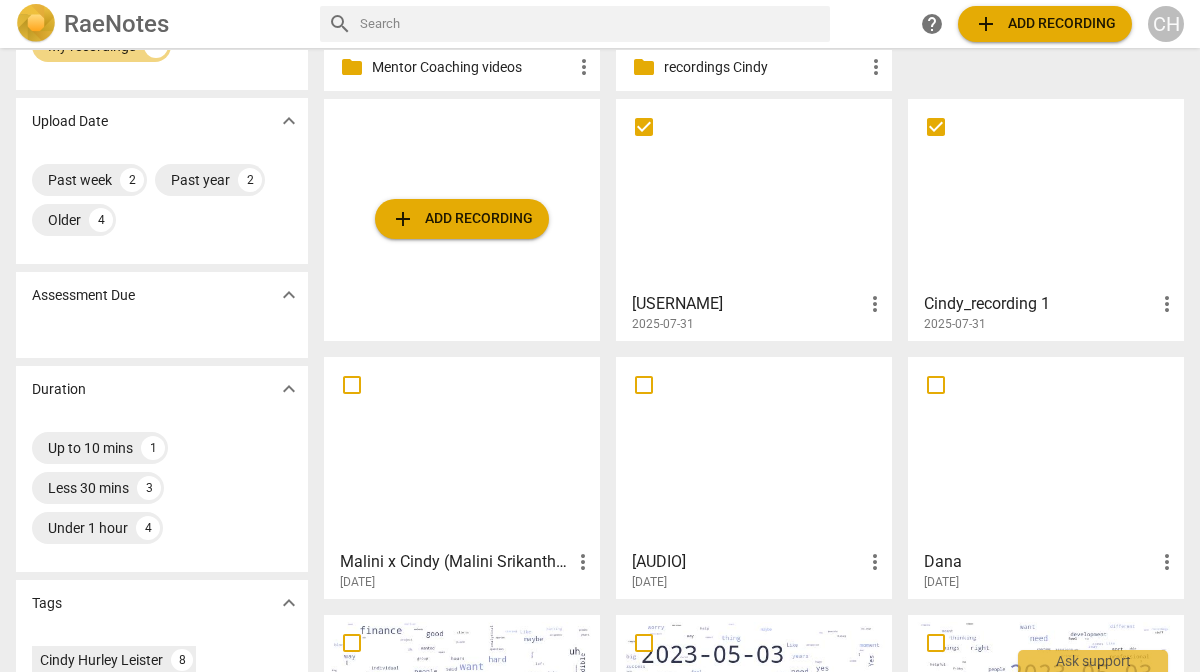 scroll, scrollTop: 102, scrollLeft: 0, axis: vertical 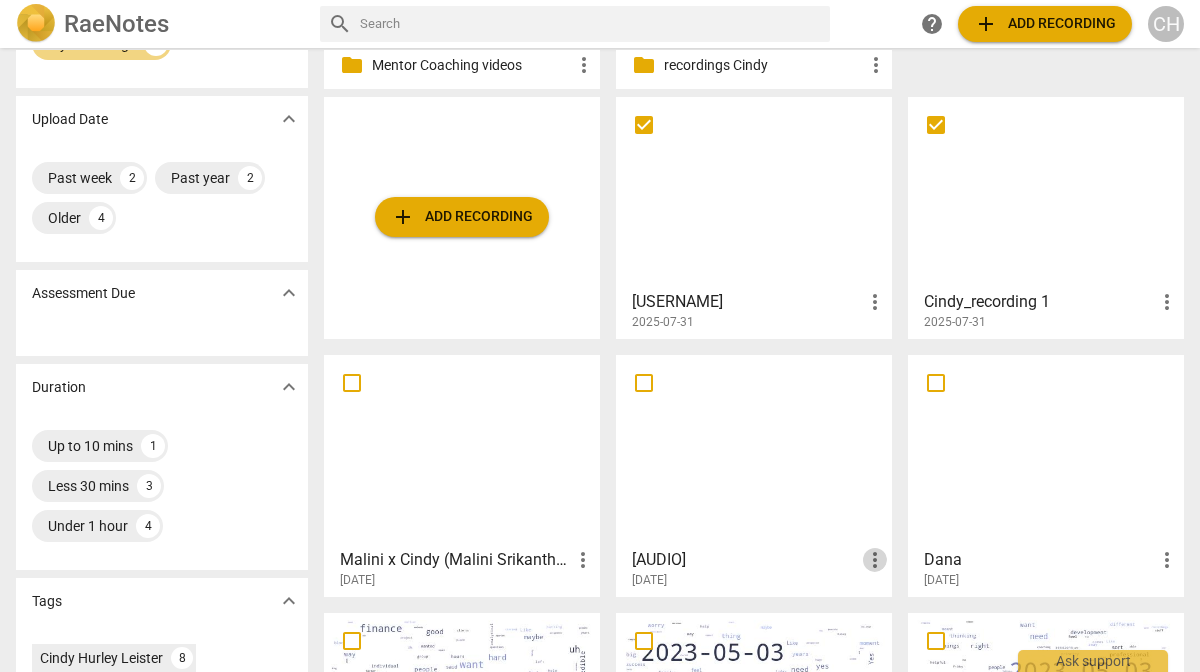 click on "more_vert" at bounding box center (875, 560) 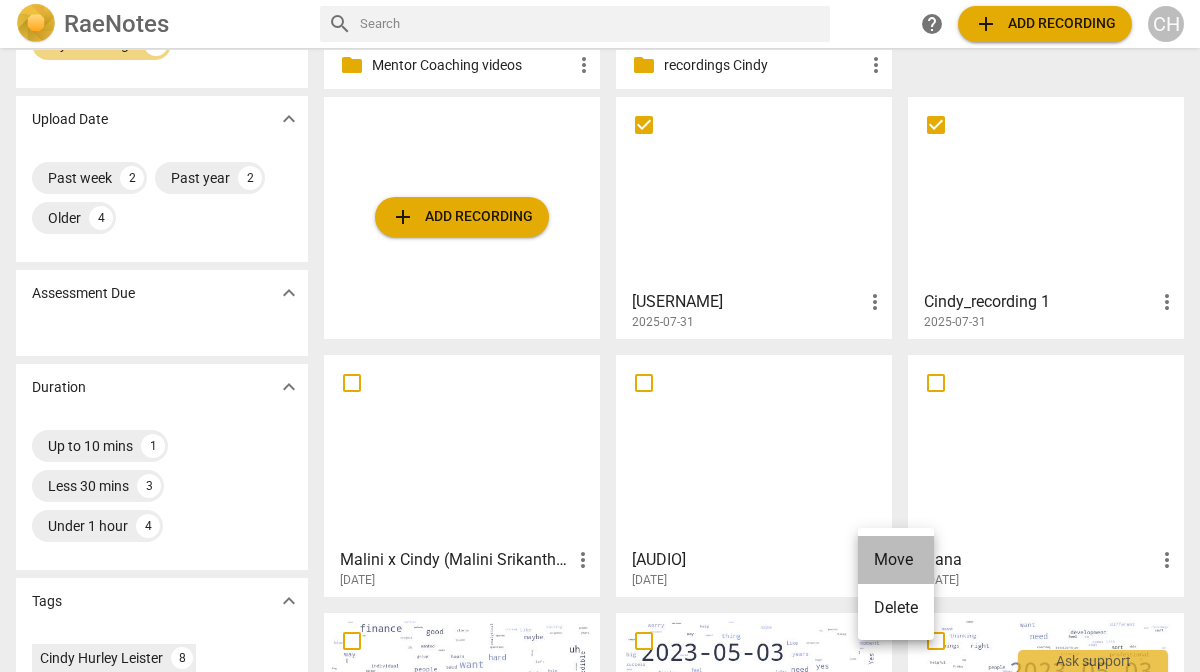 click on "Move" at bounding box center (896, 560) 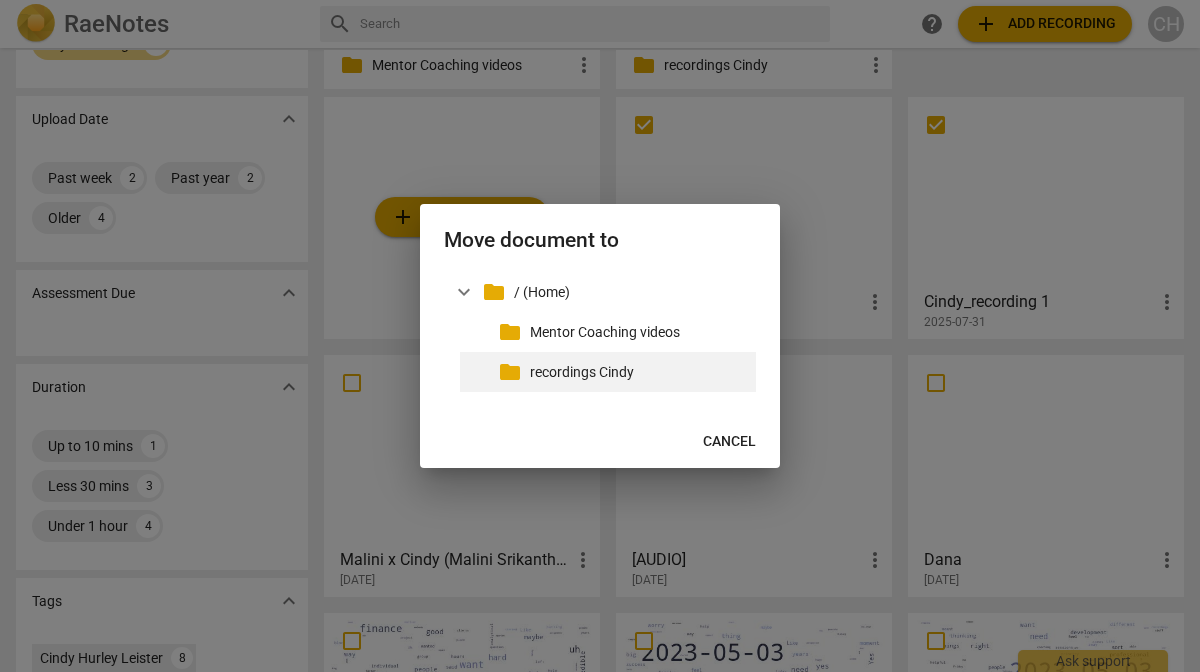 click on "recordings Cindy" at bounding box center (639, 372) 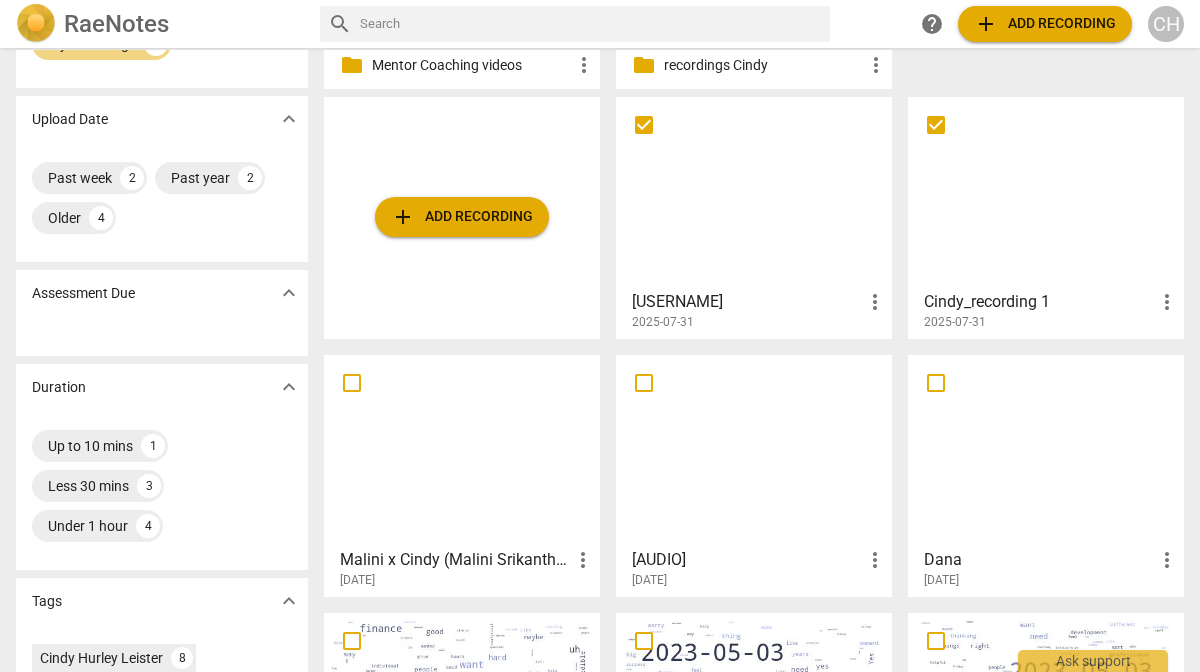 click on "more_vert" at bounding box center (875, 560) 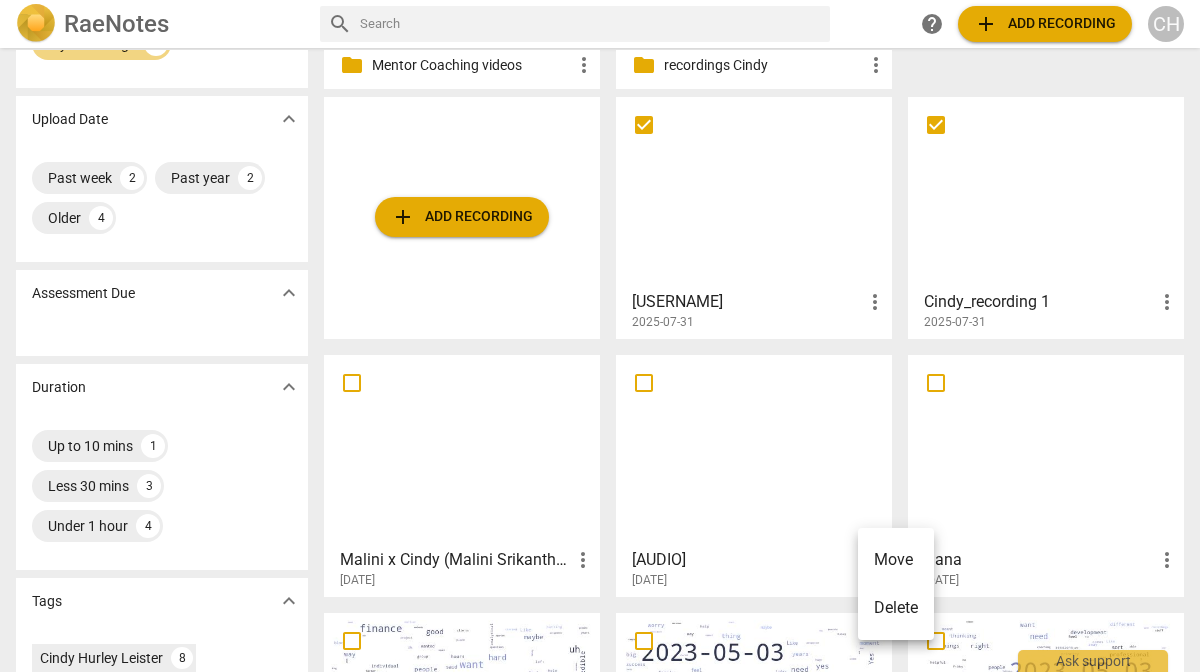 click on "Move" at bounding box center [896, 560] 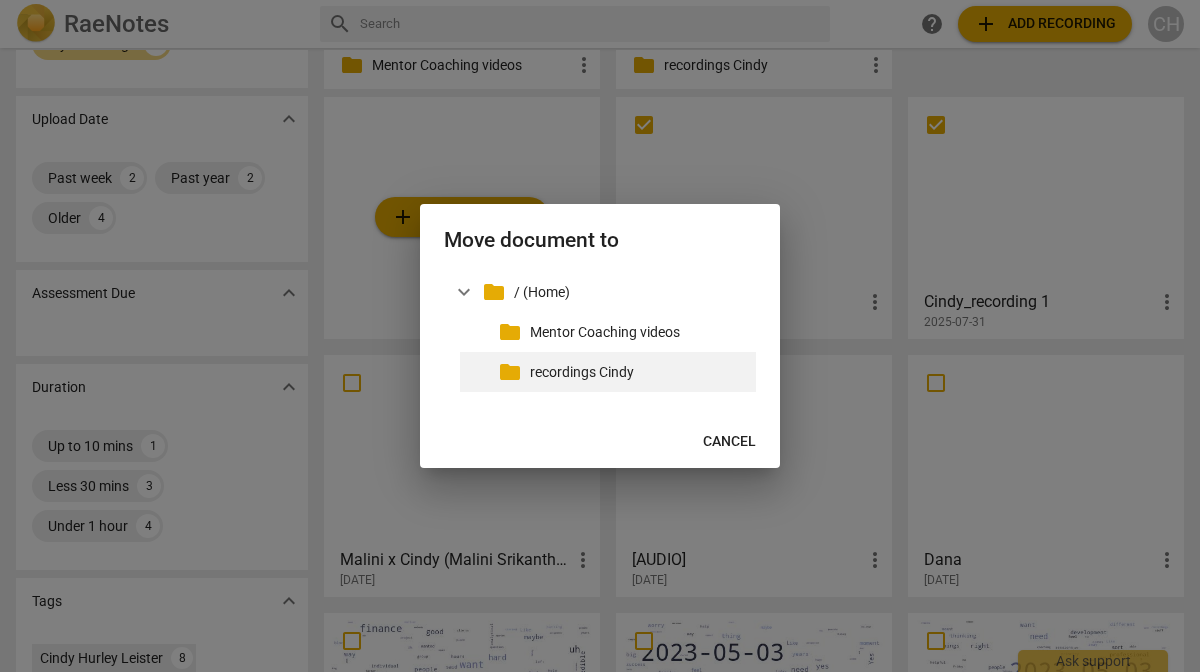 click on "recordings Cindy" at bounding box center (639, 372) 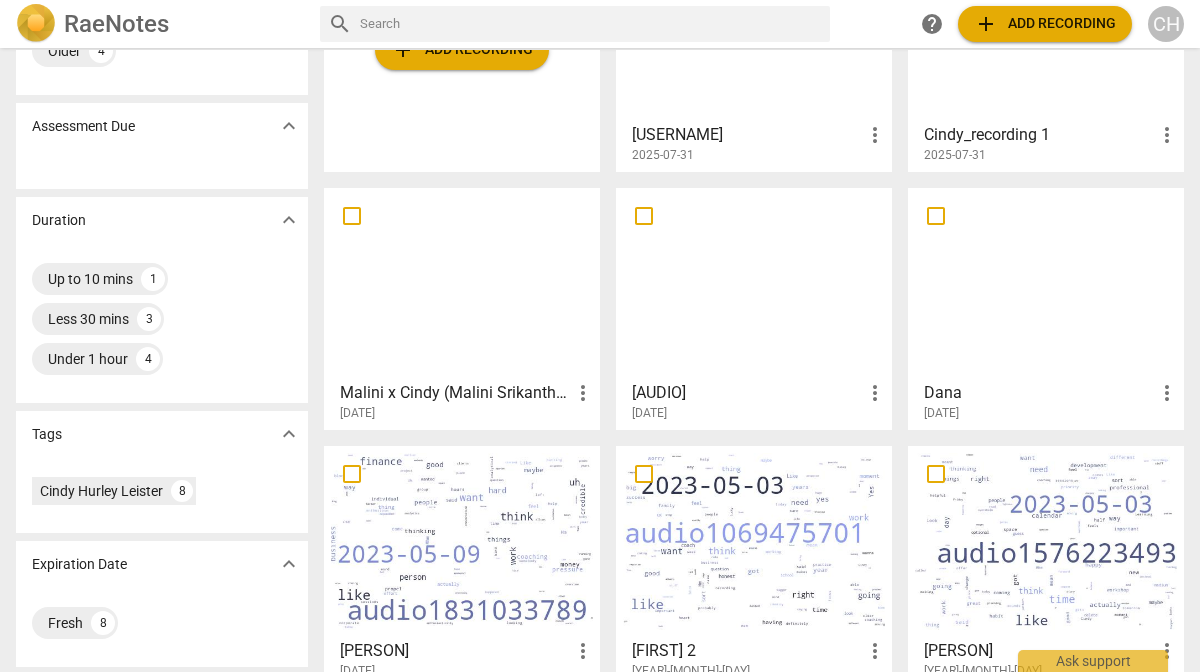scroll, scrollTop: 288, scrollLeft: 0, axis: vertical 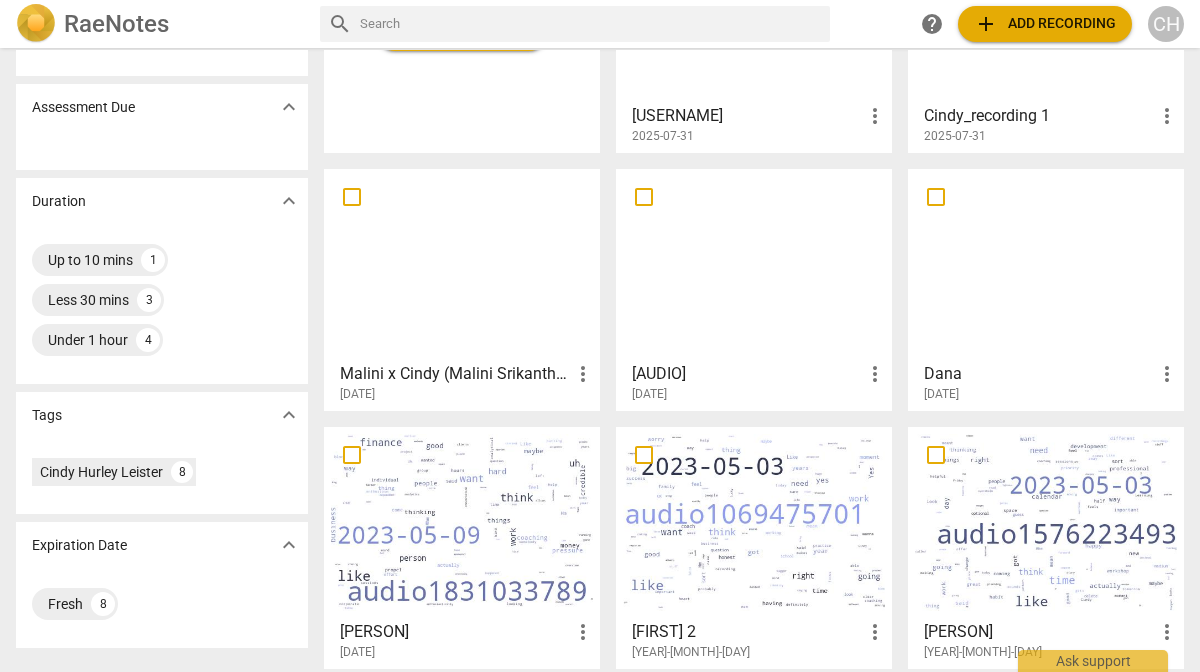 click on "more_vert" at bounding box center [583, 374] 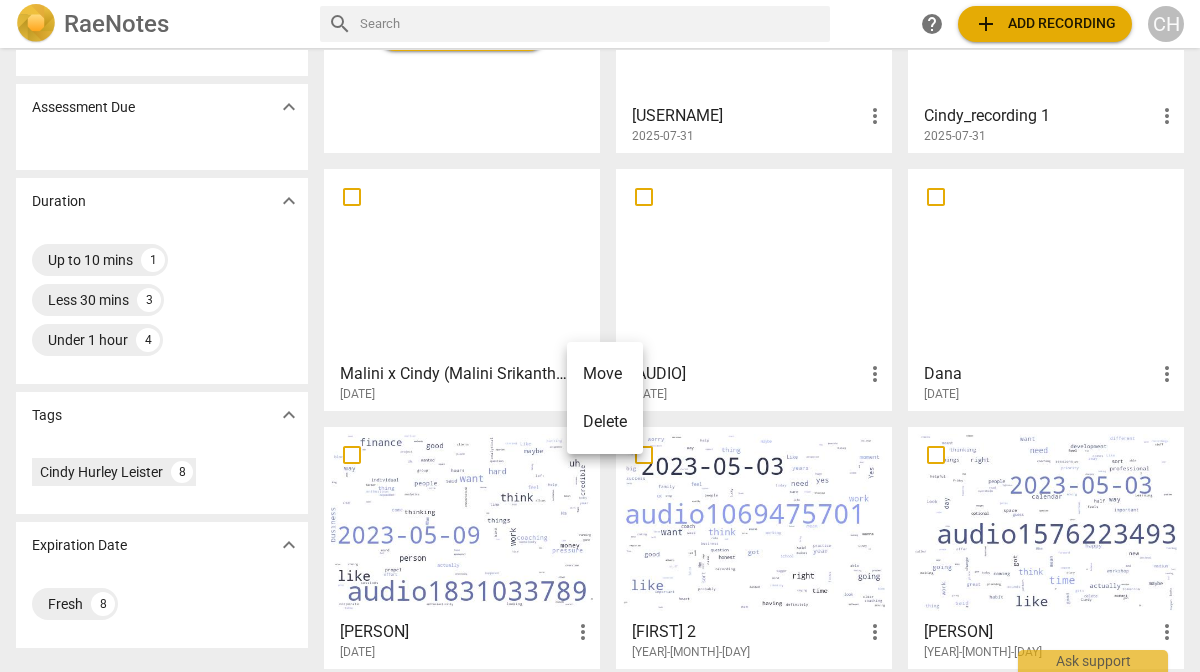 click on "Move" at bounding box center [605, 374] 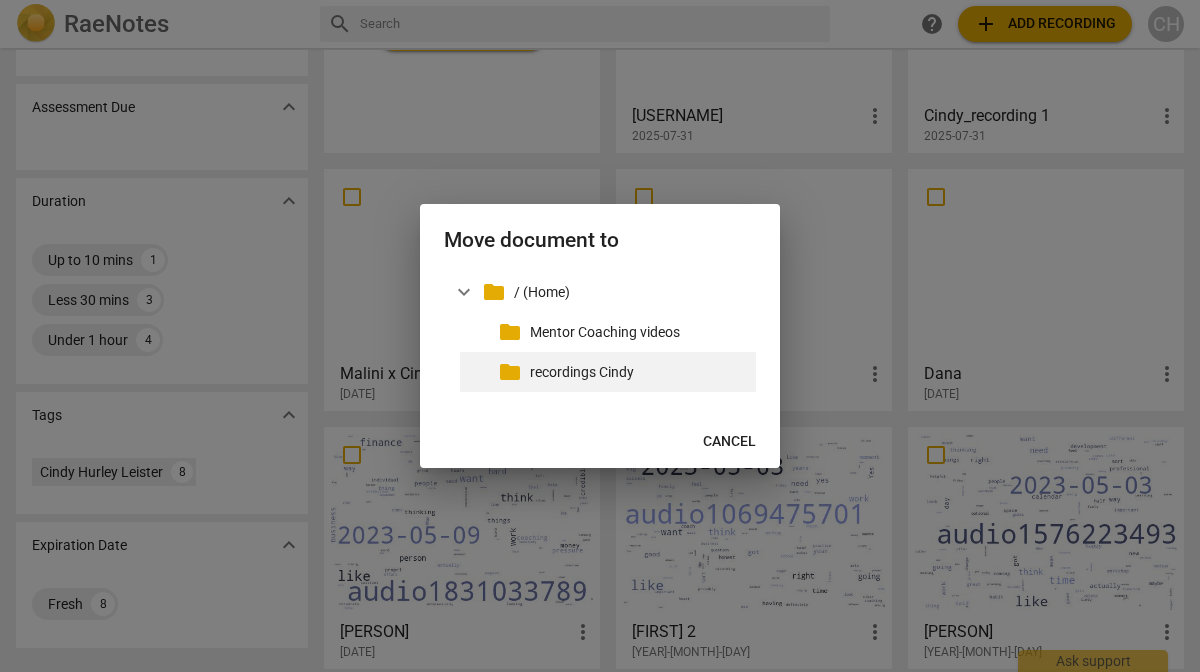 click on "recordings Cindy" at bounding box center (639, 372) 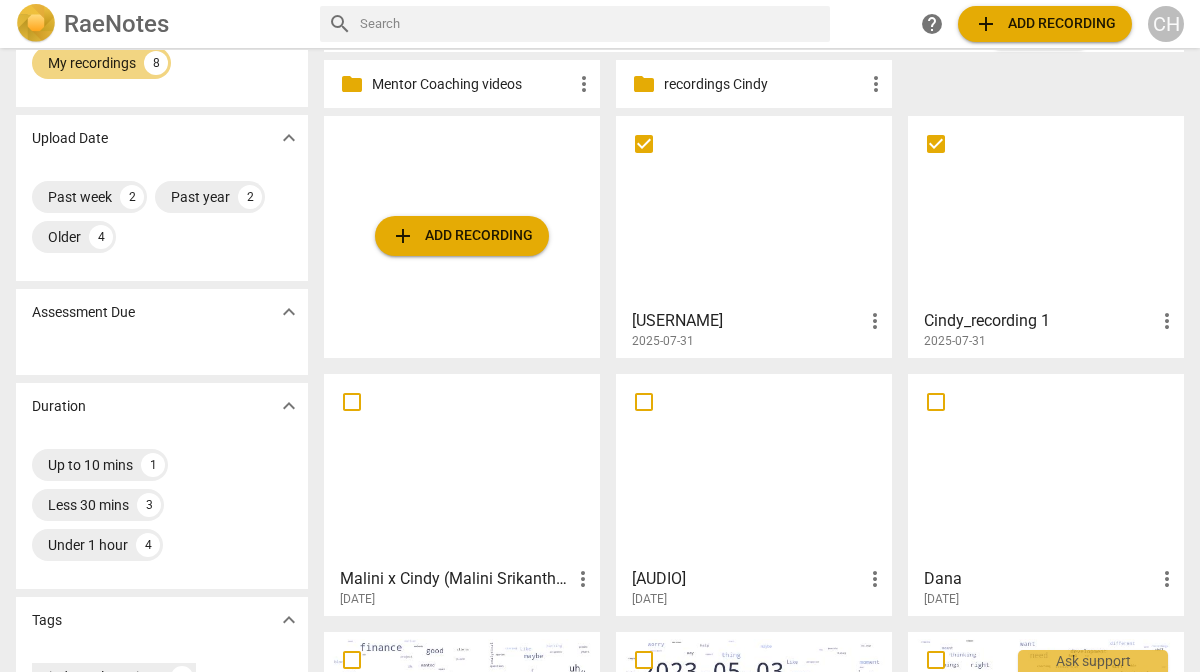 scroll, scrollTop: 0, scrollLeft: 0, axis: both 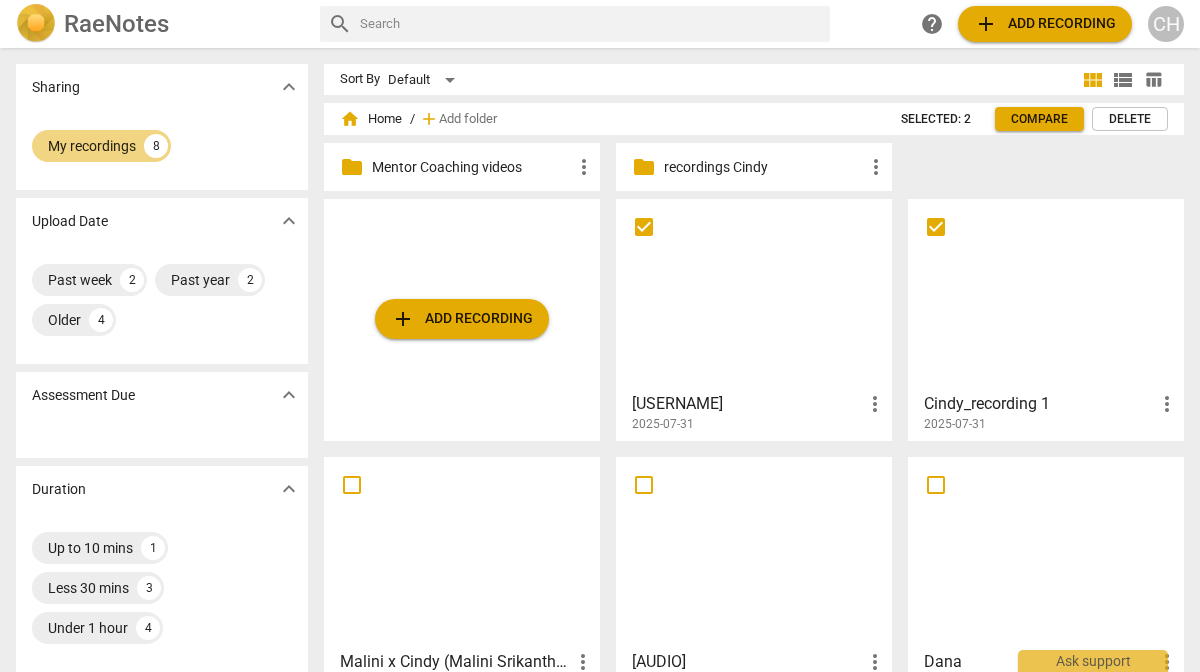 click on "home Home" at bounding box center (371, 119) 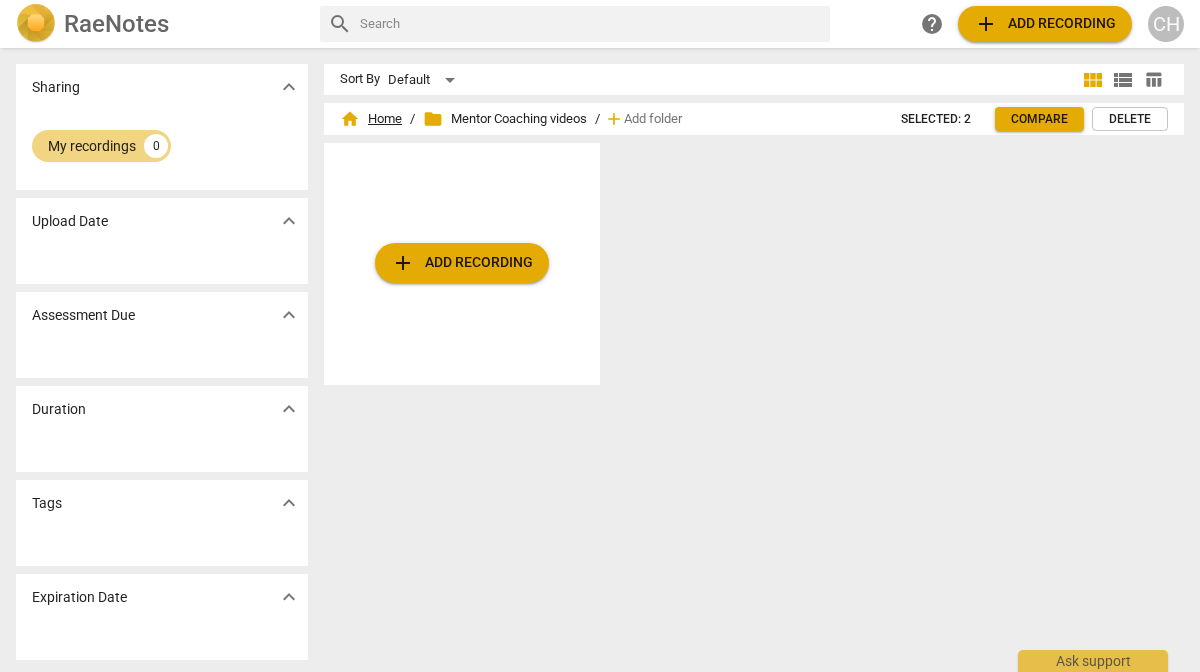 click on "home Home" at bounding box center (371, 119) 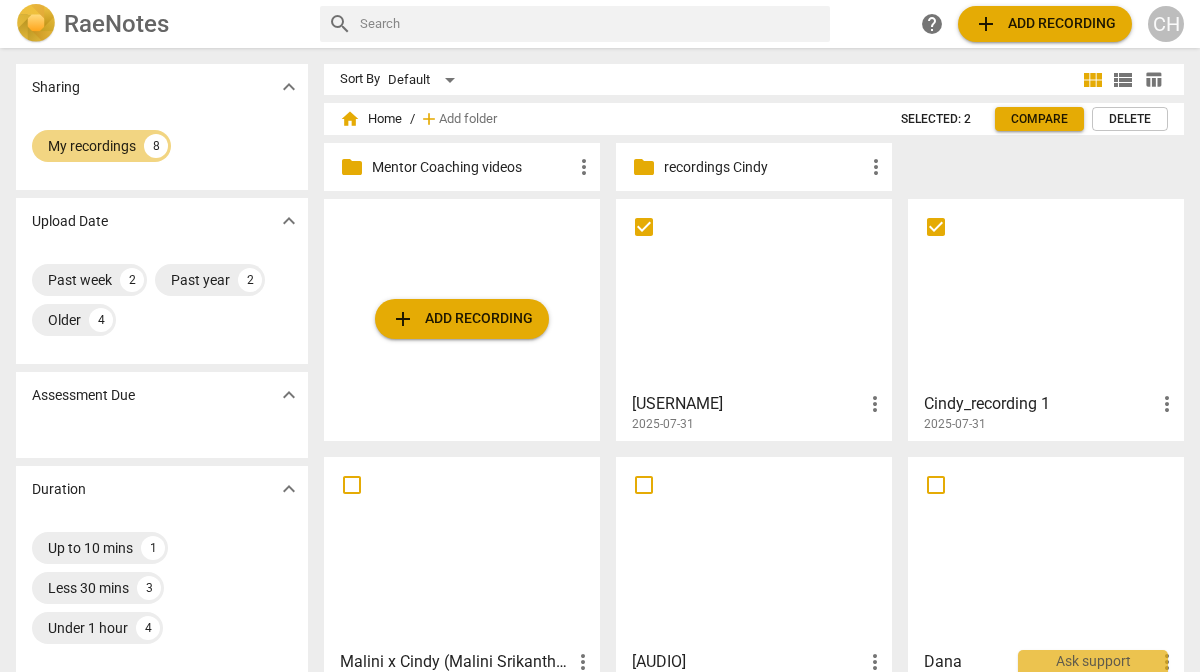 click on "recordings Cindy" at bounding box center [764, 167] 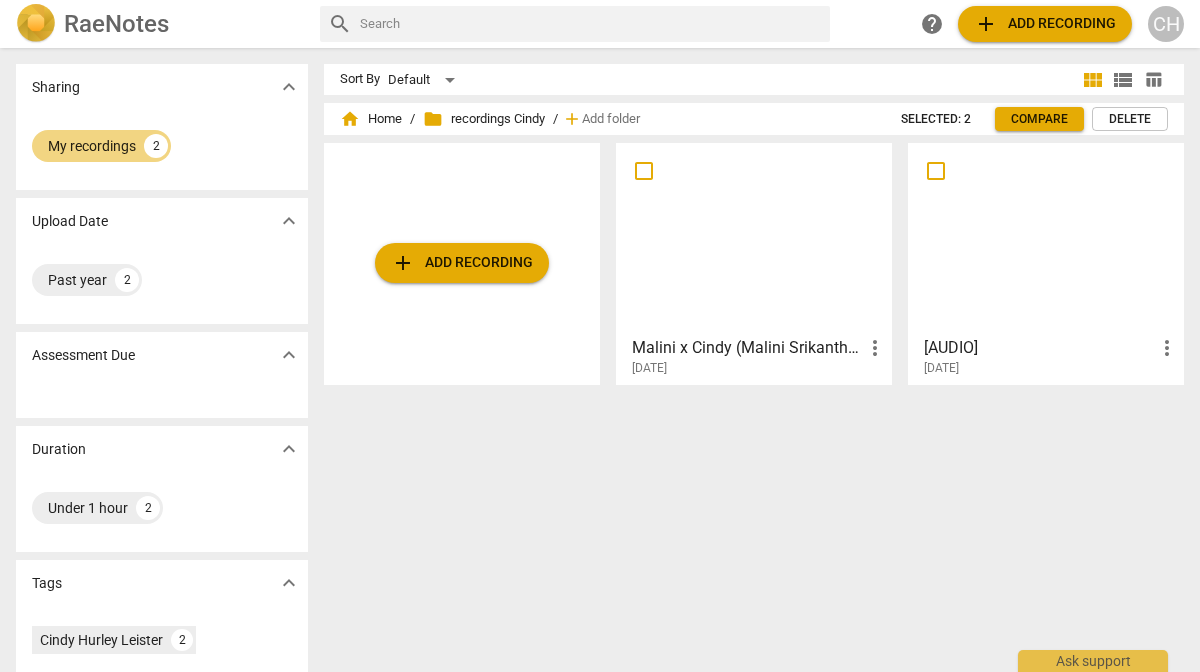 scroll, scrollTop: 2, scrollLeft: 0, axis: vertical 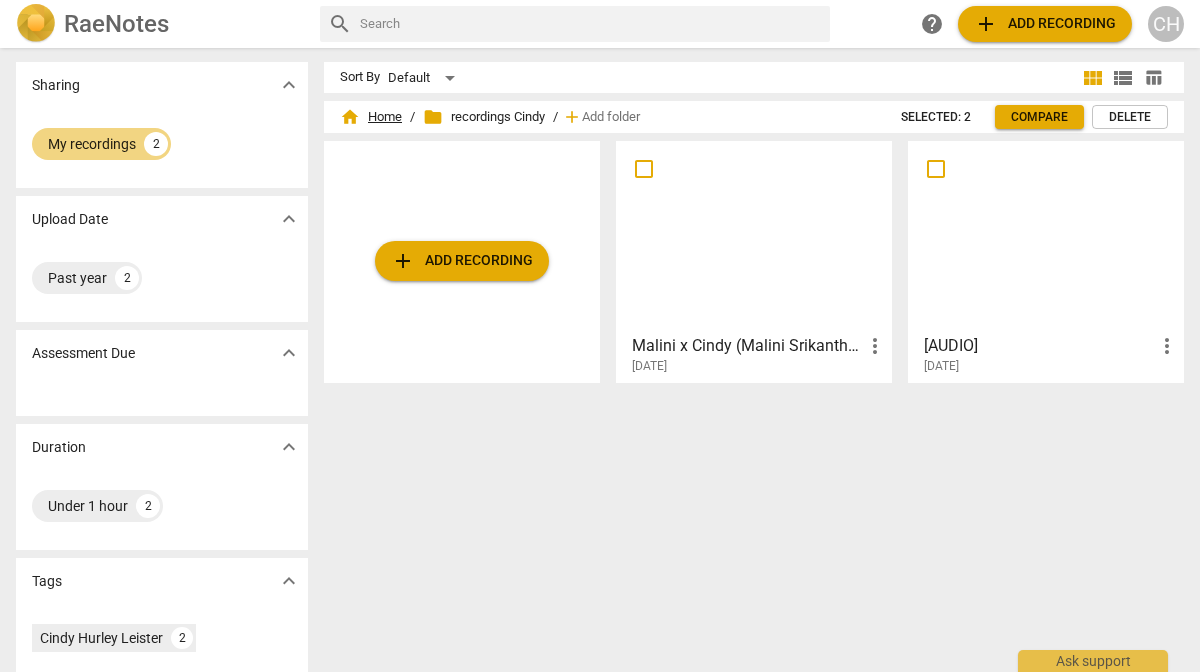 click on "home Home" at bounding box center [371, 117] 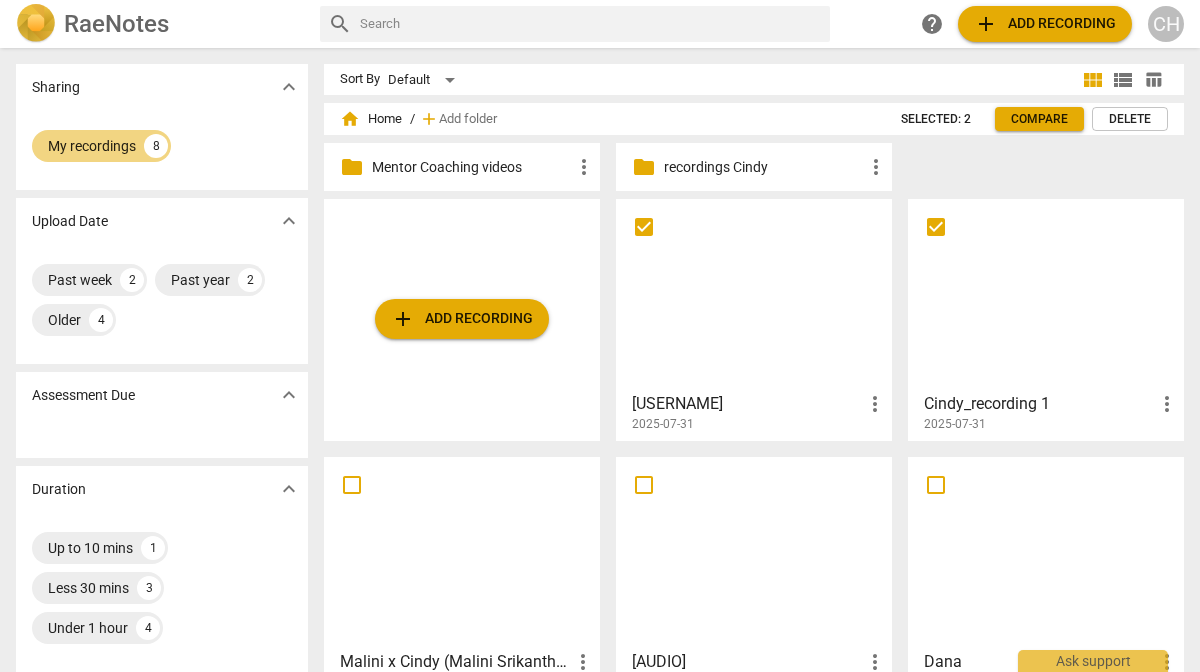 click at bounding box center [754, 552] 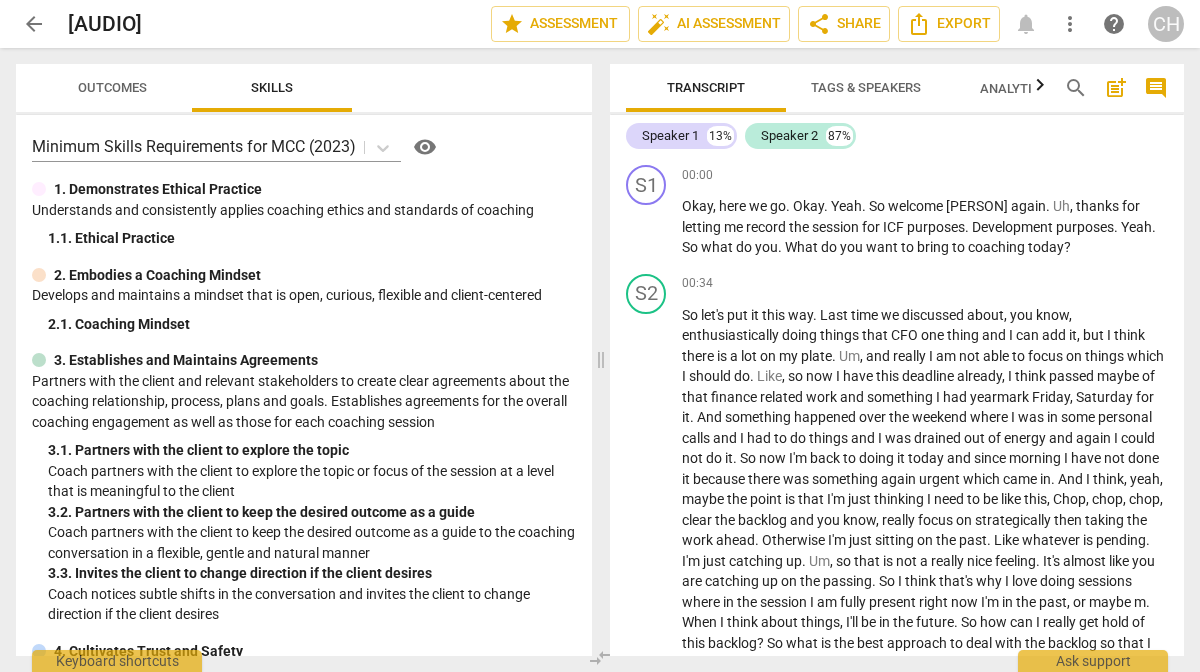 click on "arrow_back" at bounding box center (34, 24) 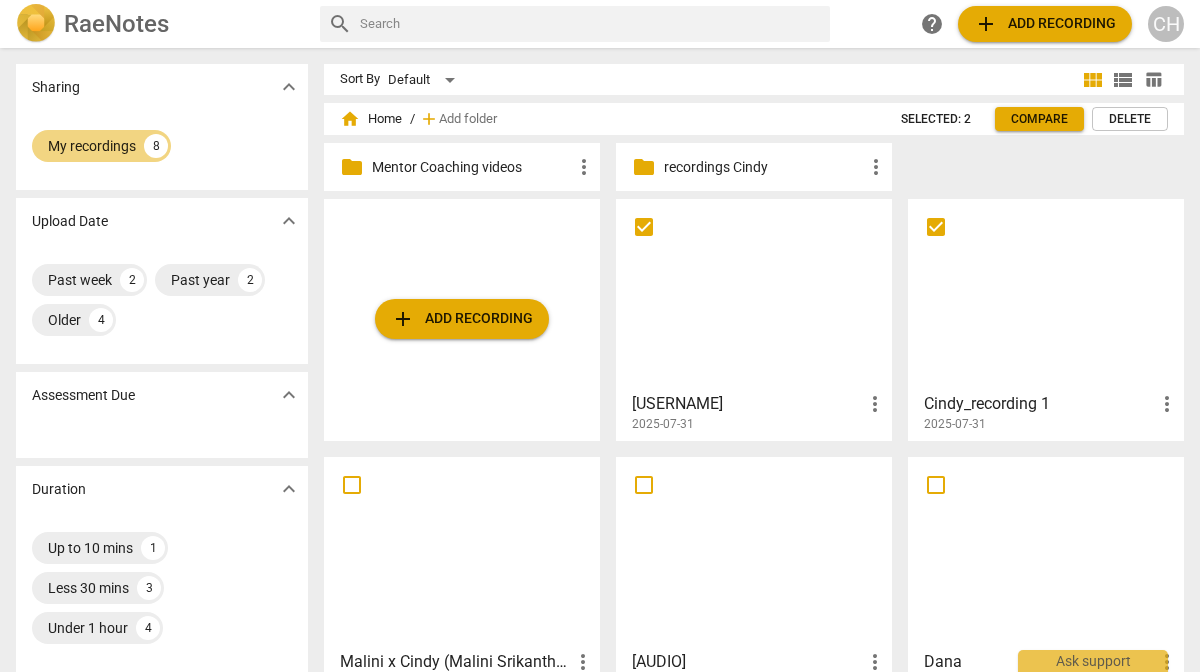 click at bounding box center (644, 485) 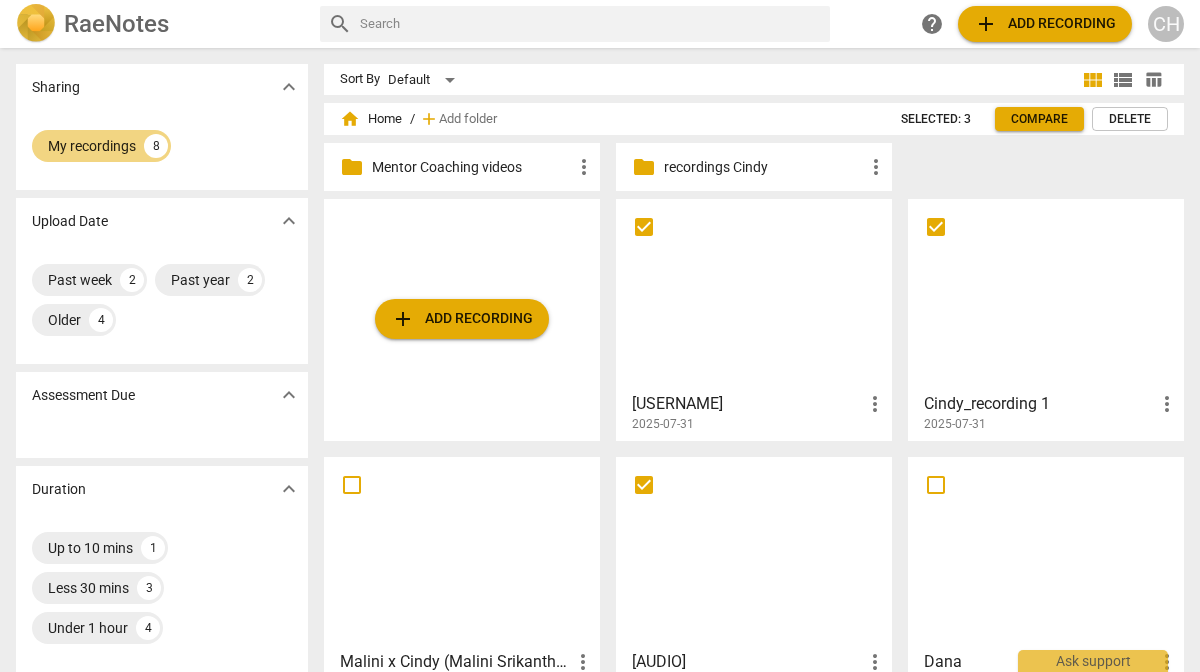 click at bounding box center (936, 485) 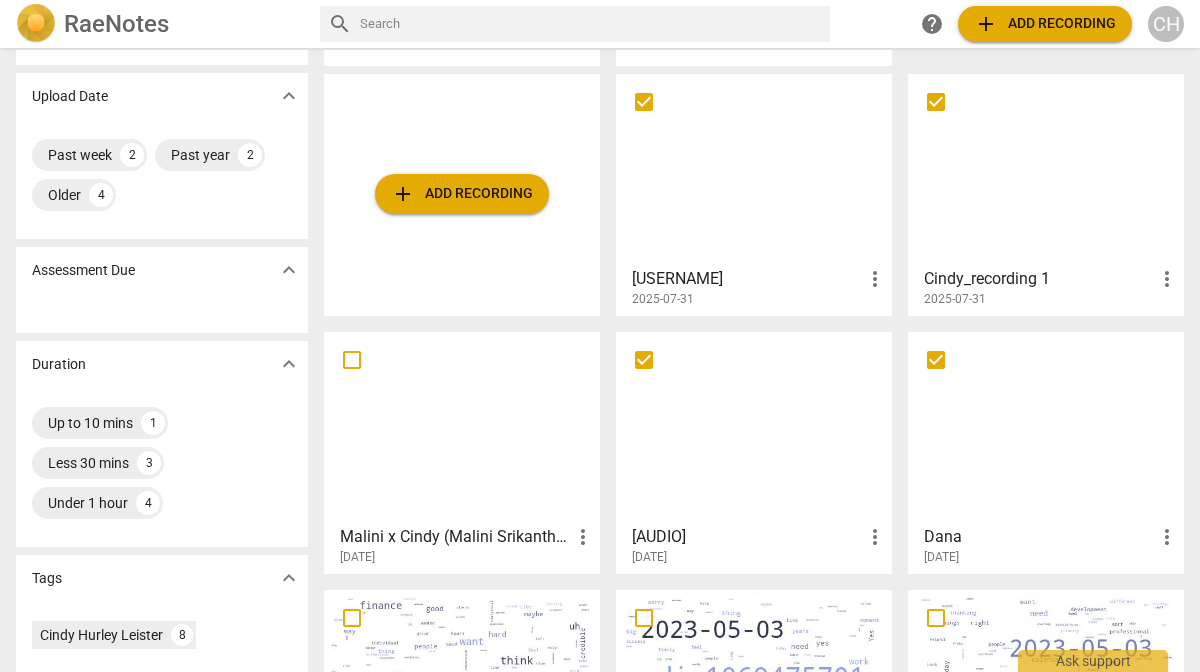 scroll, scrollTop: 128, scrollLeft: 0, axis: vertical 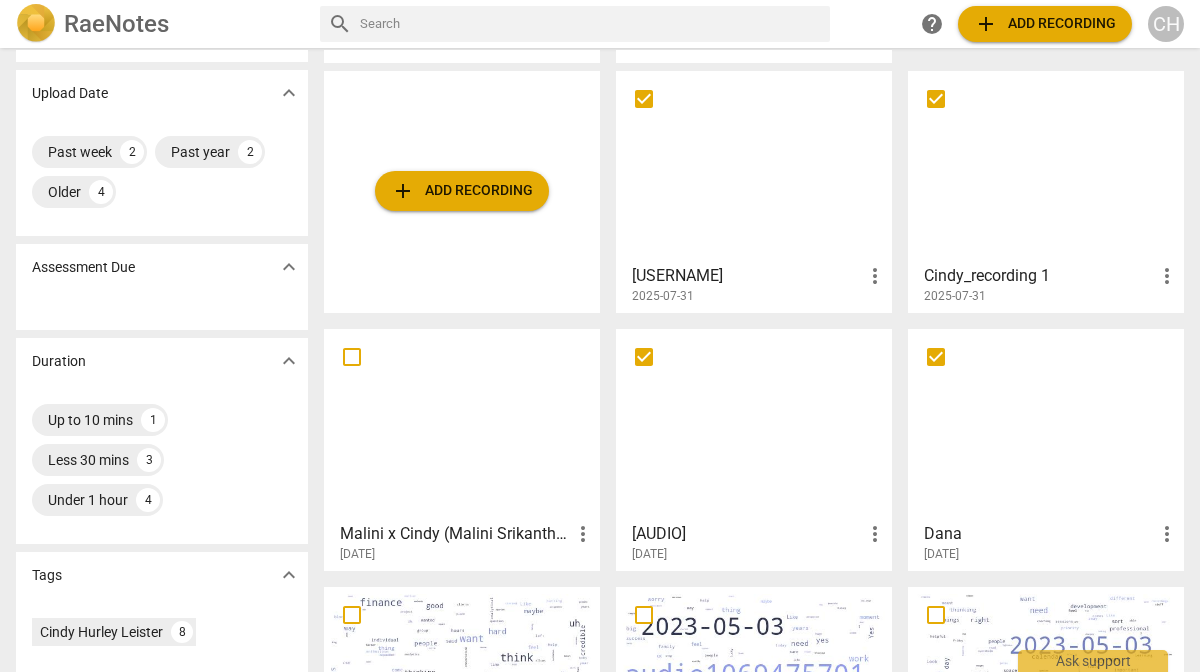 click at bounding box center [352, 357] 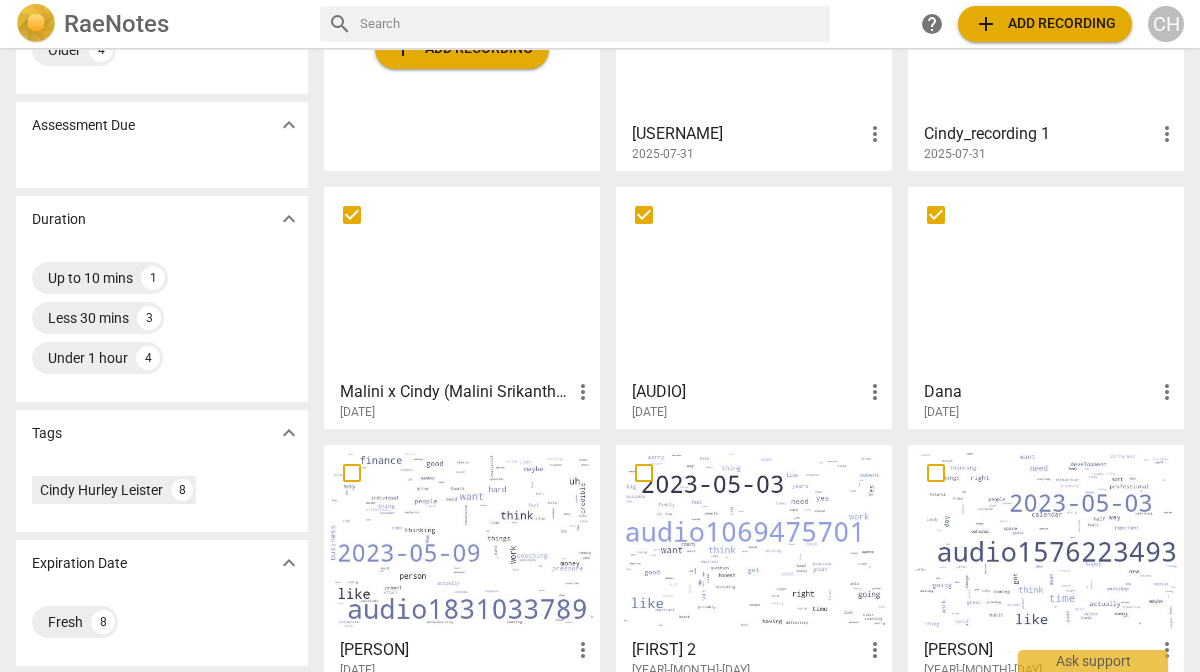 scroll, scrollTop: 301, scrollLeft: 0, axis: vertical 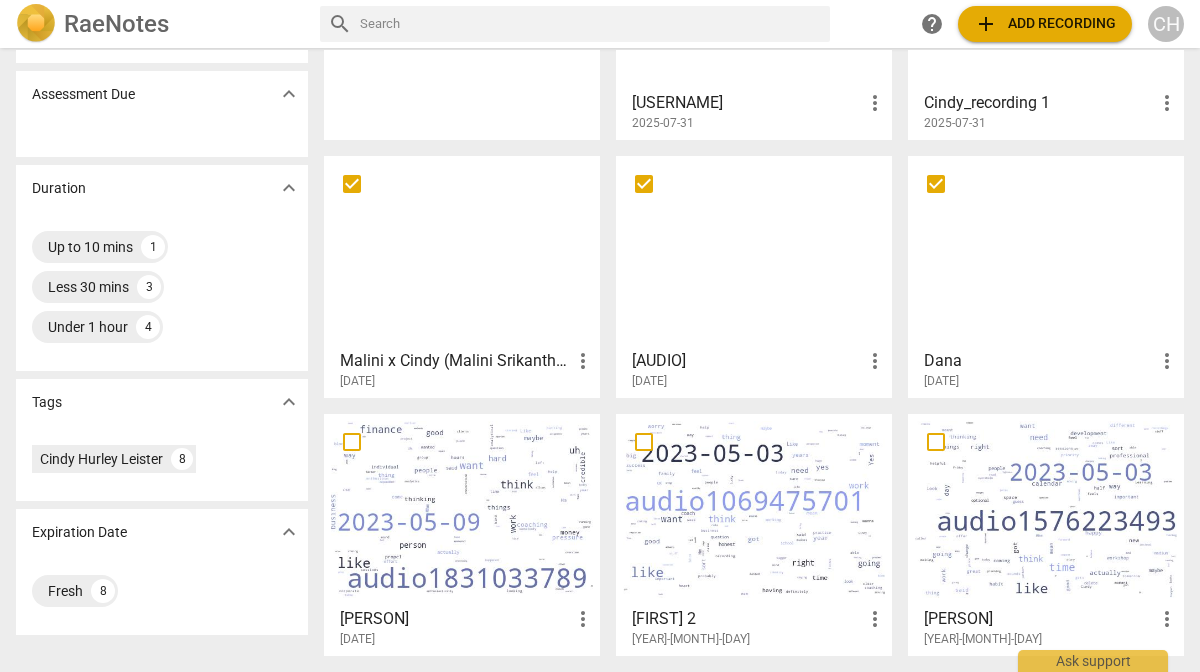 click at bounding box center (352, 442) 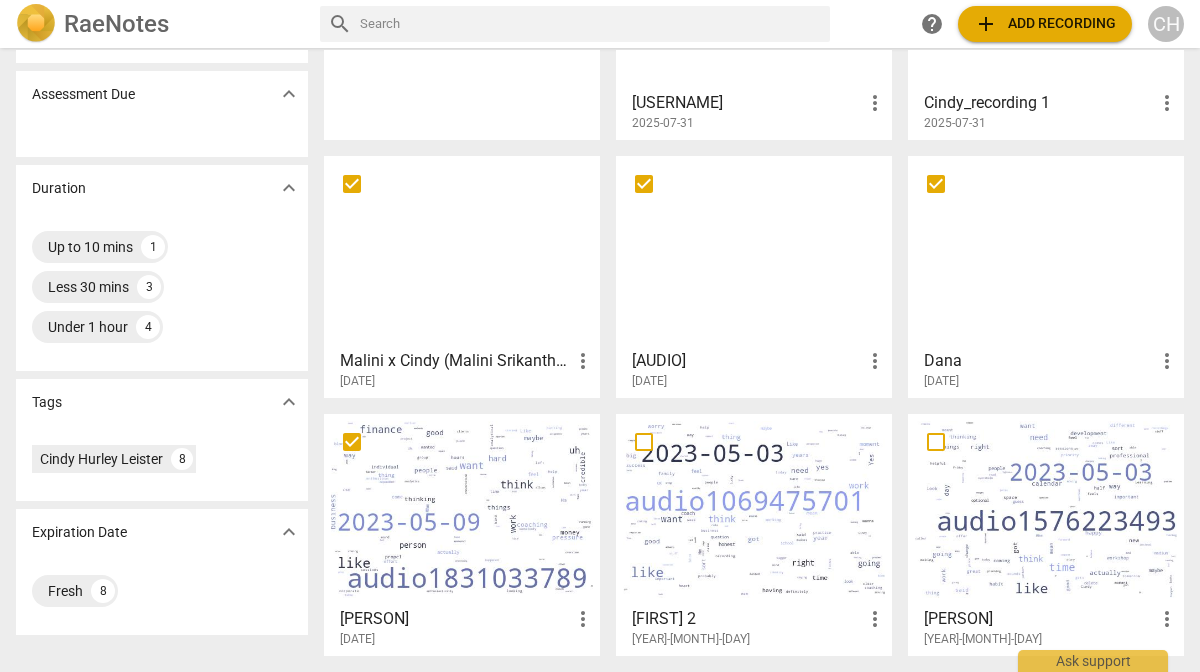 click at bounding box center [644, 442] 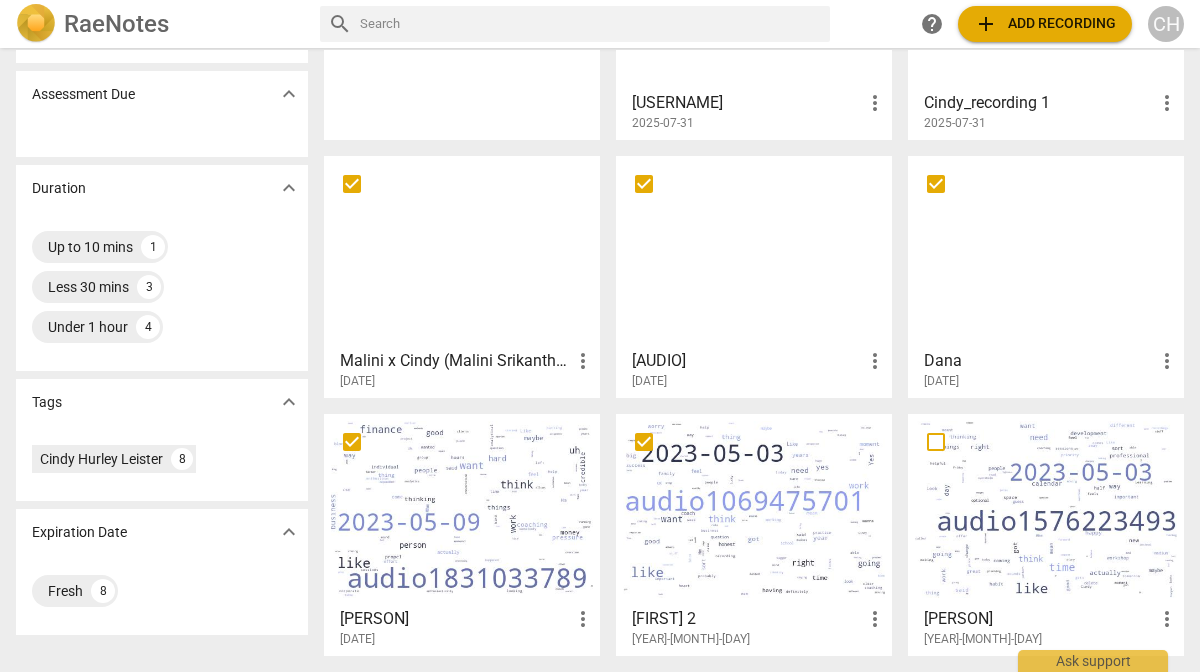 click at bounding box center (936, 442) 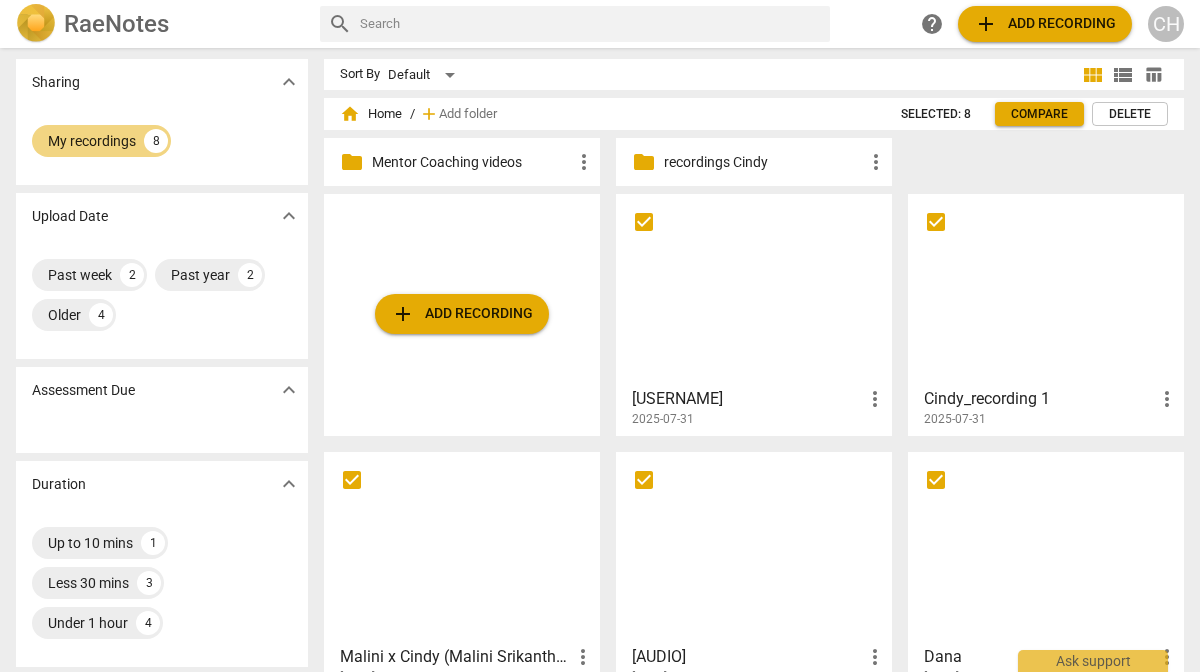 scroll, scrollTop: 0, scrollLeft: 0, axis: both 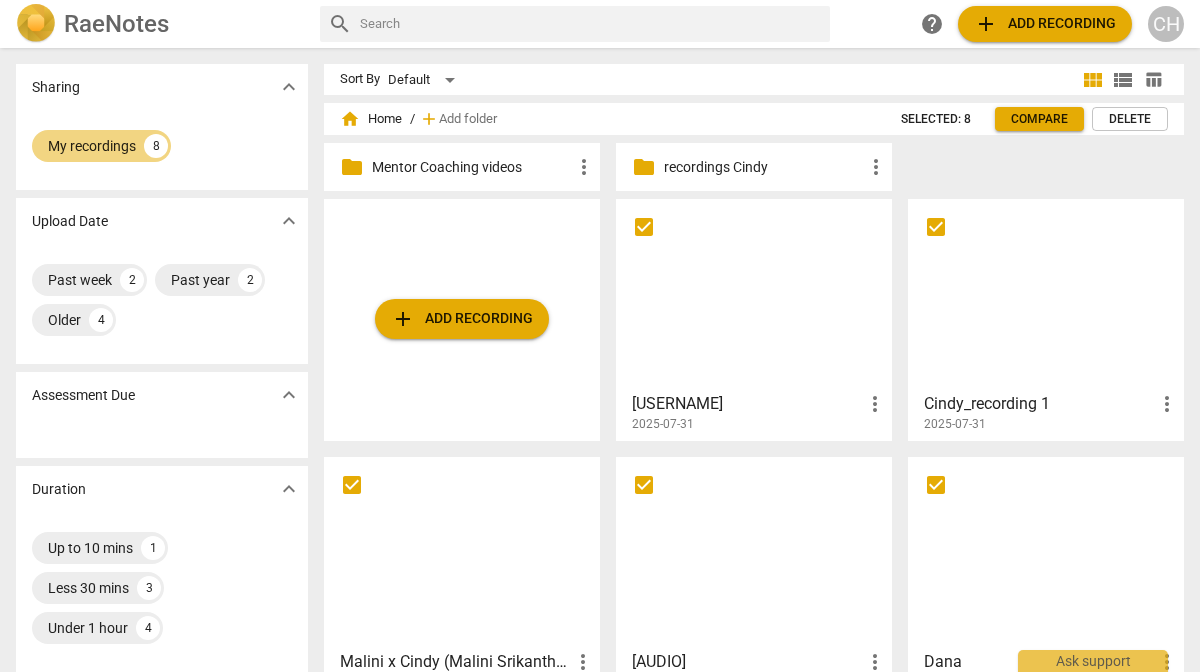 click on "RaeNotes" at bounding box center [116, 24] 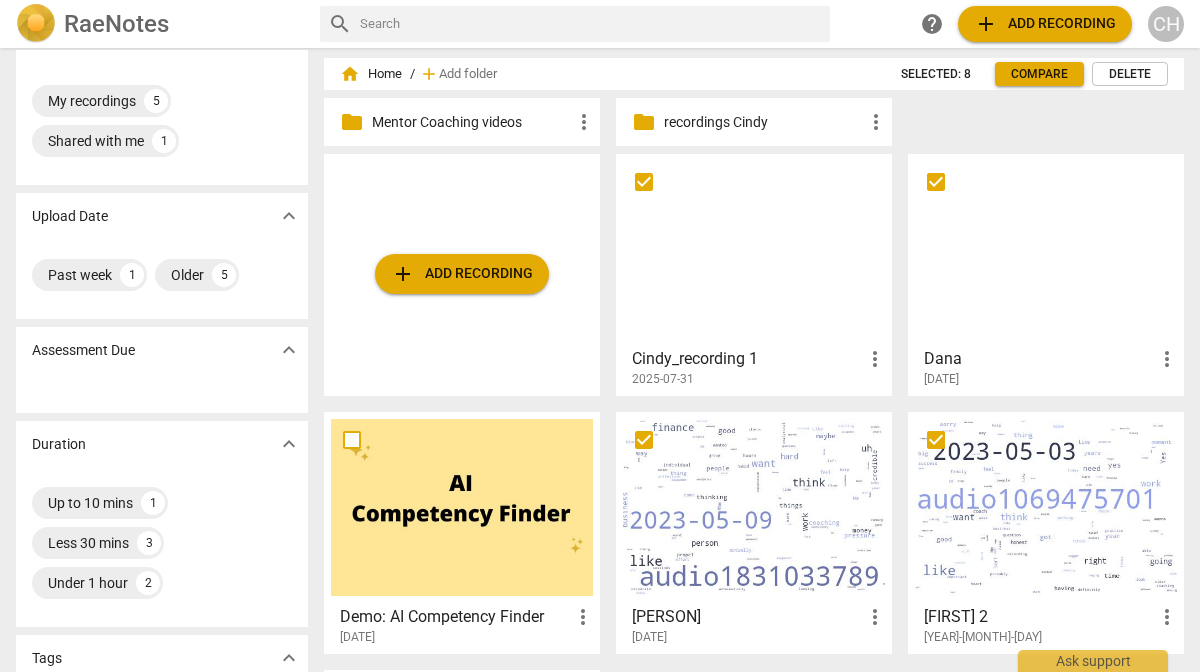 scroll, scrollTop: 0, scrollLeft: 0, axis: both 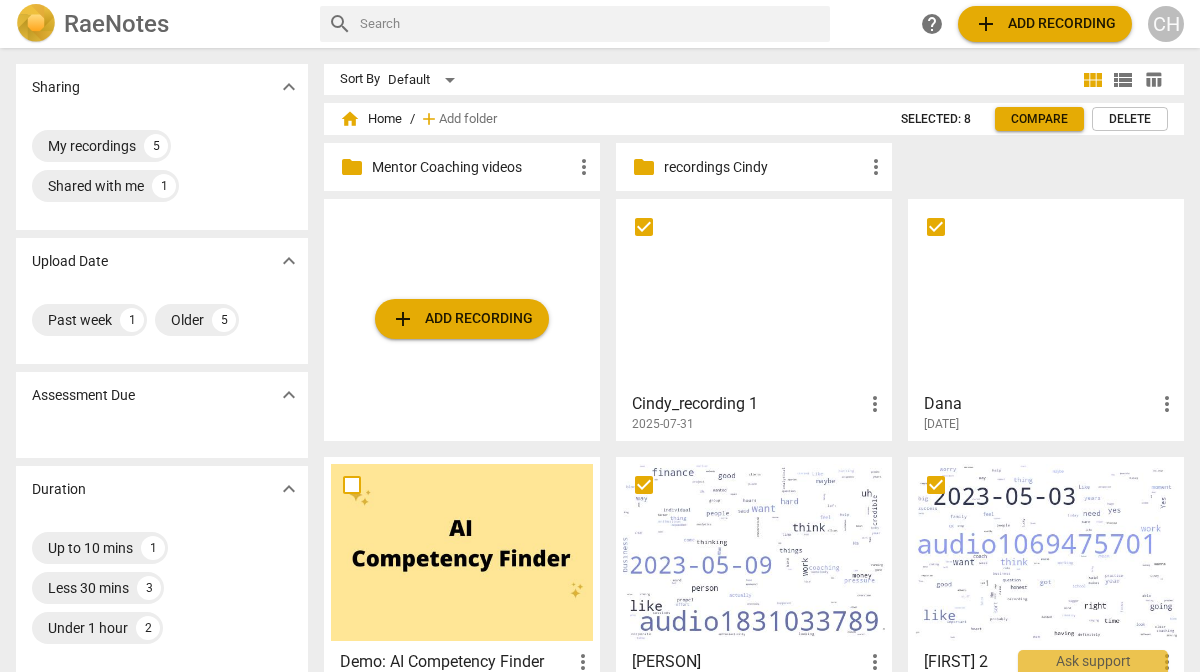 click at bounding box center [352, 485] 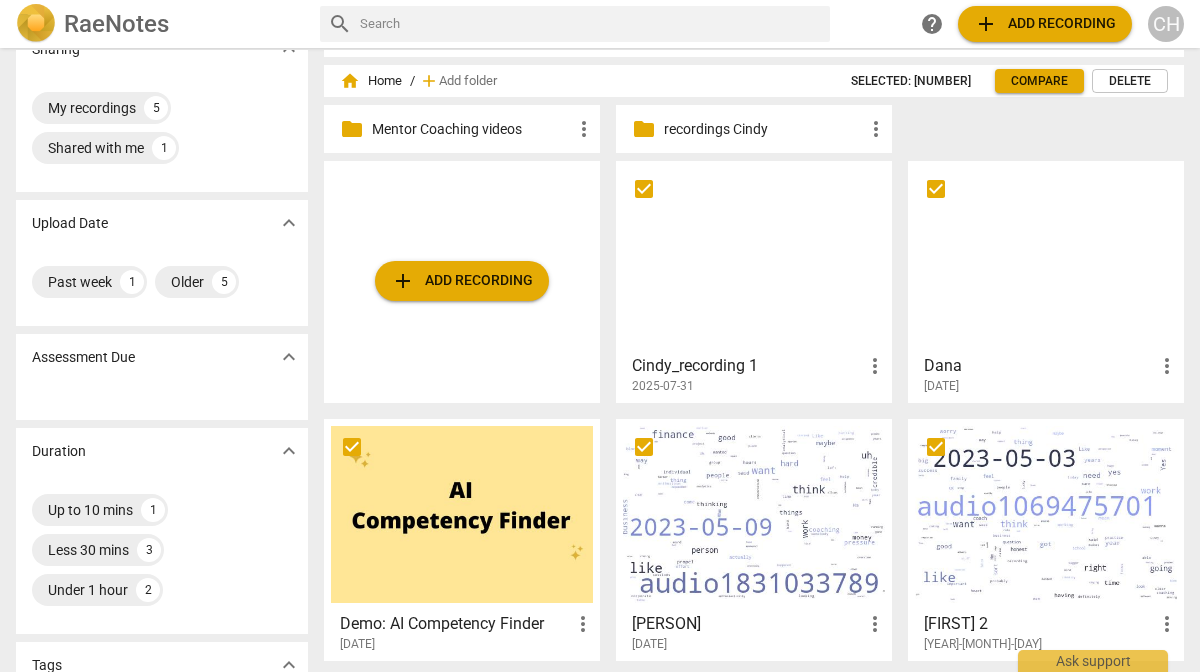 scroll, scrollTop: 87, scrollLeft: 0, axis: vertical 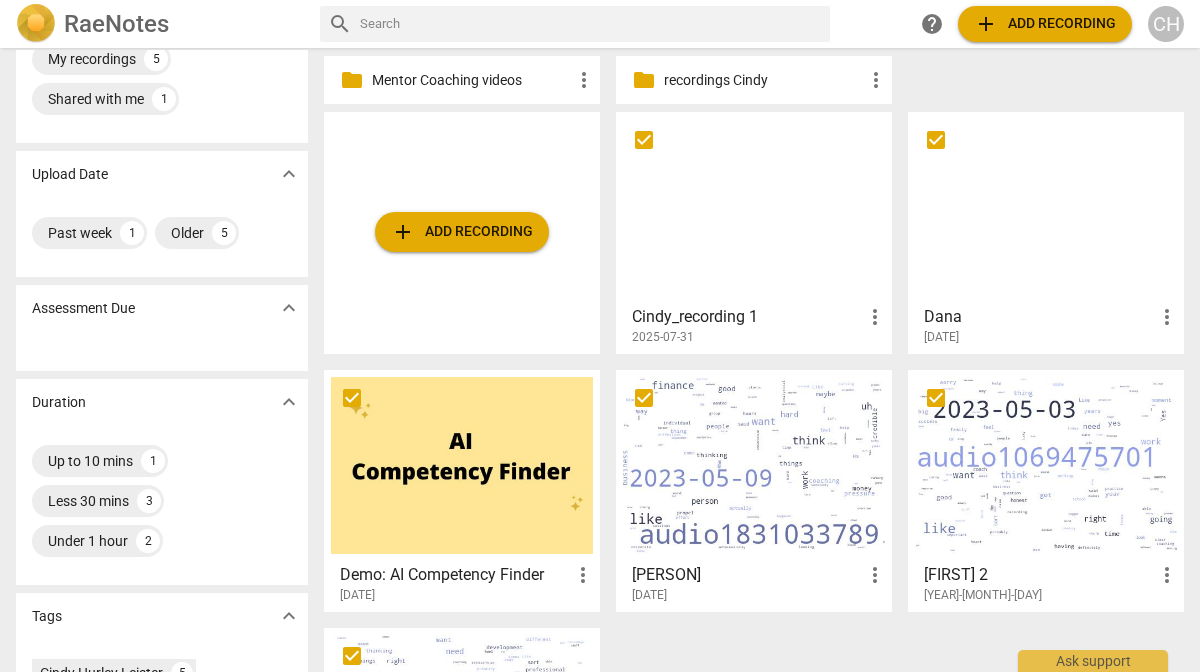 click on "more_vert" at bounding box center [583, 575] 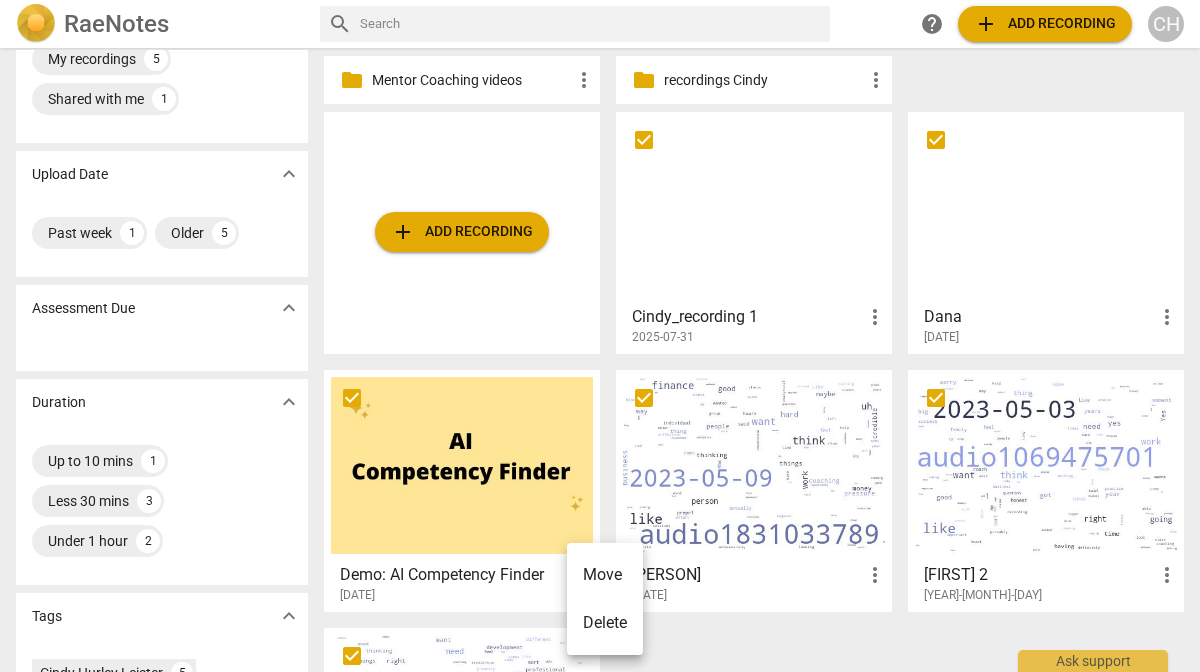 click on "Move" at bounding box center (605, 575) 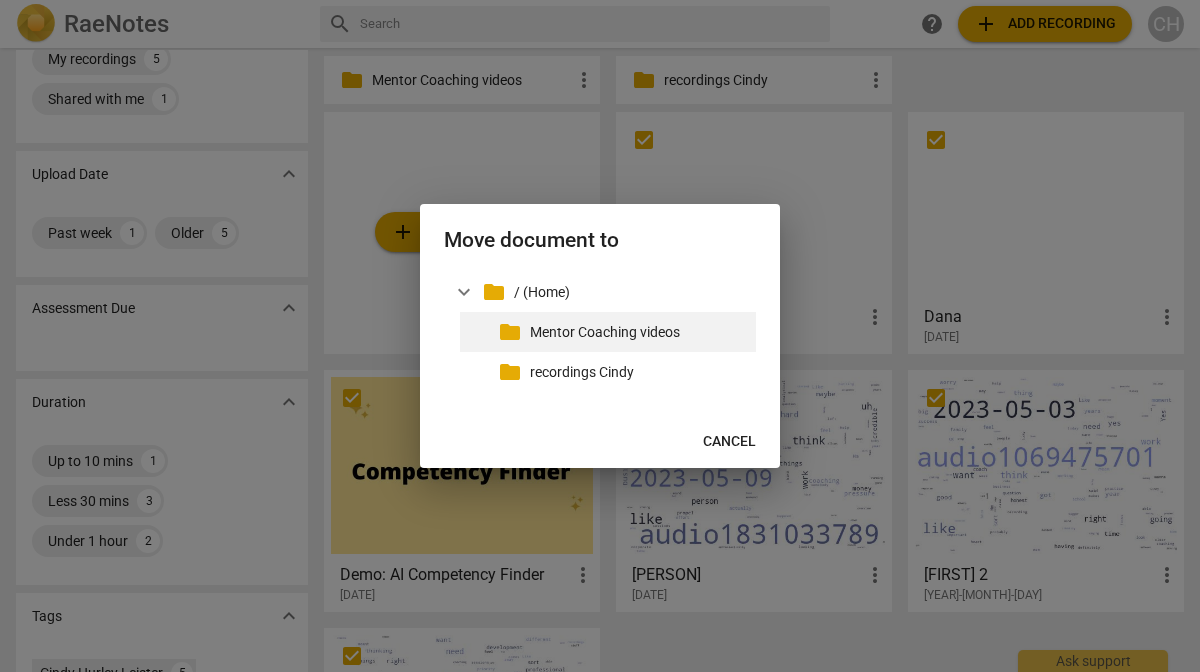 click on "Mentor Coaching videos" at bounding box center [639, 332] 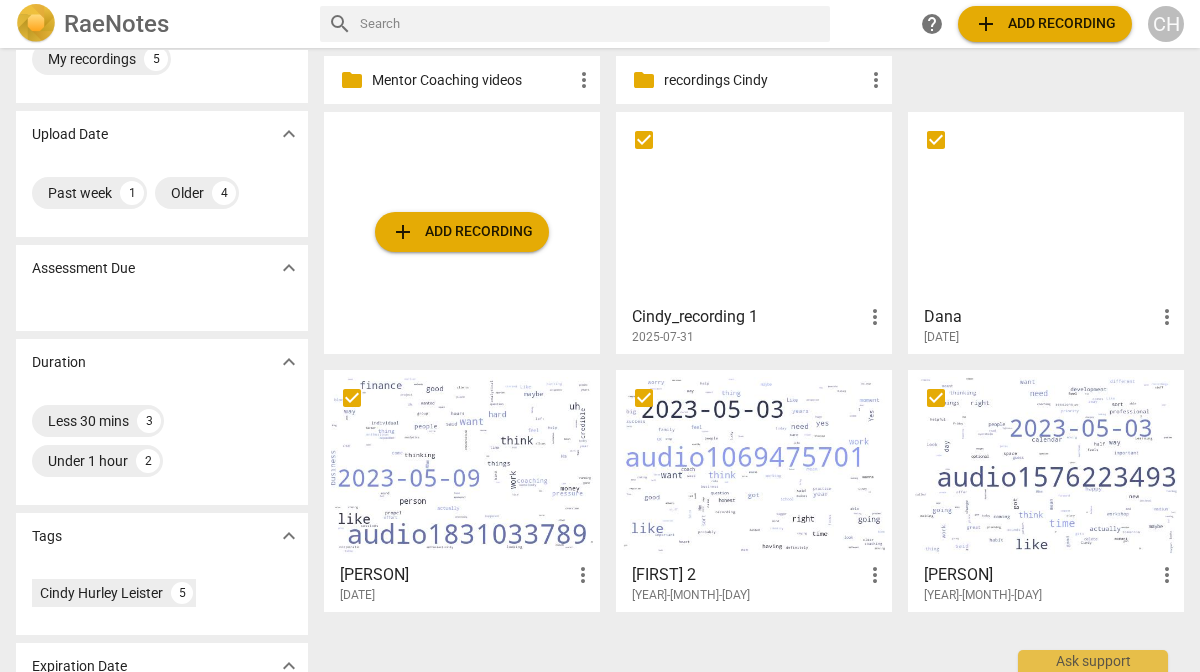 scroll, scrollTop: 0, scrollLeft: 0, axis: both 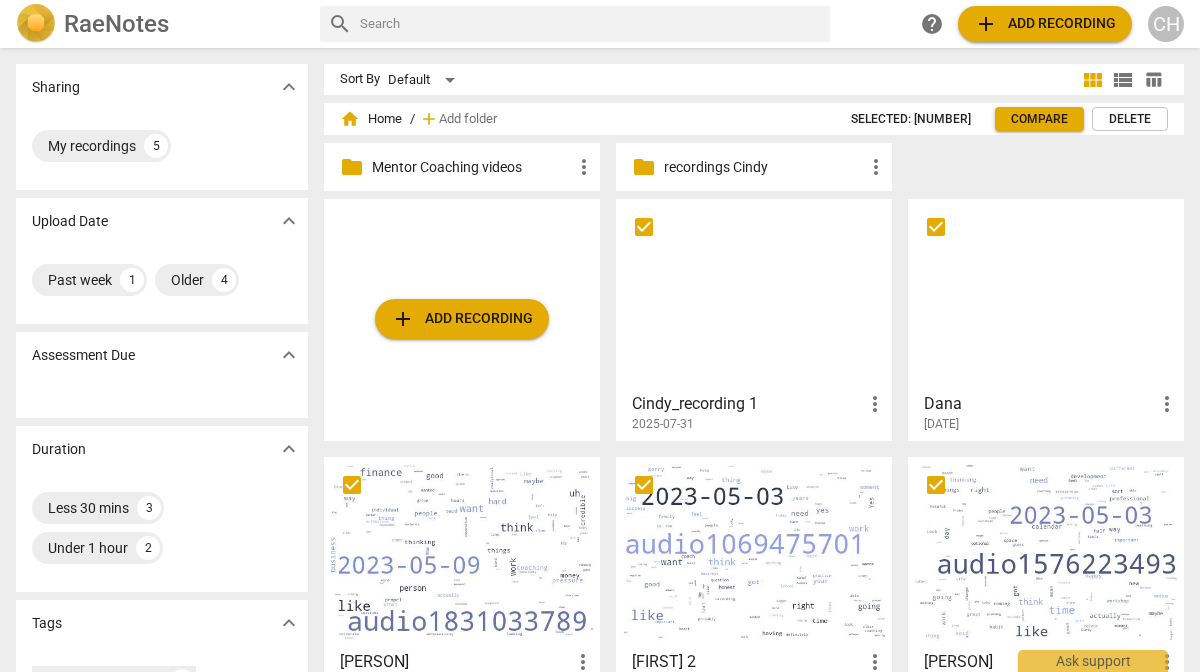 click on "more_vert" at bounding box center (875, 404) 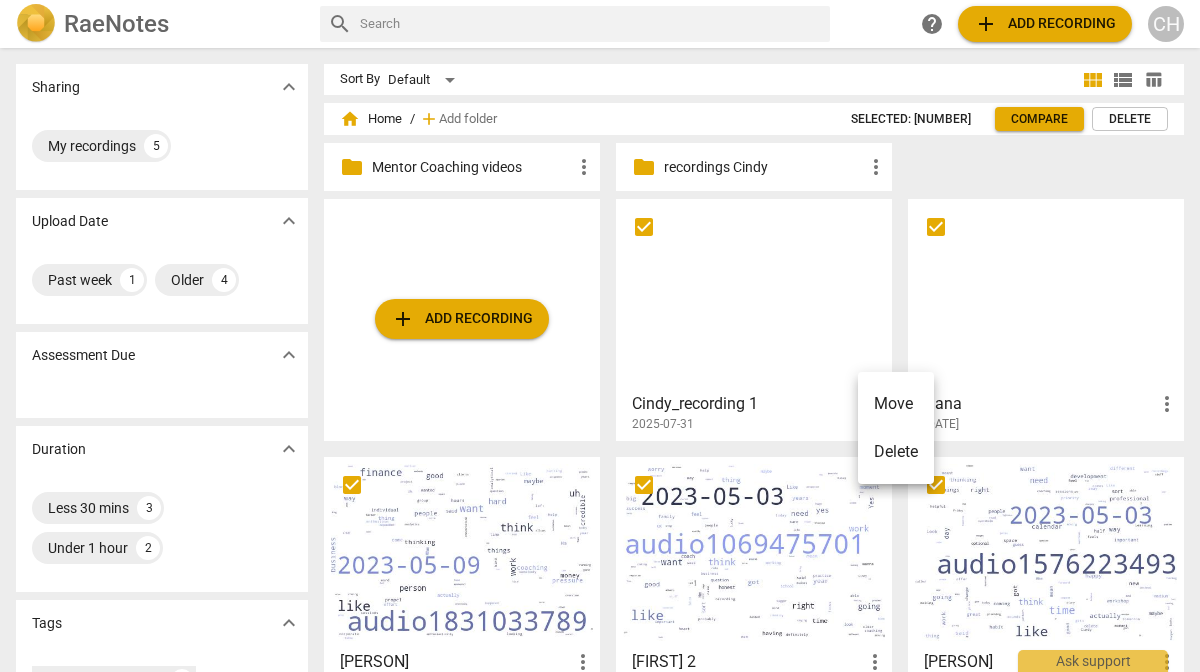 click on "Move" at bounding box center [896, 404] 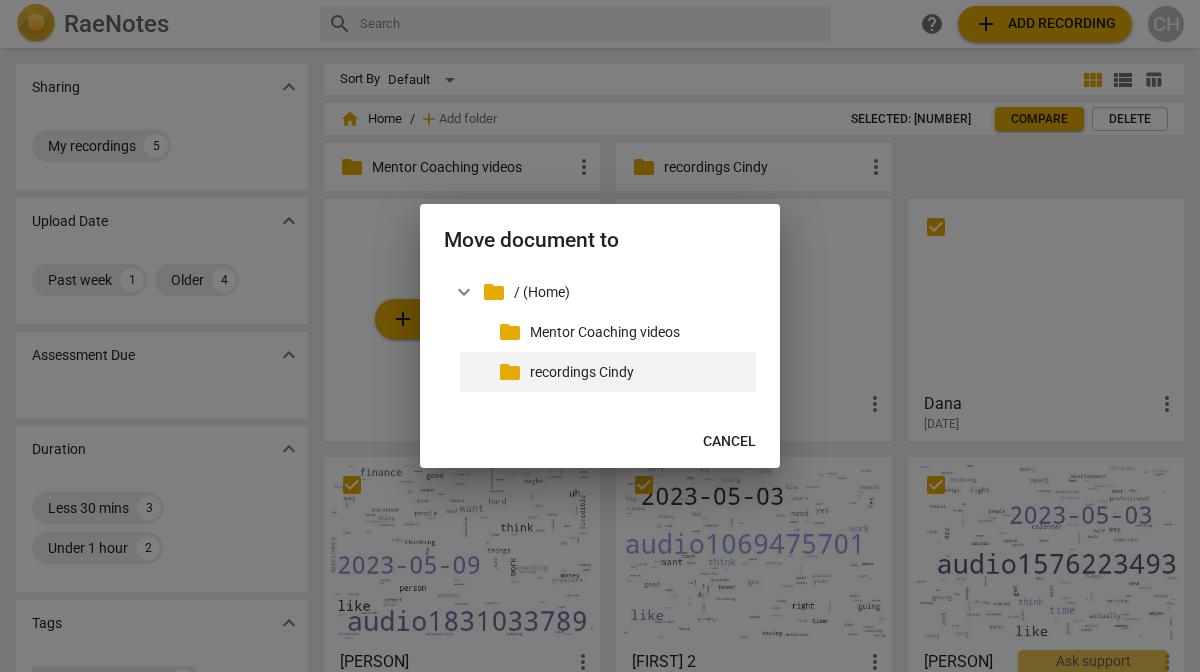 click on "recordings Cindy" at bounding box center (639, 372) 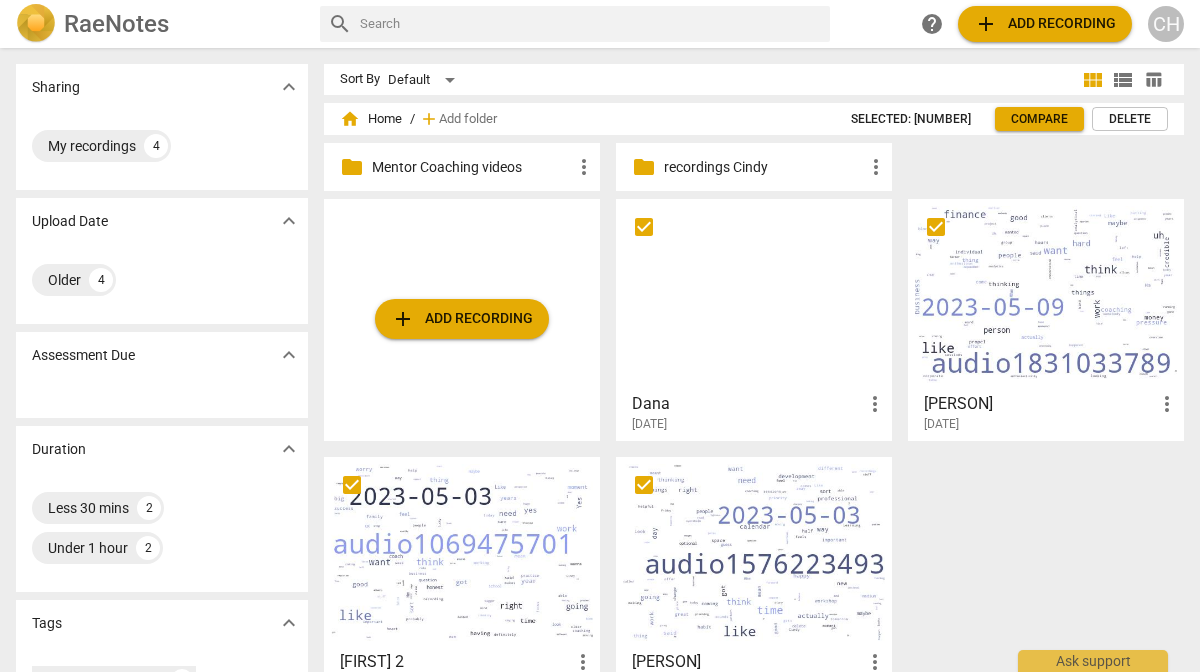 click at bounding box center (644, 227) 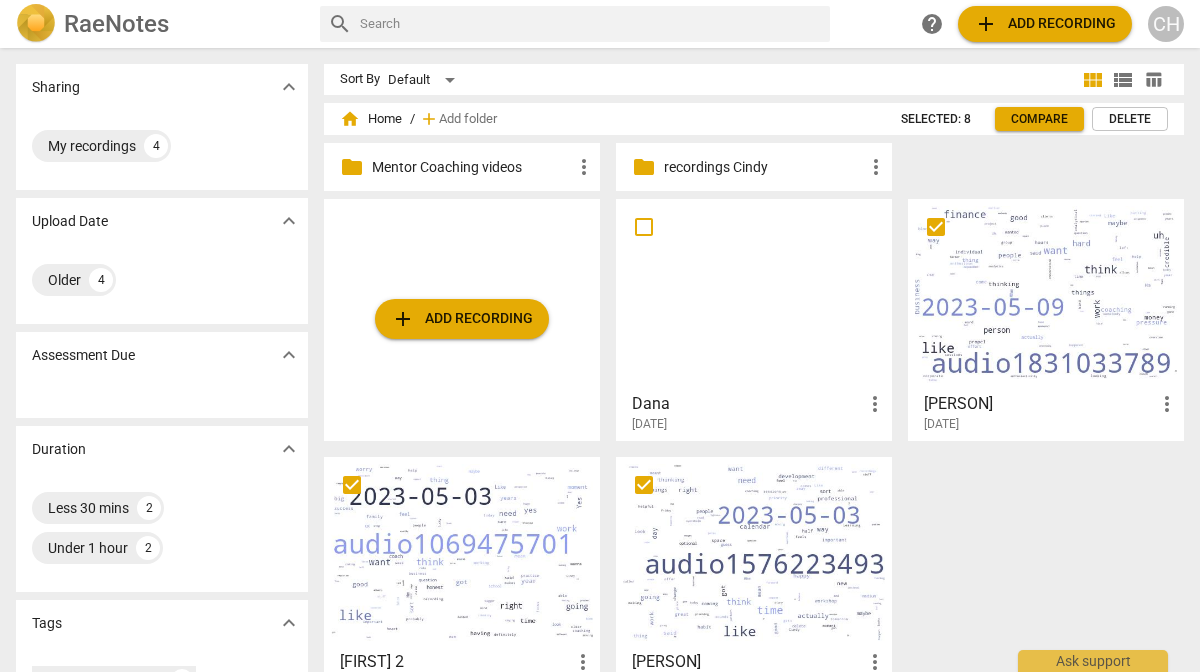 click at bounding box center [936, 227] 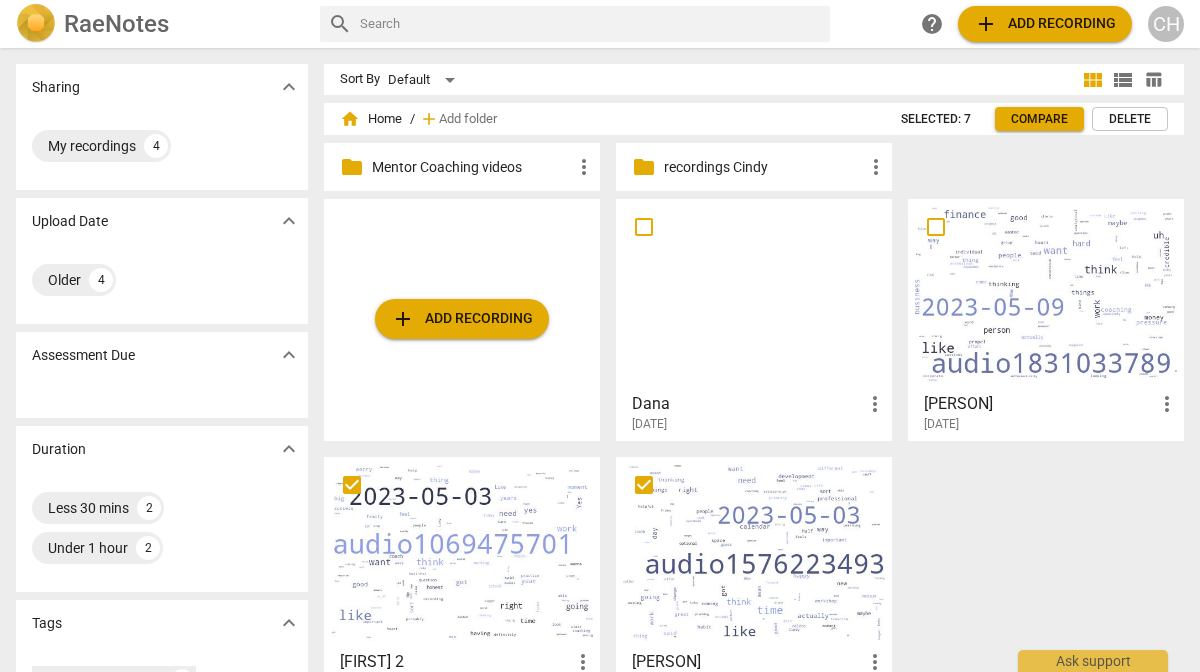 click at bounding box center [644, 485] 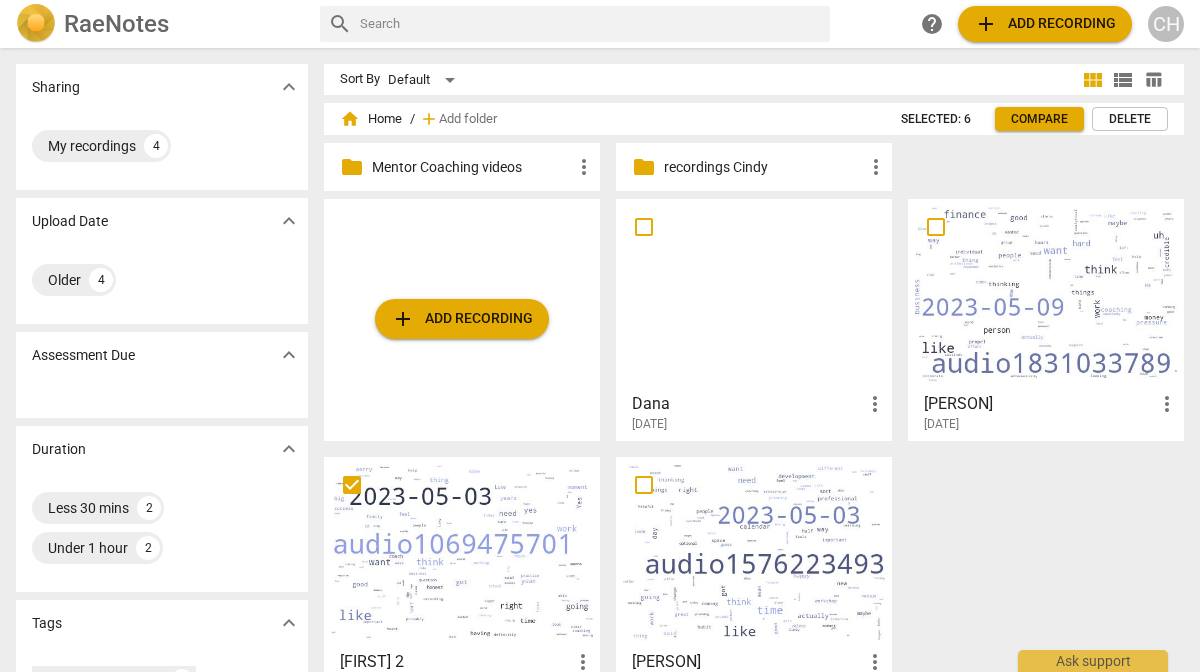 click at bounding box center (352, 485) 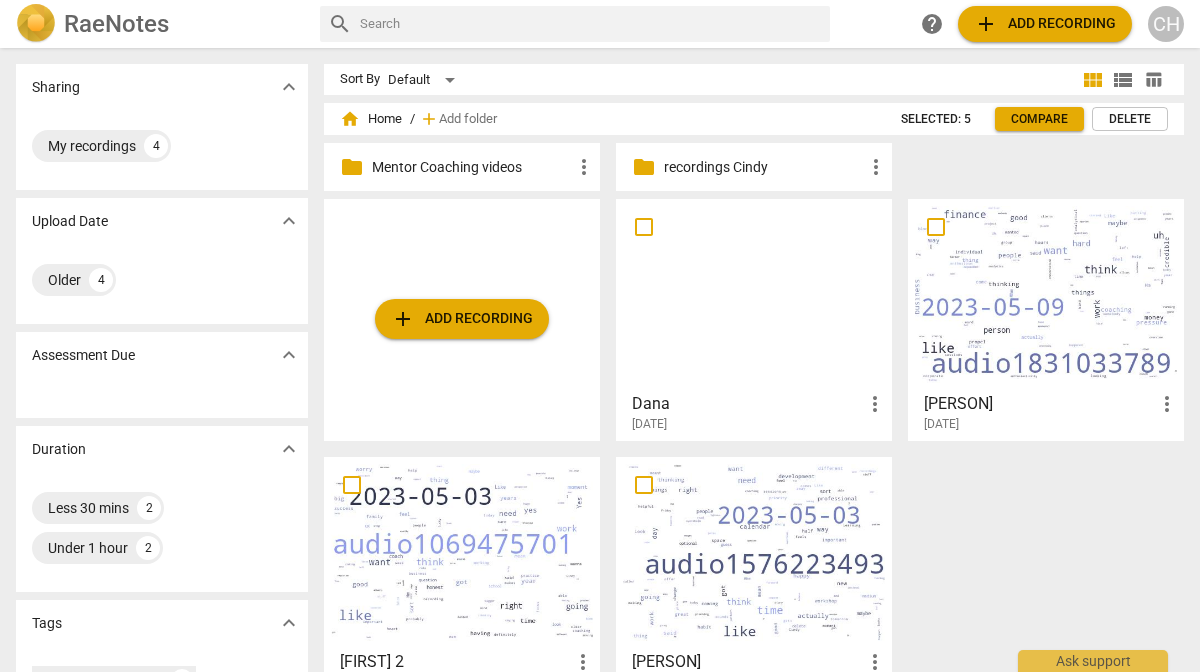 click on "more_vert" at bounding box center (875, 404) 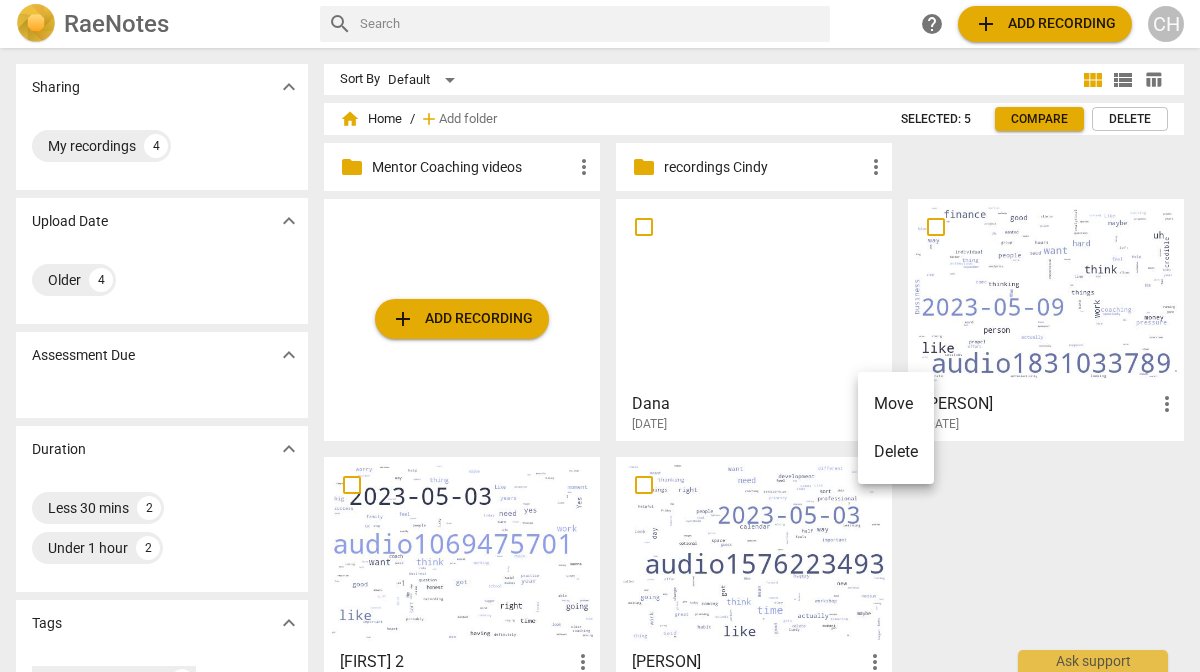 click on "Move" at bounding box center [896, 404] 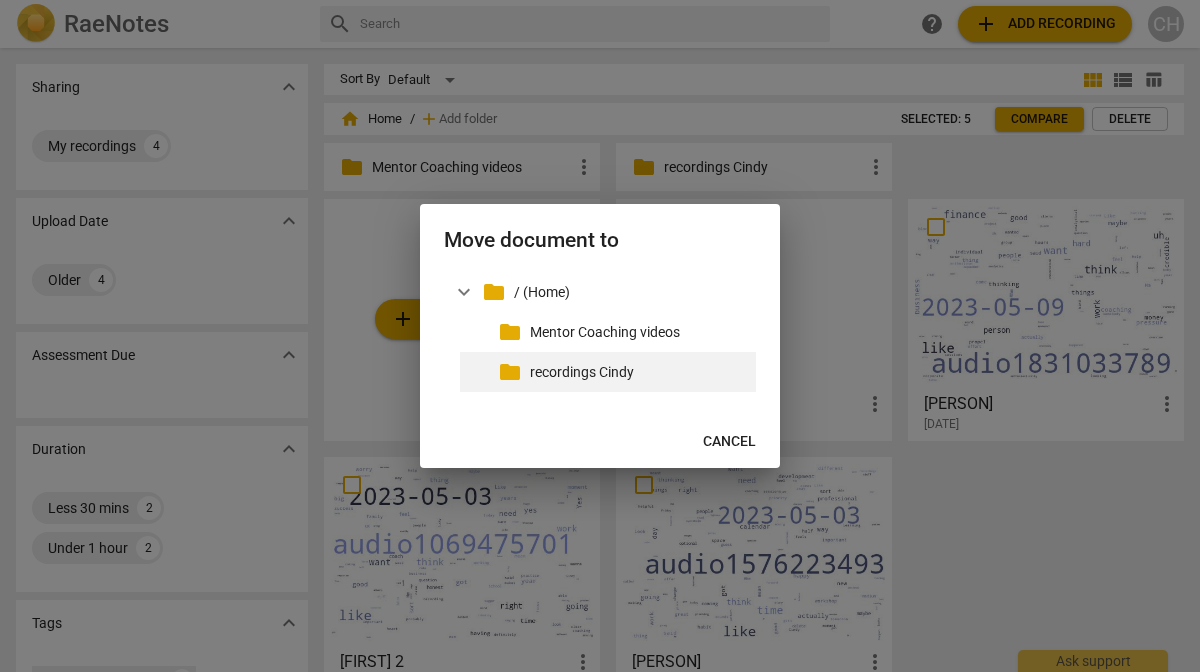 click on "folder recordings Cindy" at bounding box center [608, 372] 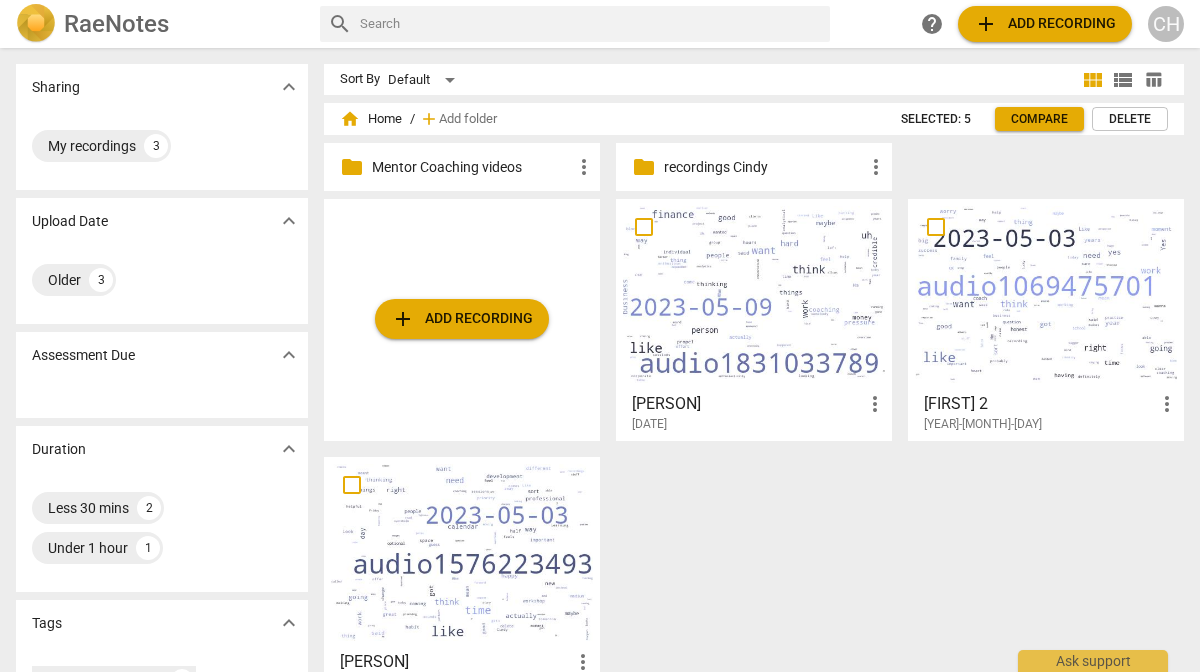 click on "more_vert" at bounding box center (875, 404) 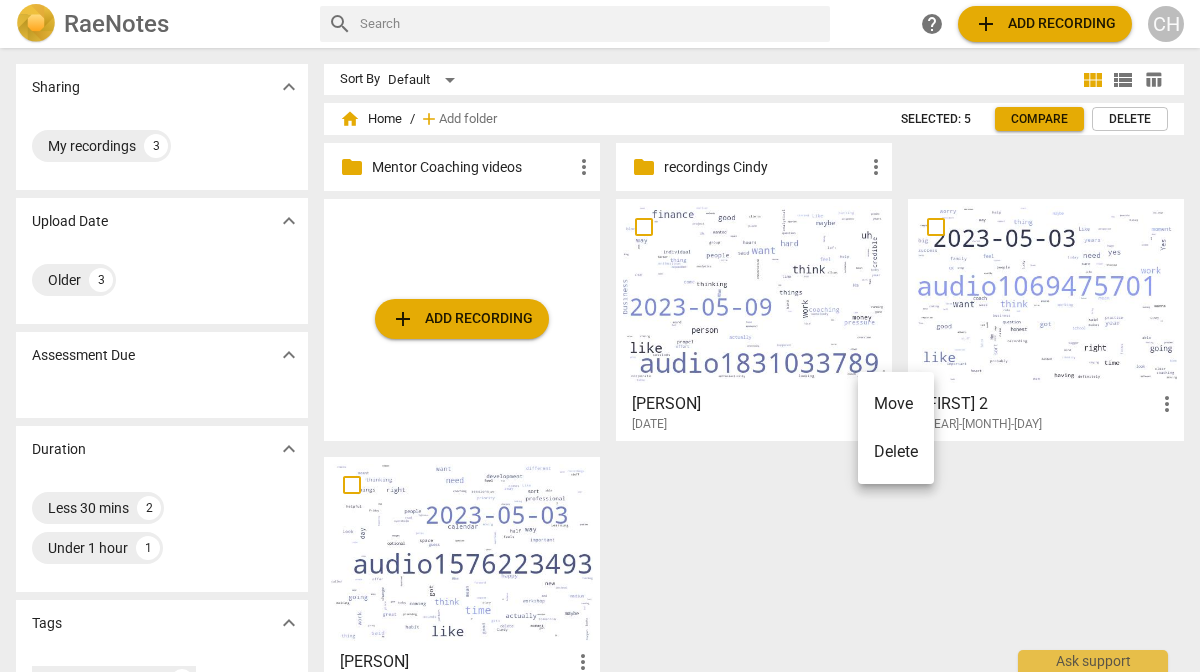 click on "Move" at bounding box center (896, 404) 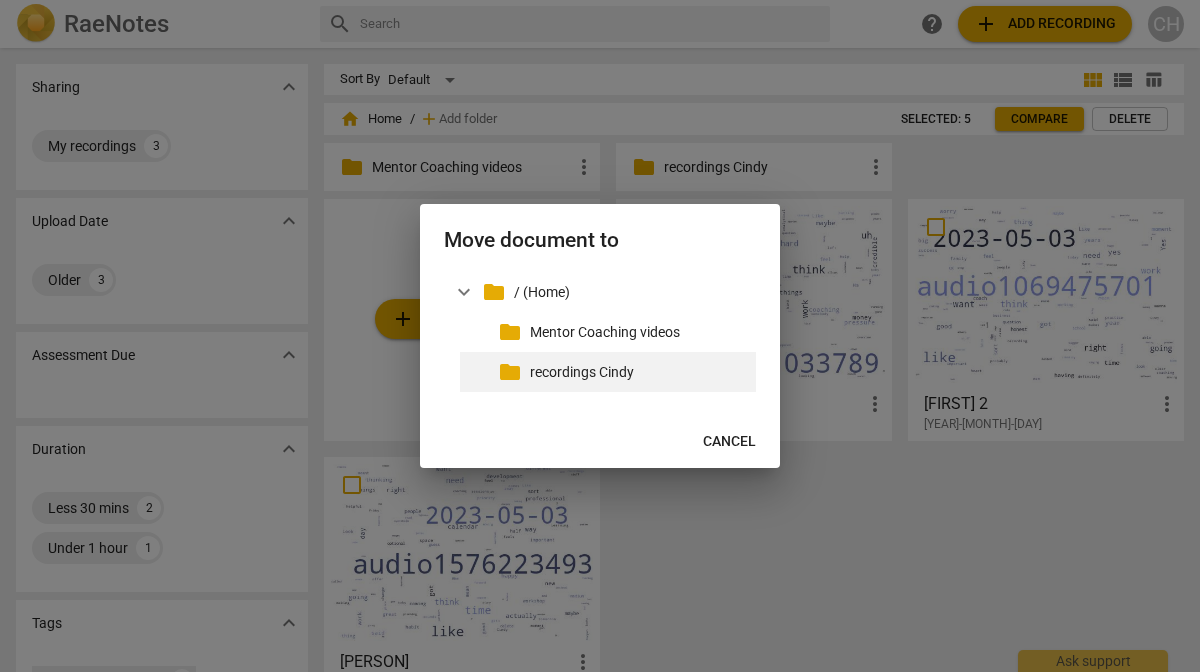 click on "recordings Cindy" at bounding box center [639, 372] 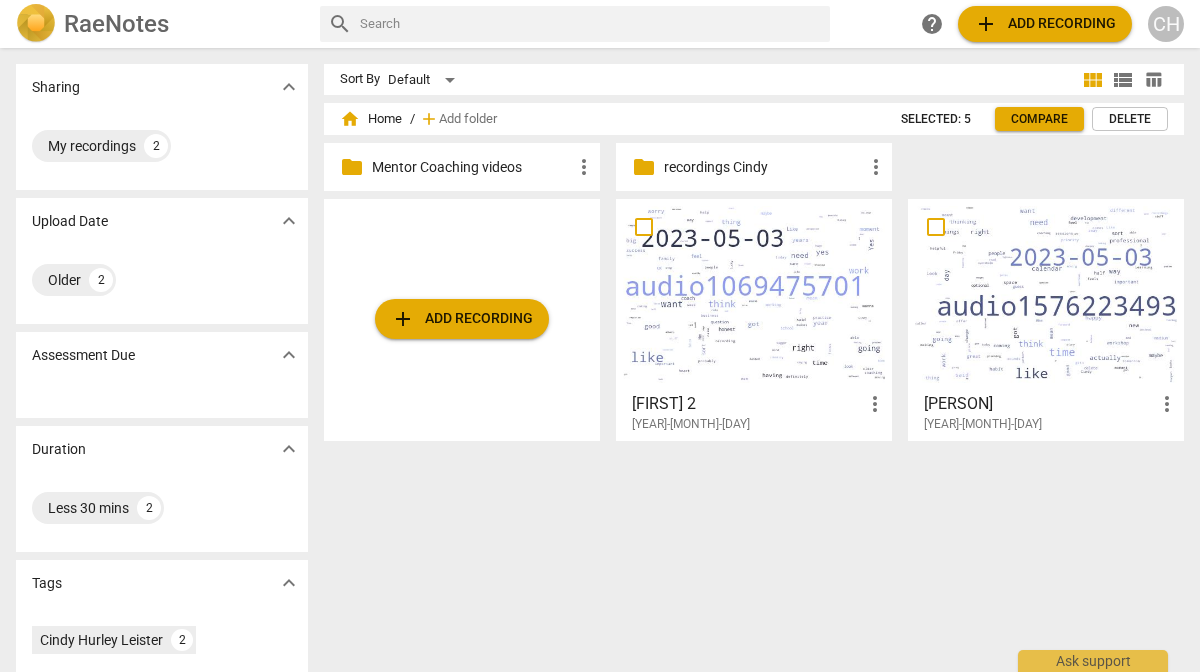 click on "more_vert" at bounding box center (875, 404) 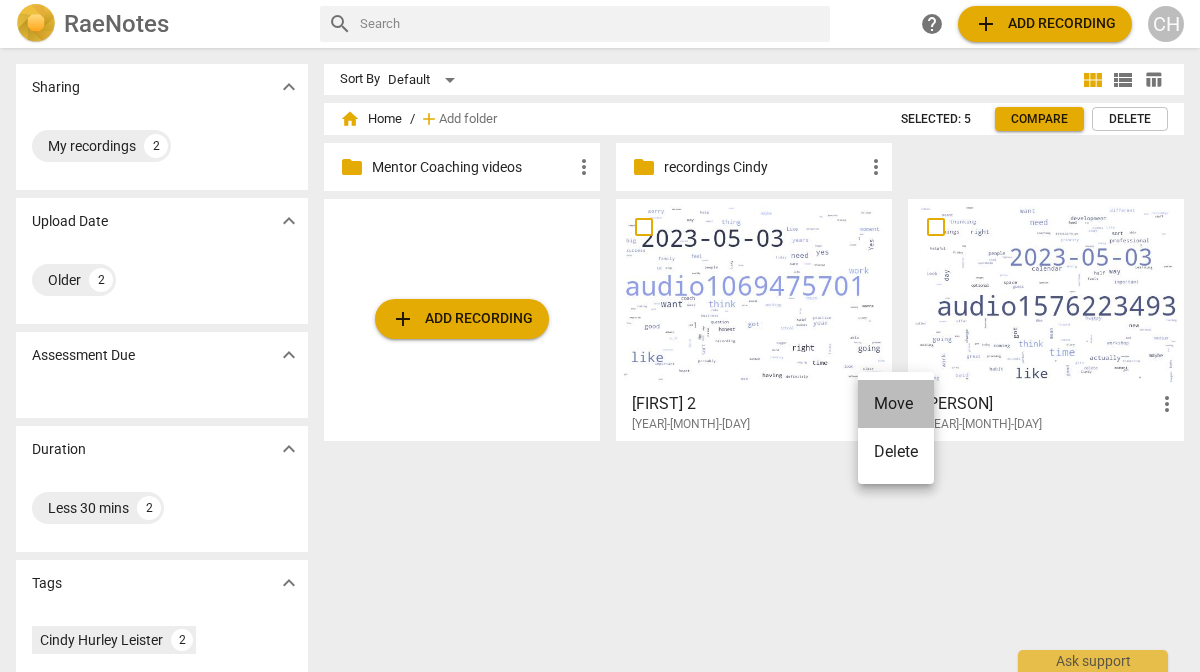click on "Move" at bounding box center (896, 404) 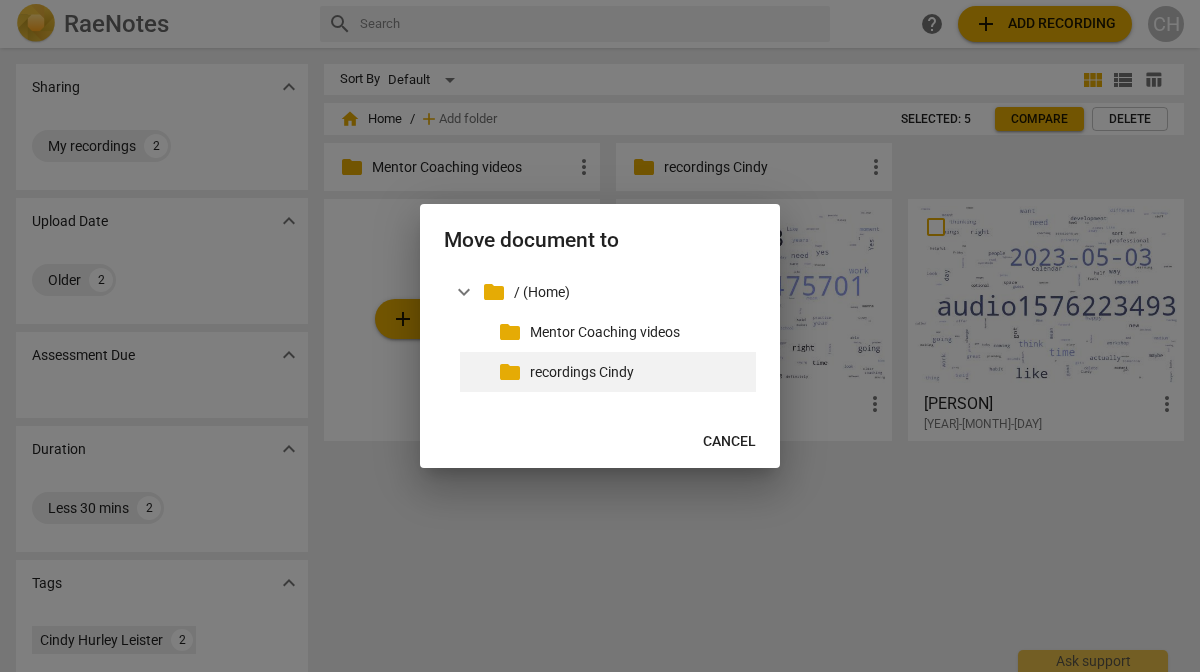 click on "recordings Cindy" at bounding box center (639, 372) 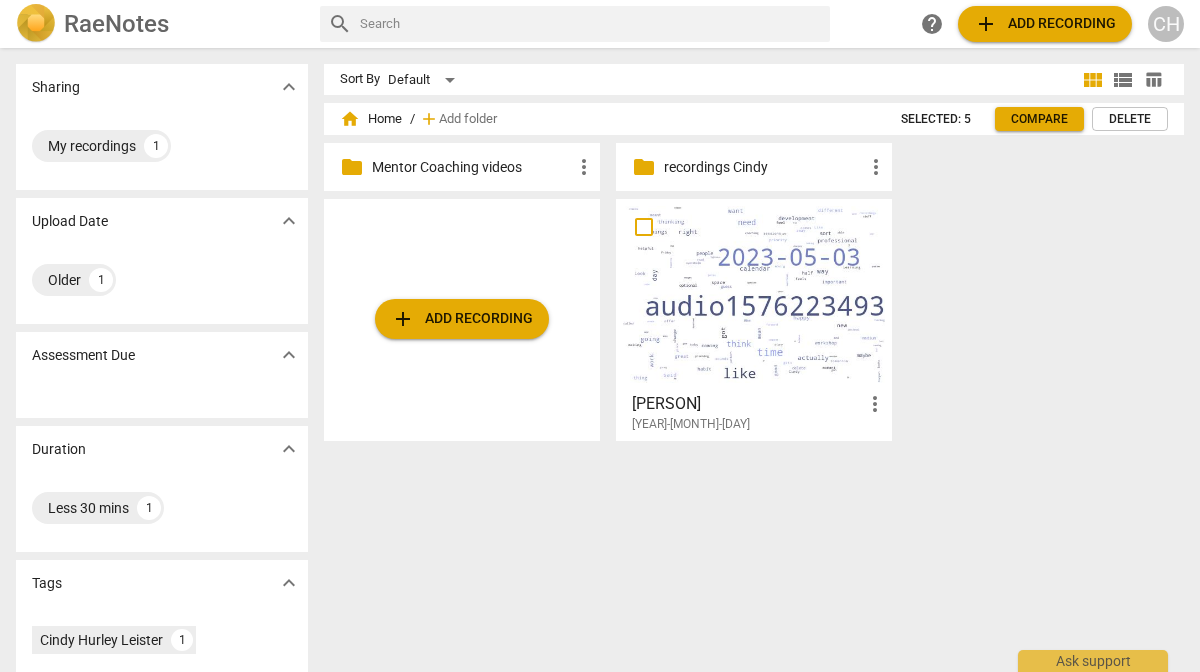 click on "more_vert" at bounding box center [875, 404] 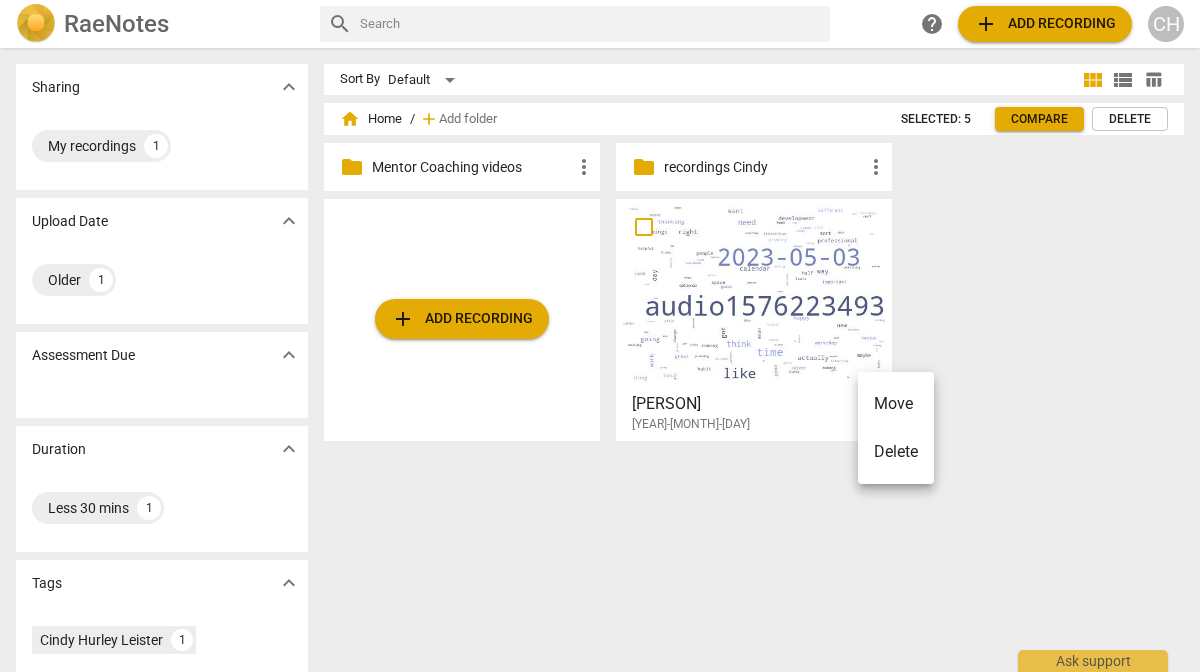 click on "Move" at bounding box center (896, 404) 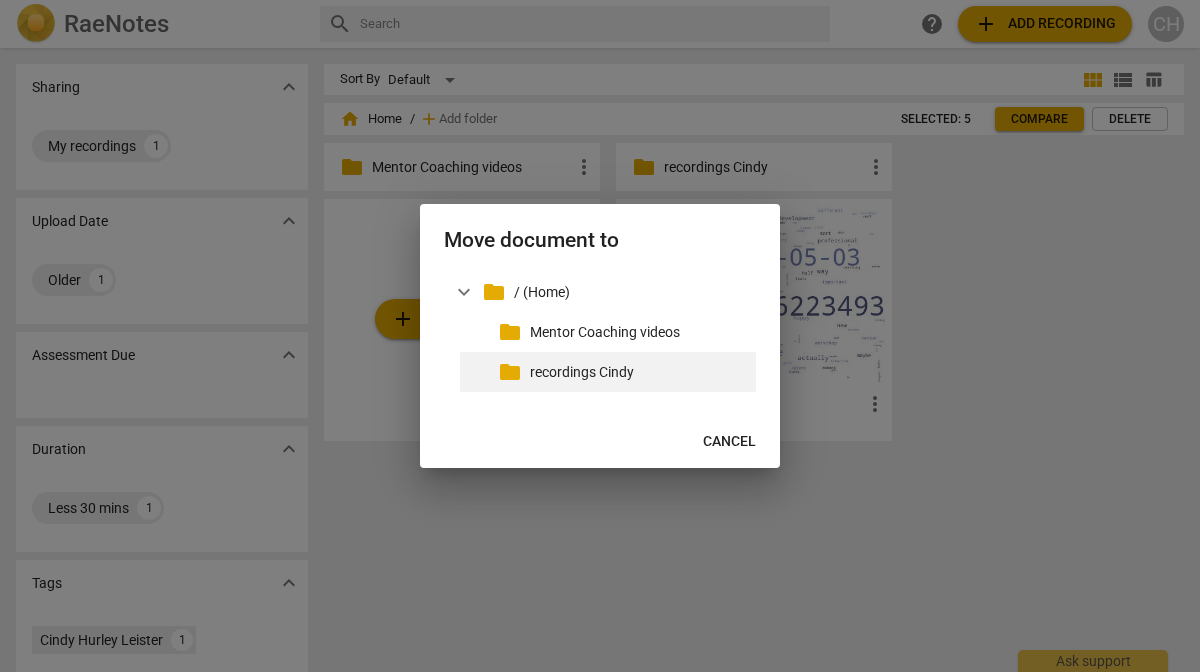 click on "recordings Cindy" at bounding box center (639, 372) 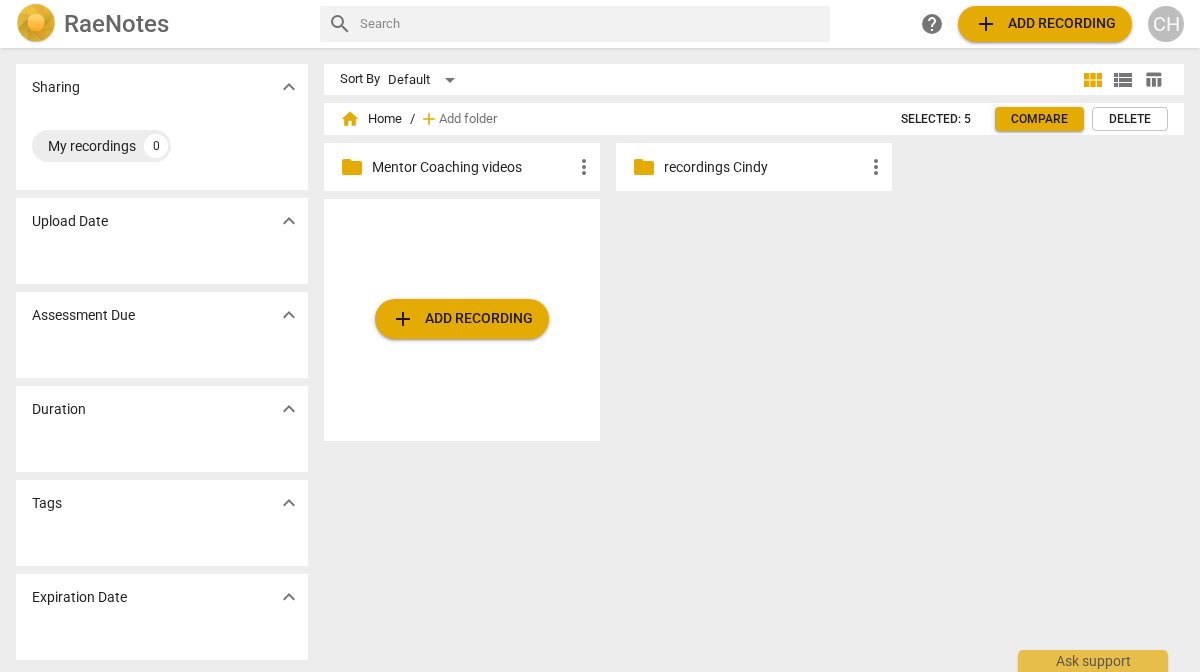 click on "recordings Cindy" at bounding box center (764, 167) 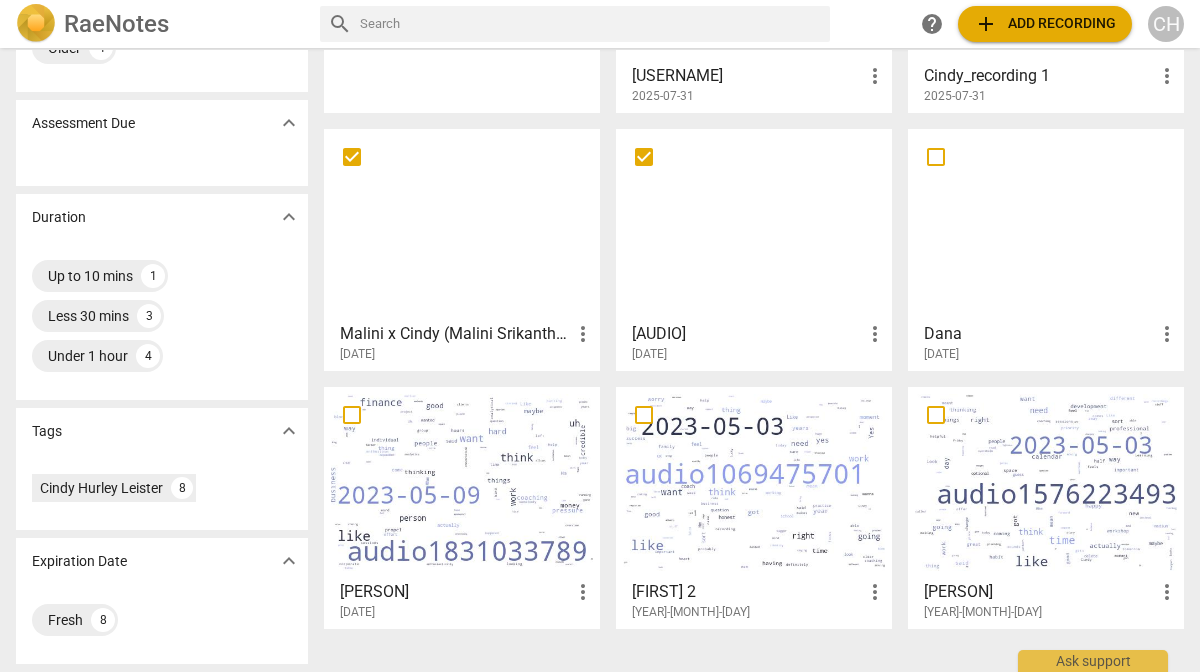 scroll, scrollTop: 0, scrollLeft: 0, axis: both 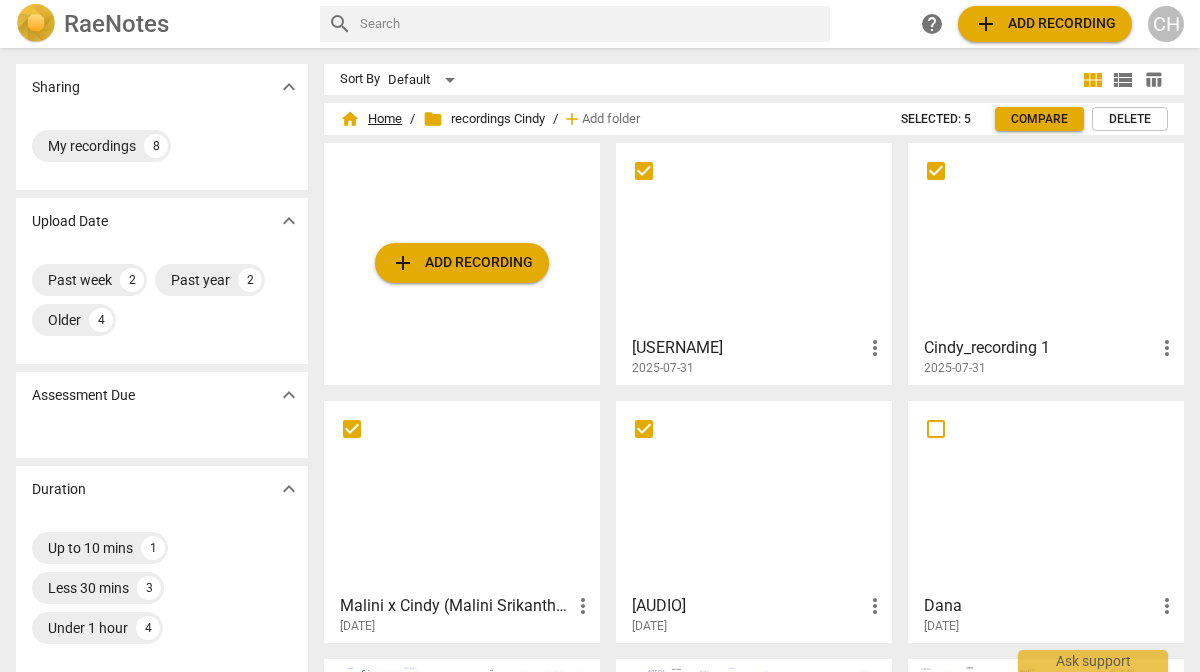 click on "home Home" at bounding box center (371, 119) 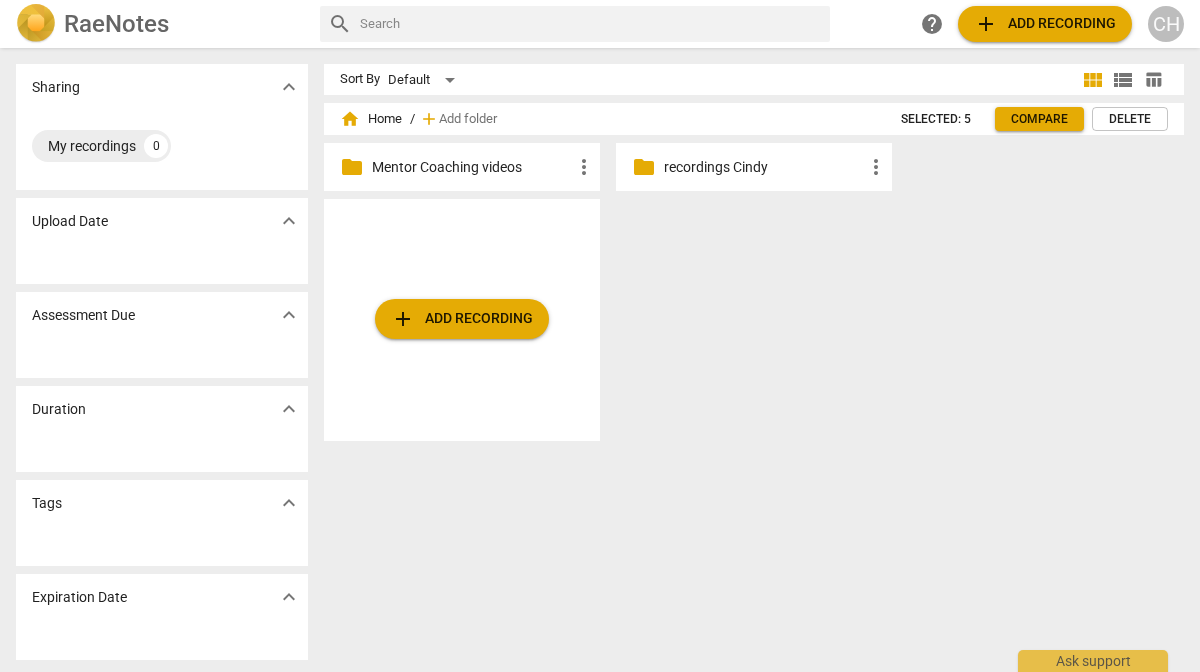 click on "recordings Cindy" at bounding box center [764, 167] 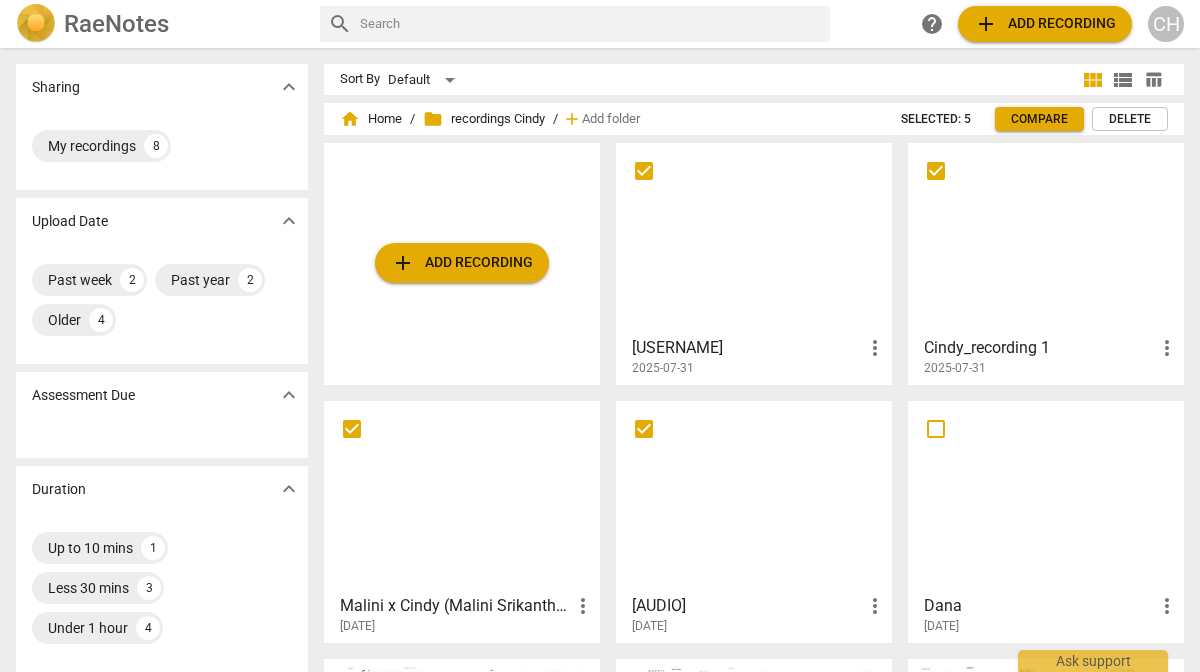 click on "2025-07-31" at bounding box center (1051, 368) 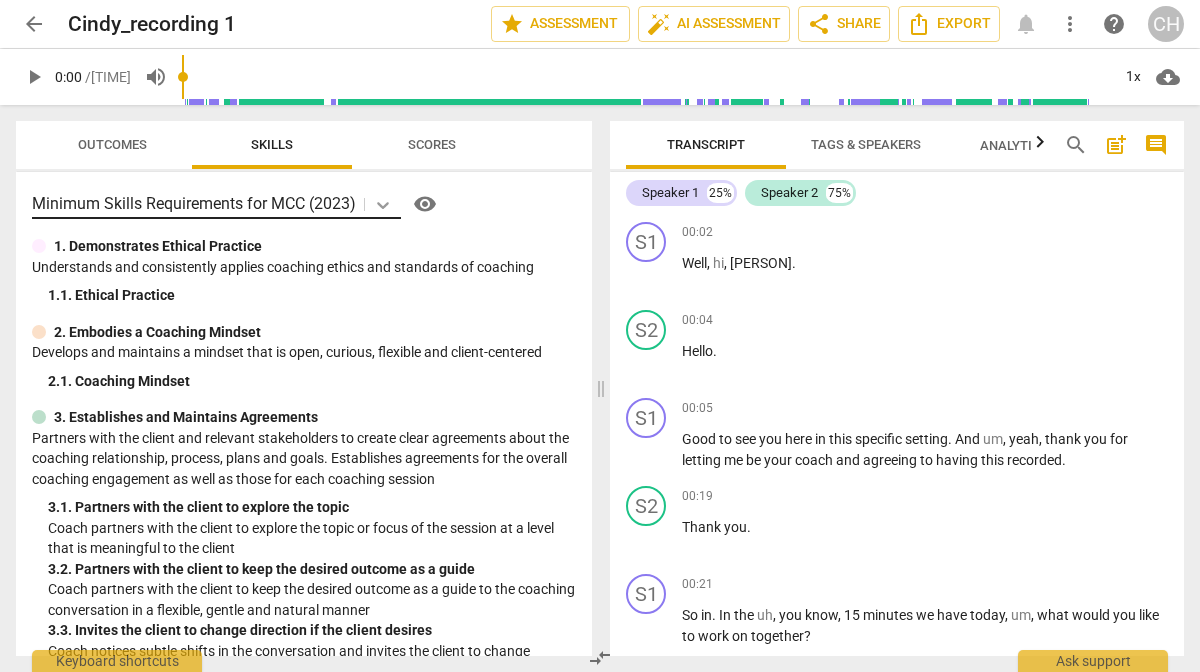 click 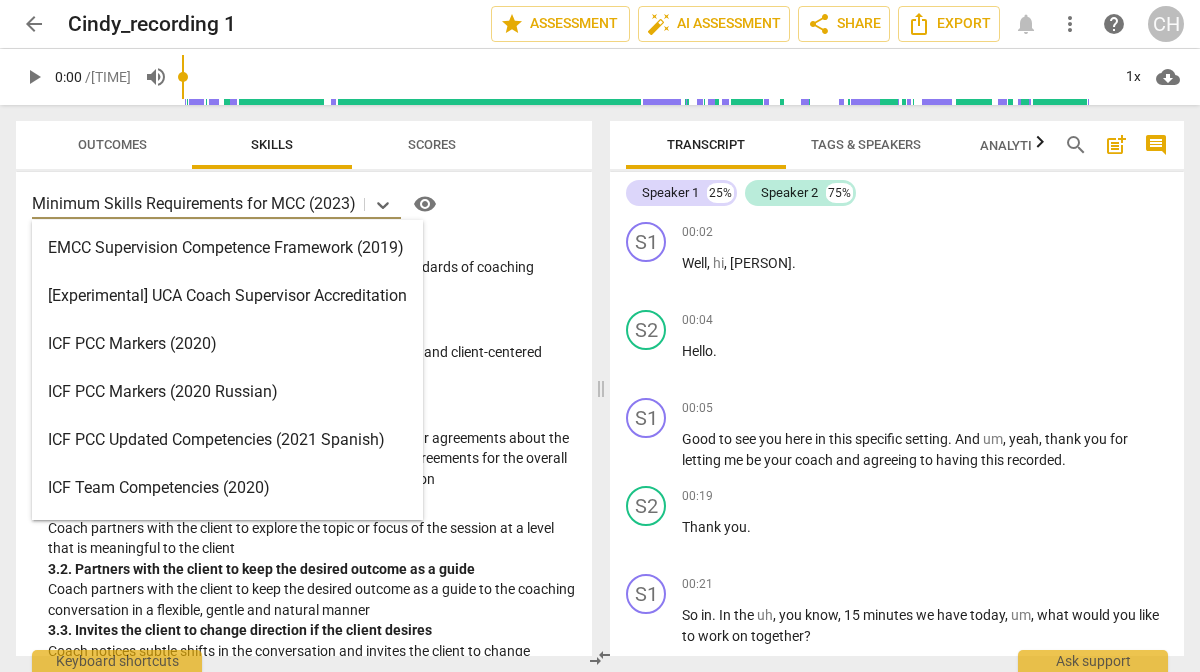 click on "ICF PCC Markers (2020)" at bounding box center [227, 344] 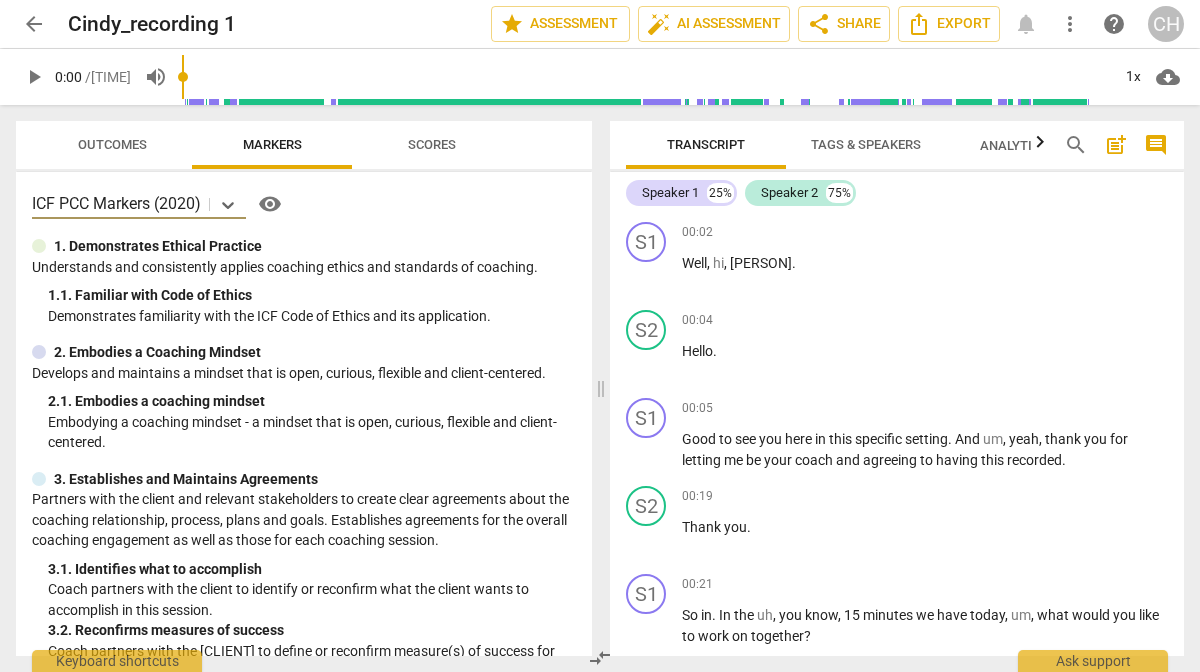 click on "Outcomes" at bounding box center (112, 144) 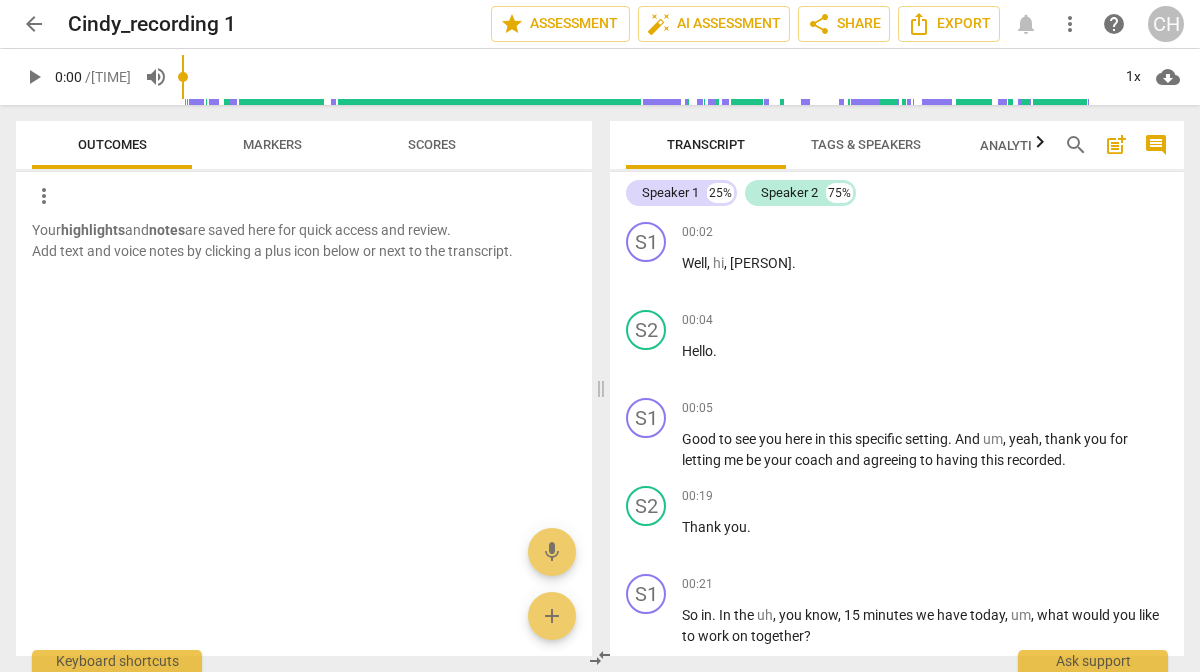 click on "Tags & Speakers" at bounding box center [866, 144] 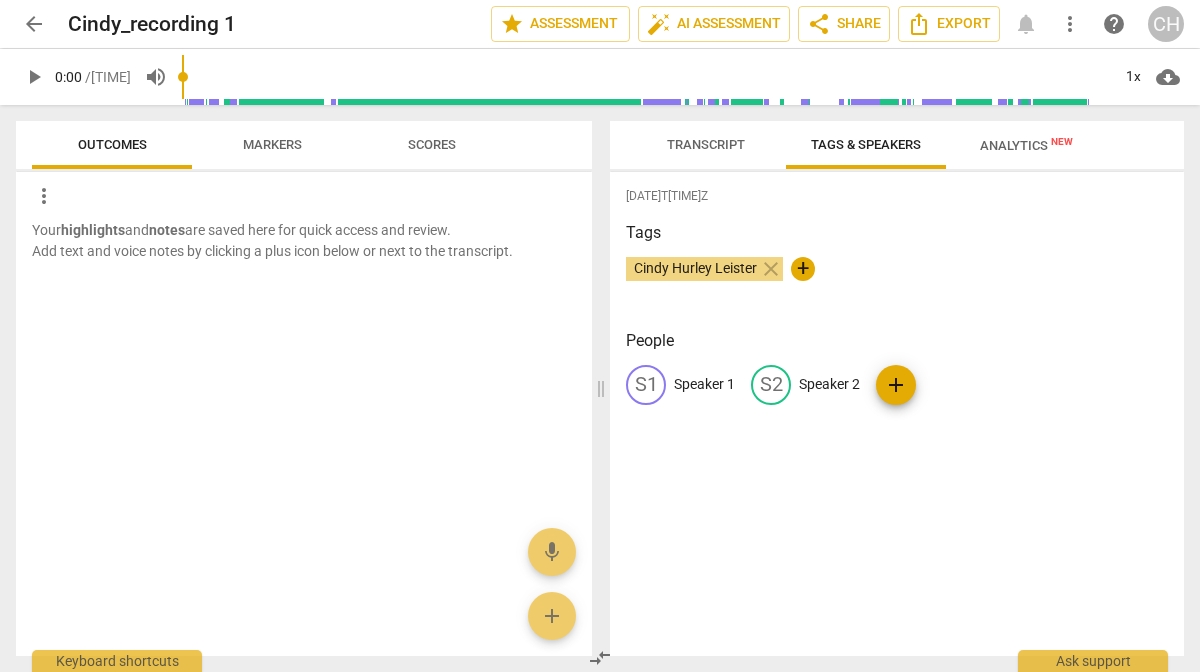 click on "Speaker 1" at bounding box center (704, 384) 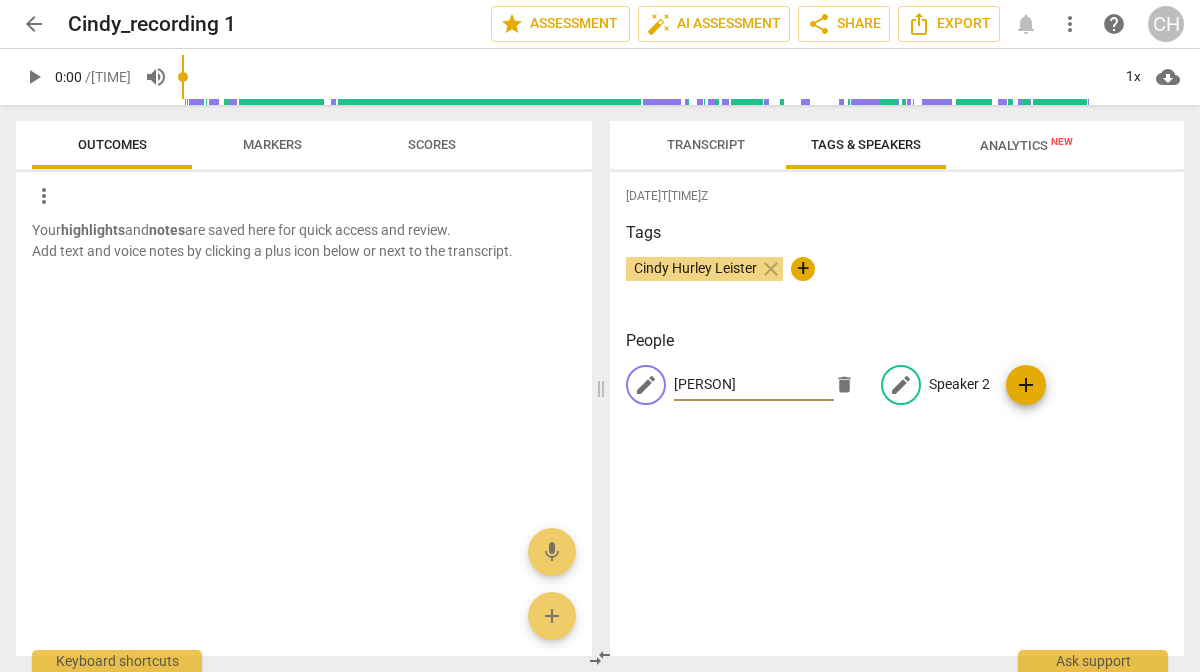 type on "[PERSON]" 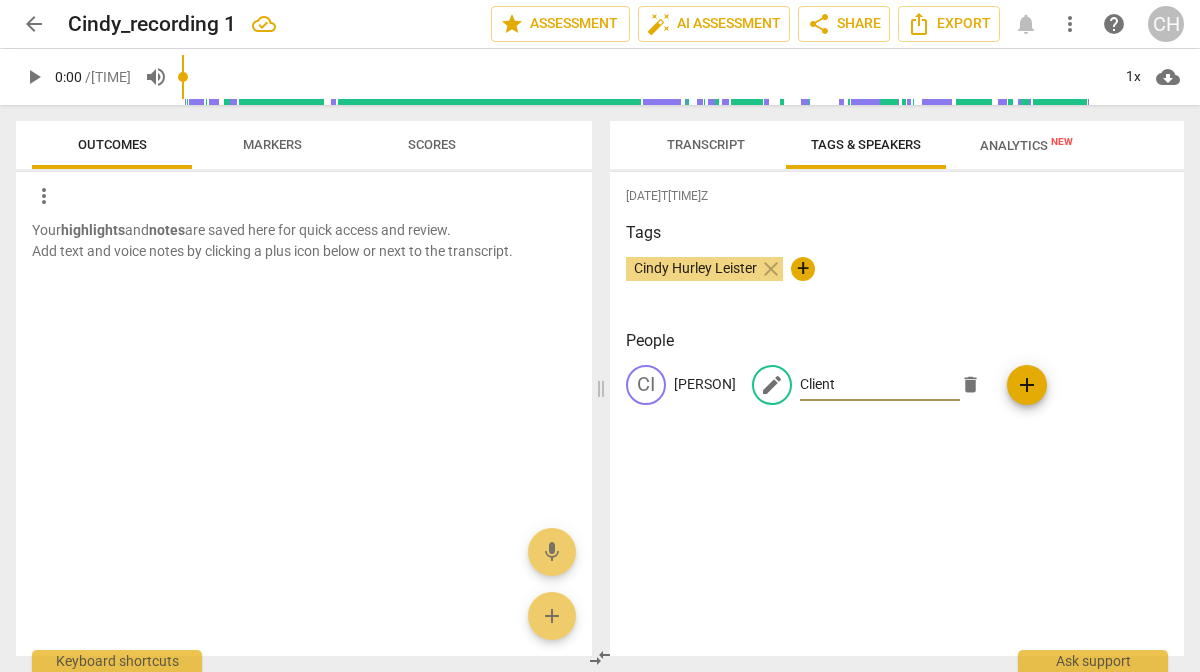 type on "Client" 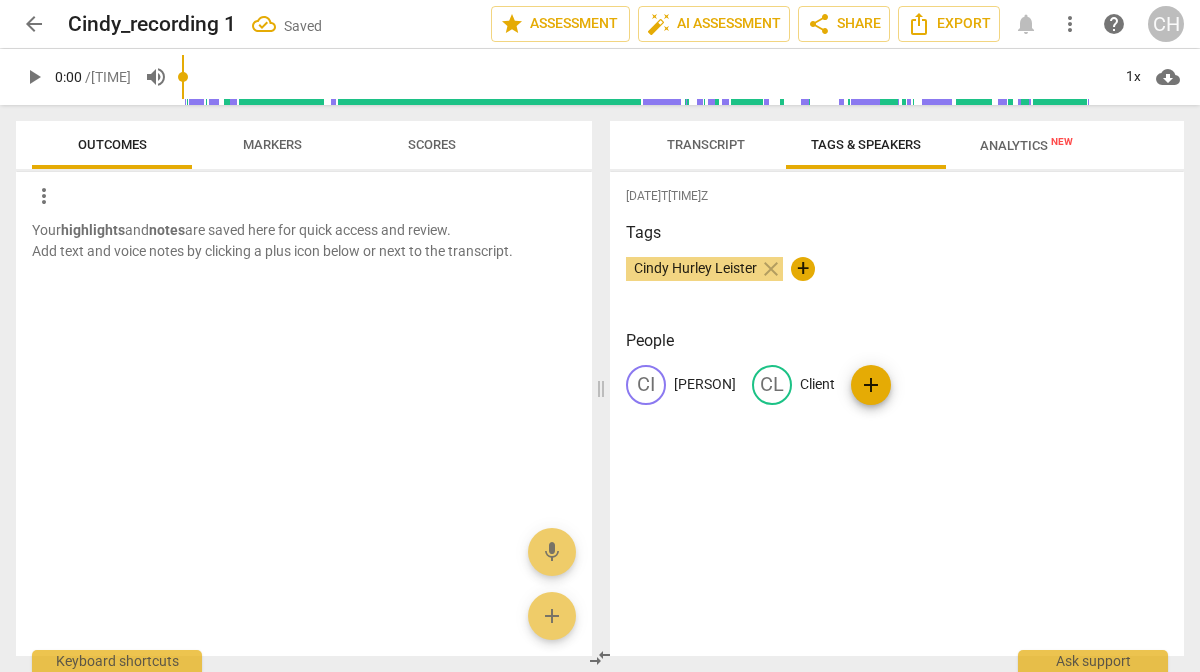 click on "Transcript" at bounding box center [706, 145] 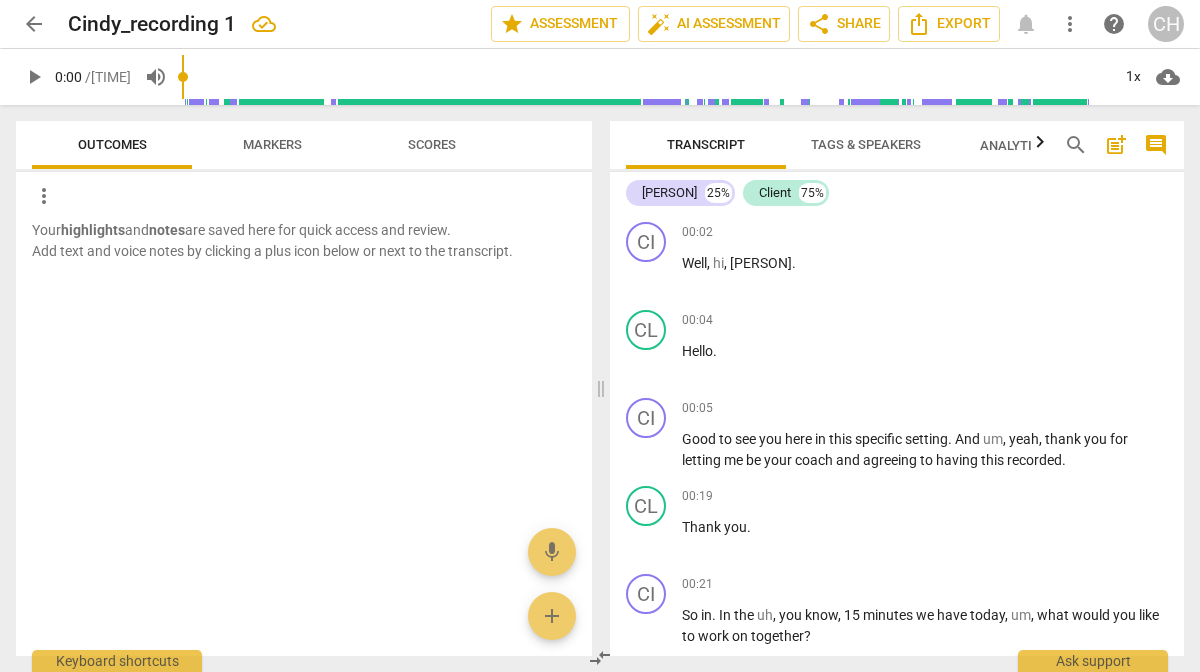 click on "Tags & Speakers" at bounding box center (866, 145) 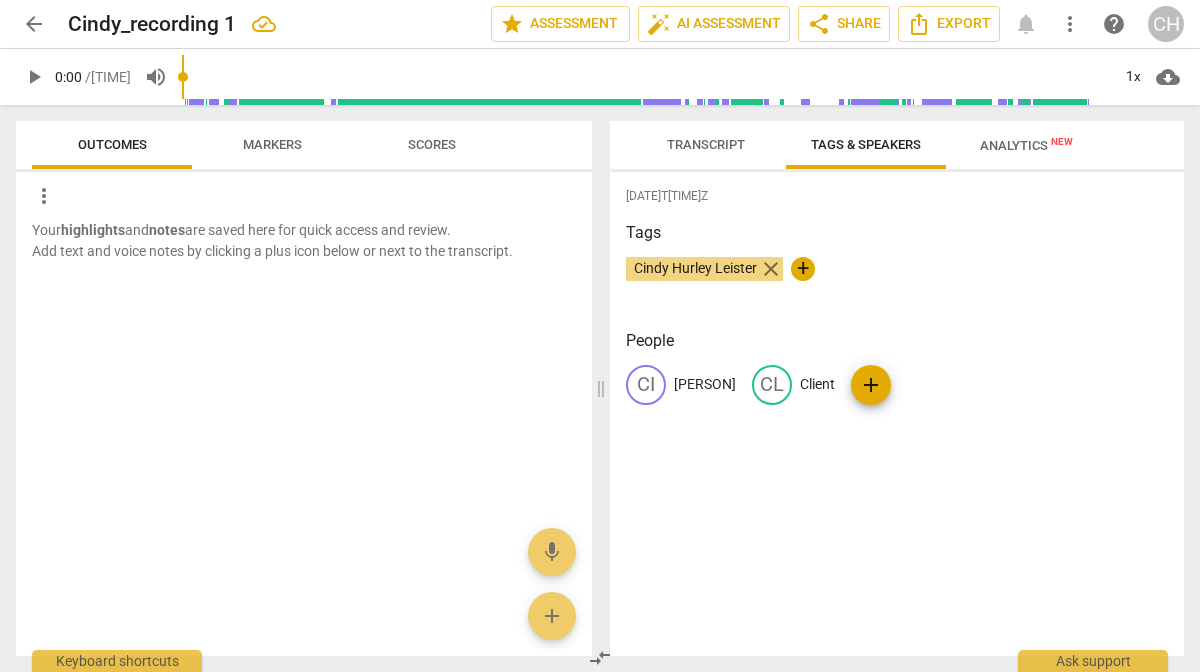 click on "close" at bounding box center (771, 269) 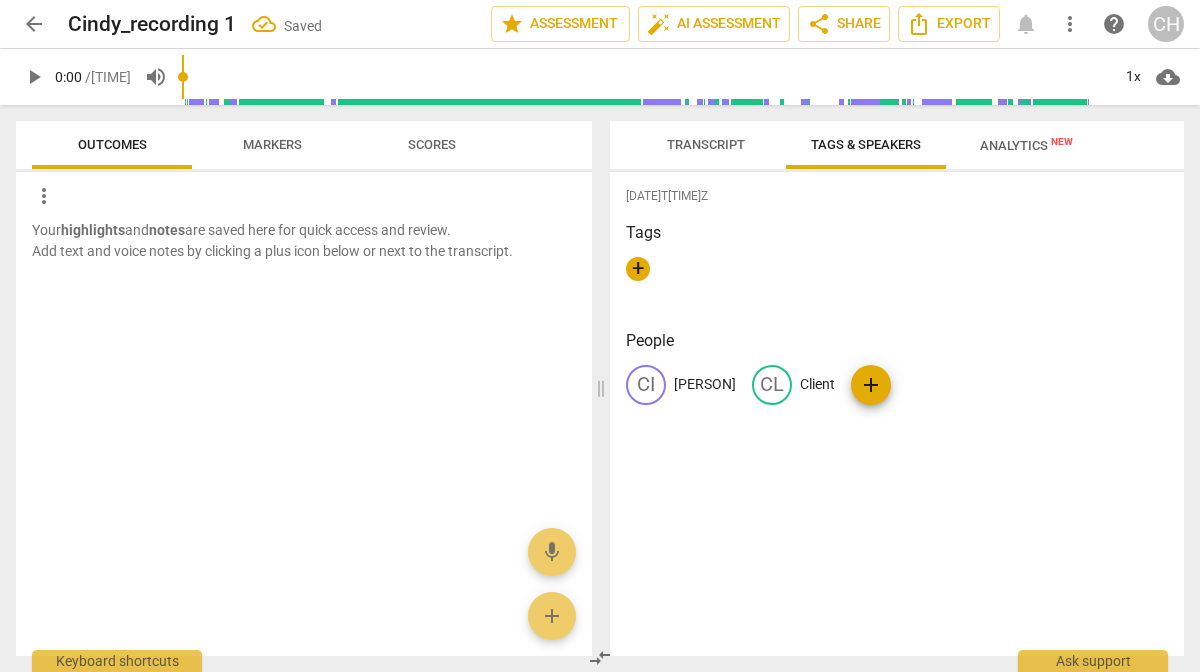 click on "+" at bounding box center [638, 269] 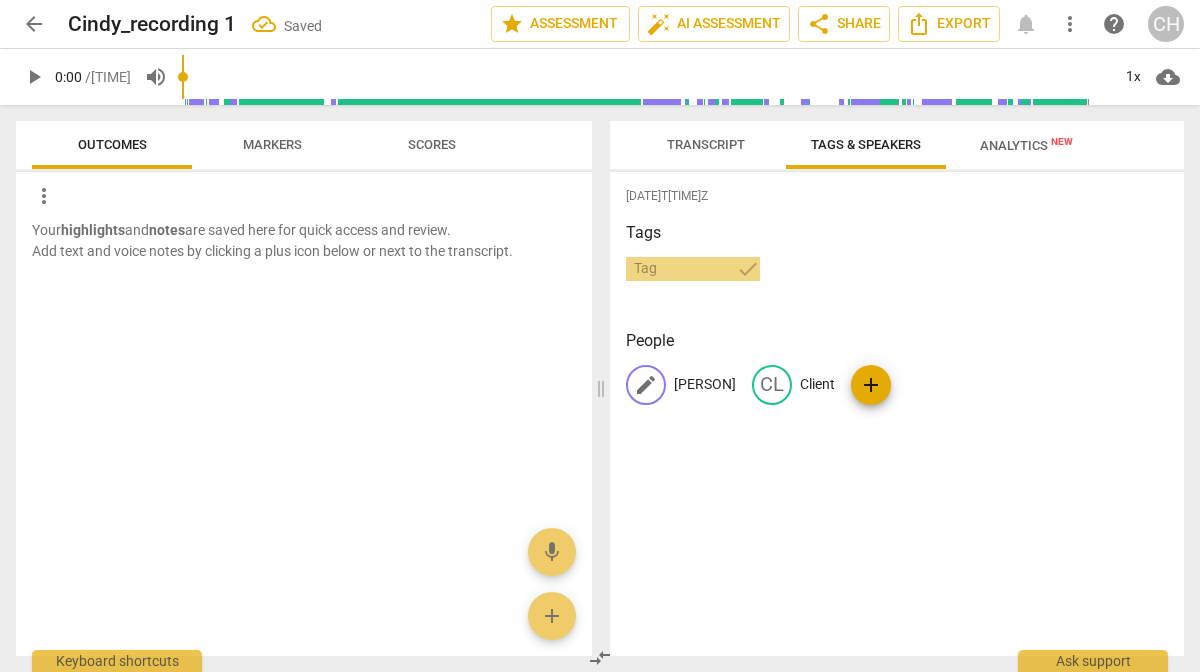 click on "edit" at bounding box center (646, 385) 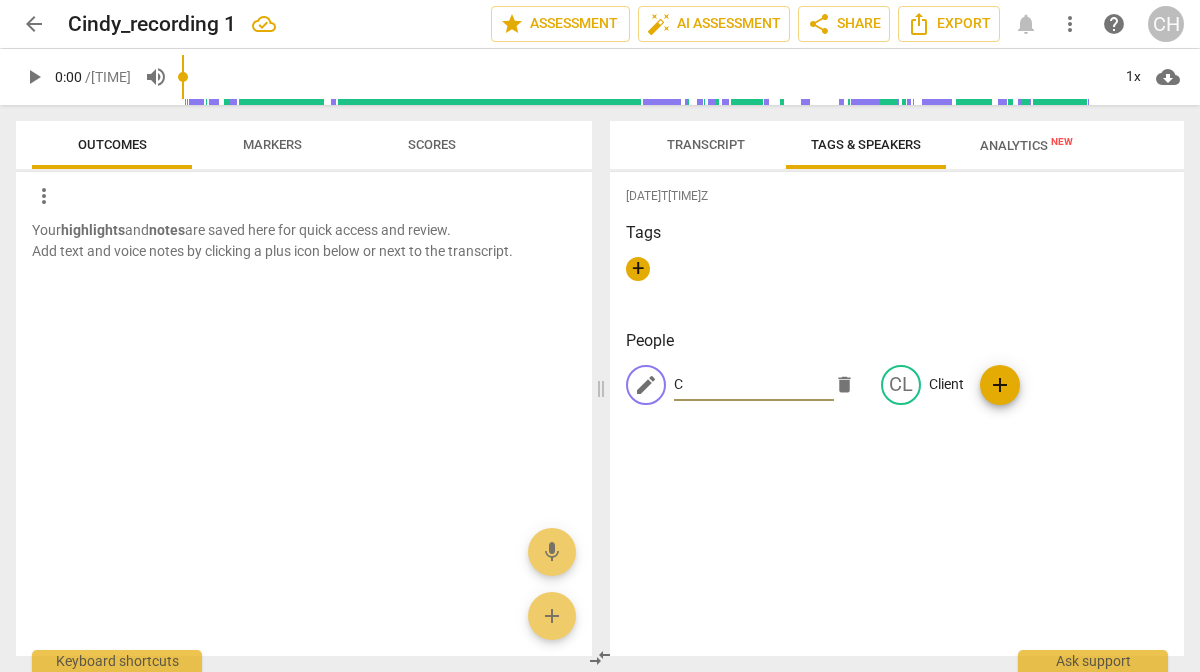 type on "C" 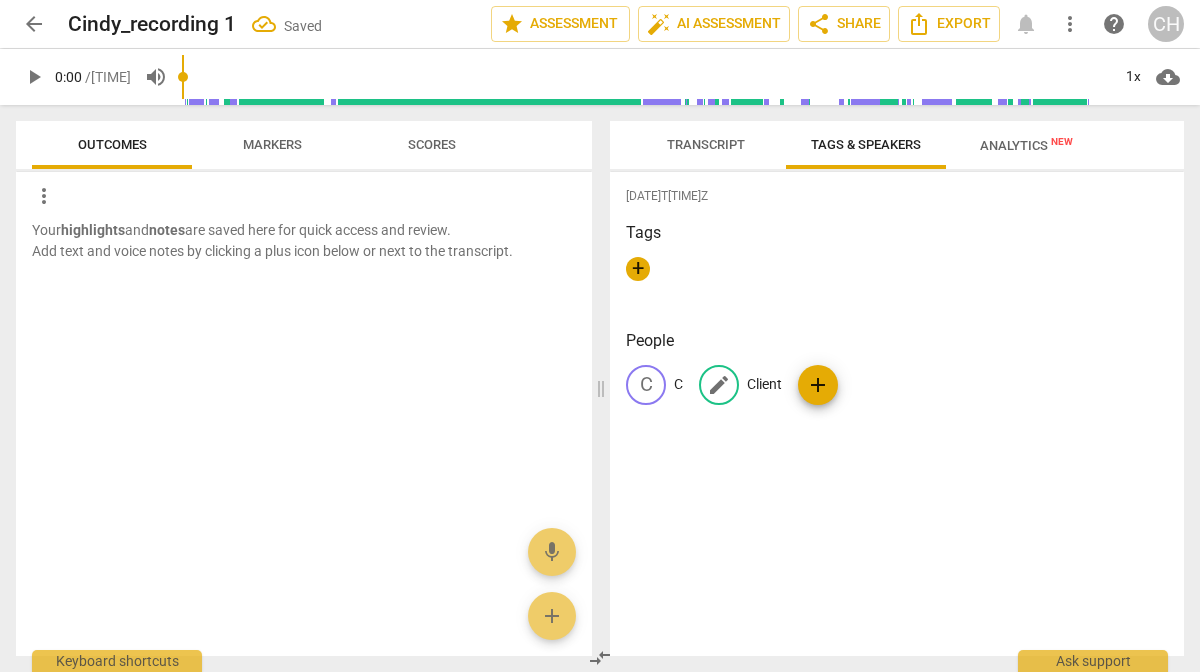 click on "edit" at bounding box center (719, 385) 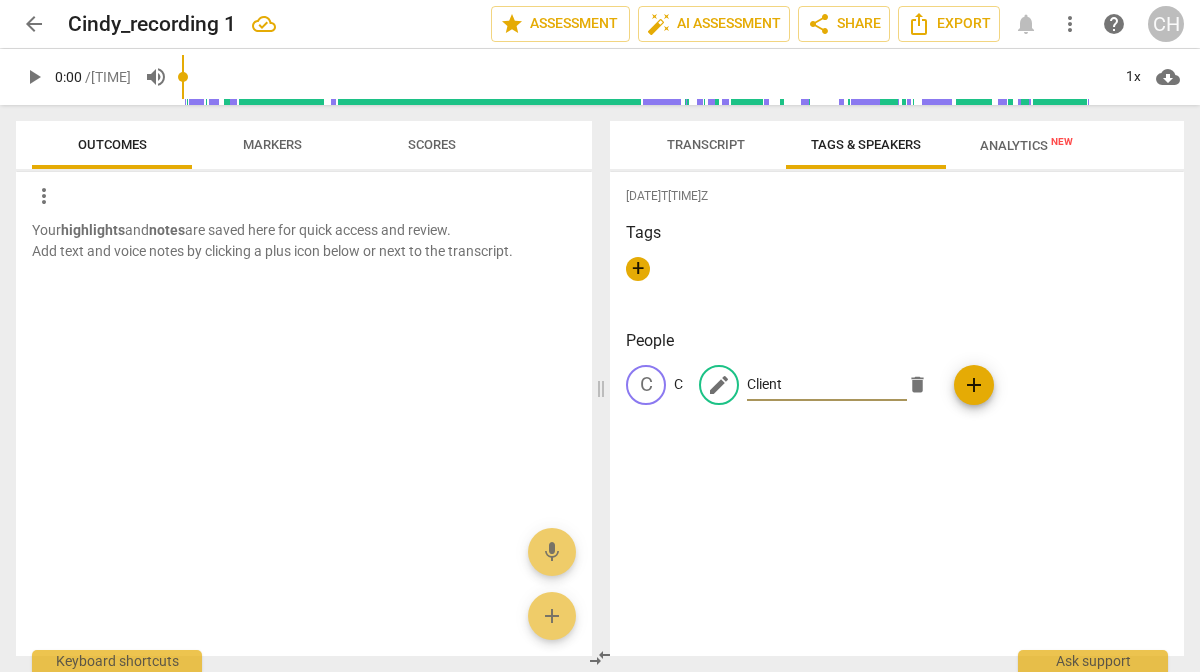 click on "[YEAR]-[MONTH]-[DAY]T[TIME]Z Tags + People C C edit Client delete add" at bounding box center (897, 414) 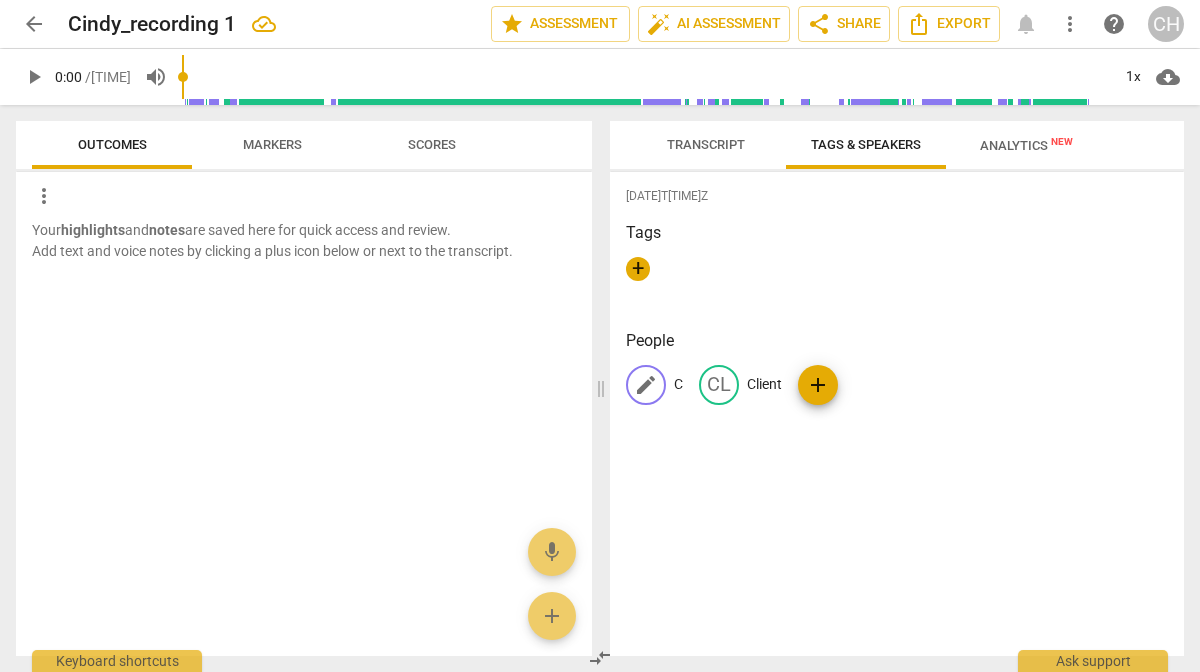 click on "edit" at bounding box center [646, 385] 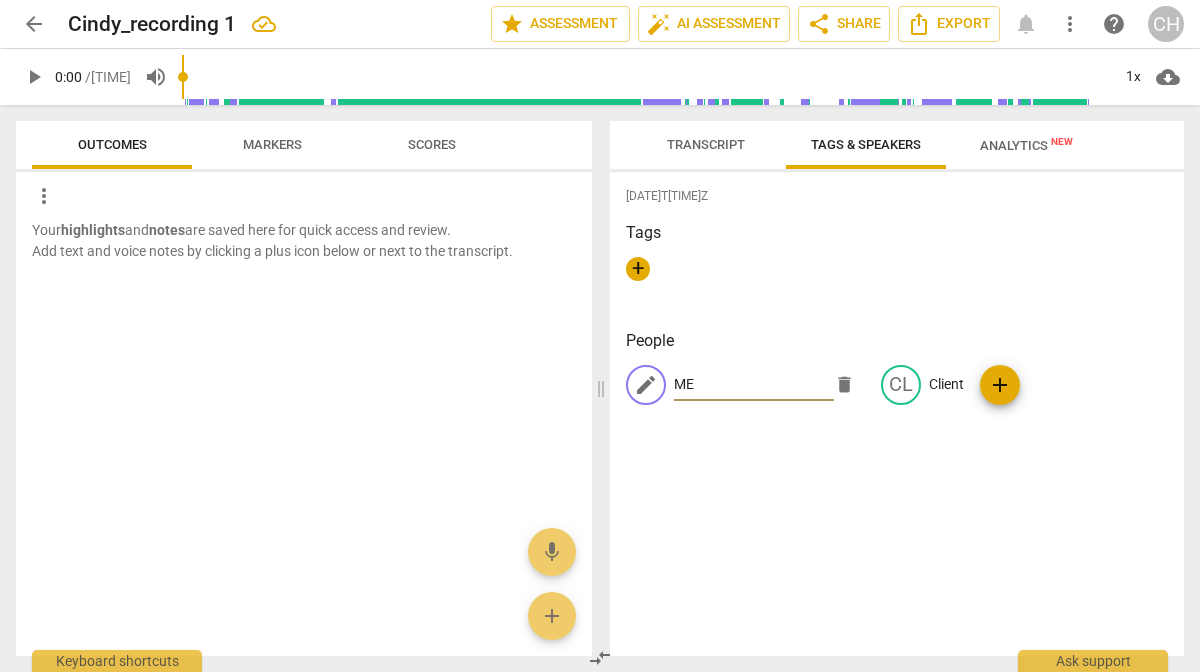 type on "ME" 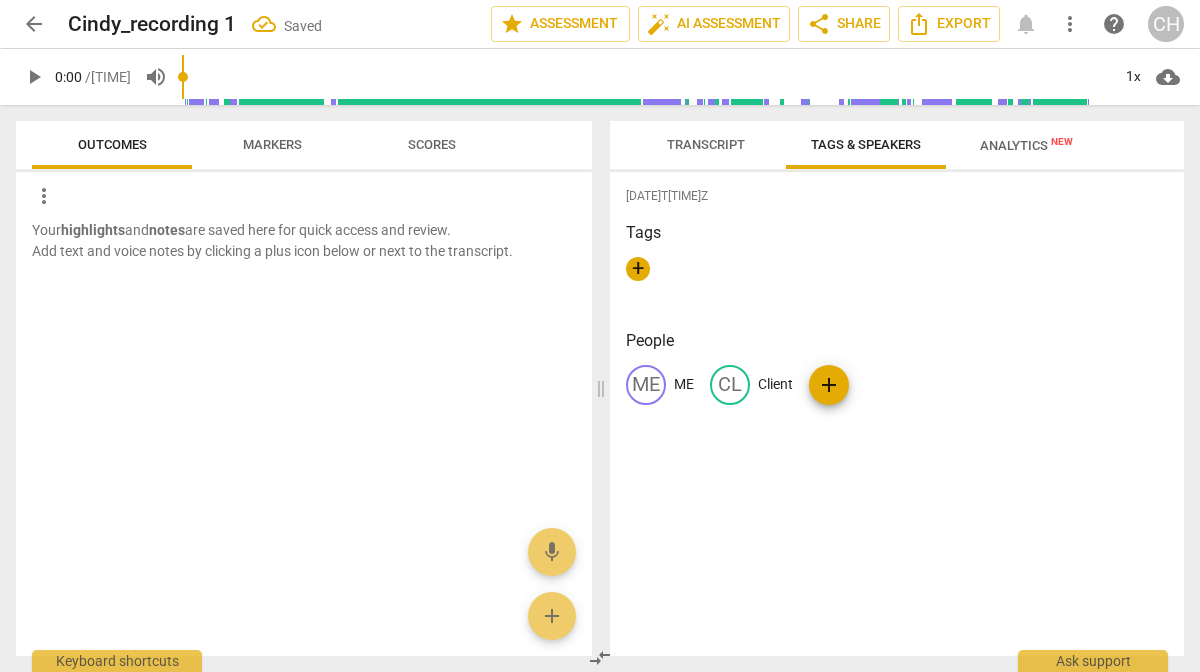 click on "Transcript" at bounding box center (706, 145) 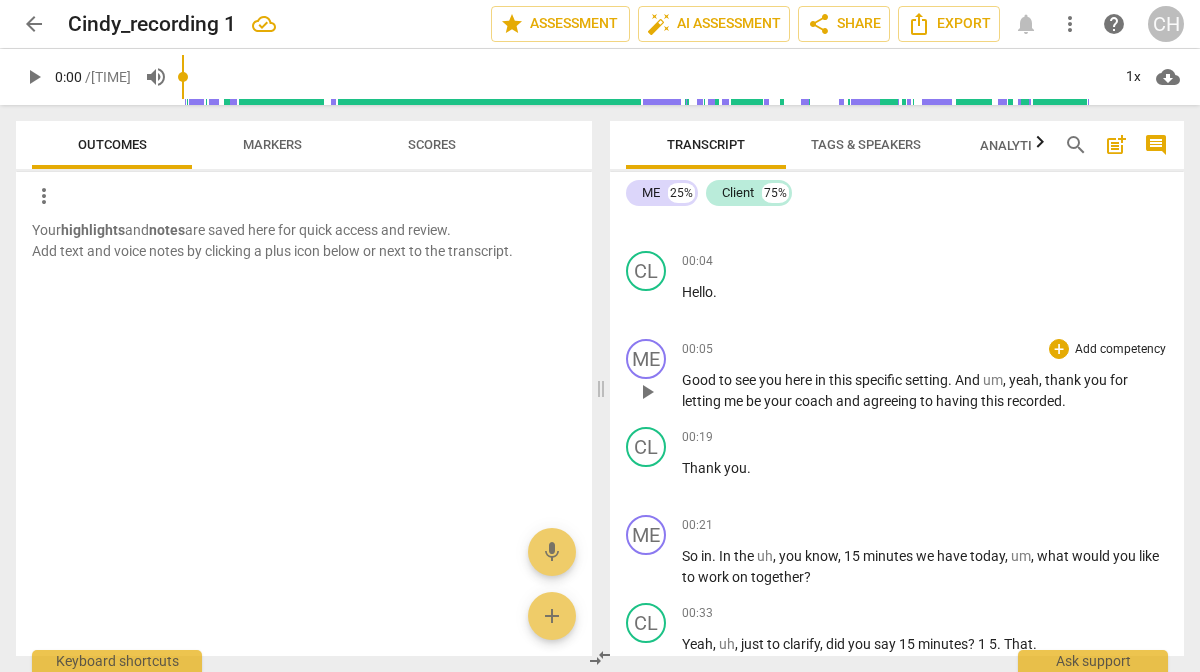 scroll, scrollTop: 0, scrollLeft: 0, axis: both 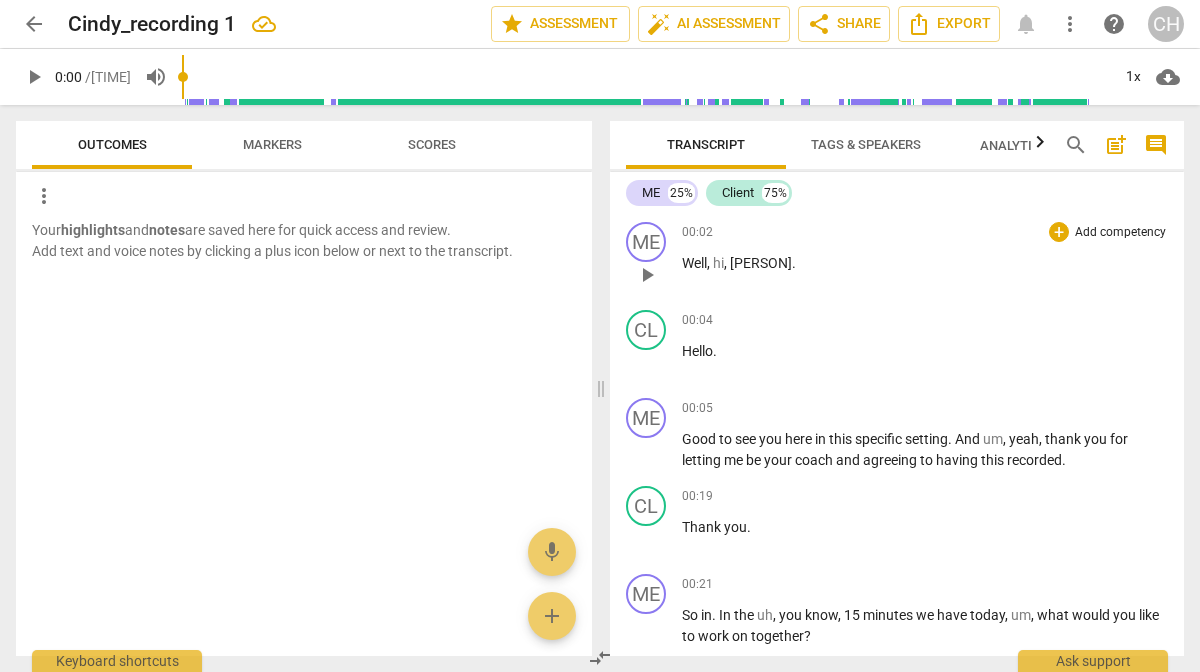 click on "00:02 + Add competency keyboard_arrow_right Well ,   hi ,   Nicole ." at bounding box center (925, 258) 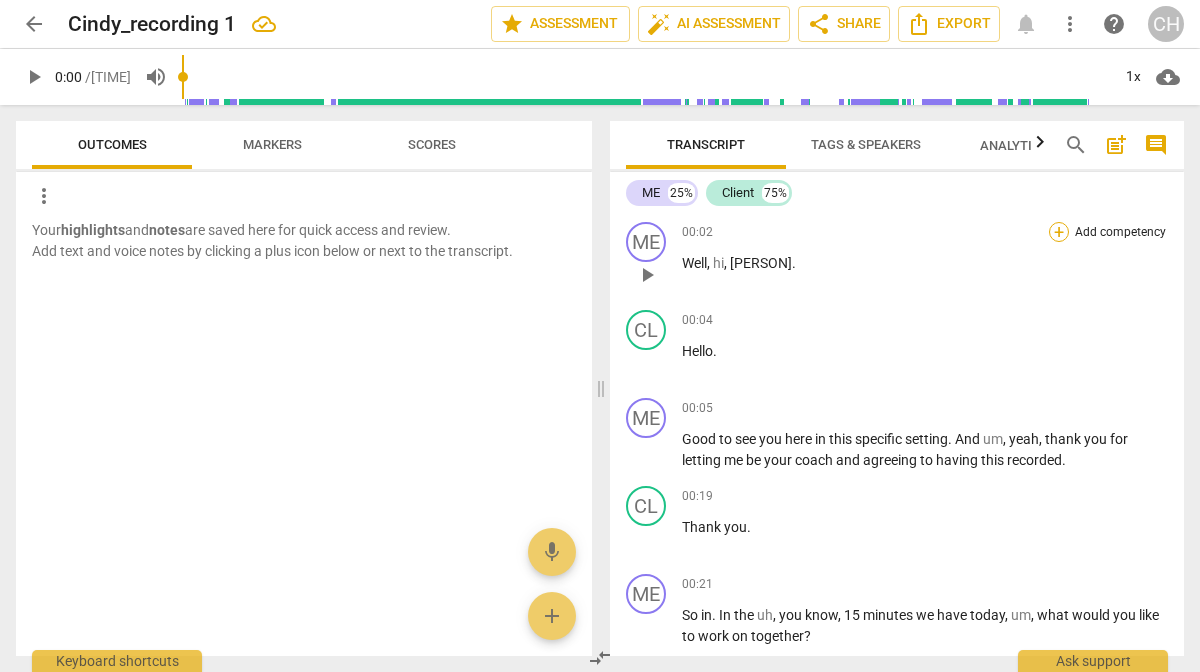 click on "+" at bounding box center [1059, 232] 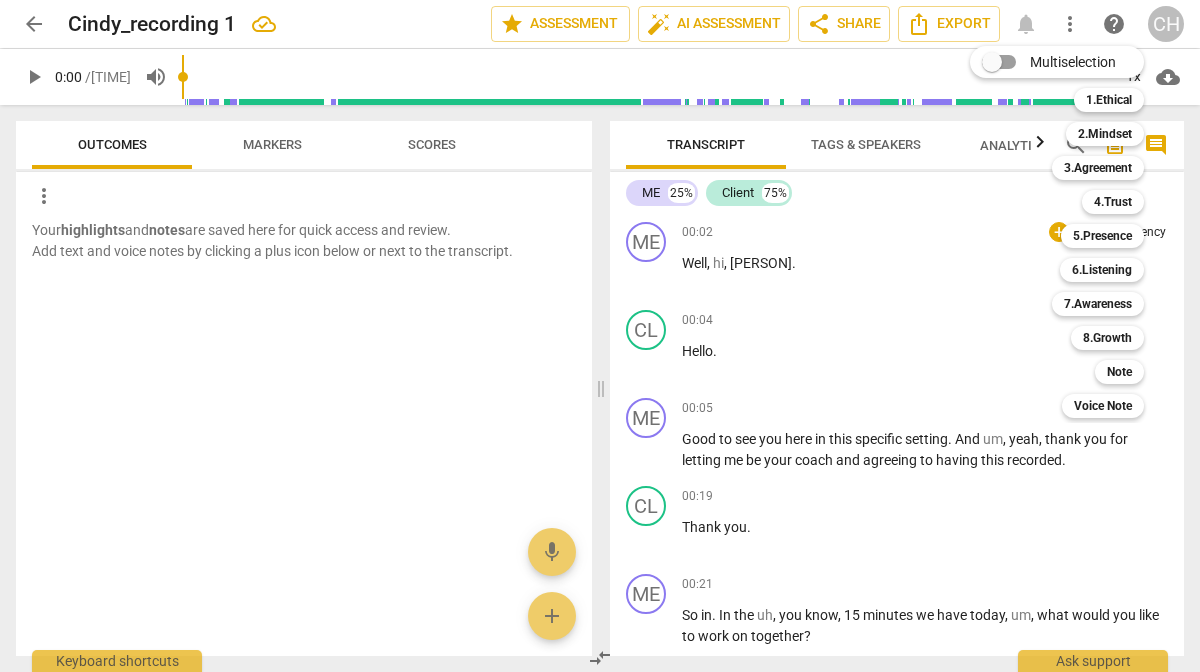 click at bounding box center (600, 336) 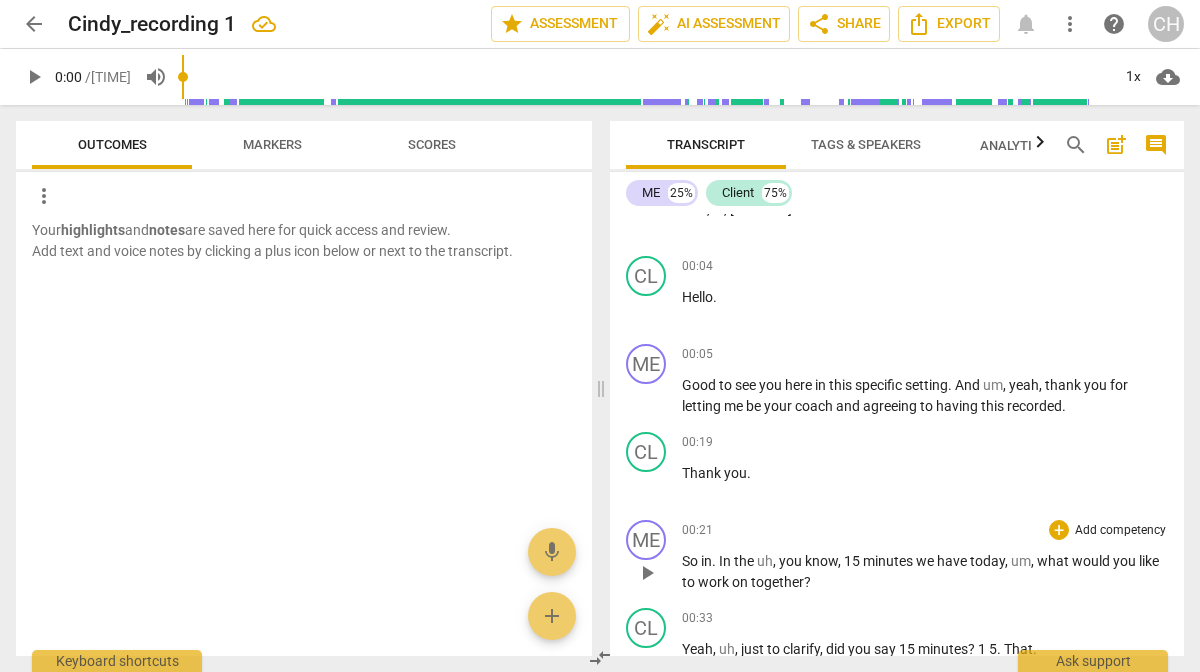 scroll, scrollTop: 0, scrollLeft: 0, axis: both 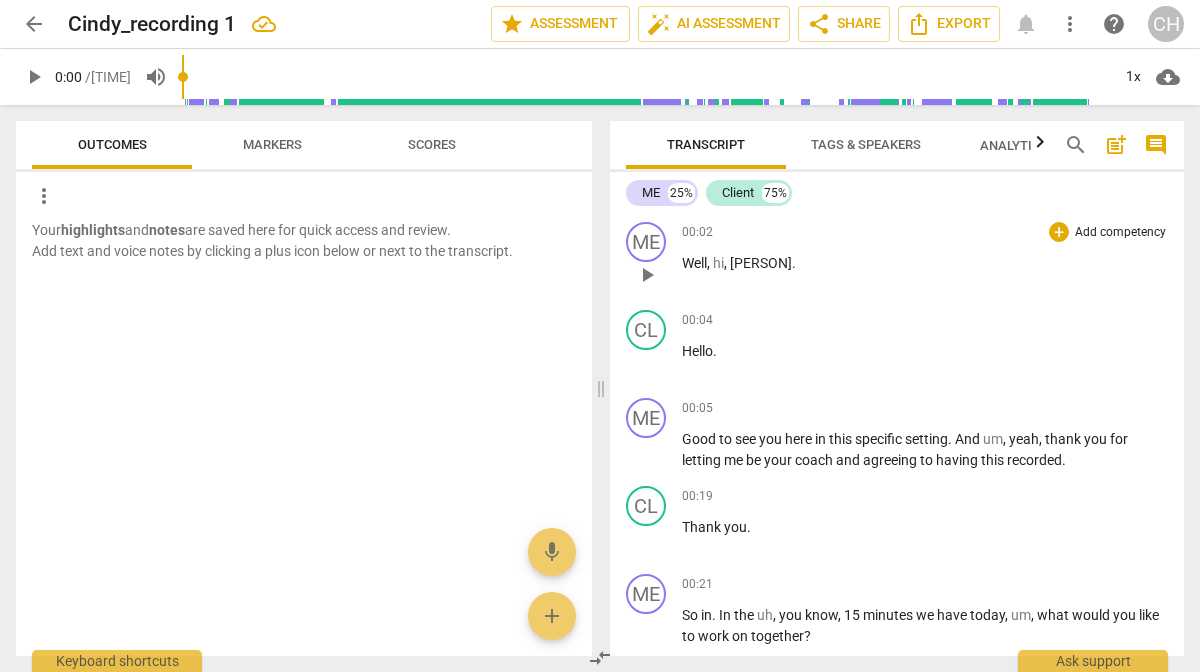 click on "+ Add competency" at bounding box center (1108, 232) 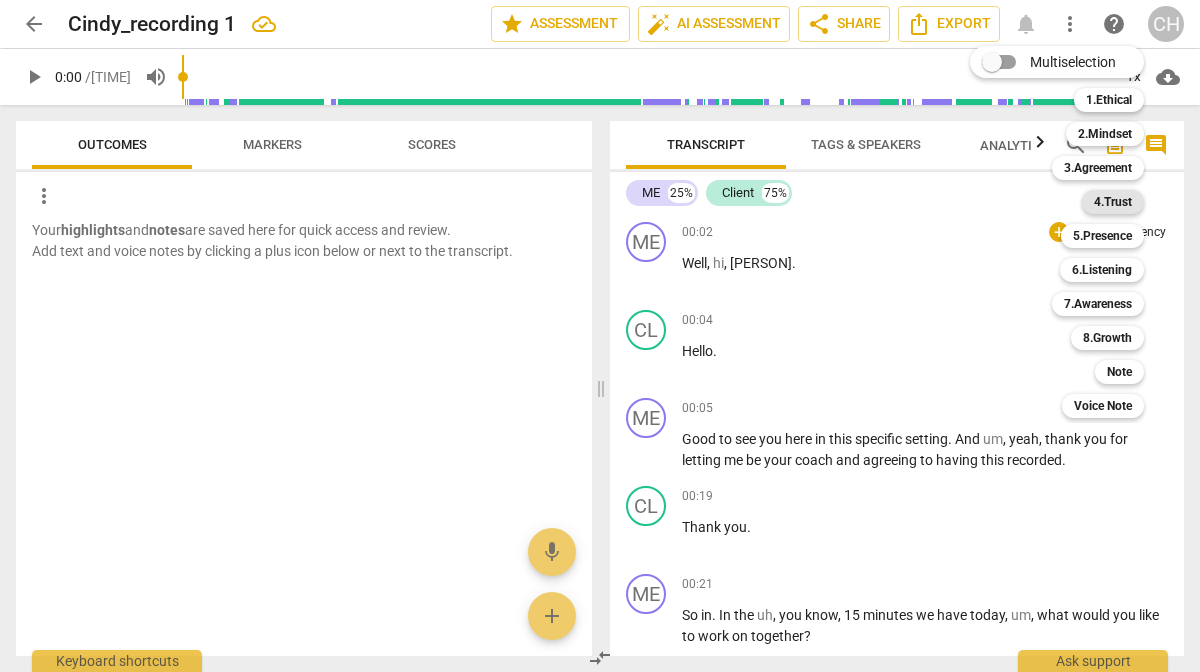 click on "4.Trust" at bounding box center [1113, 202] 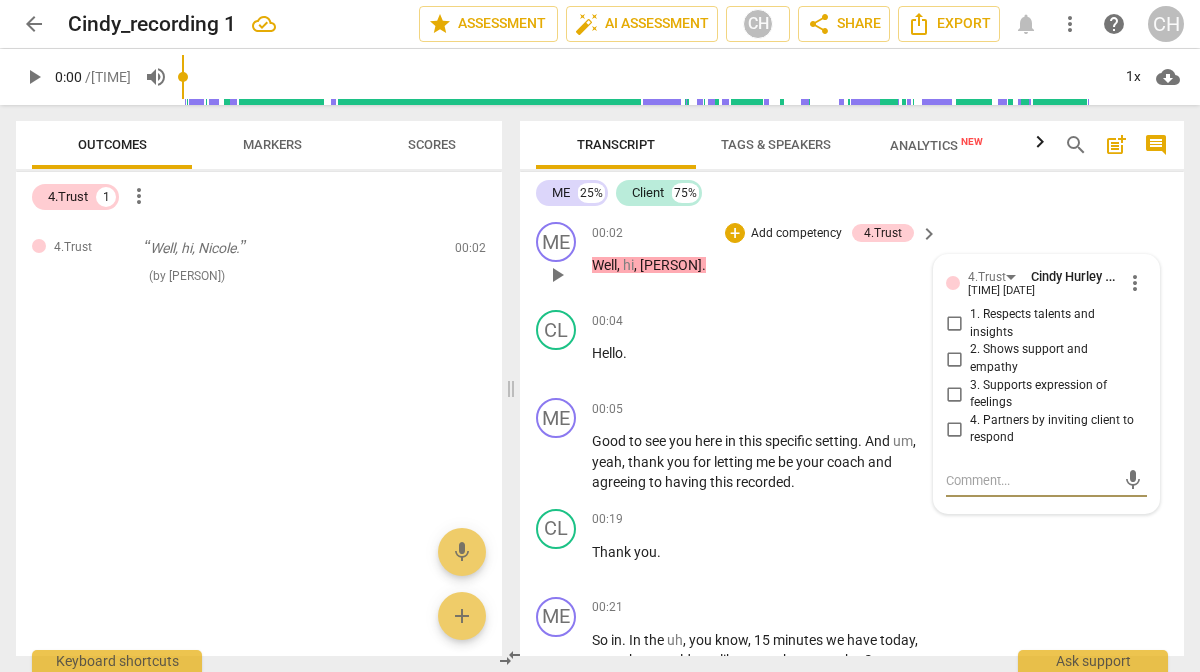 click on "4.Trust Cindy Hurley Leister" at bounding box center (1045, 276) 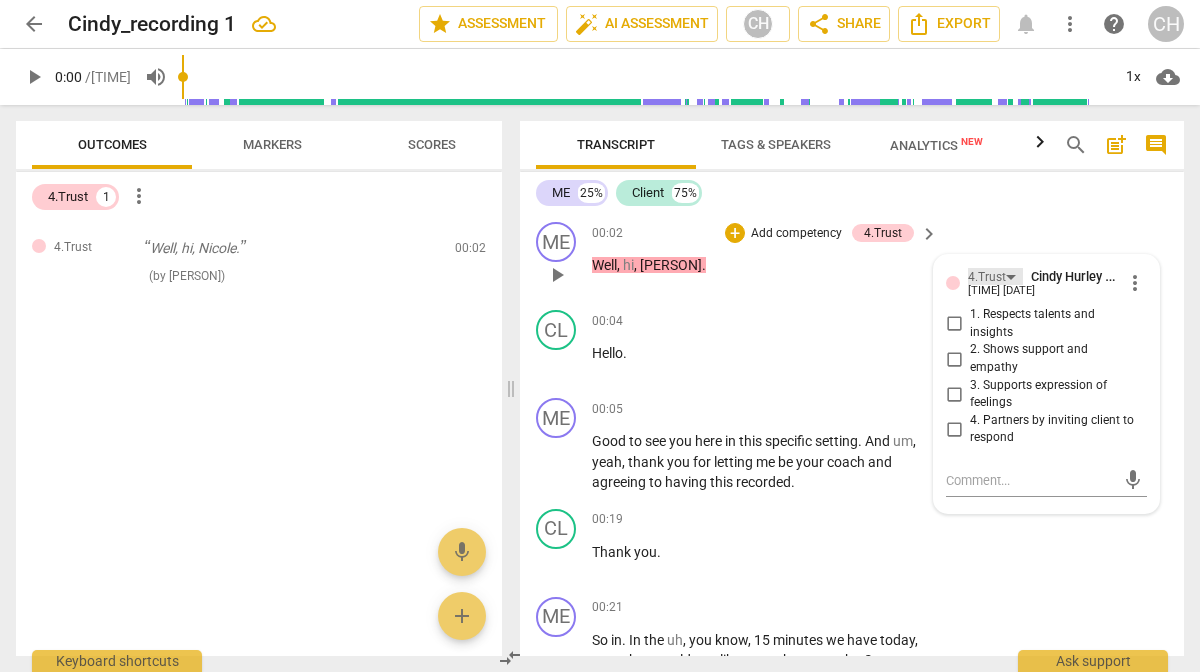 click on "4.Trust" at bounding box center (987, 277) 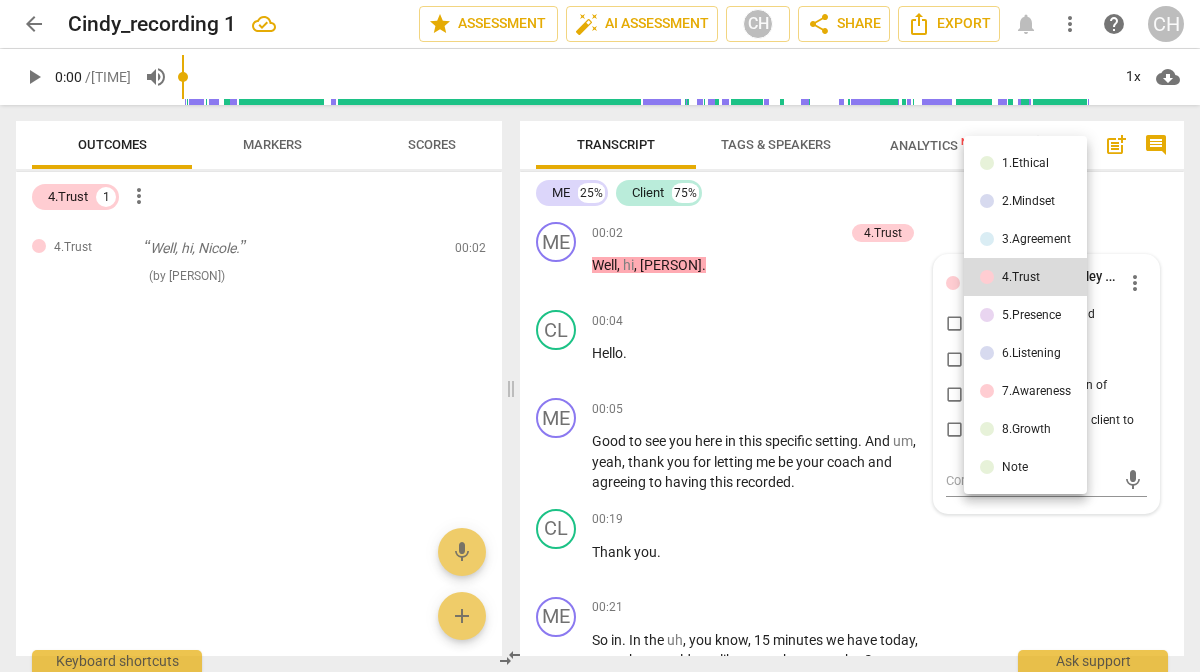 click on "1.Ethical" at bounding box center (1025, 163) 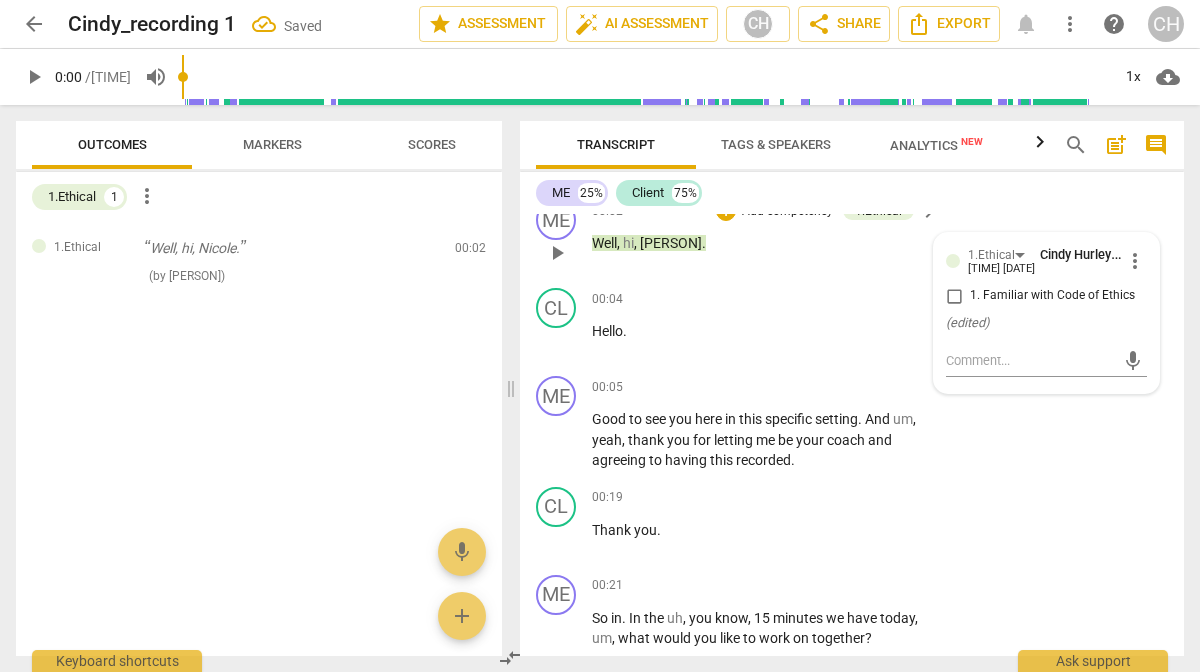 scroll, scrollTop: 0, scrollLeft: 0, axis: both 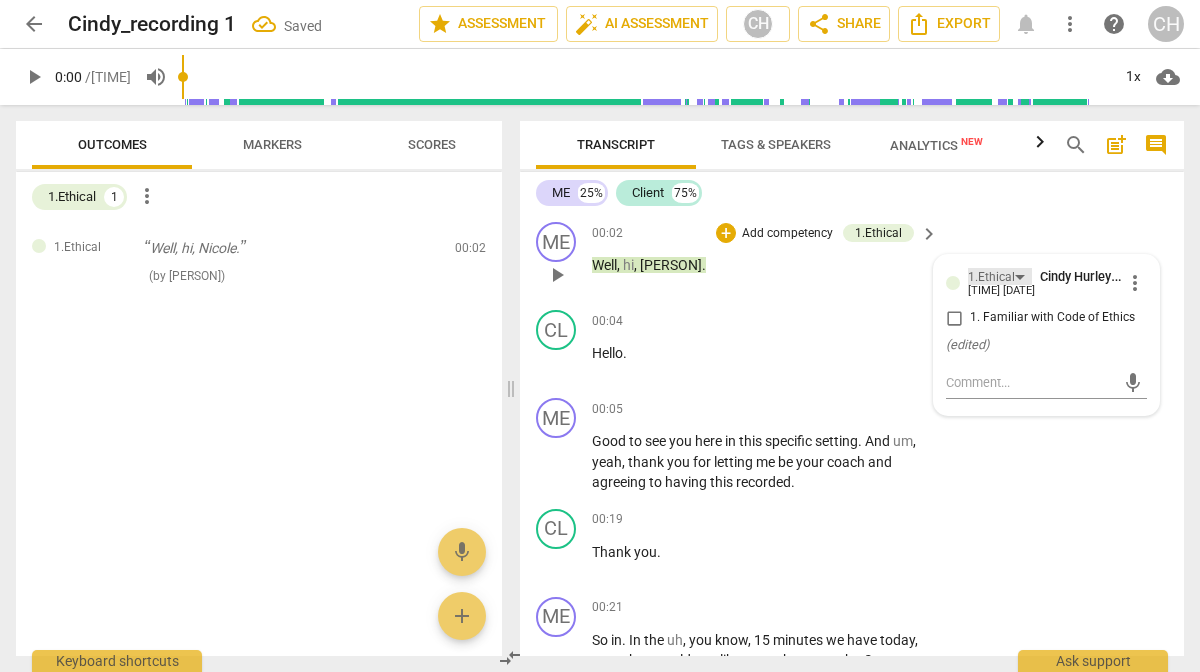 click on "1.Ethical" at bounding box center (1000, 276) 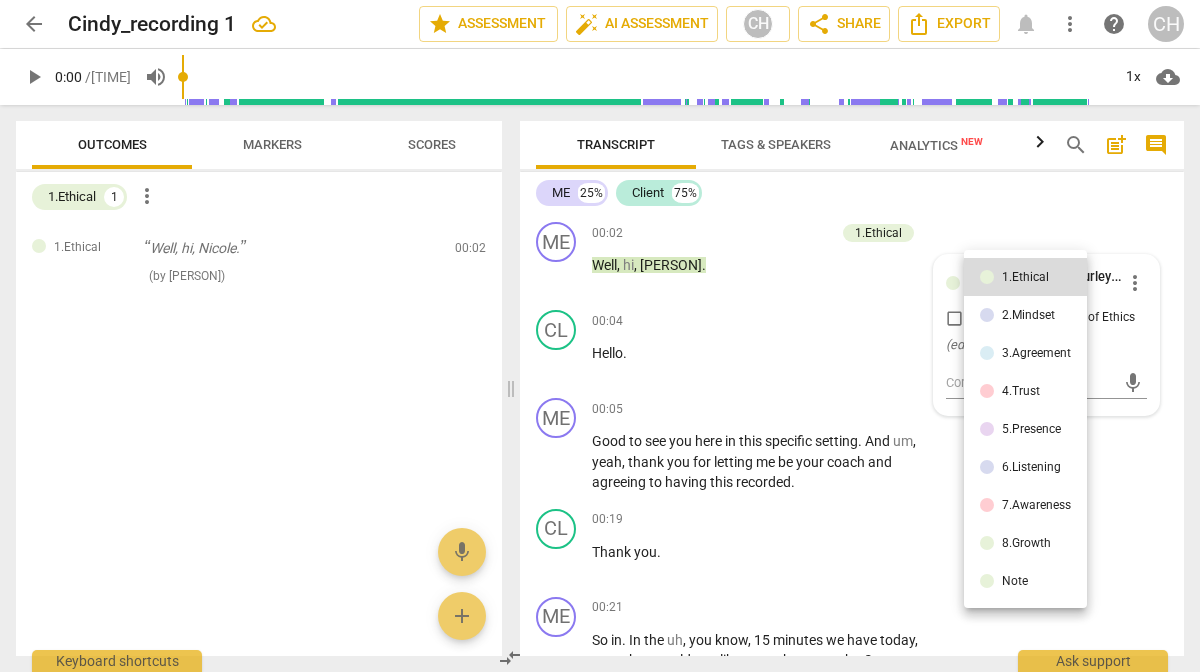 click on "5.Presence" at bounding box center [1031, 429] 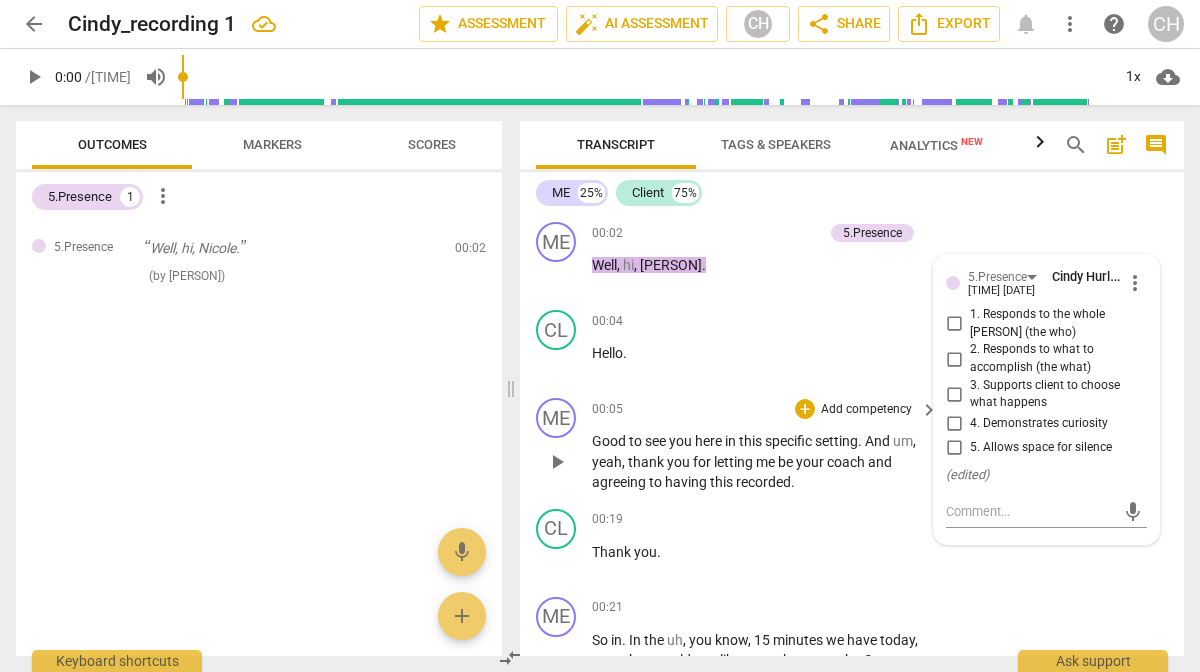 click on "and" at bounding box center [880, 462] 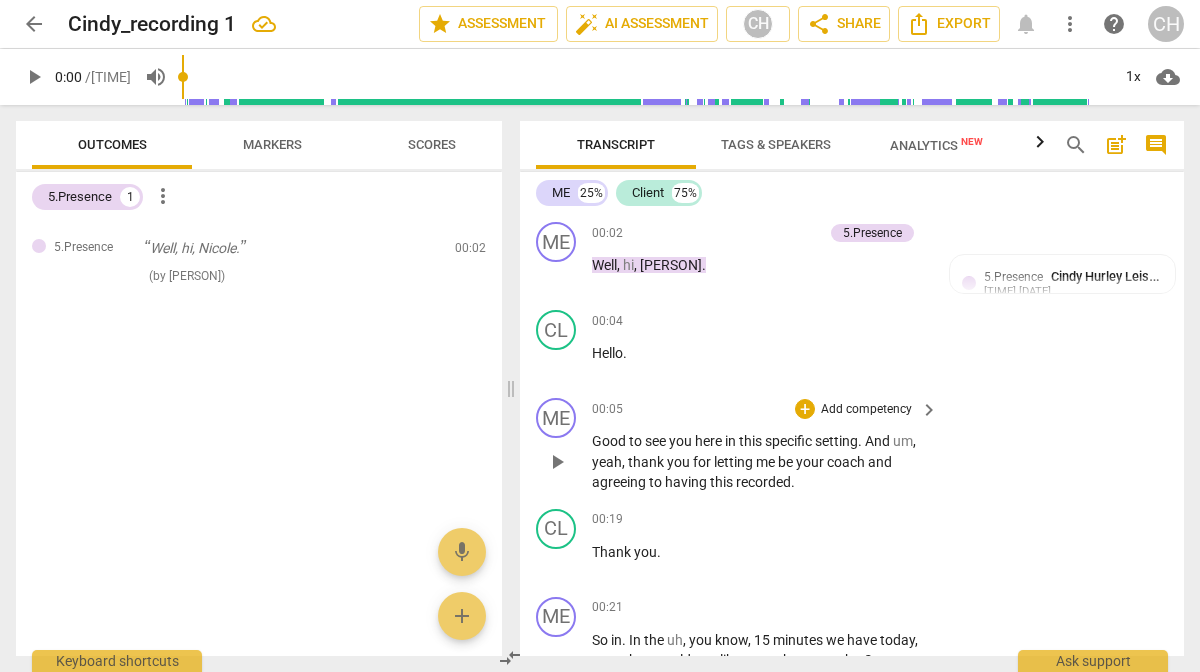 click on "Good   to   see   you   here   in   this   specific   setting .   And   um ,   yeah ,   thank   you   for   letting   me   be   your   coach   and   agreeing   to   having   this   recorded ." at bounding box center [760, 462] 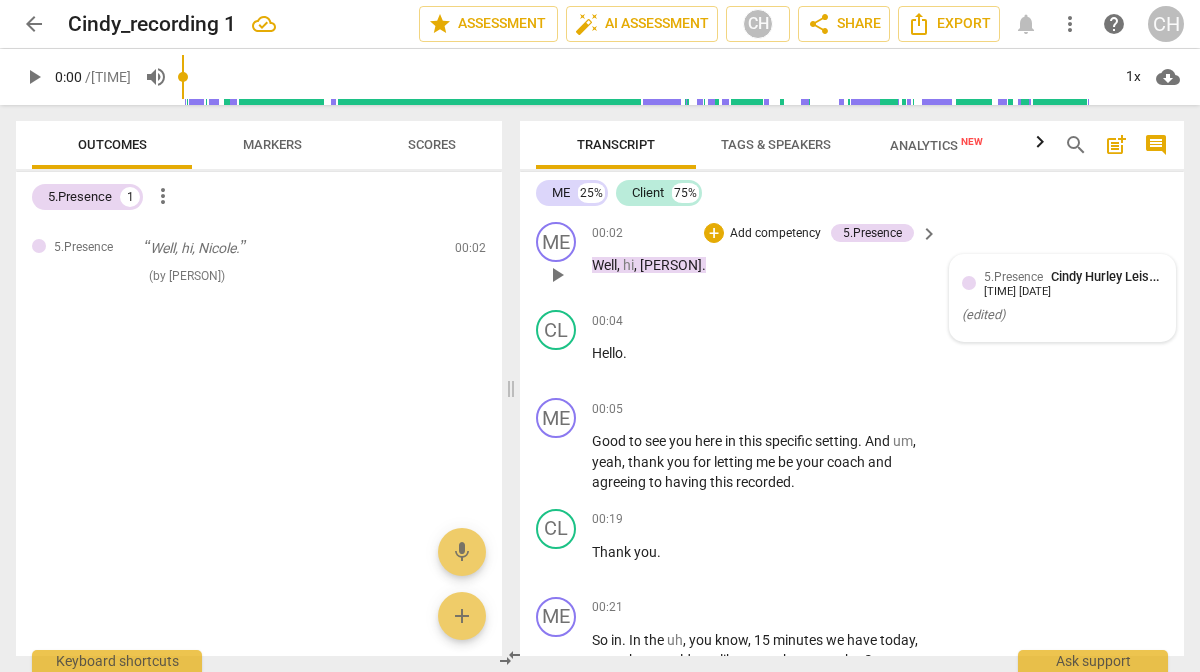 click on "Cindy Hurley Leister" at bounding box center [1108, 276] 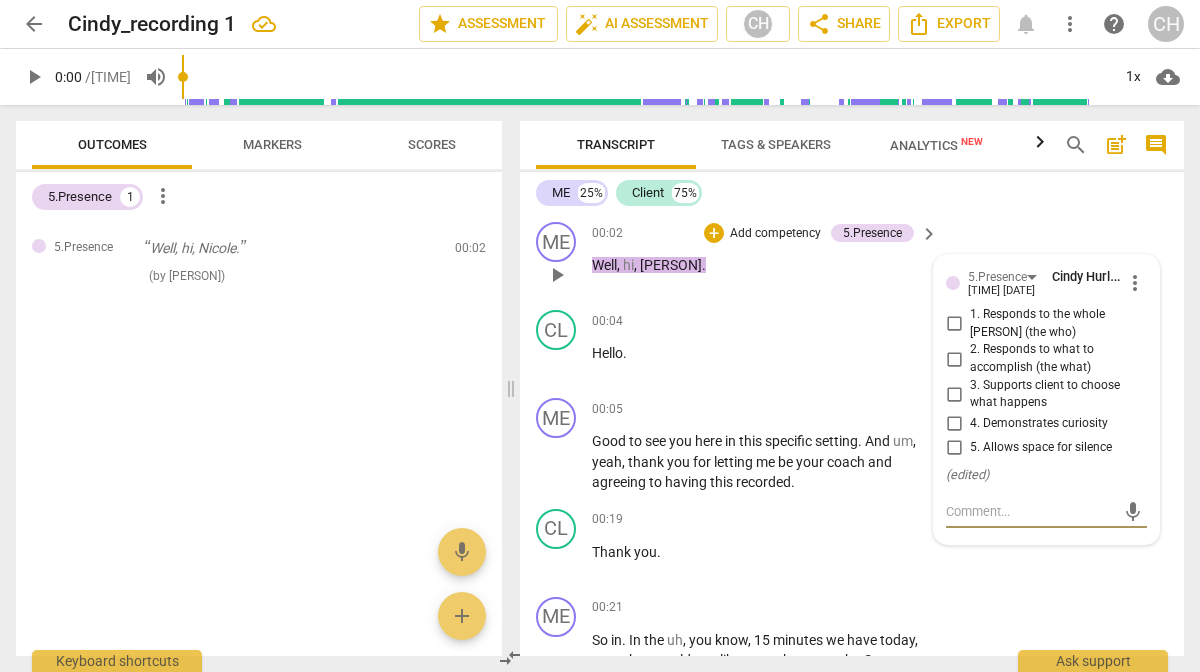 click on "more_vert" at bounding box center [1135, 283] 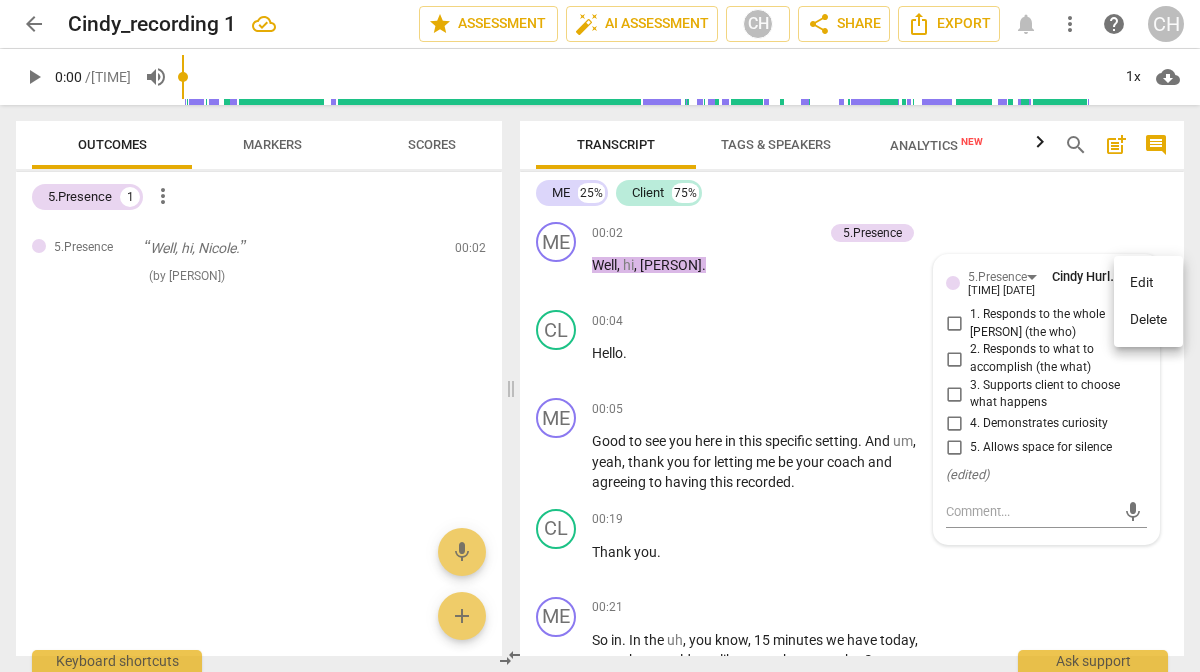click on "Delete" at bounding box center (1148, 320) 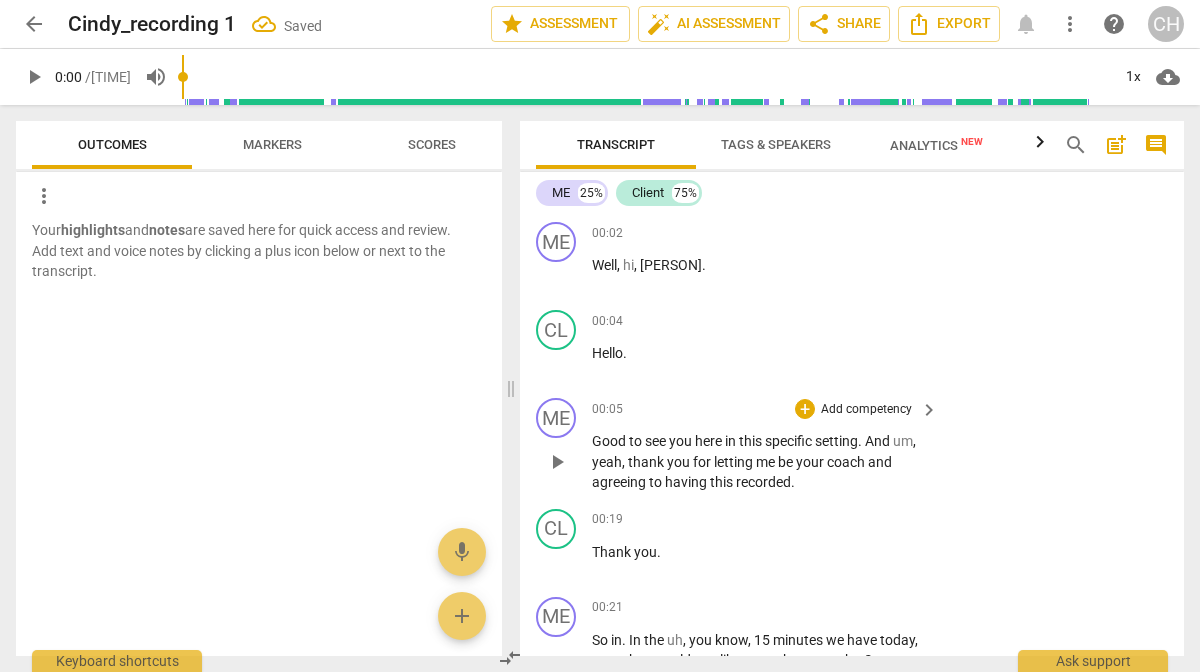 click on "Good   to   see   you   here   in   this   specific   setting .   And   um ,   yeah ,   thank   you   for   letting   me   be   your   coach   and   agreeing   to   having   this   recorded ." at bounding box center [760, 462] 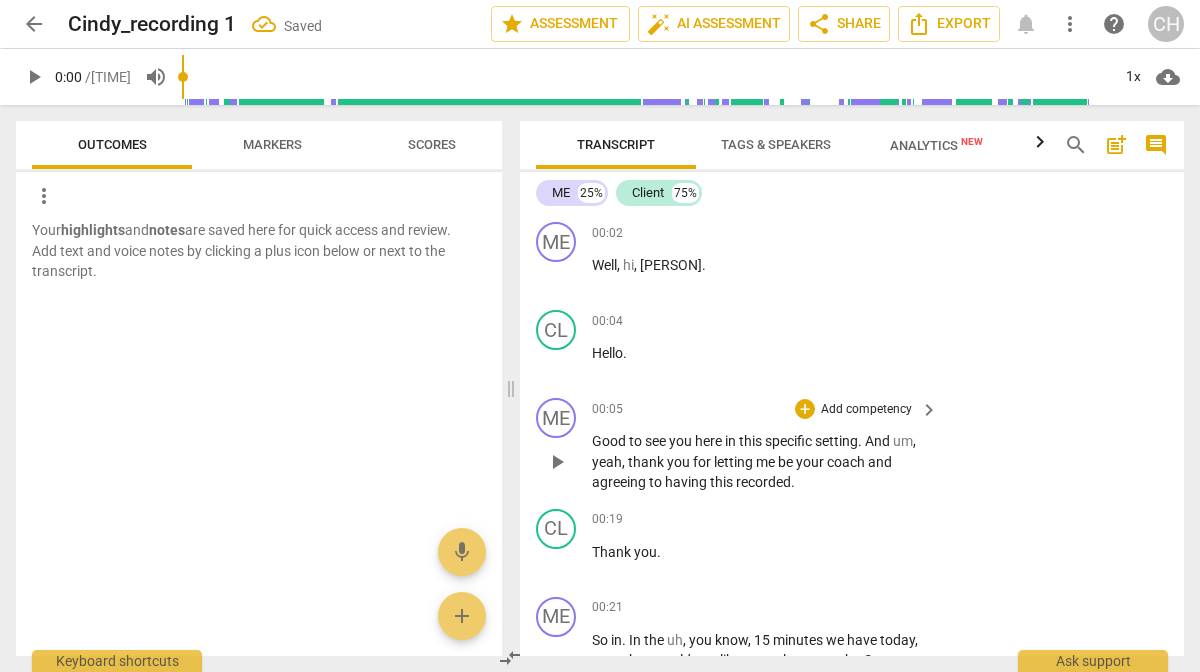 click on "your" at bounding box center [811, 462] 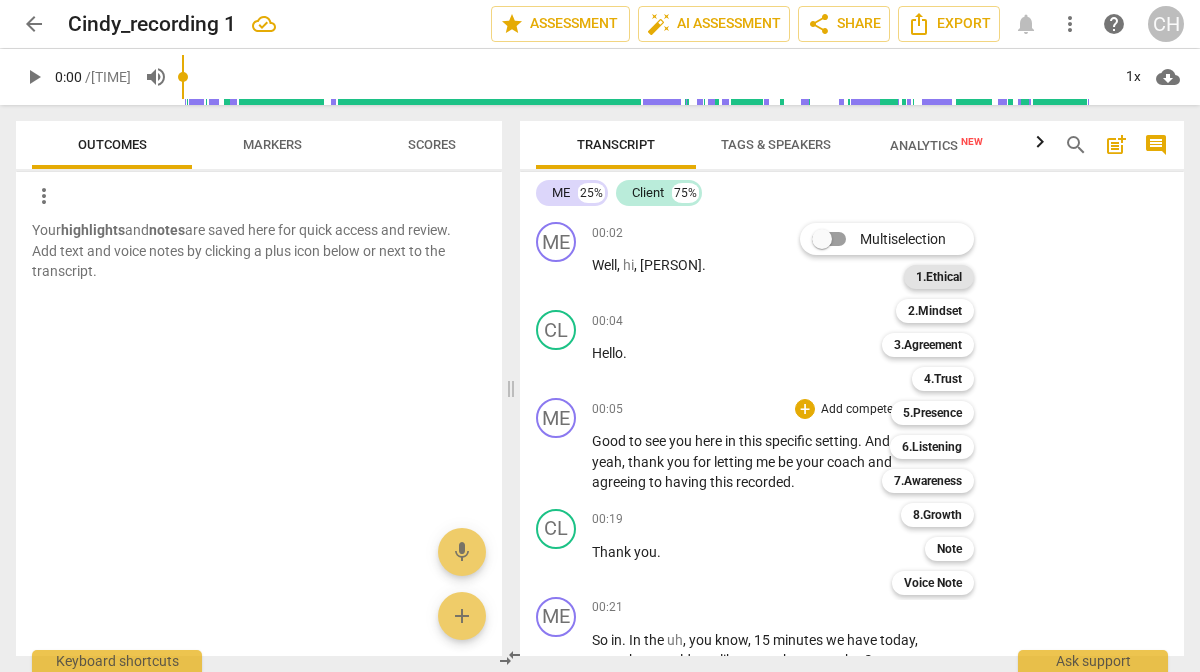 click on "1.Ethical" at bounding box center (939, 277) 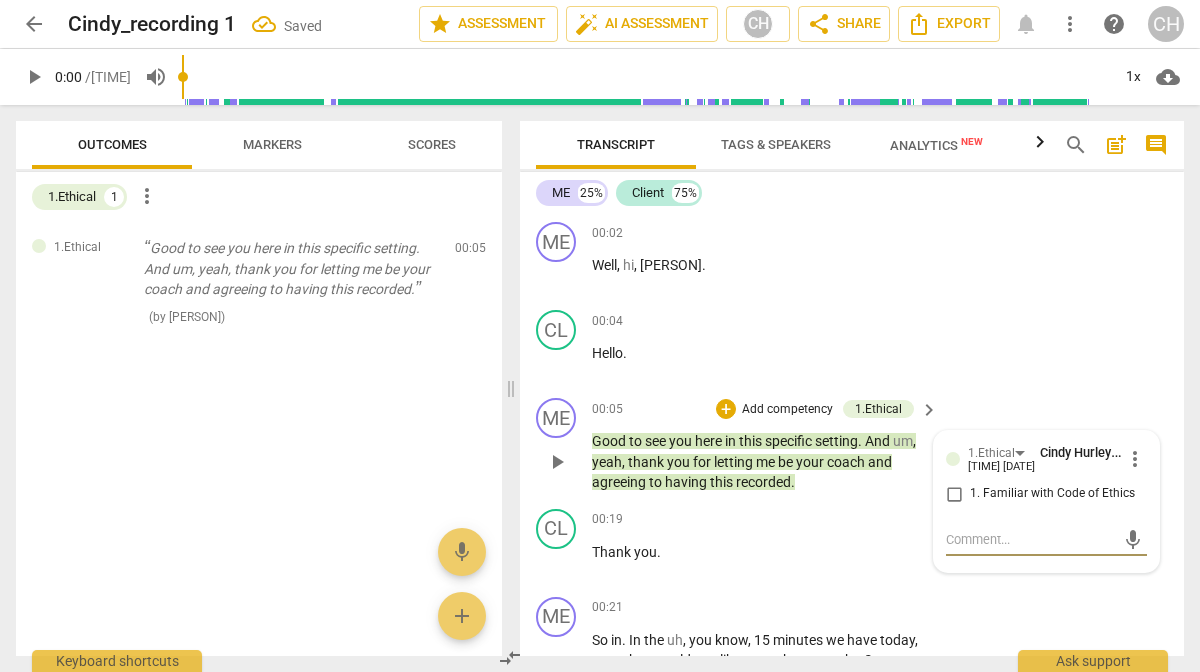 click on "1. Familiar with Code of Ethics" at bounding box center (954, 494) 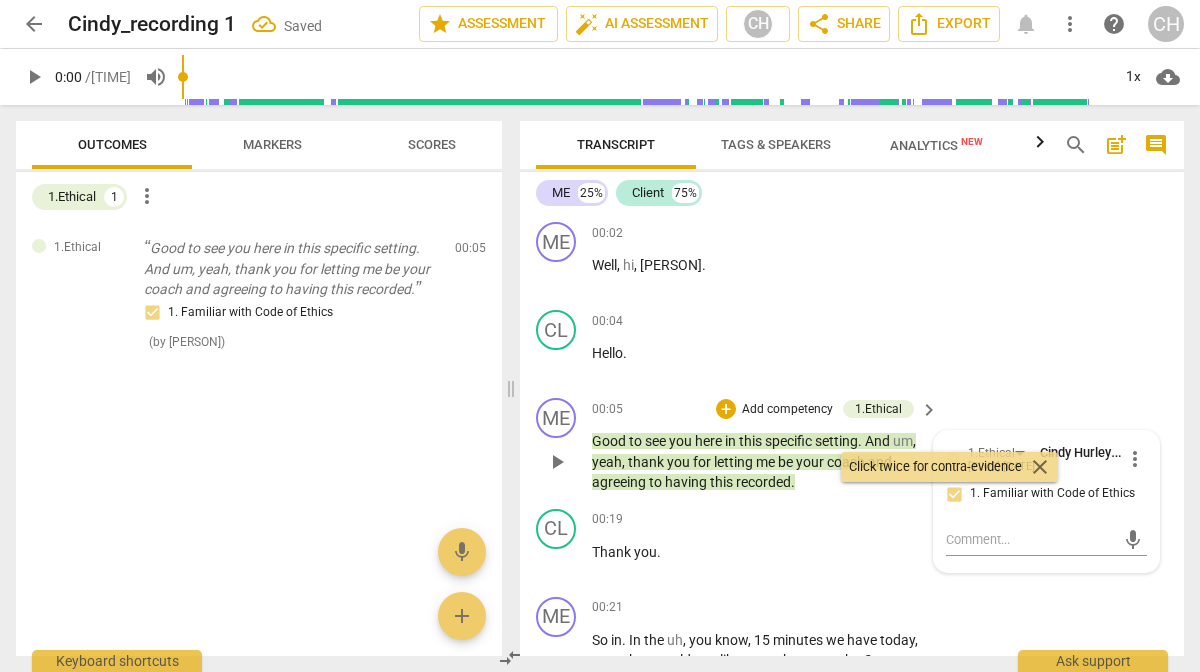 click on "ME play_arrow pause [TIME] + Add competency 1.Ethical keyboard_arrow_right Good to see you here in this specific setting . And um , yeah , thank you for letting me be your coach and agreeing to having this recorded . 1.Ethical [PERSON] [TIME] [DATE] more_vert 1. Familiar with Code of Ethics mic" at bounding box center (852, 445) 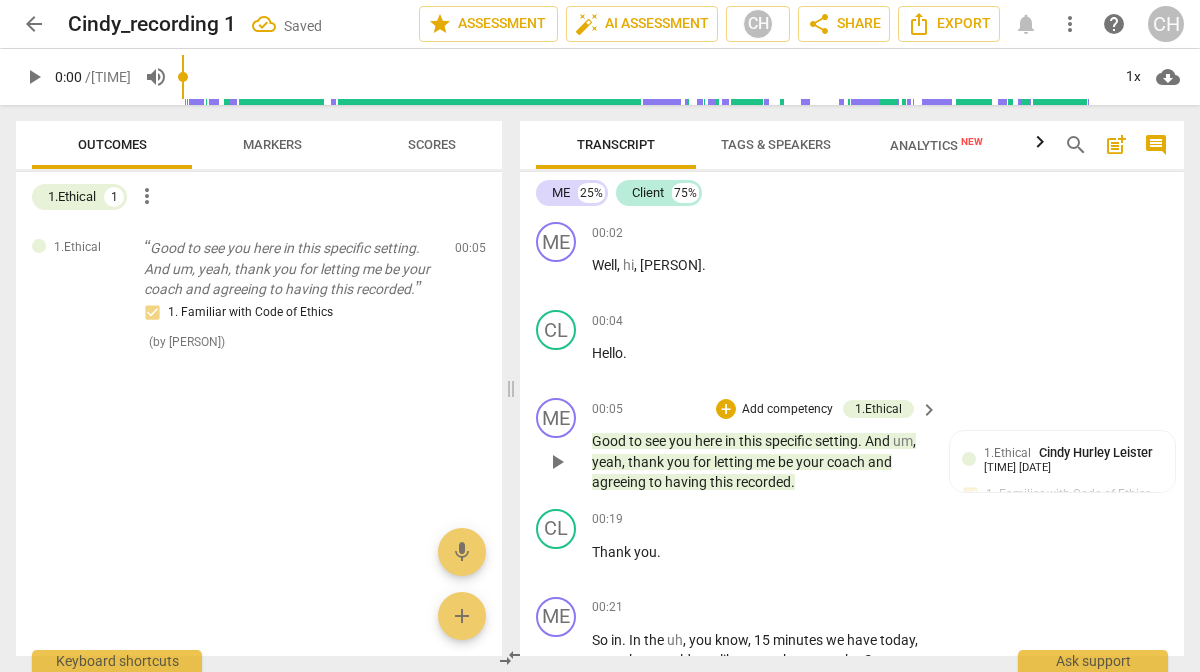 click on "Good   to   see   you   here   in   this   specific   setting .   And   um ,   yeah ,   thank   you   for   letting   me   be   your   coach   and   agreeing   to   having   this   recorded ." at bounding box center [760, 462] 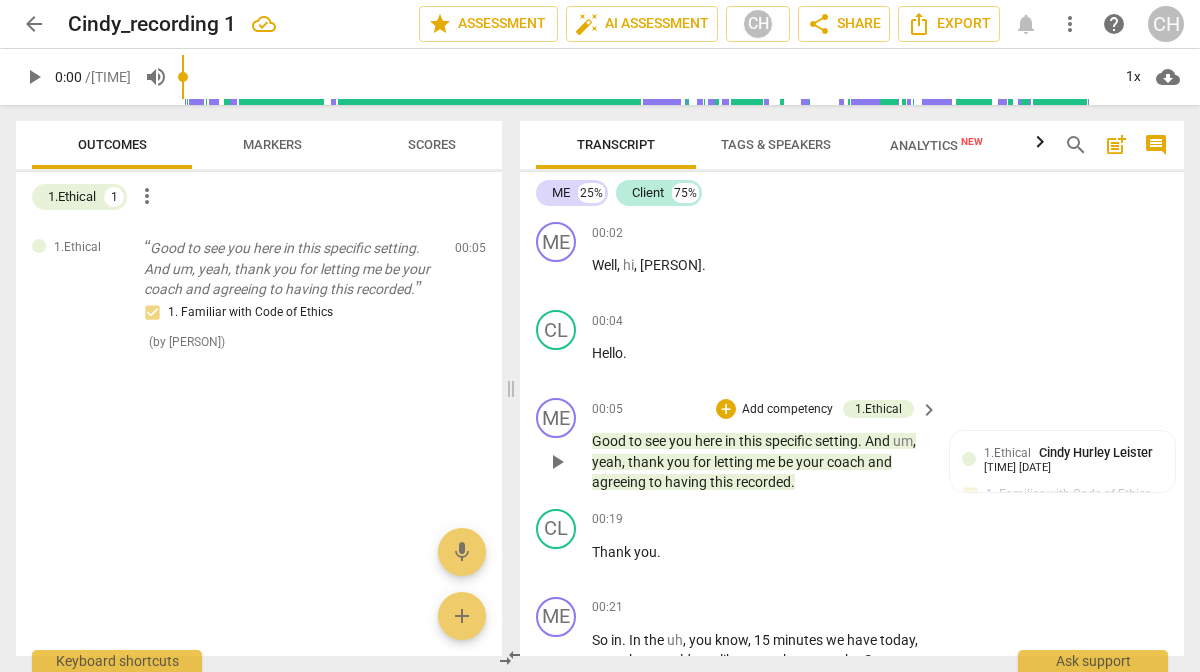 click on "." at bounding box center [861, 441] 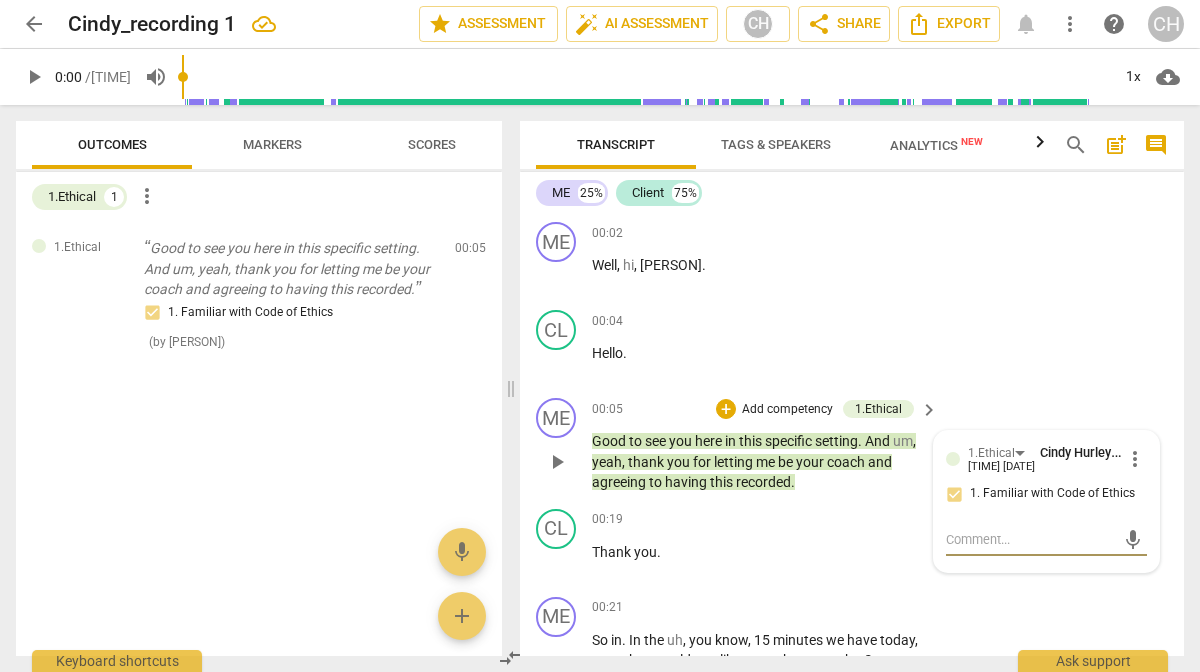 click on "more_vert" at bounding box center (1135, 459) 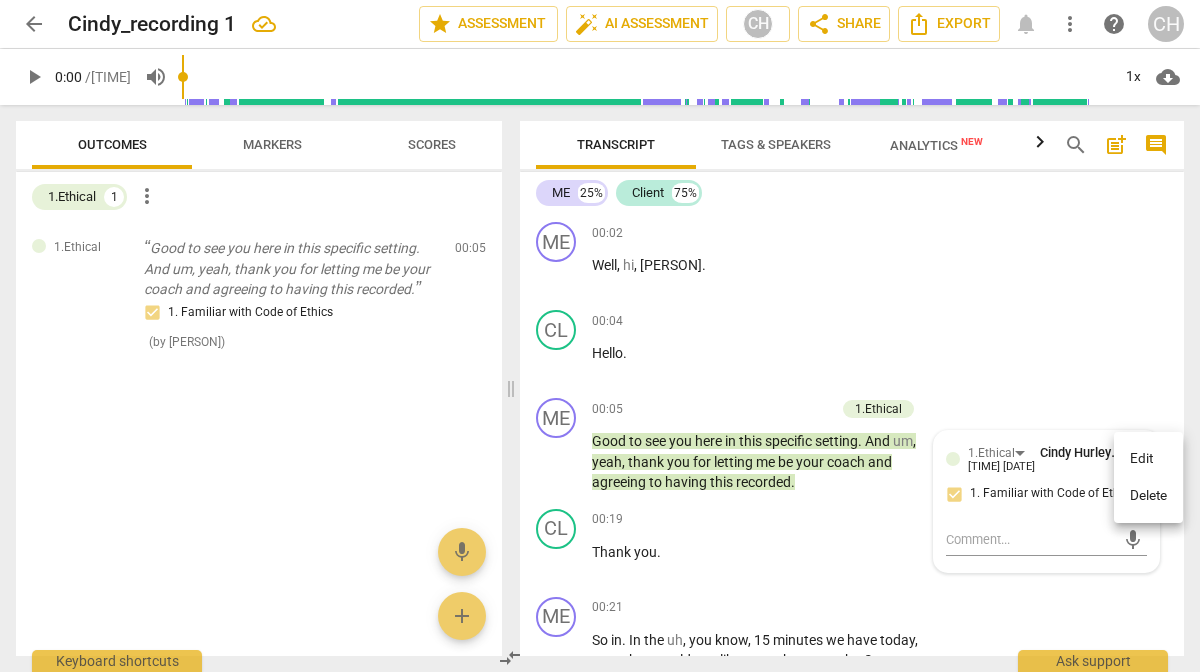 click on "Delete" at bounding box center [1148, 496] 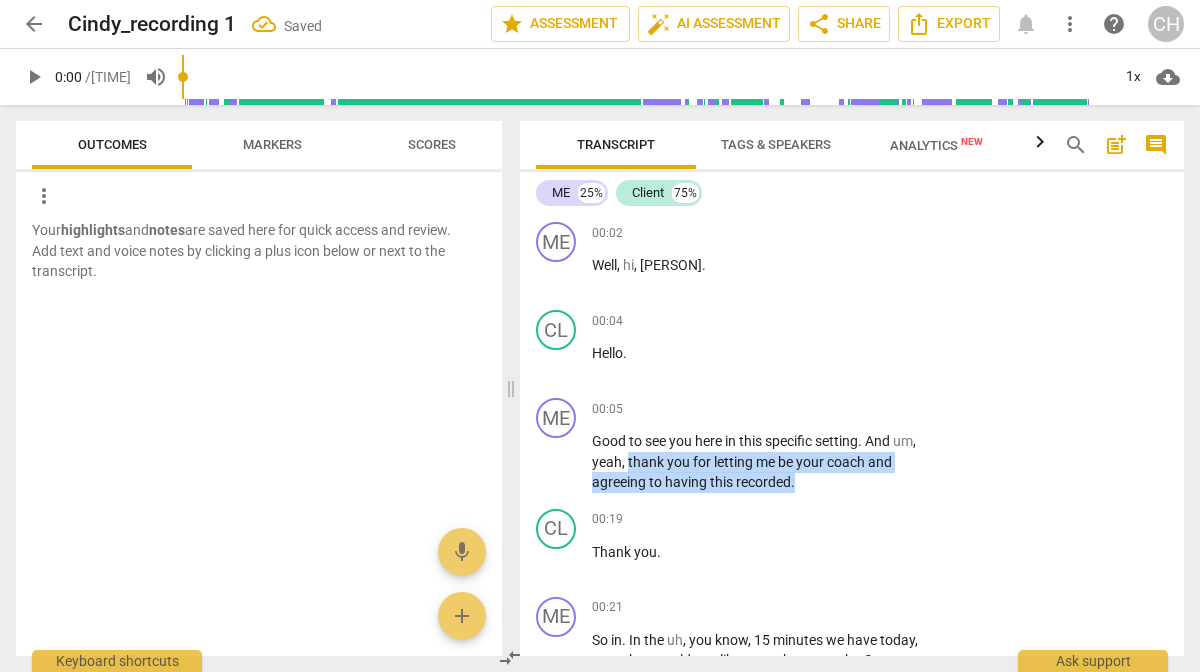 drag, startPoint x: 627, startPoint y: 464, endPoint x: 828, endPoint y: 480, distance: 201.6358 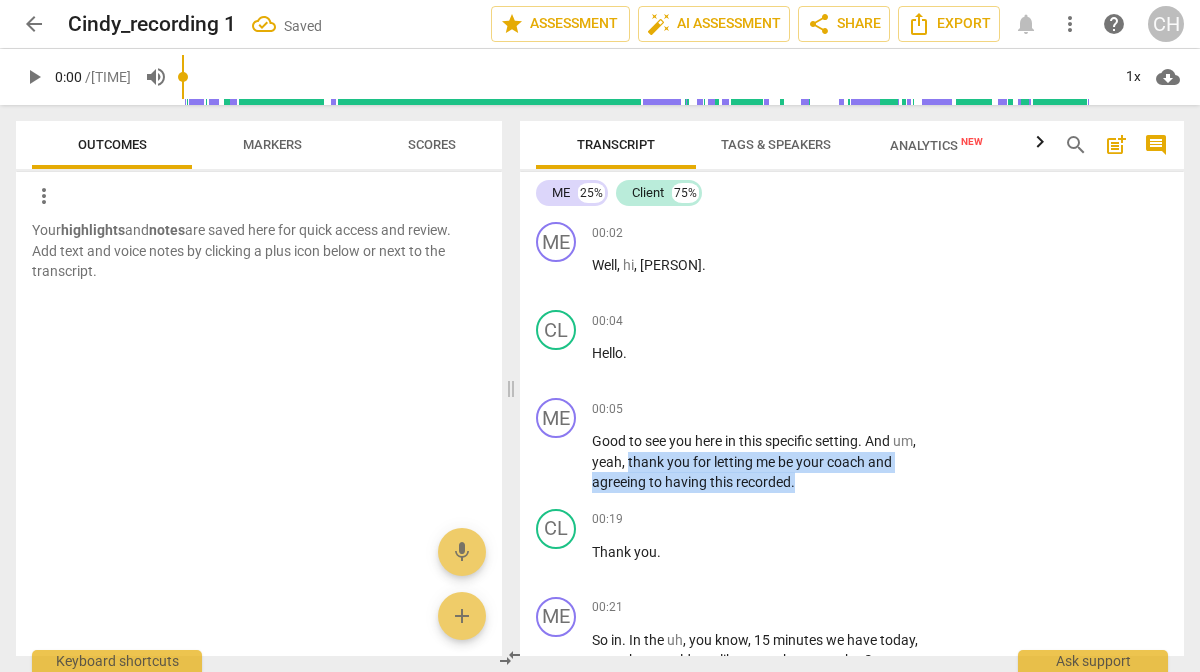 click on "Good   to   see   you   here   in   this   specific   setting .   And   um ,   yeah ,   thank   you   for   letting   me   be   your   coach   and   agreeing   to   having   this   recorded ." at bounding box center [760, 462] 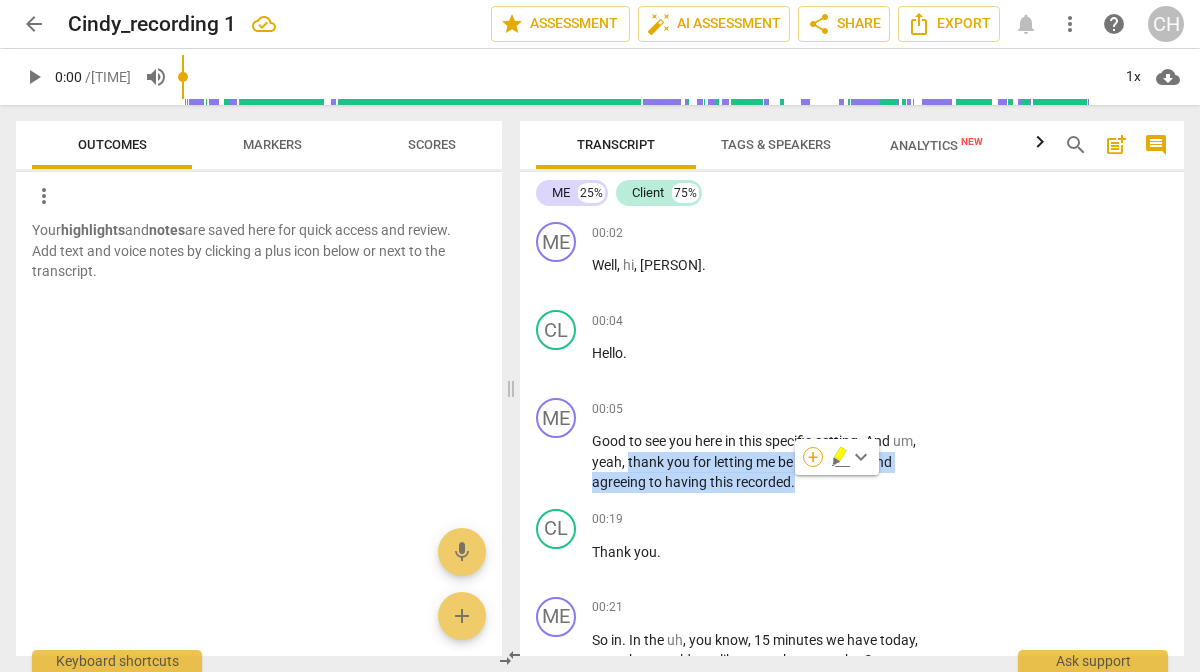 click on "+" at bounding box center [813, 457] 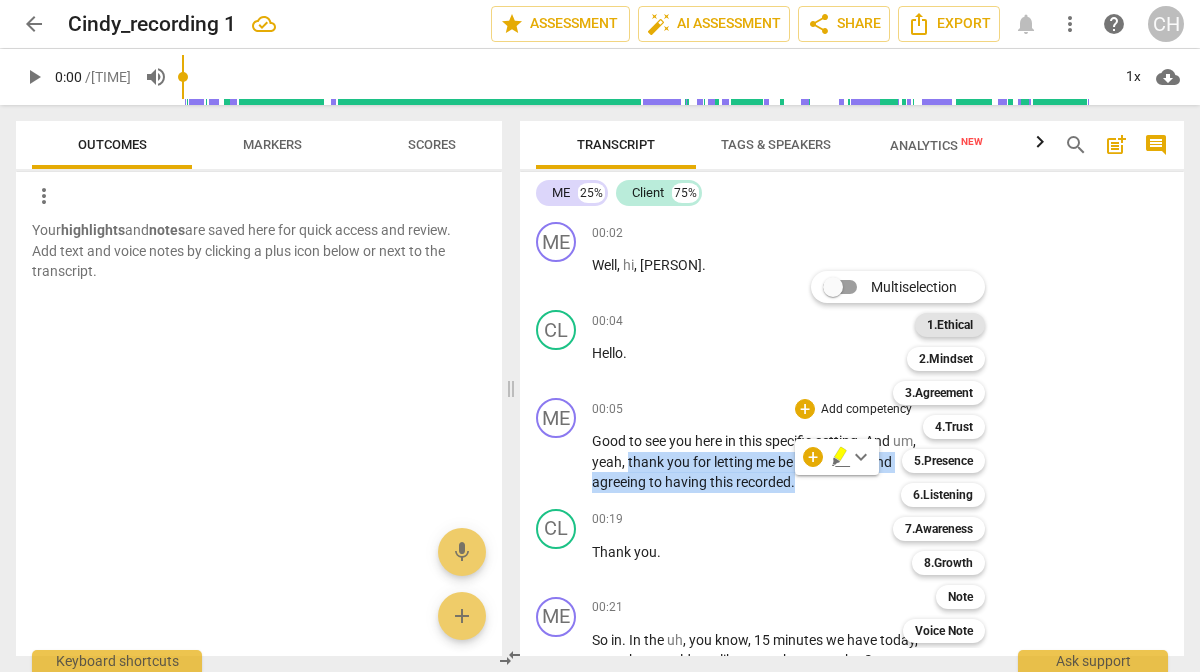 click on "1.Ethical" at bounding box center (950, 325) 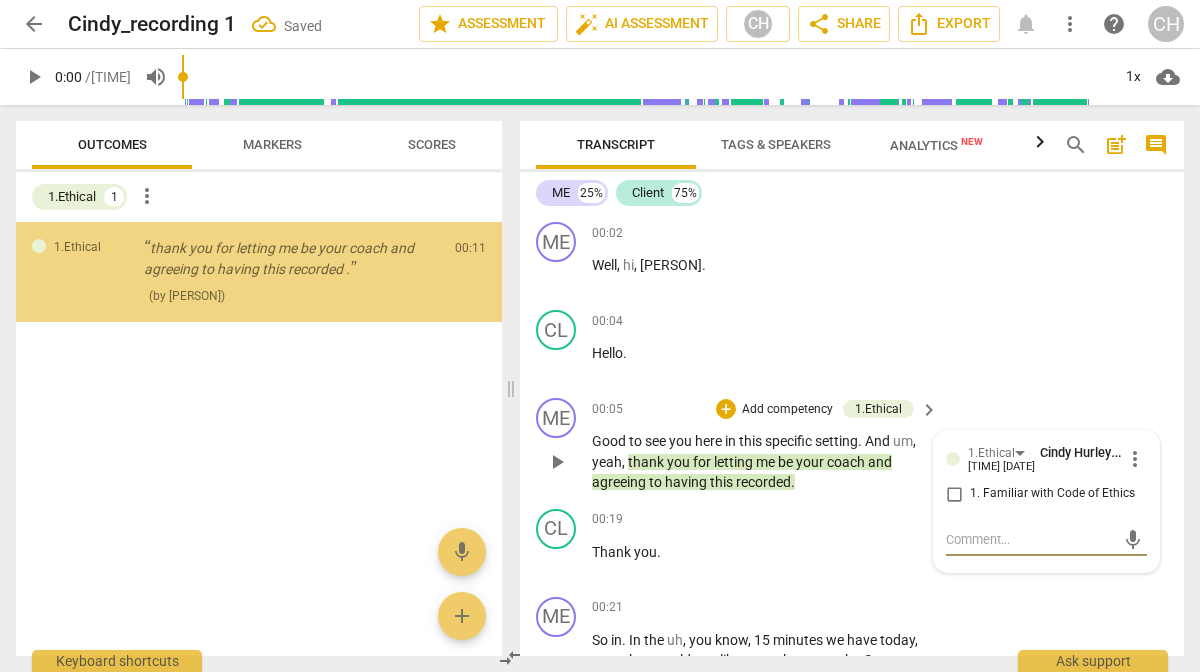 click on "1. Familiar with Code of Ethics" at bounding box center (954, 494) 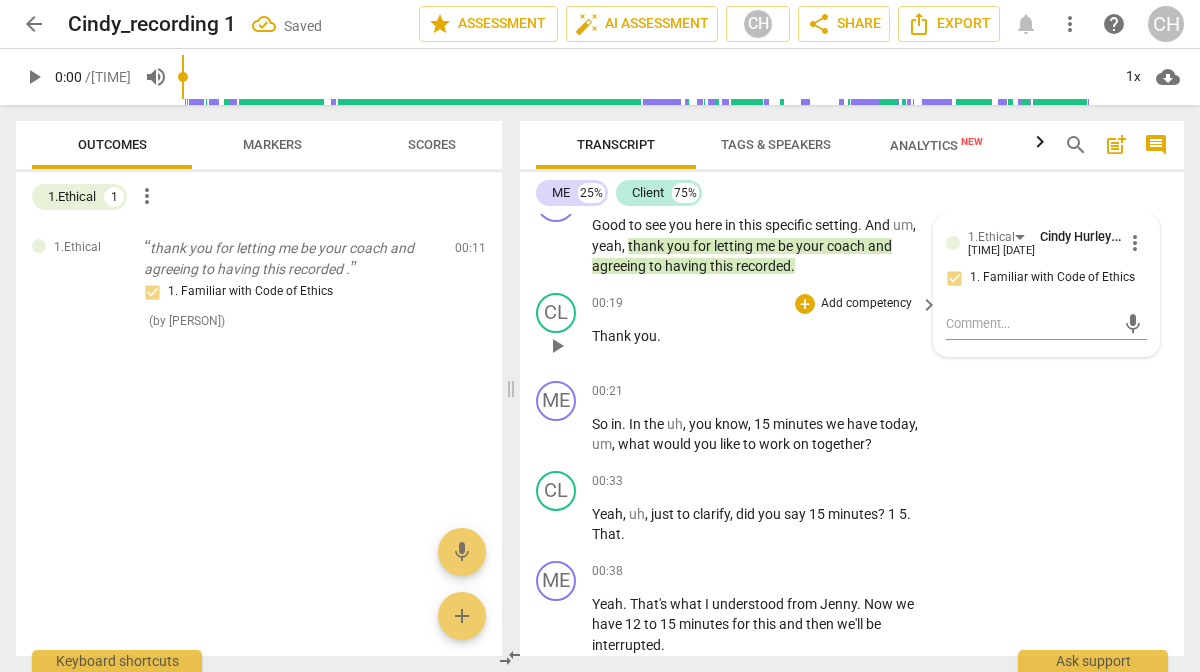 scroll, scrollTop: 221, scrollLeft: 0, axis: vertical 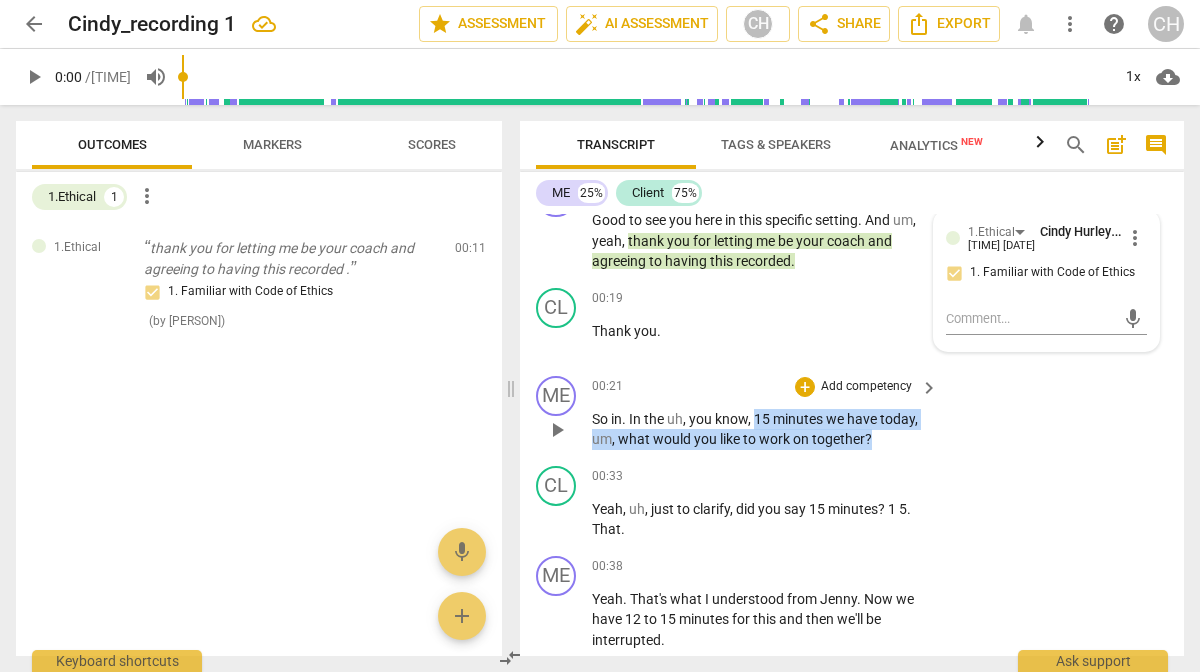 drag, startPoint x: 754, startPoint y: 419, endPoint x: 885, endPoint y: 440, distance: 132.67253 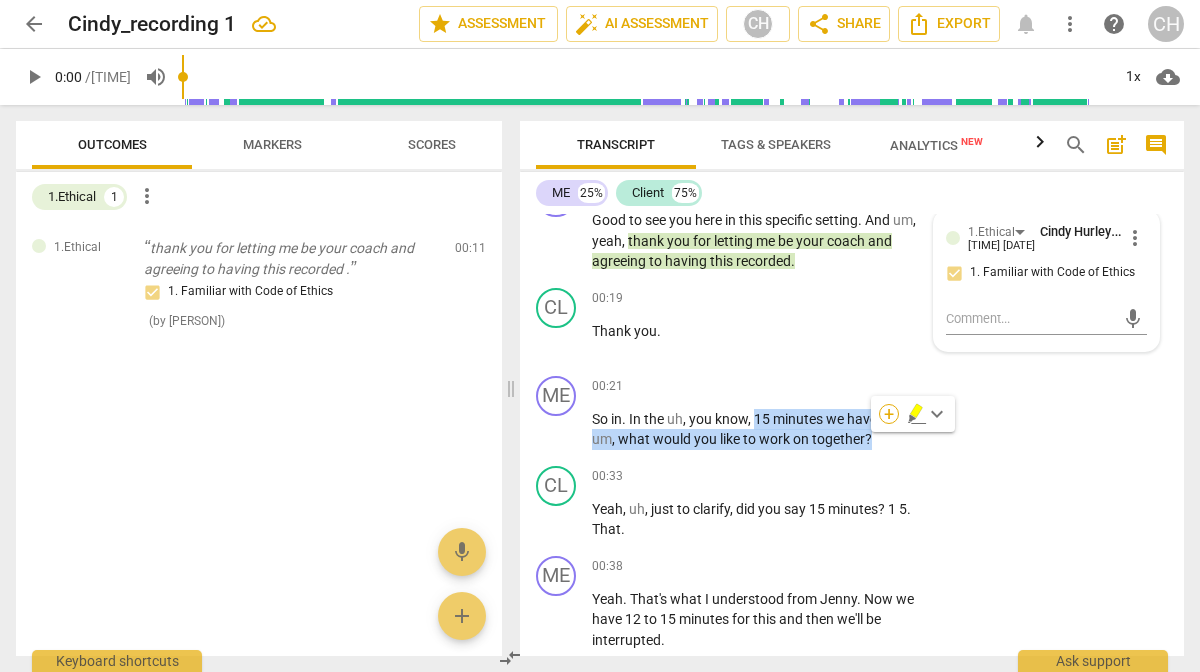 click on "+" at bounding box center [889, 414] 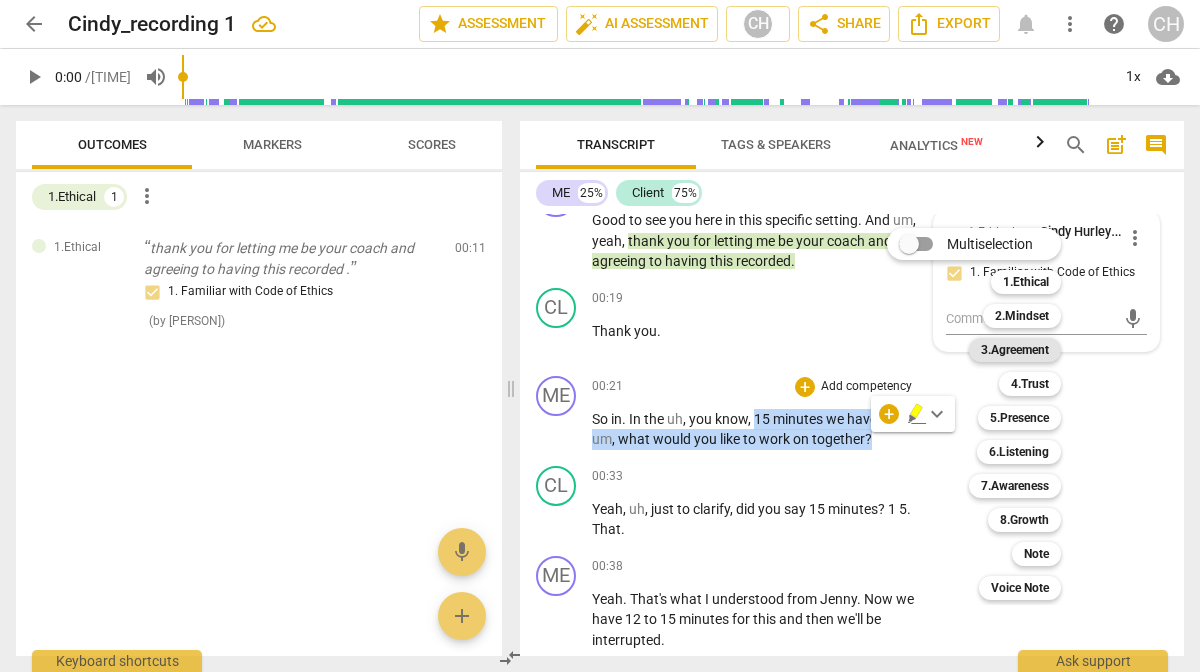 click on "3.Agreement" at bounding box center (1015, 350) 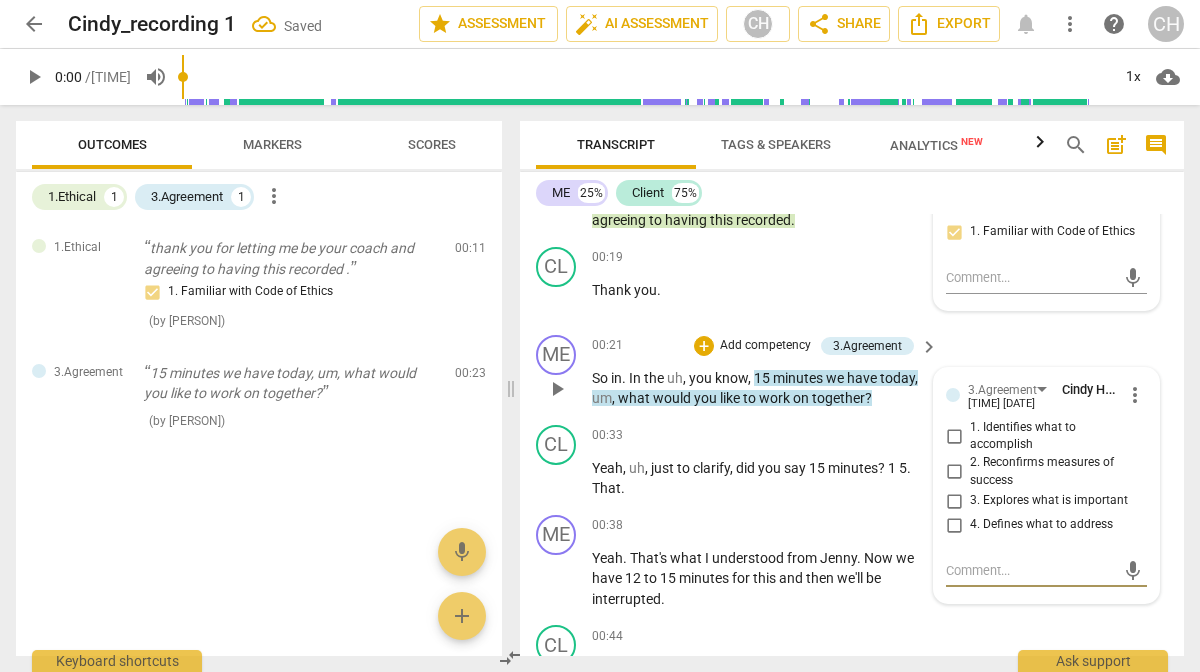 scroll, scrollTop: 266, scrollLeft: 0, axis: vertical 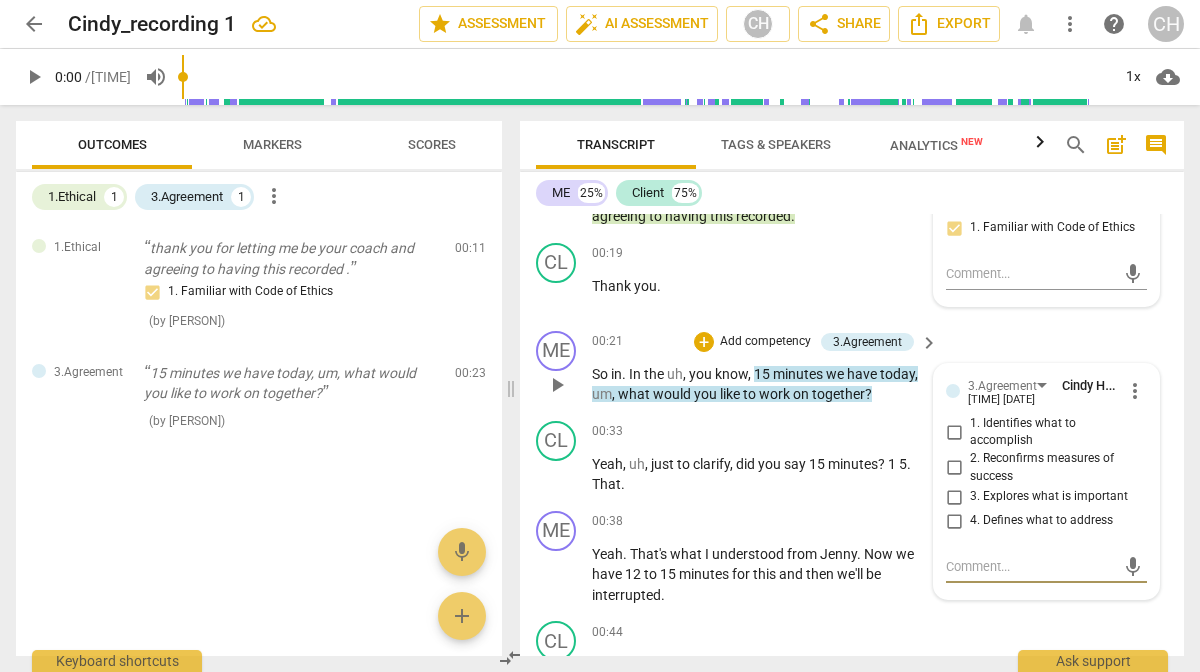click on "3. Explores what is important" at bounding box center (954, 497) 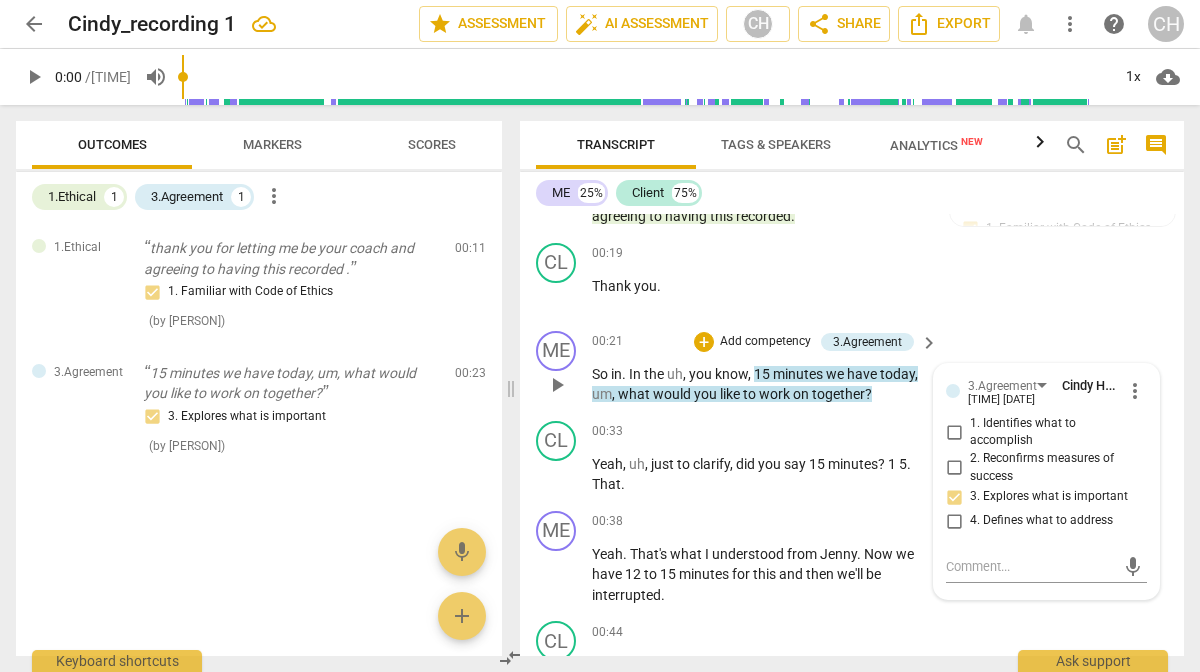 click on "1. Identifies what to accomplish" at bounding box center [954, 432] 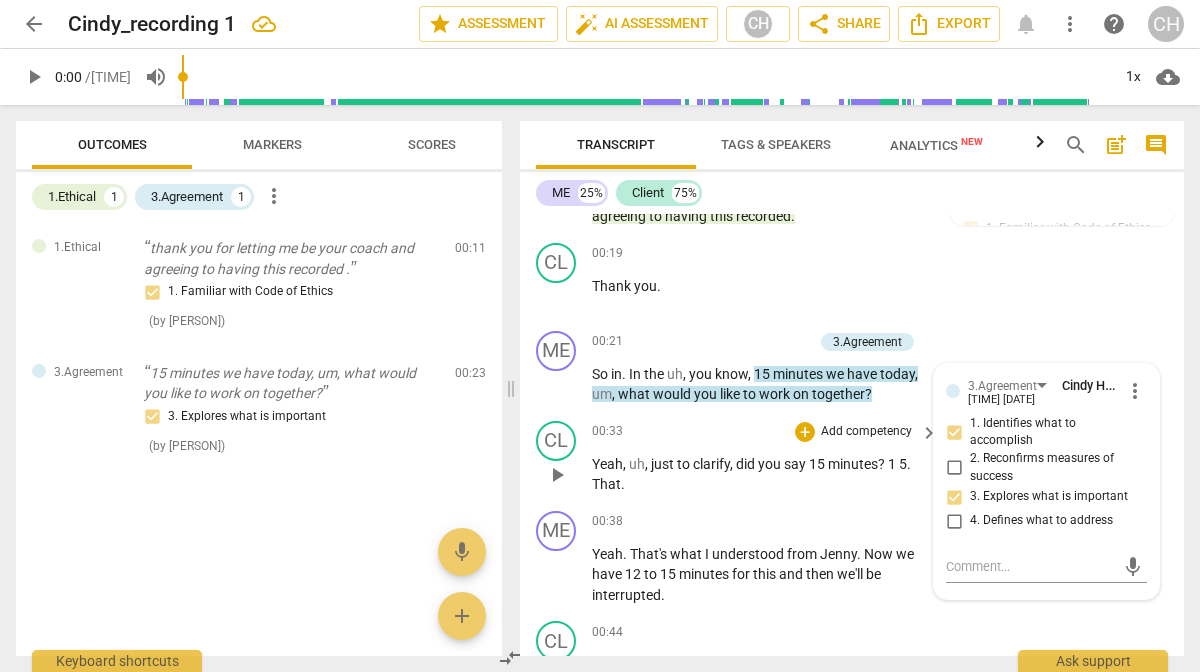 click on "Yeah , uh , just to clarify , did you say [NUMBER] minutes ? 1 5 . That ." at bounding box center [760, 474] 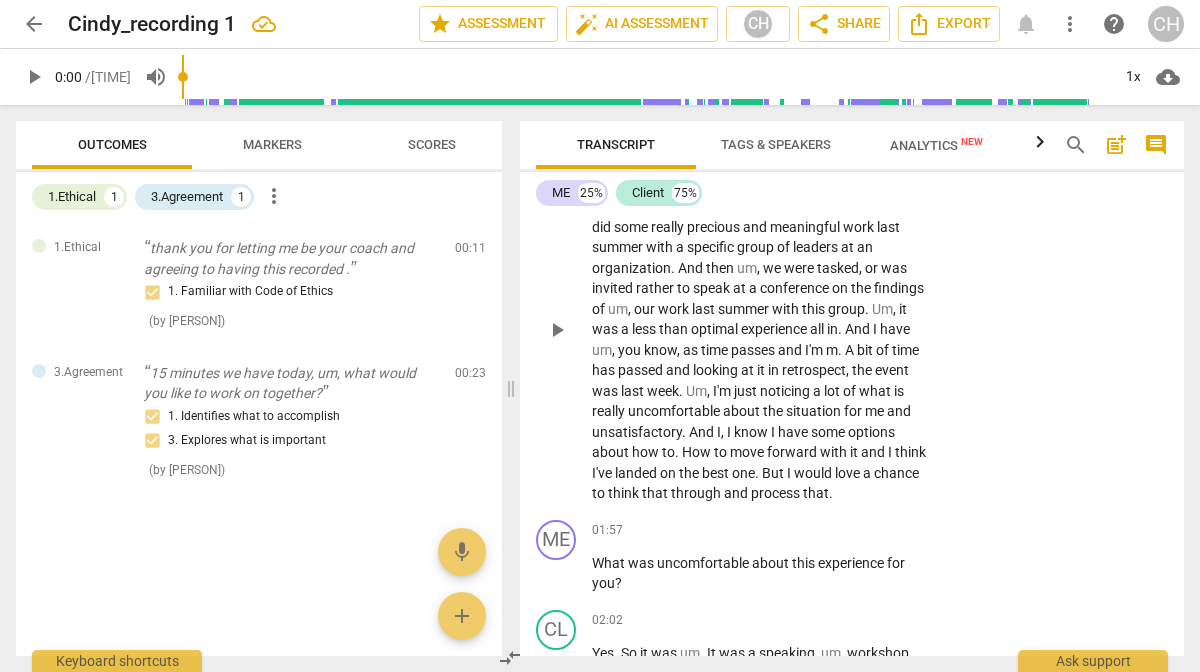 scroll, scrollTop: 773, scrollLeft: 0, axis: vertical 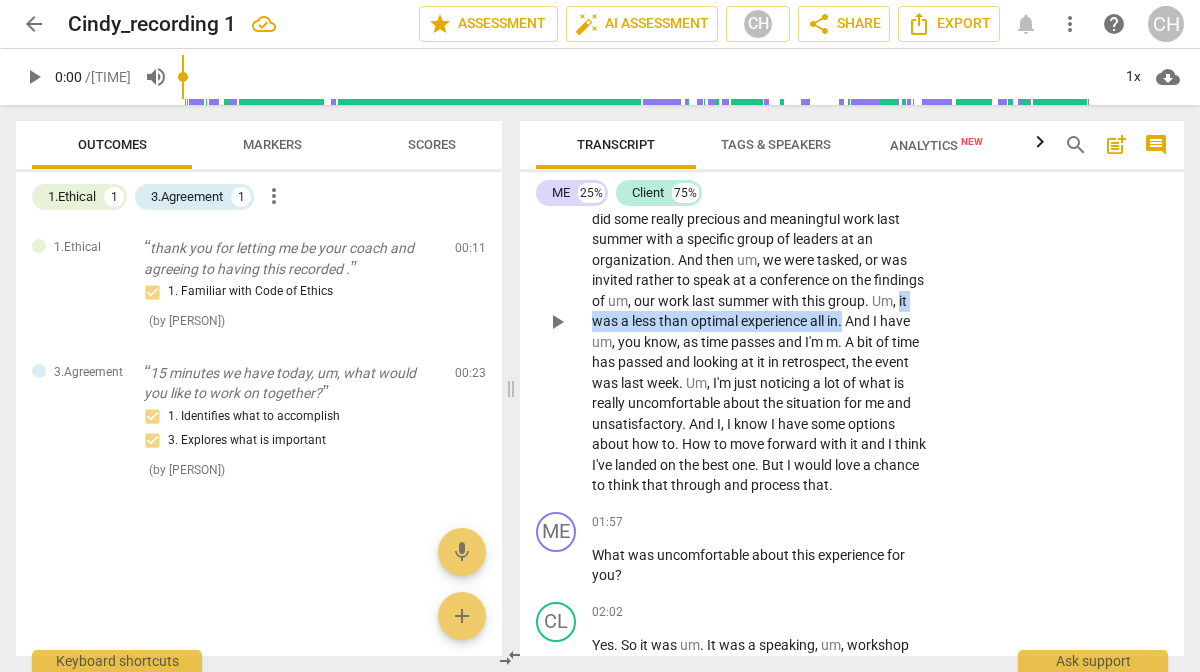 drag, startPoint x: 663, startPoint y: 321, endPoint x: 605, endPoint y: 338, distance: 60.440052 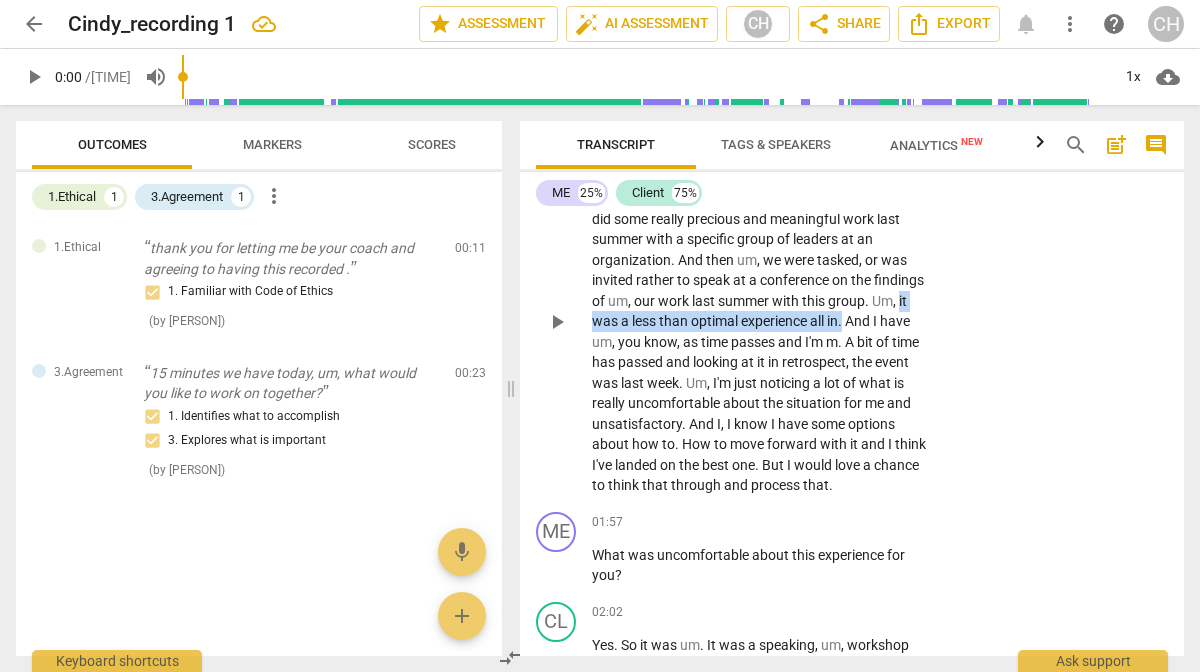 click on "Excellent . Well , yes , I do have um , a bit of a conundrum that I would like to think through and process if that's all right . M . So I work for a coaching organization . We did some really precious and meaningful work last summer with a specific group of leaders at an organization . And then um , we were tasked , or was invited rather to speak at a conference on the findings of um , our work last summer with this group . Um , it was a less than optimal experience all in . And I have um , you know , as time passes and I'm m . A bit of time has passed and looking at it in retrospect , the event was last week . Um , I'm just noticing a lot of what is really uncomfortable about the situation for me and unsatisfactory . And I , I know" at bounding box center (760, 321) 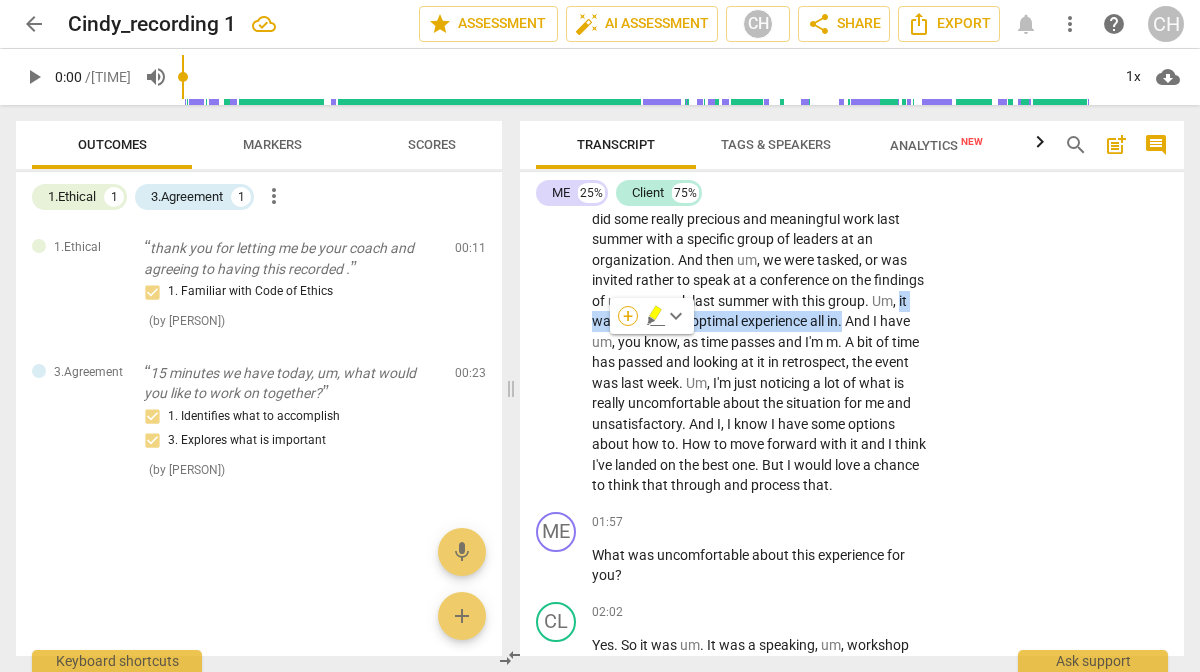 click on "+" at bounding box center [628, 316] 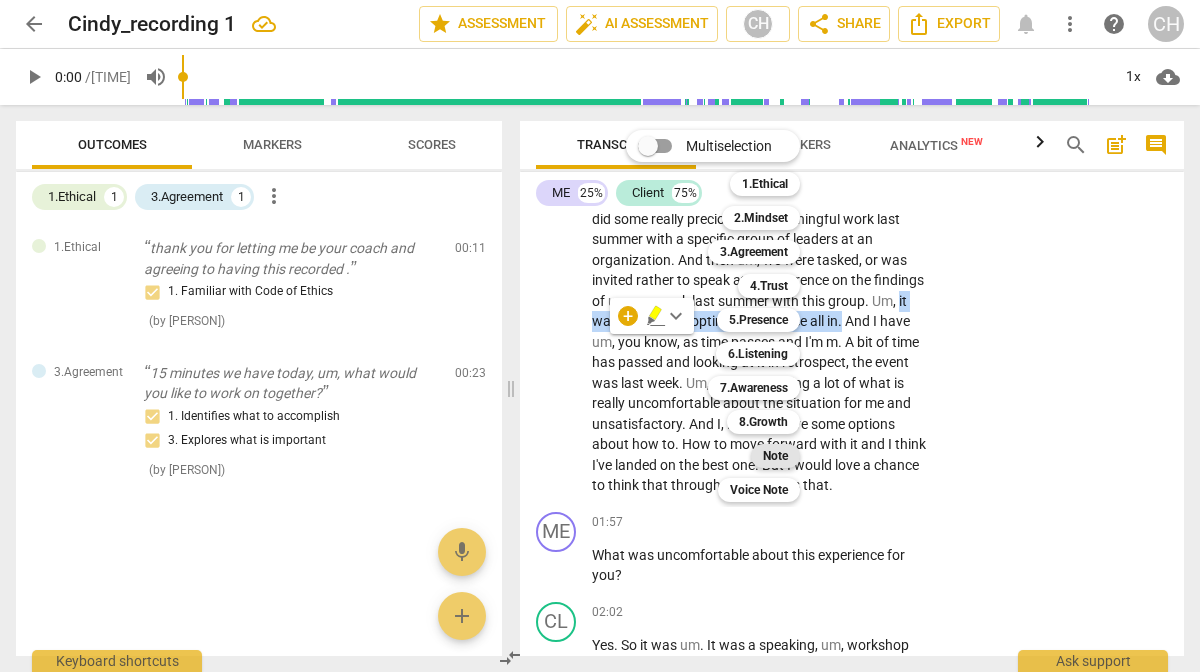 click on "Note" at bounding box center (775, 456) 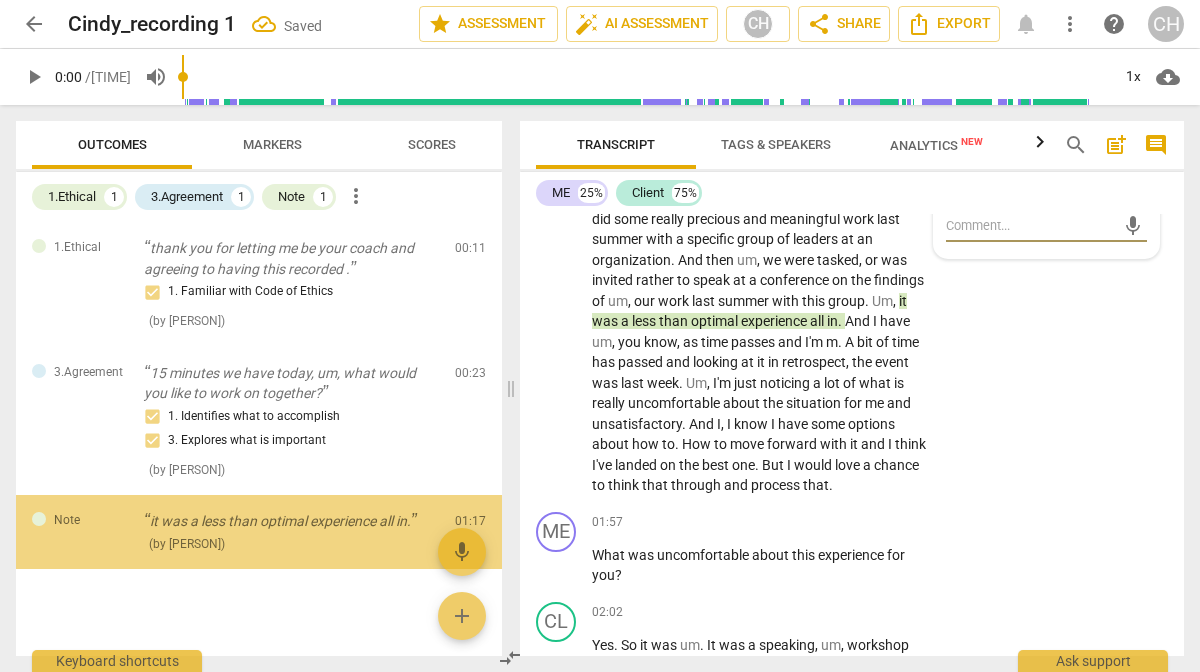 scroll, scrollTop: 13, scrollLeft: 0, axis: vertical 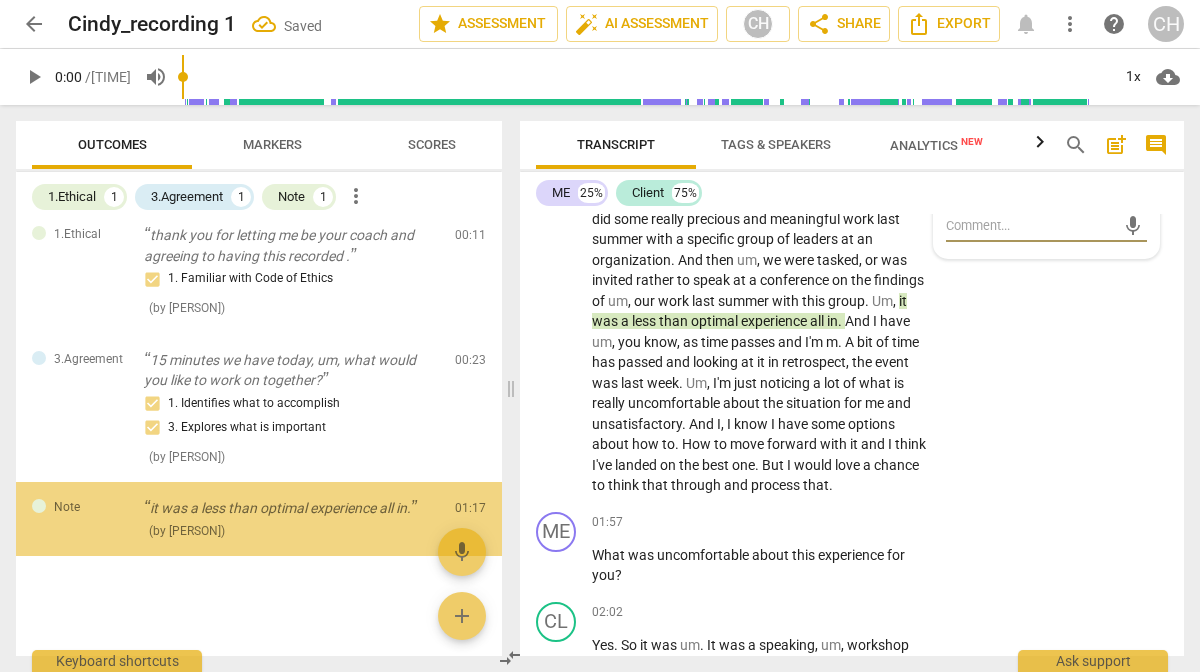 type on "p" 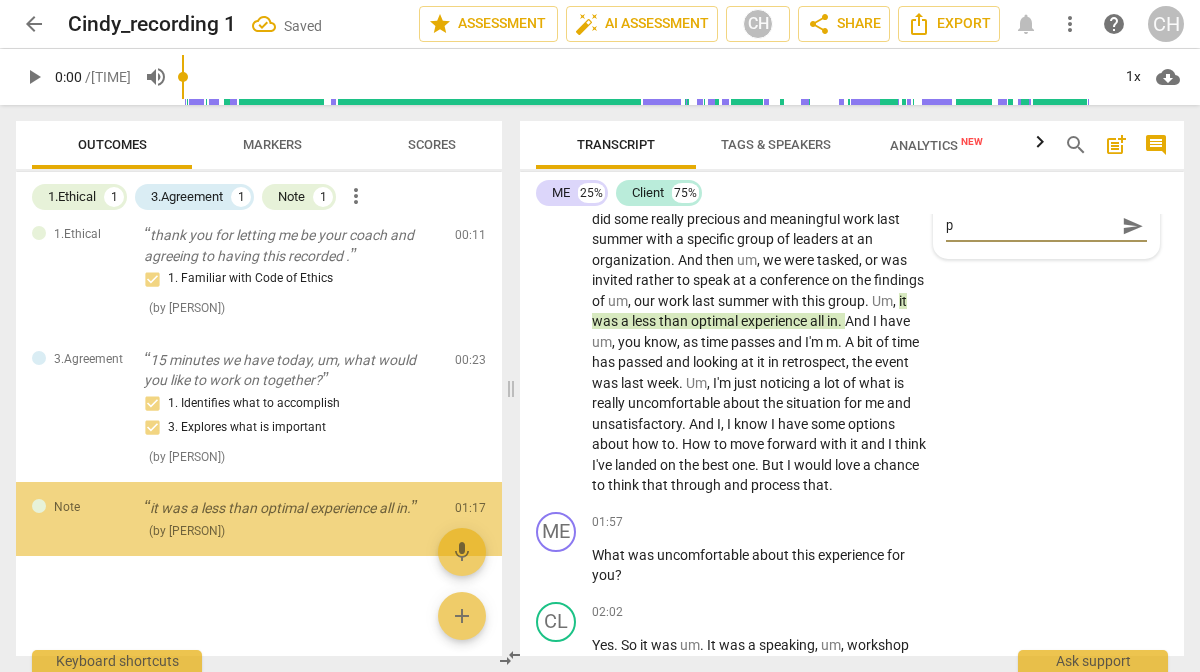 type on "po" 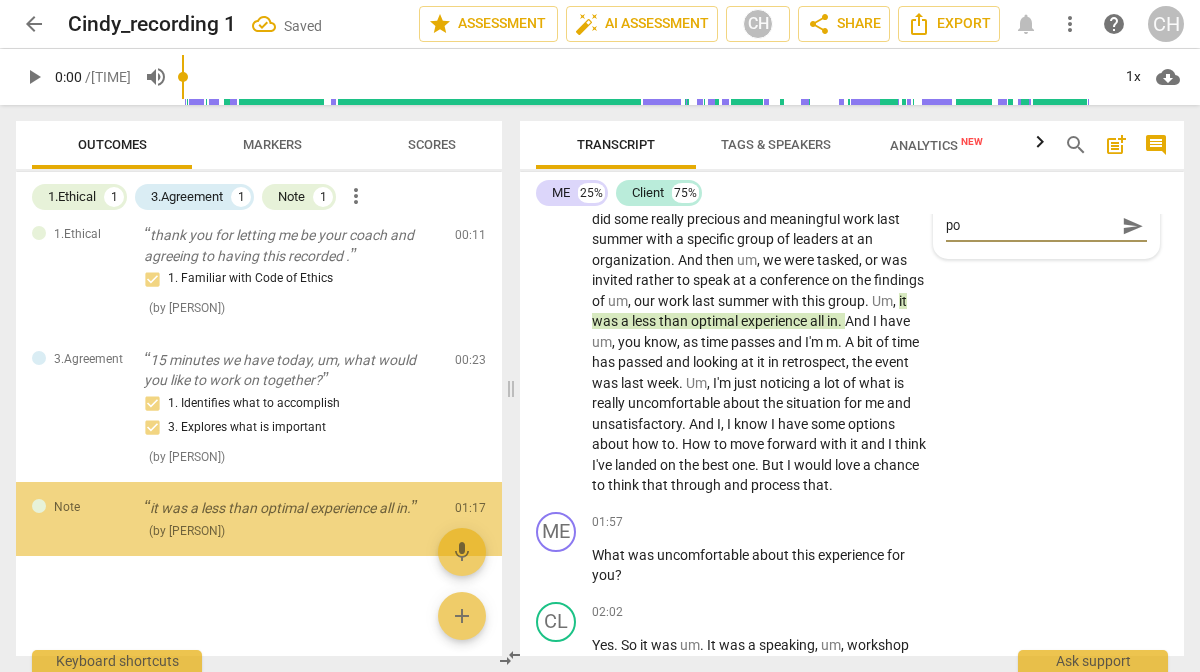 type on "pos" 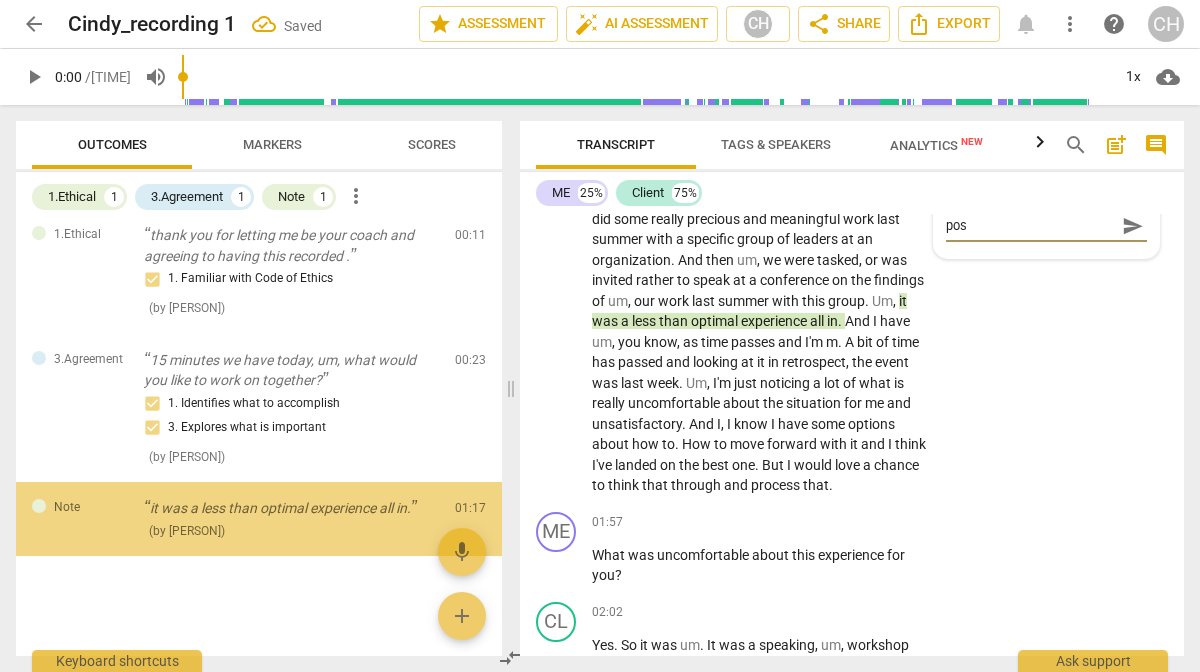 type on "poss" 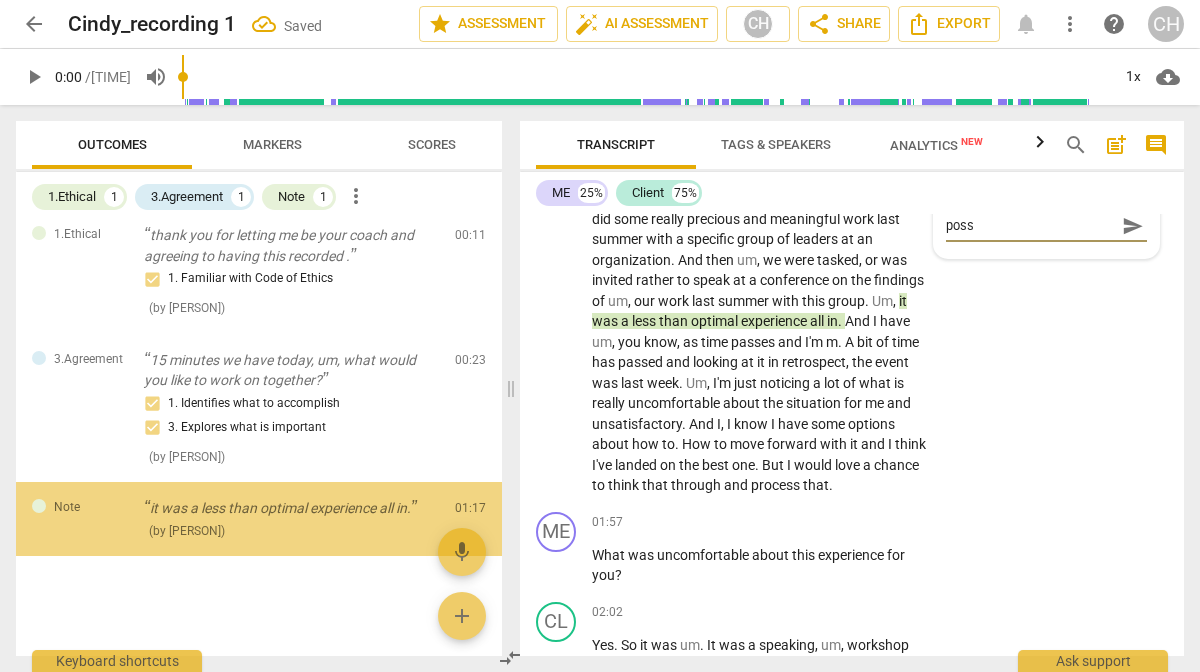 type on "possi" 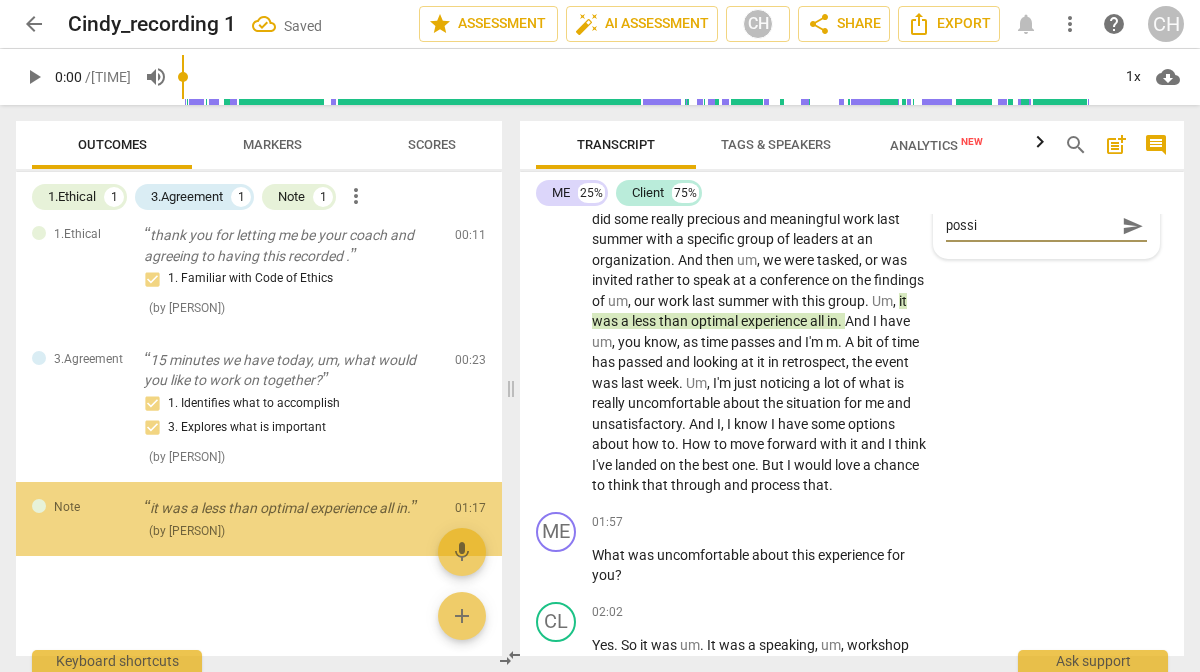 type on "possib" 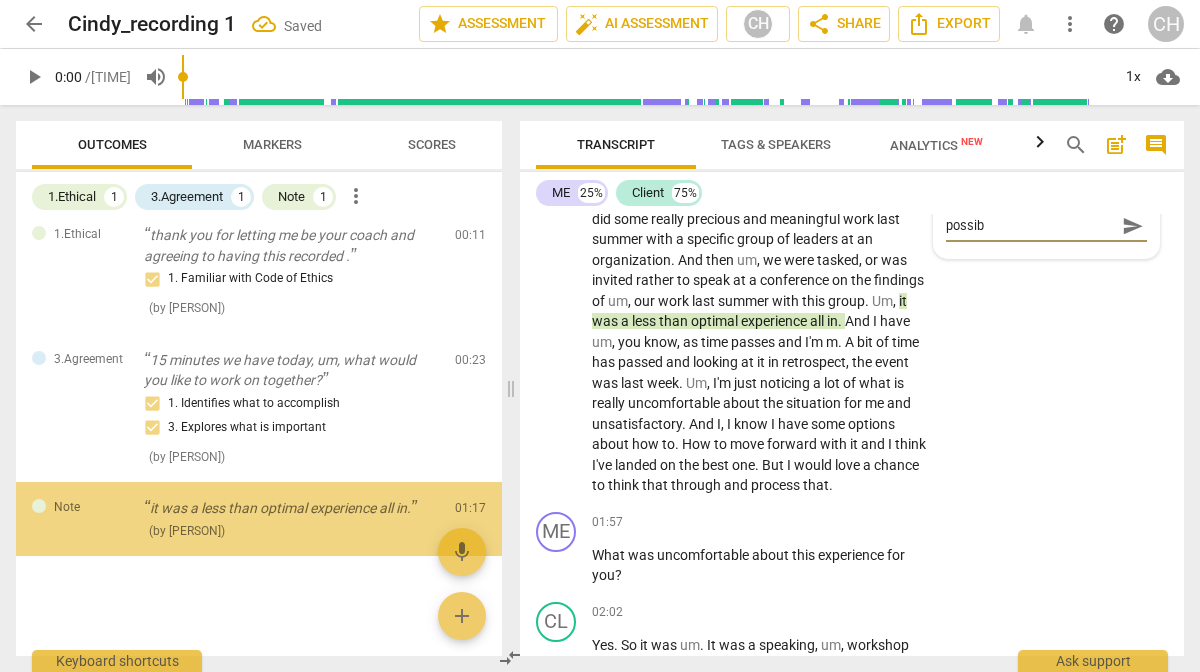 type on "possibl" 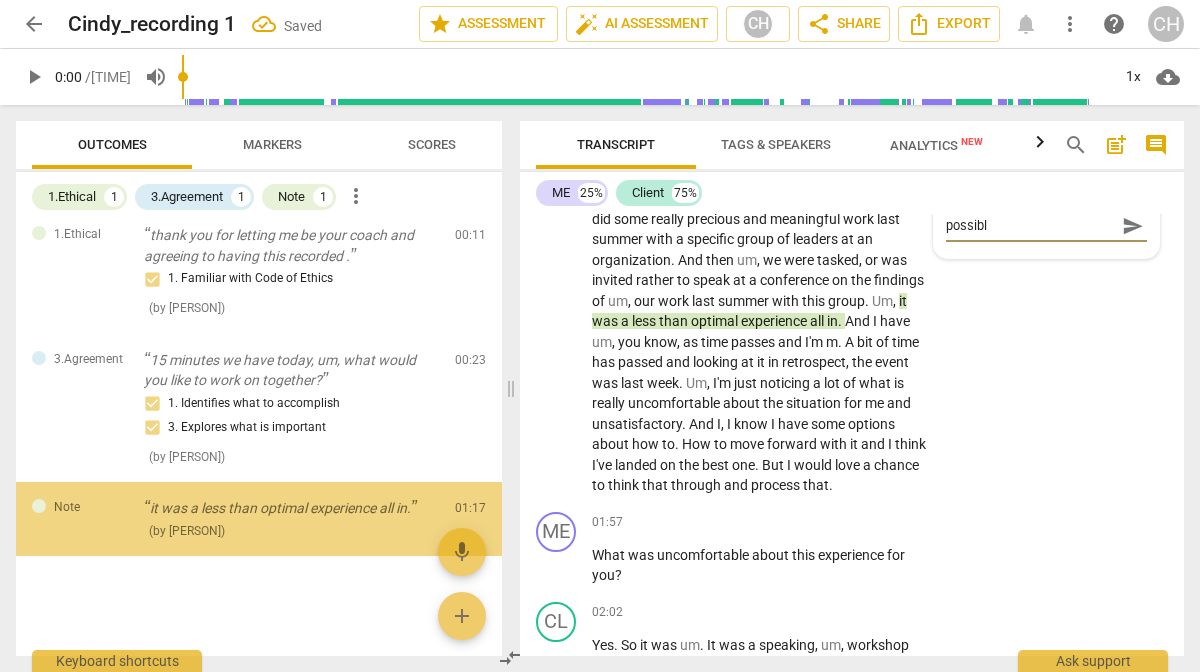 type on "possible" 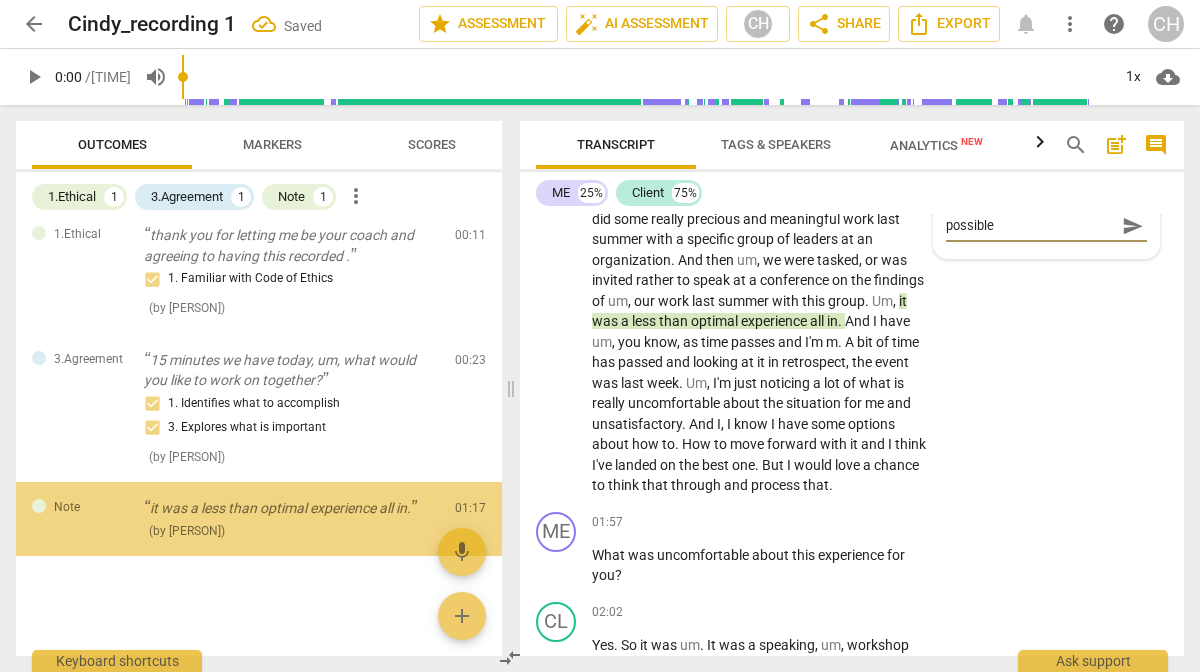type on "possible" 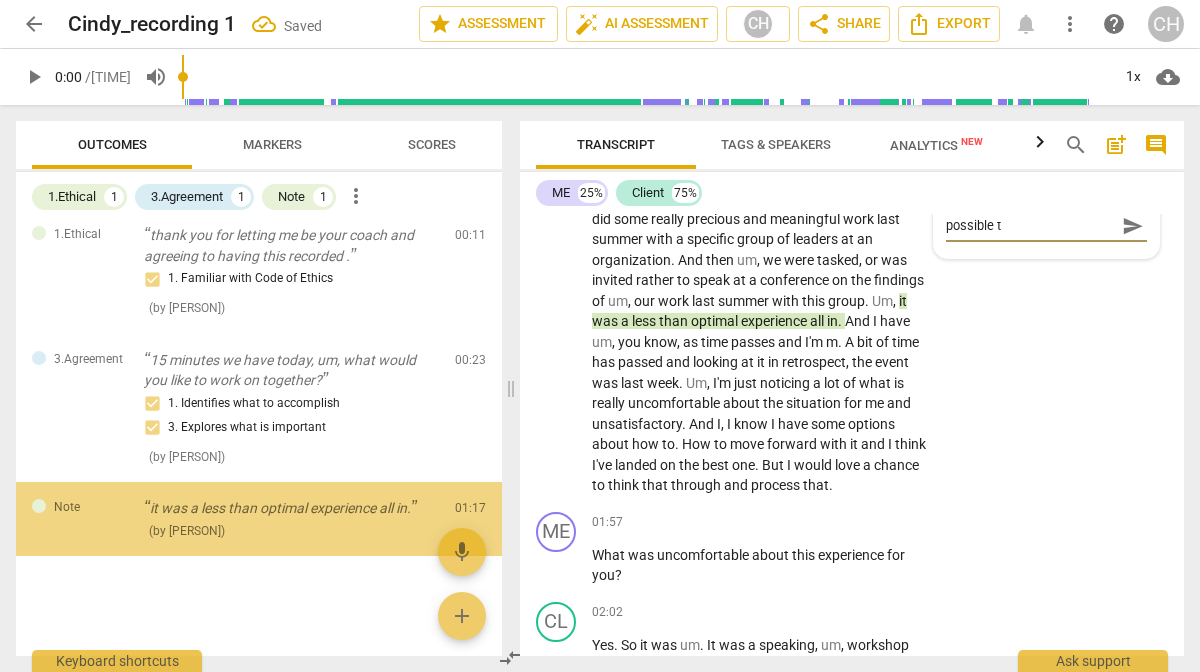 type on "possible to" 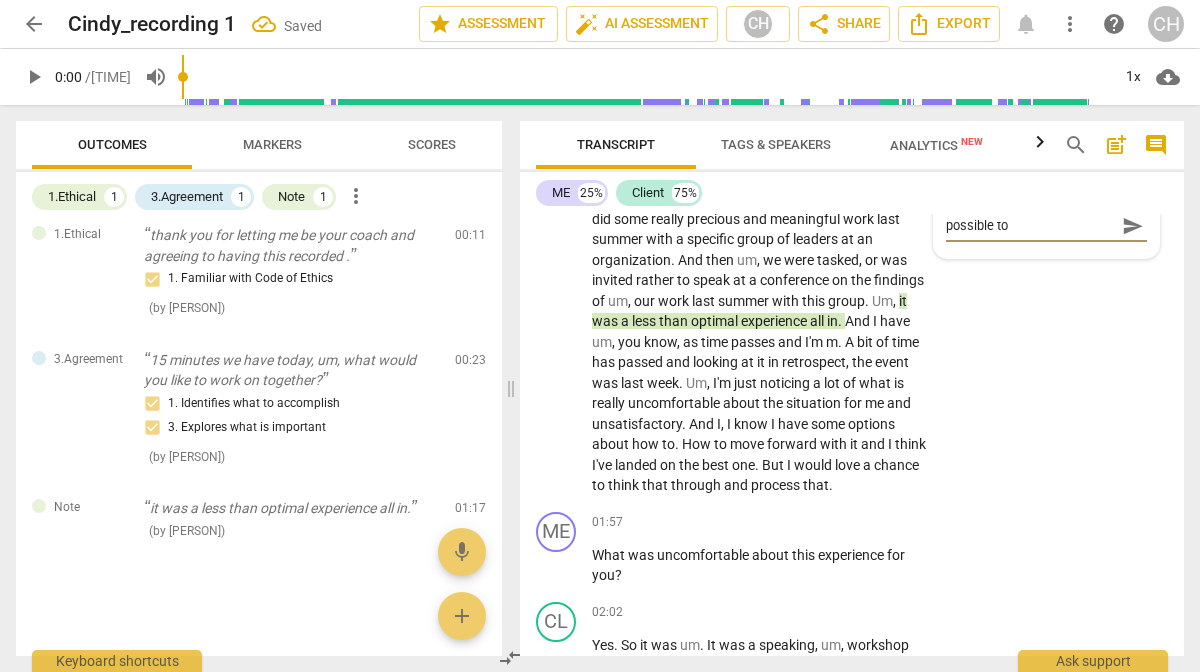 type on "possible top" 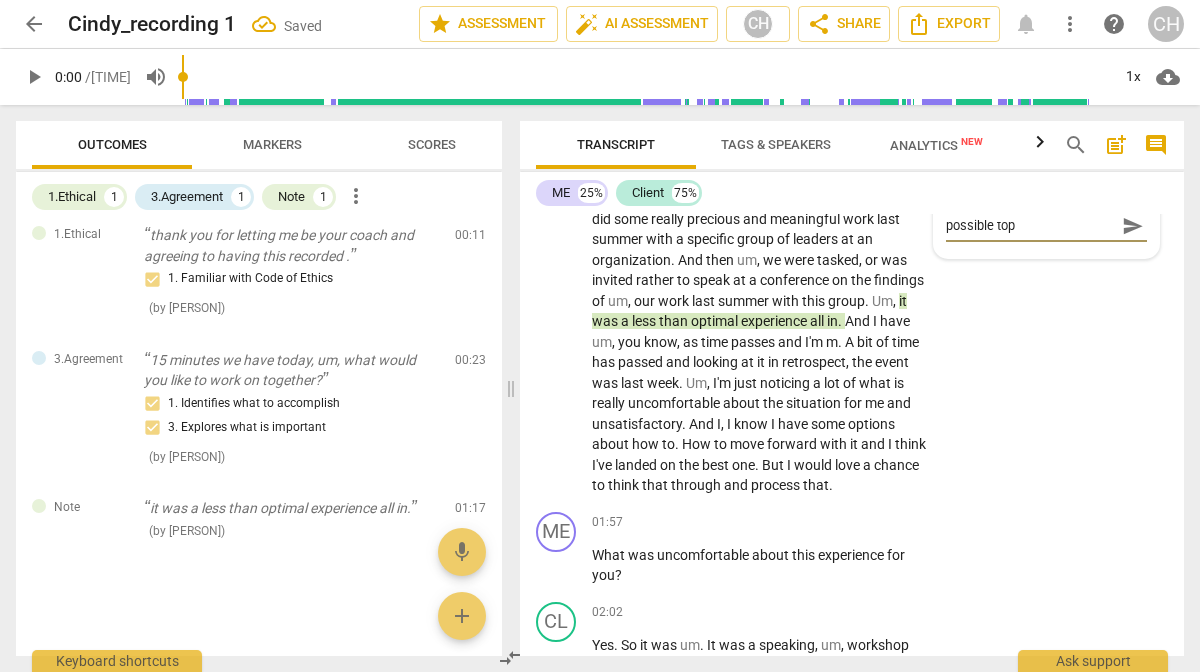 type on "possible topi" 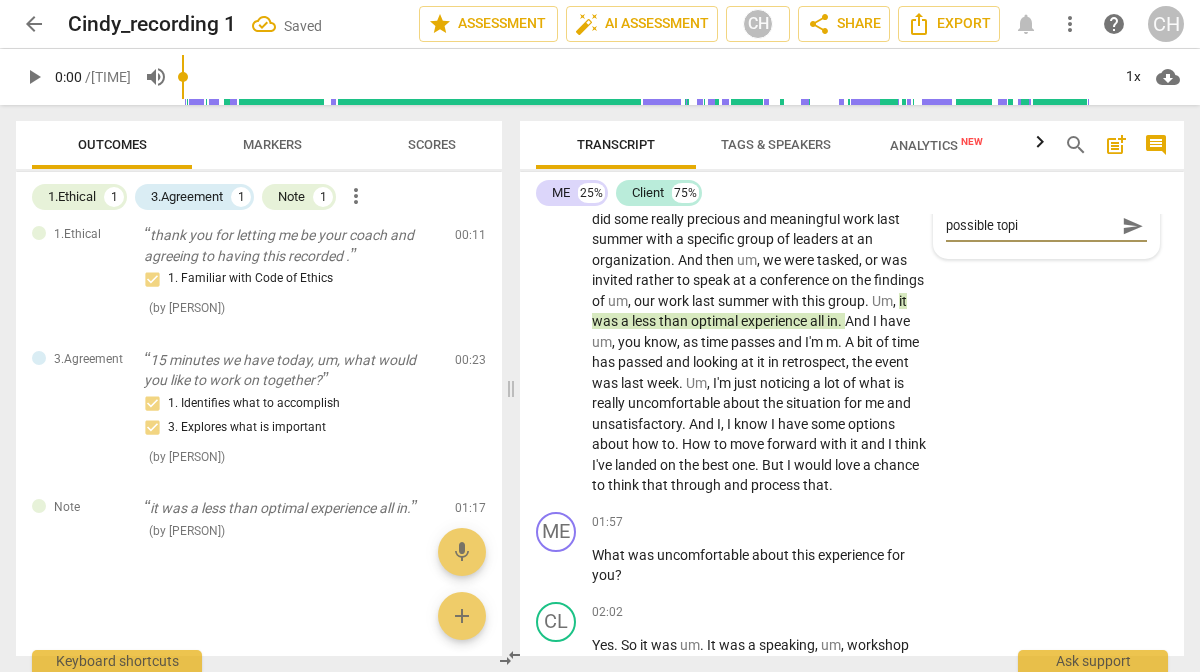 type on "possible topic" 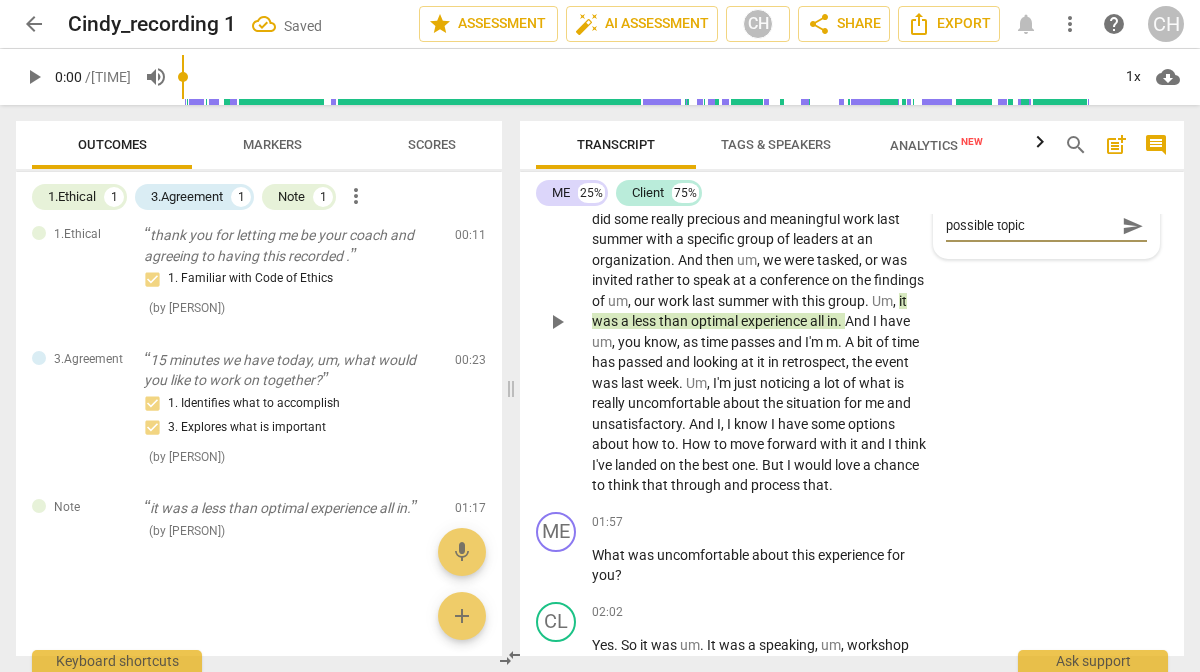 type on "possible topic" 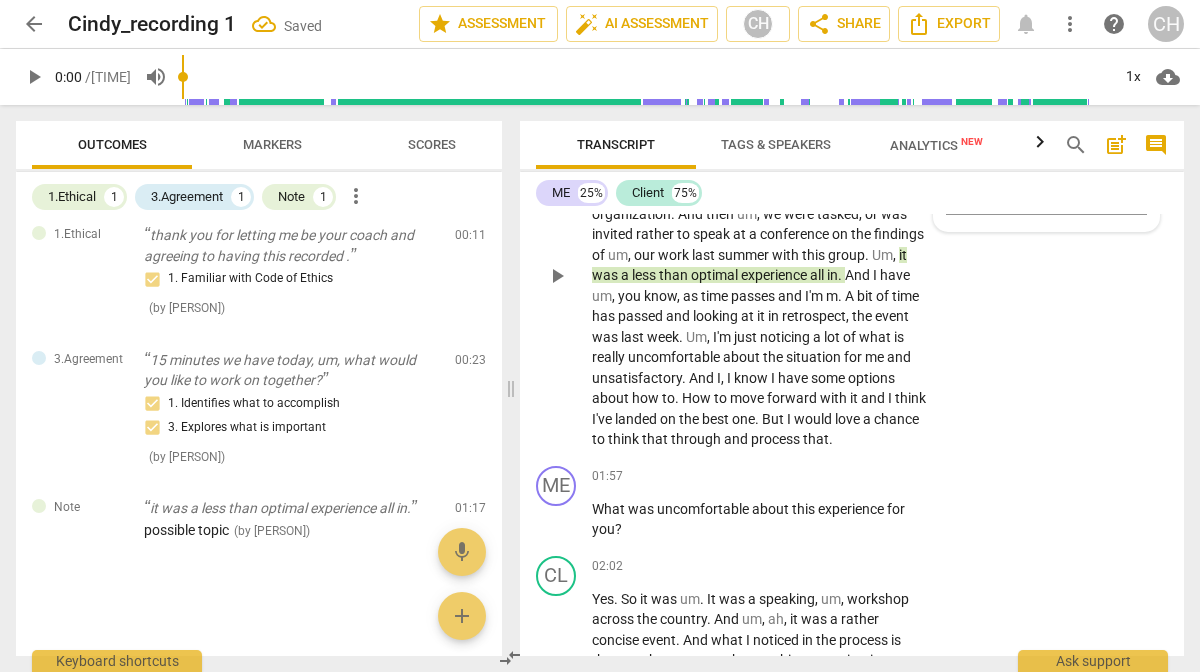scroll, scrollTop: 821, scrollLeft: 0, axis: vertical 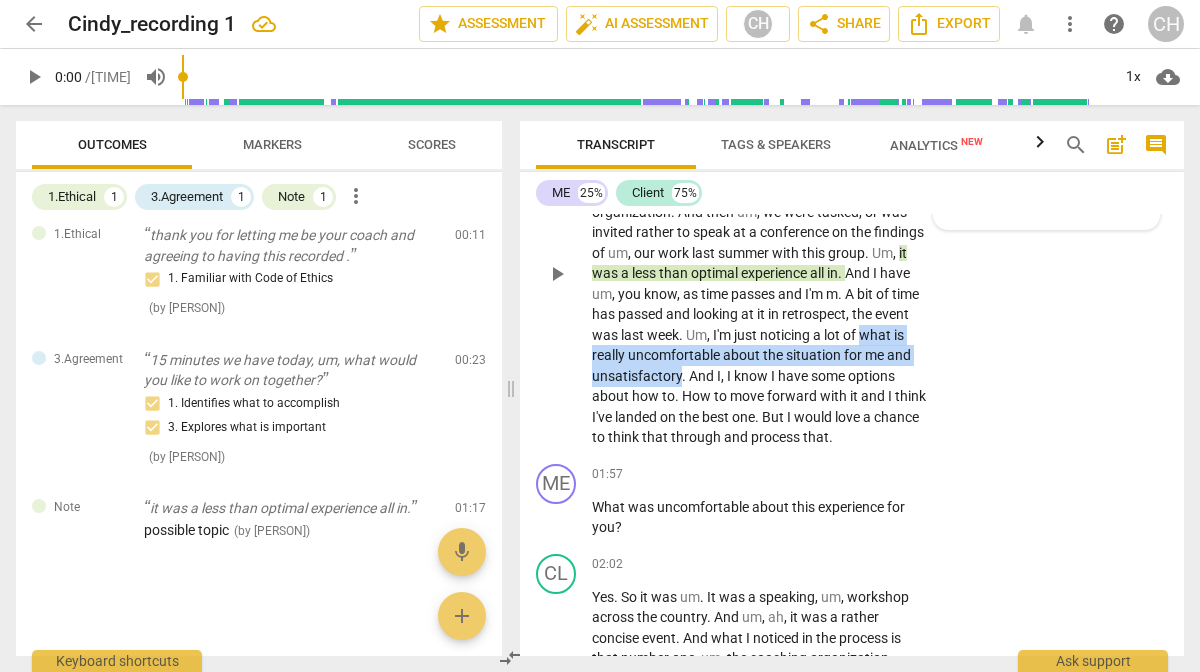 drag, startPoint x: 695, startPoint y: 356, endPoint x: 831, endPoint y: 374, distance: 137.186 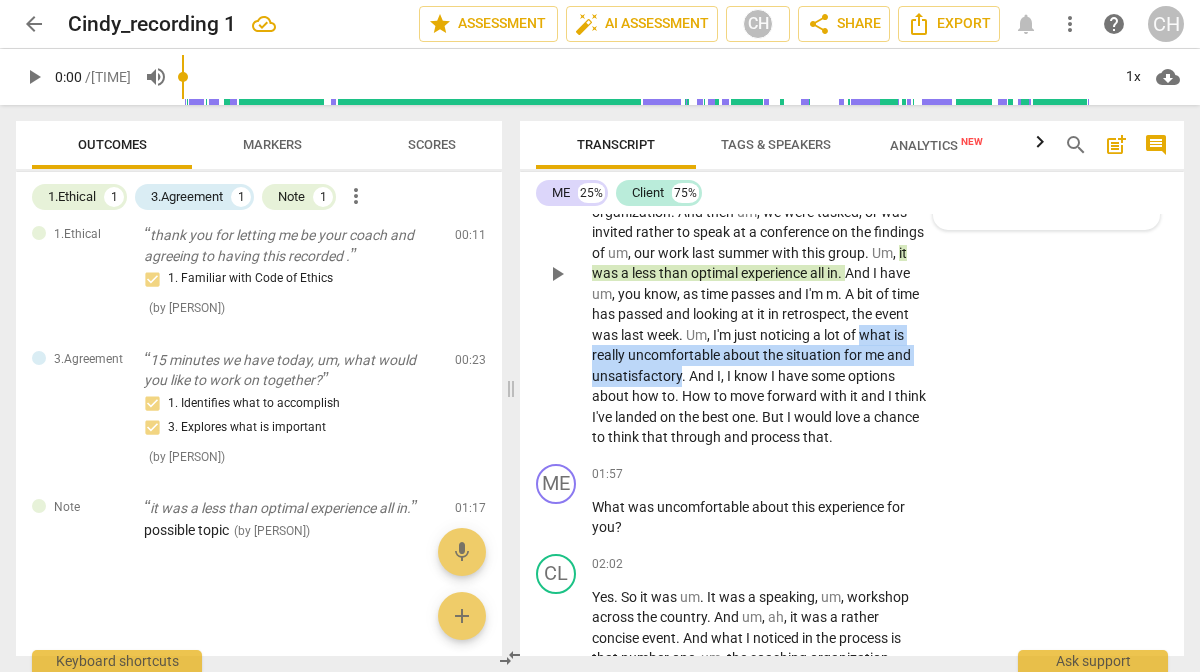 click on "Excellent . Well , yes , I do have um , a bit of a conundrum that I would like to think through and process if that's all right . M . So I work for a coaching organization . We did some really precious and meaningful work last summer with a specific group of leaders at an organization . And then um , we were tasked , or was invited rather to speak at a conference on the findings of um , our work last summer with this group . Um , it was a less than optimal experience all in . And I have um , you know , as time passes and I'm m . A bit of time has passed and looking at it in retrospect , the event was last week . Um , I'm just noticing a lot of what is really uncomfortable about the situation for me and unsatisfactory . And I , I know" at bounding box center (760, 273) 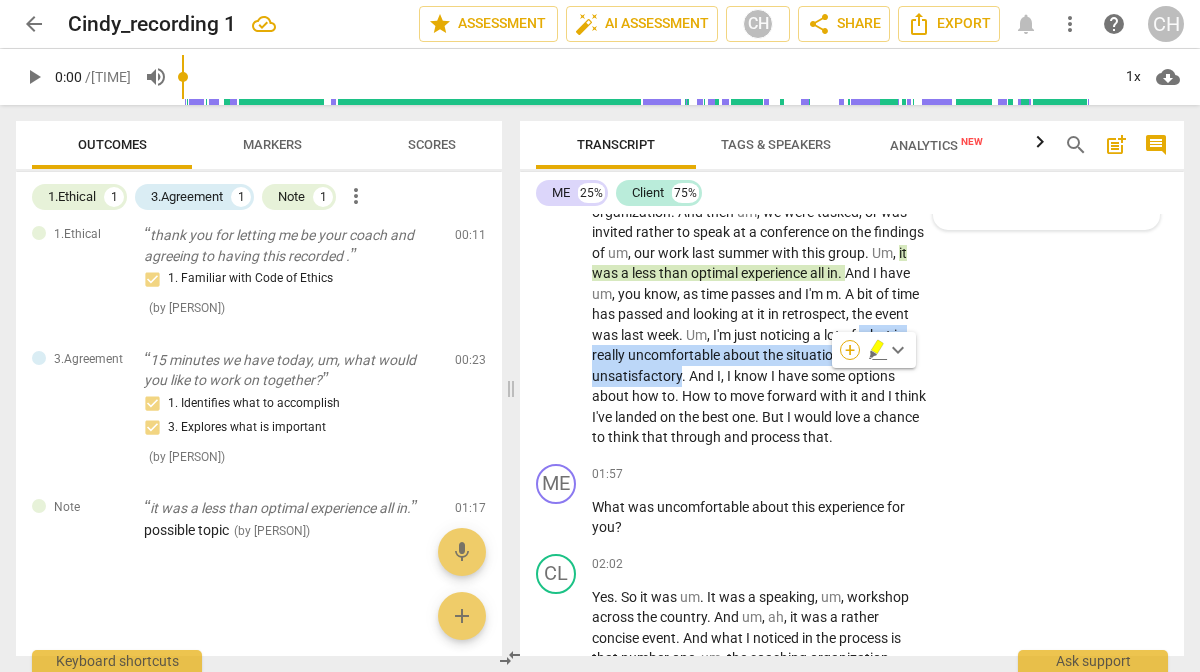 click on "+" at bounding box center (850, 350) 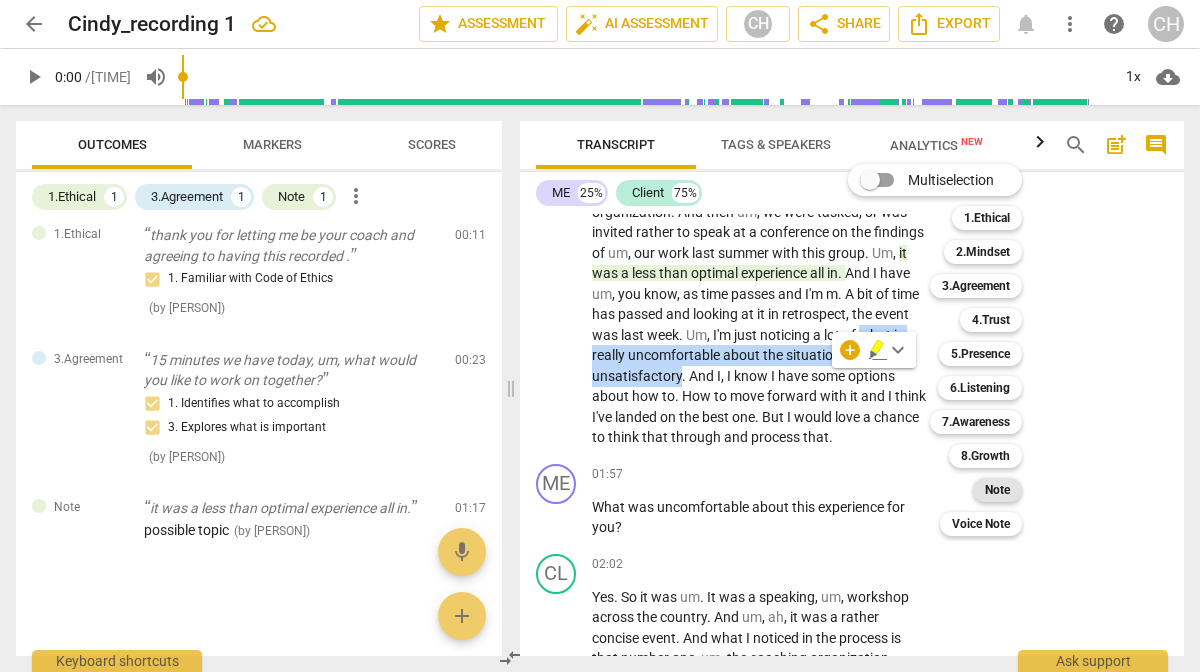 click on "Note" at bounding box center [997, 490] 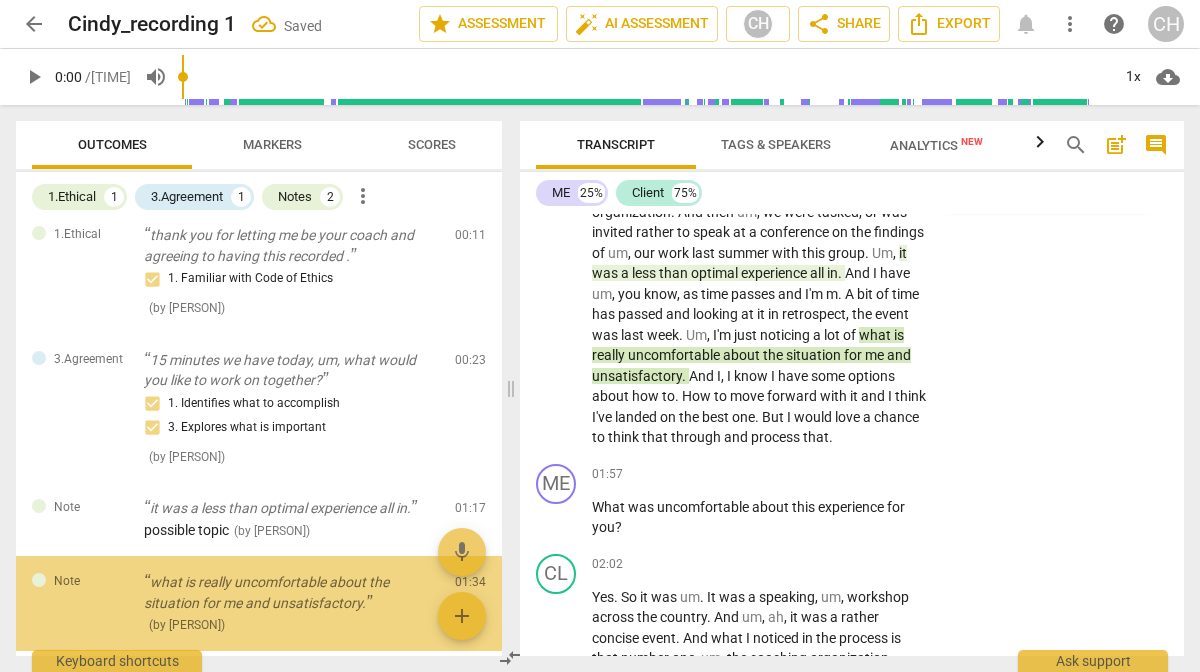scroll, scrollTop: 564, scrollLeft: 0, axis: vertical 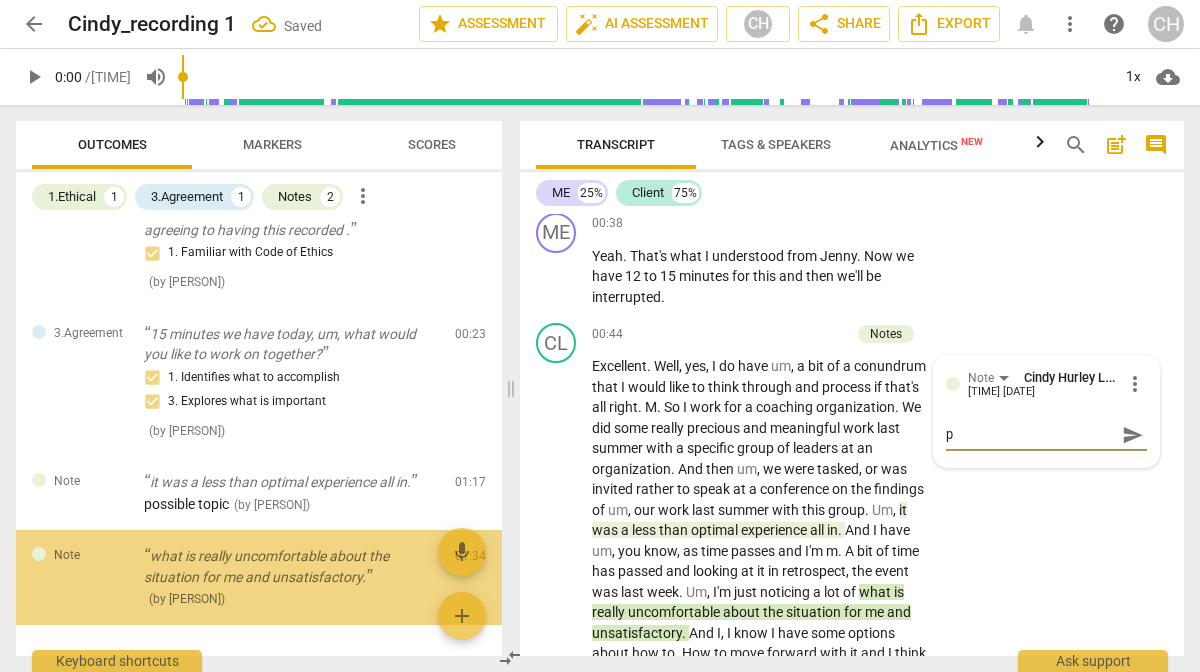type on "po" 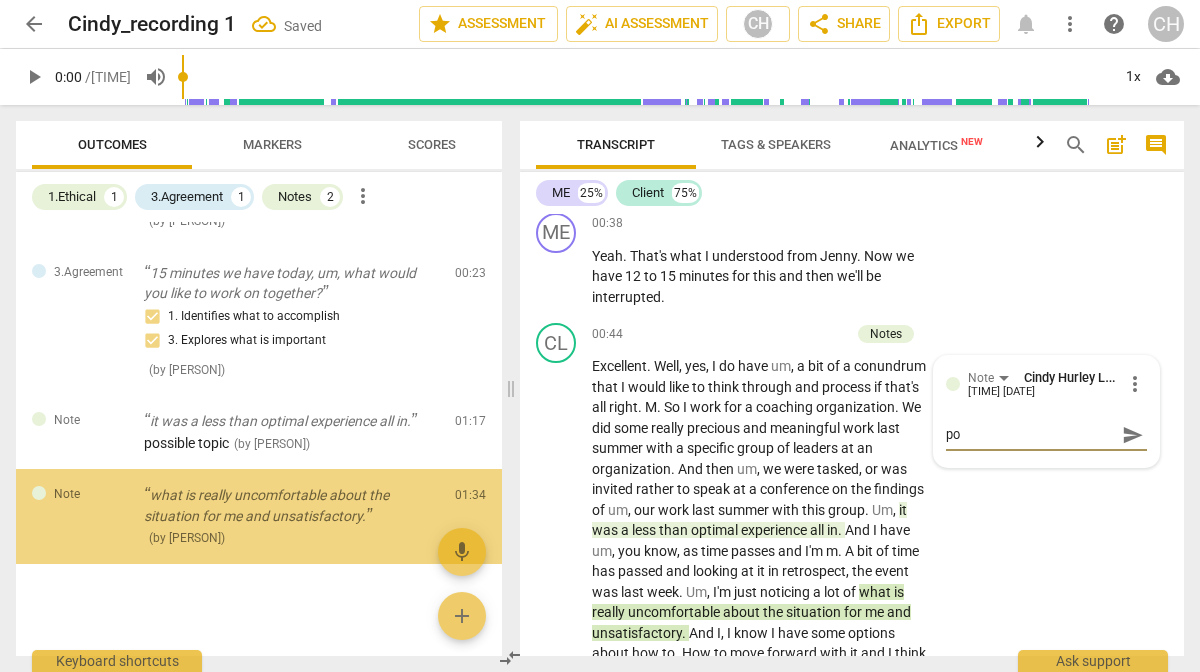 type on "pos" 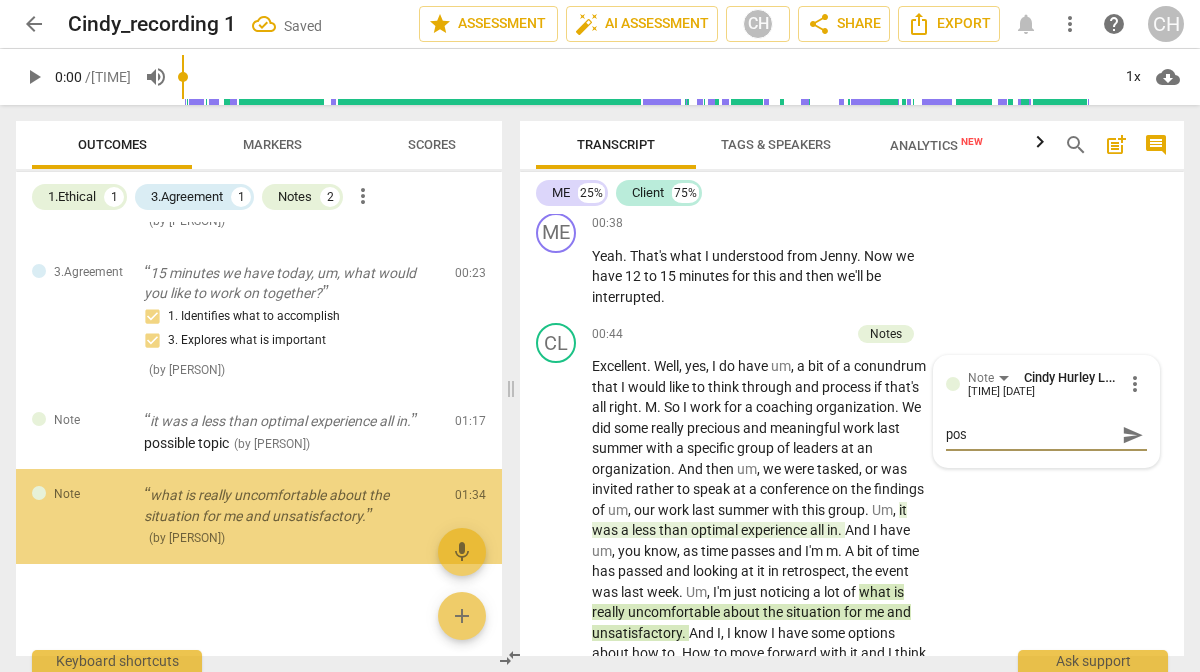 scroll, scrollTop: 107, scrollLeft: 0, axis: vertical 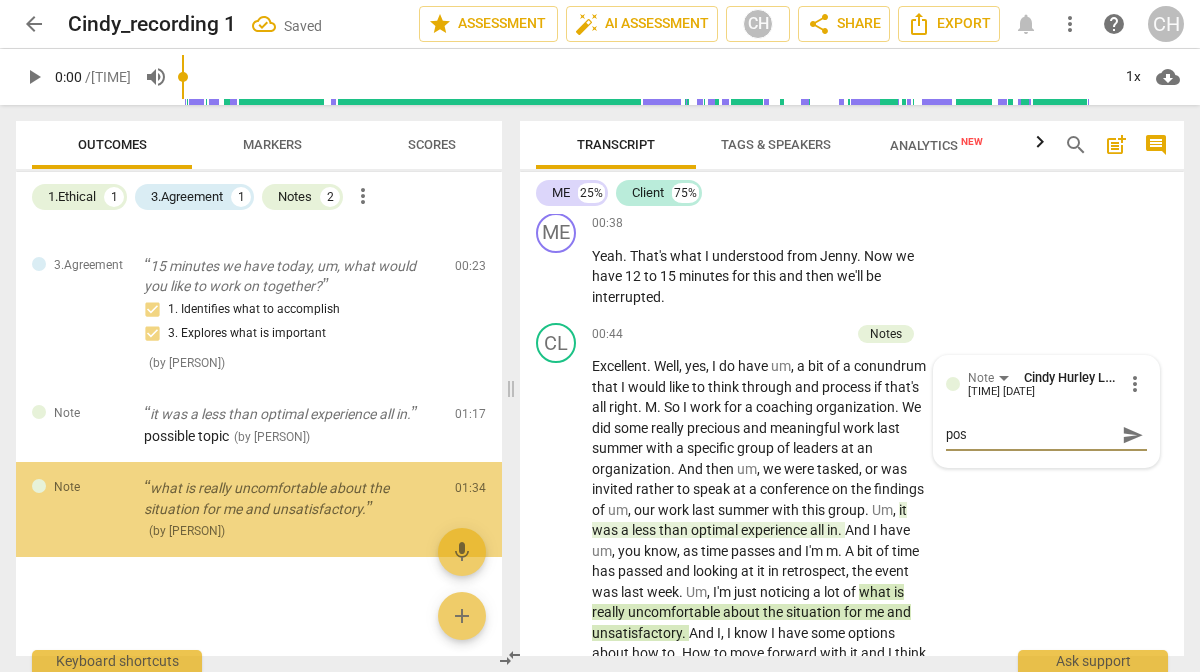type on "poss" 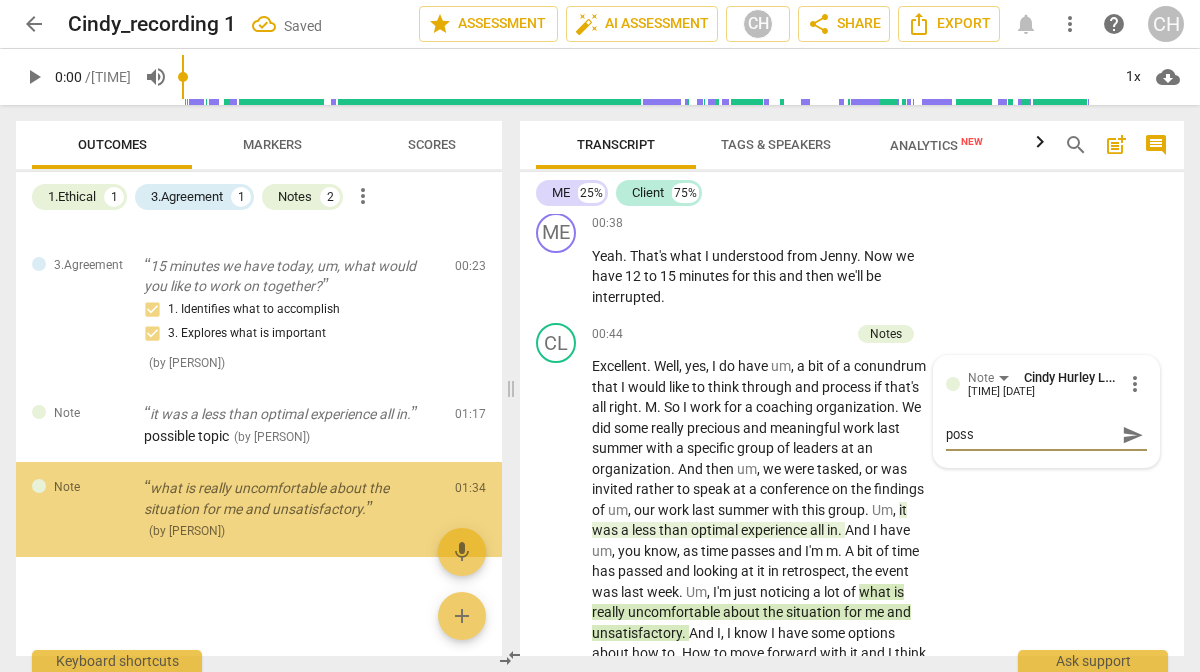 type on "possi" 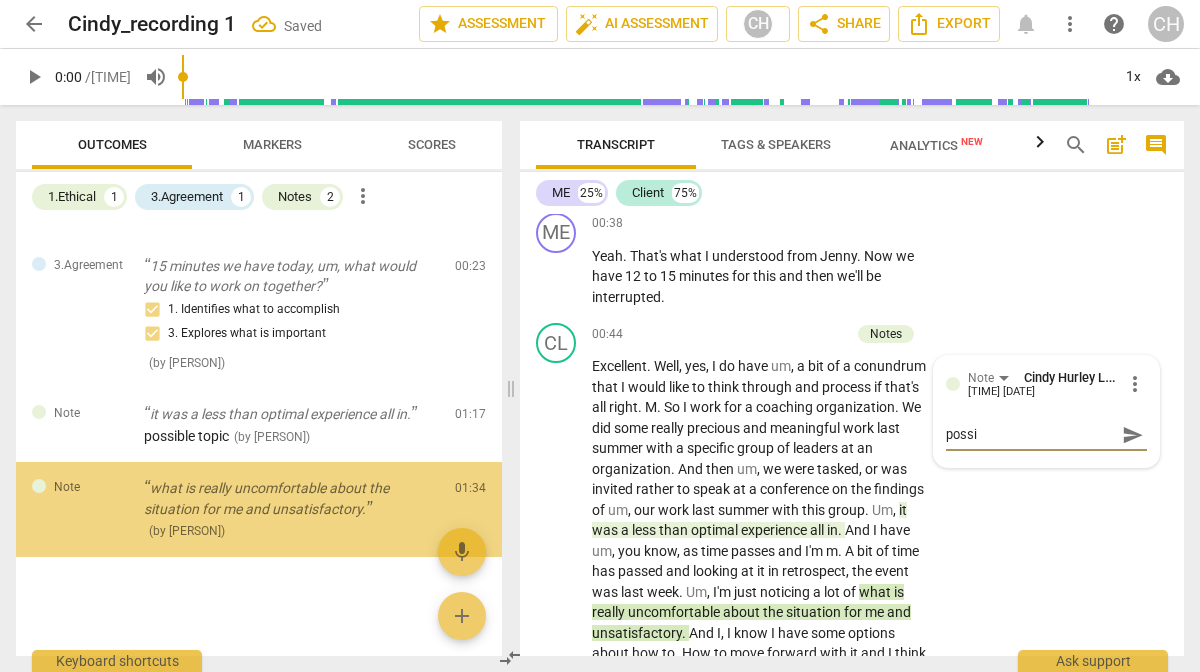 type on "possib" 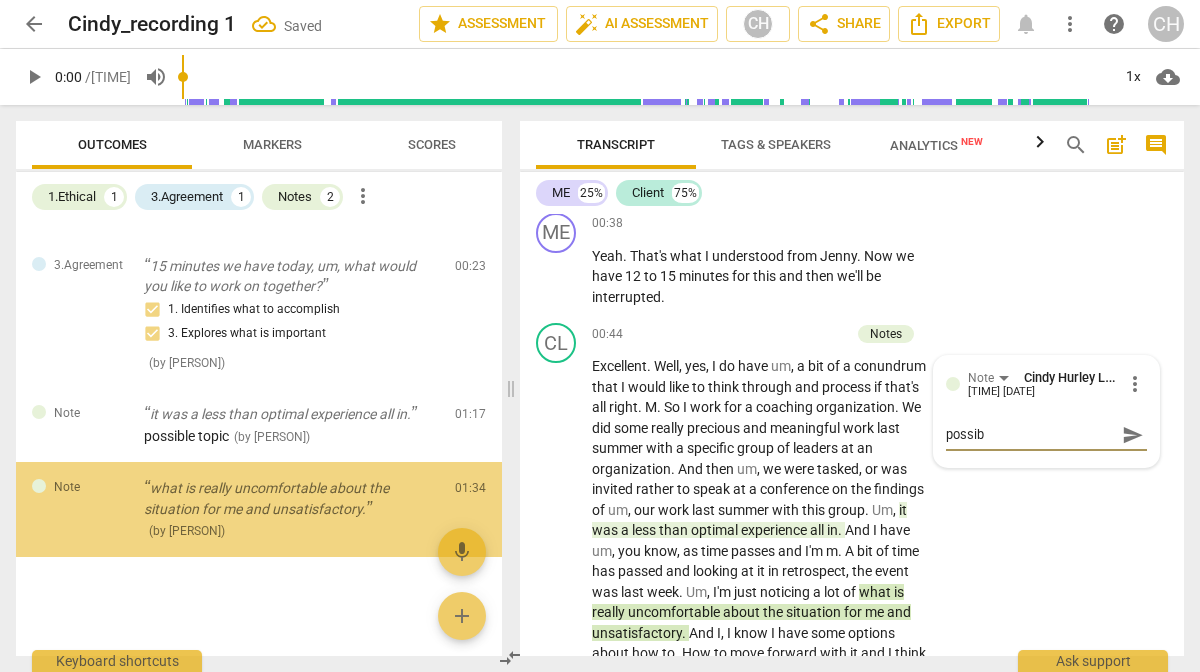 type on "possibl" 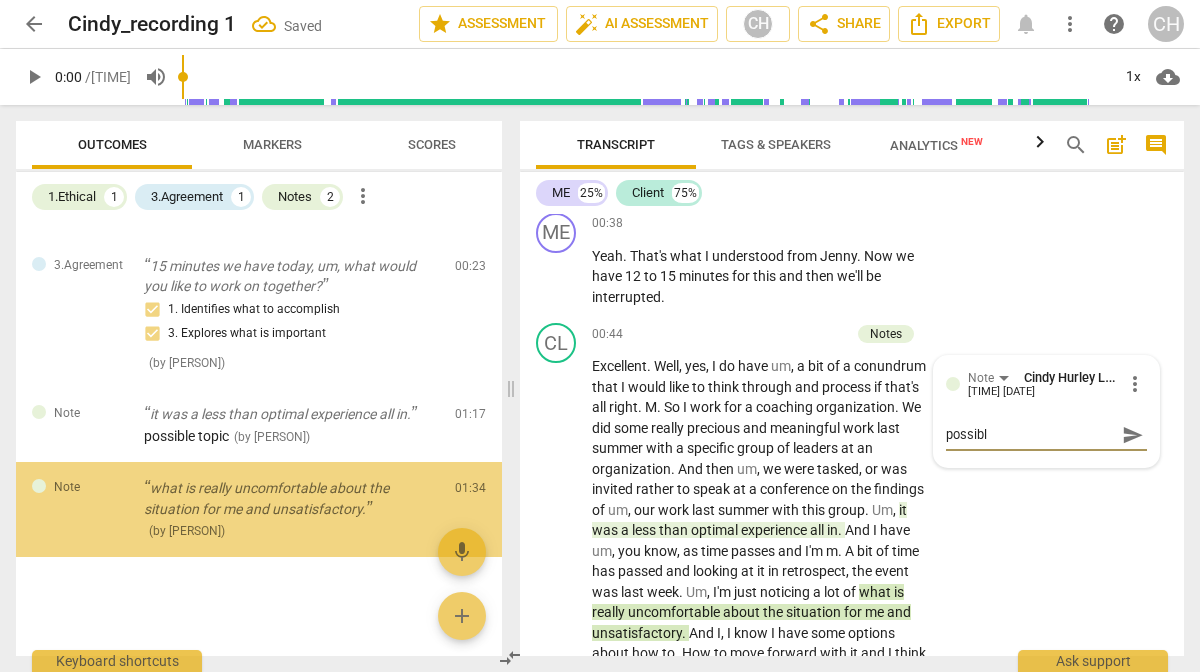 type on "possible" 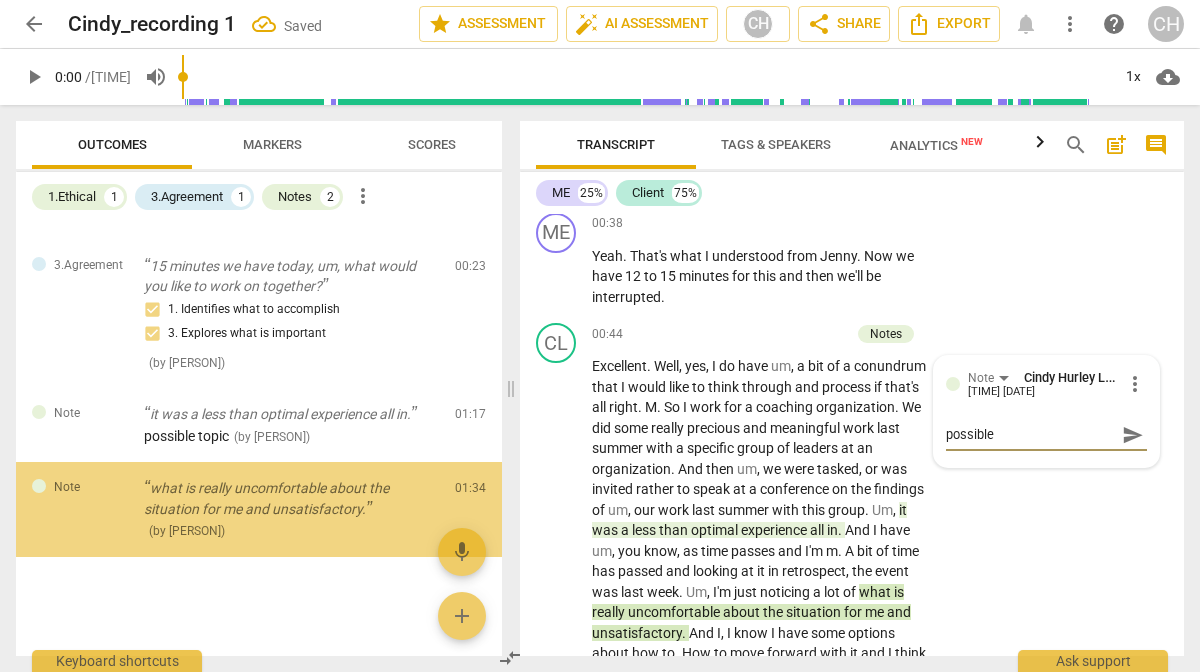 type on "possible" 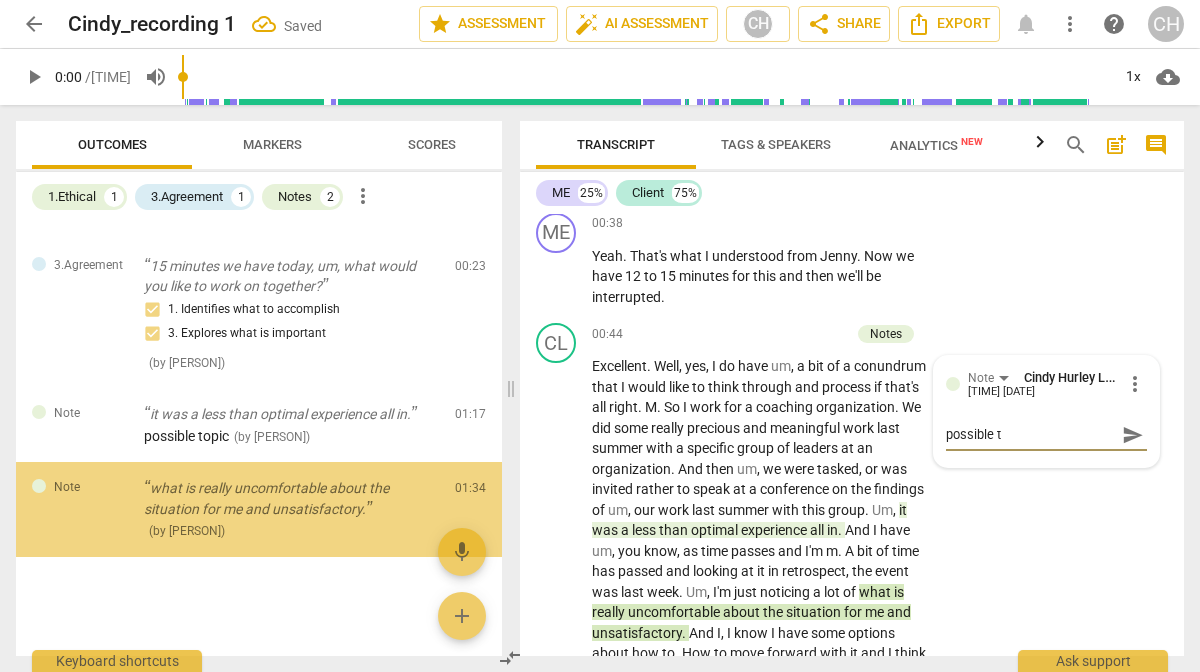 type on "possible to" 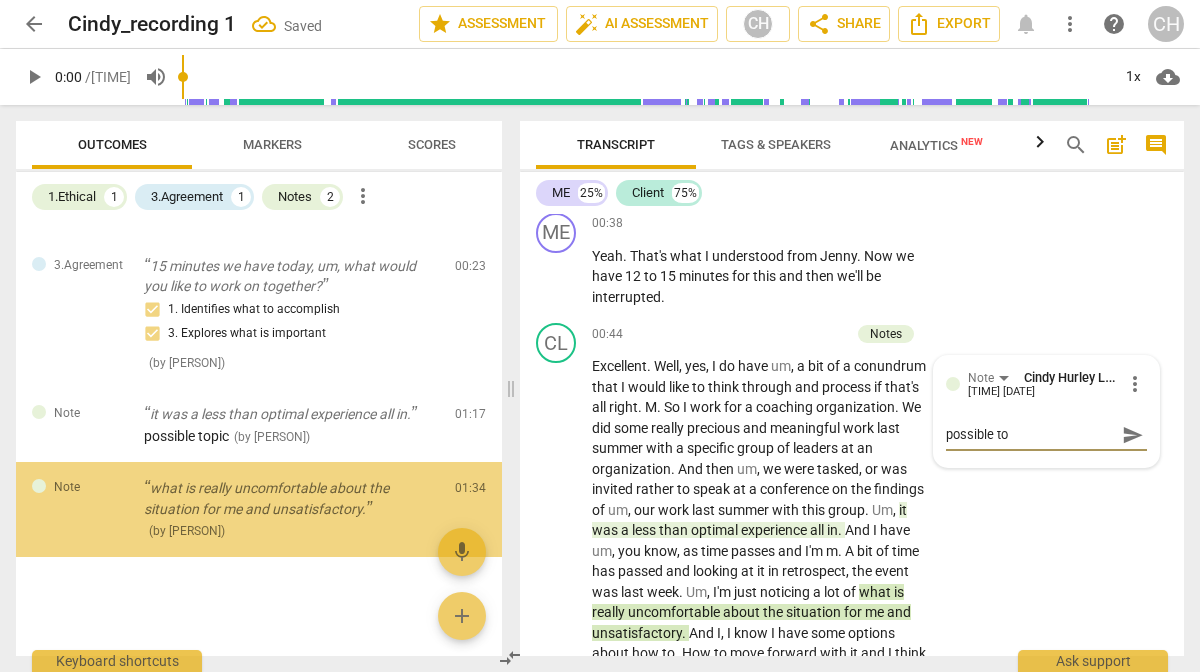 type on "possible top" 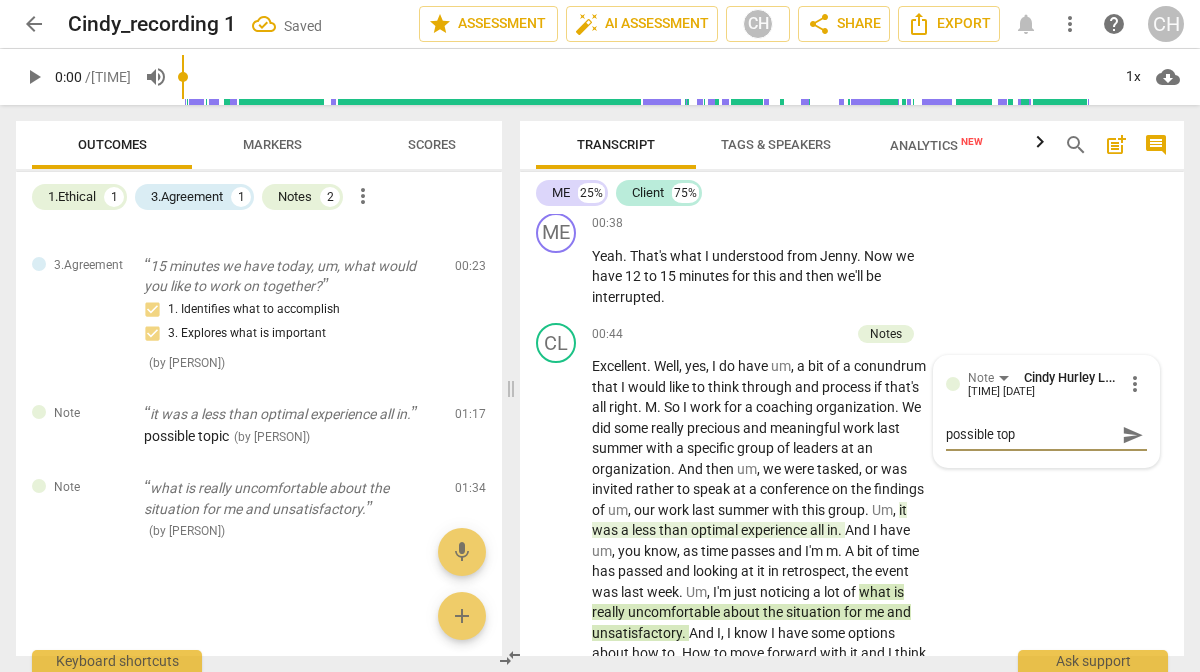 type on "possible topi" 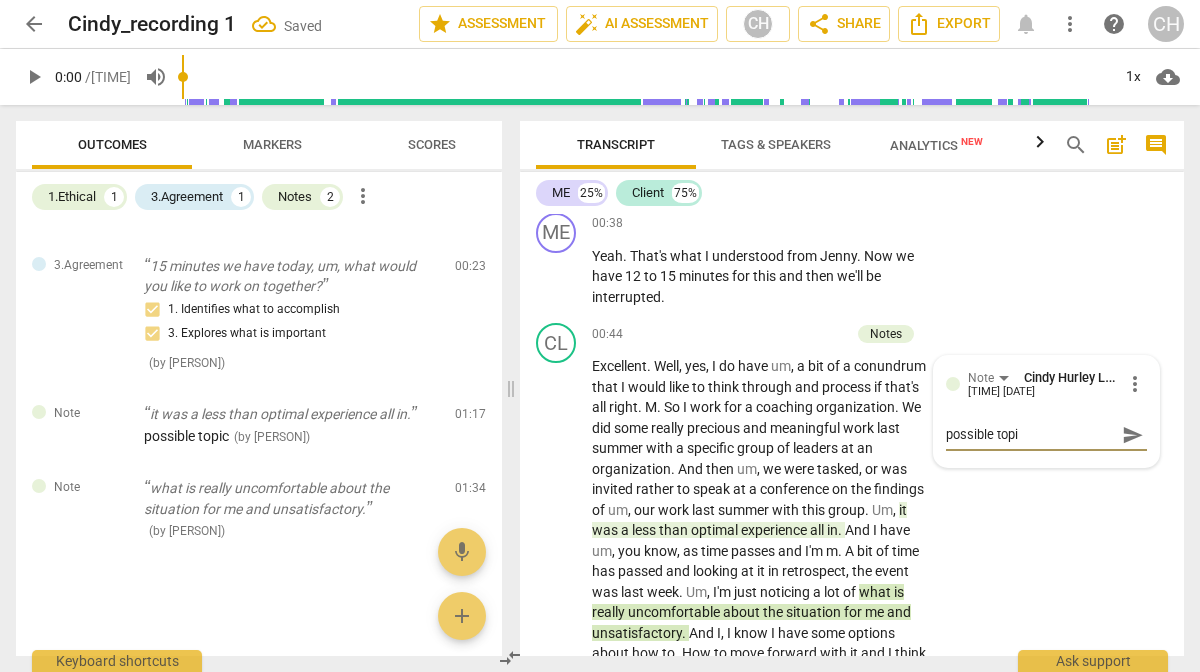 type on "possible topic" 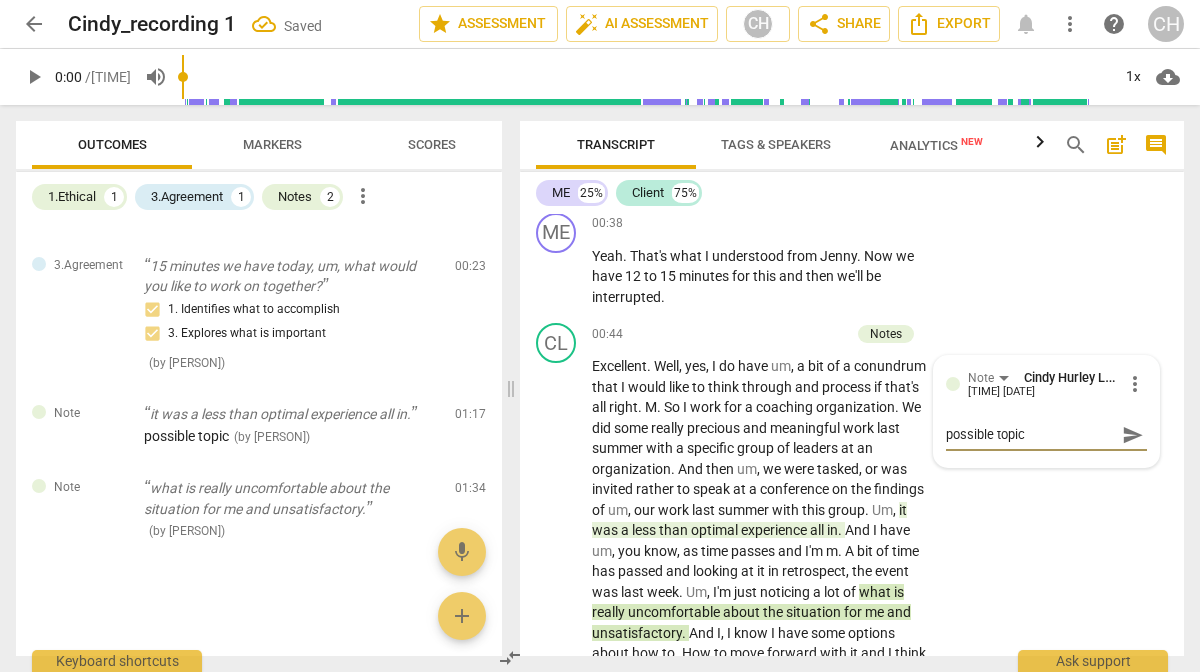 type on "possible topic" 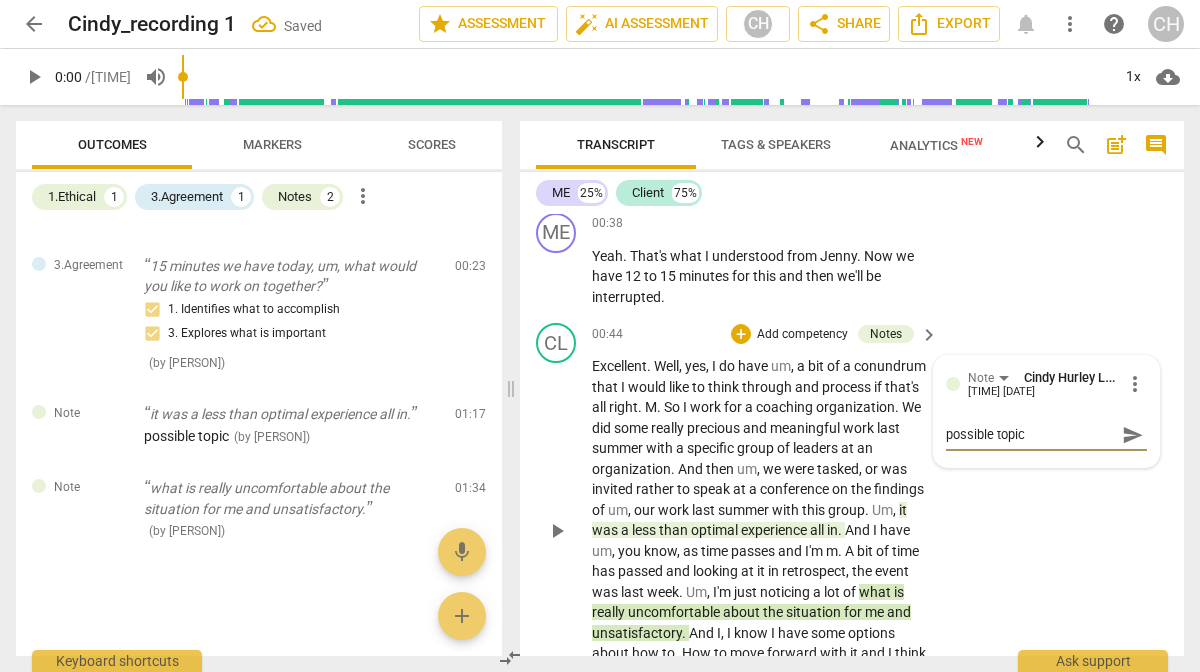 type on "possible topic" 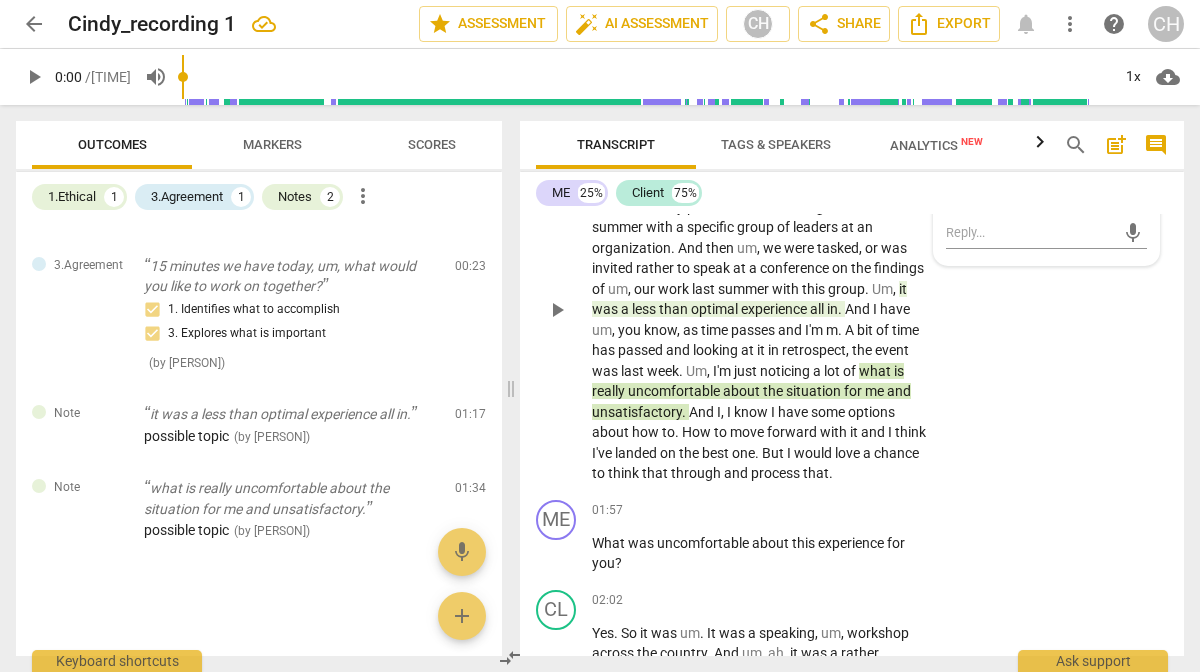 scroll, scrollTop: 791, scrollLeft: 0, axis: vertical 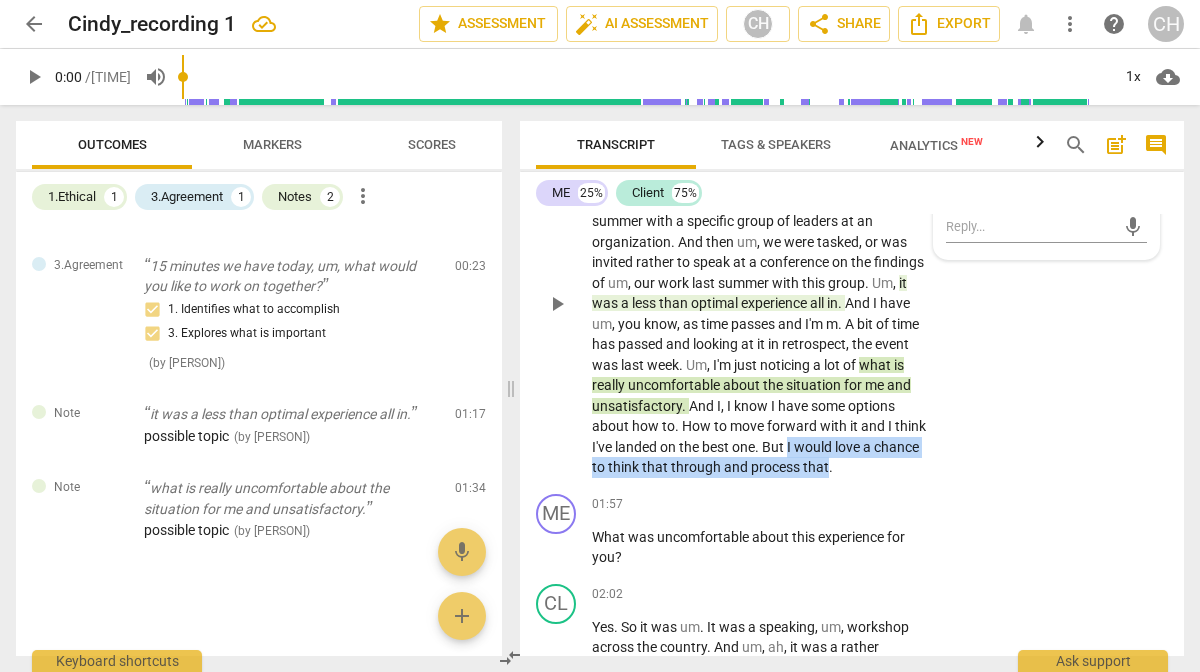 drag, startPoint x: 616, startPoint y: 470, endPoint x: 670, endPoint y: 487, distance: 56.61272 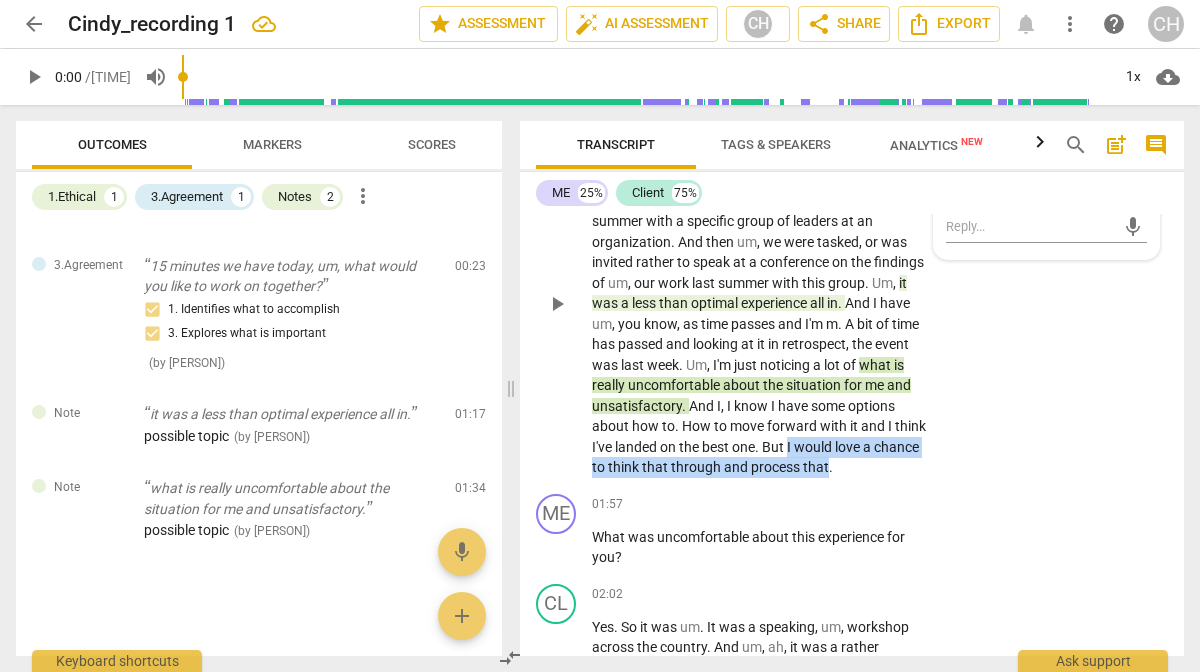 click on "Excellent . Well , yes , I do have um , a bit of a conundrum that I would like to think through and process if that's all right . M . So I work for a coaching organization . We did some really precious and meaningful work last summer with a specific group of leaders at an organization . And then um , we were tasked , or was invited rather to speak at a conference on the findings of um , our work last summer with this group . Um , it was a less than optimal experience all in . And I have um , you know , as time passes and I'm m . A bit of time has passed and looking at it in retrospect , the event was last week . Um , I'm just noticing a lot of what is really uncomfortable about the situation for me and unsatisfactory . And I , I know" at bounding box center (760, 303) 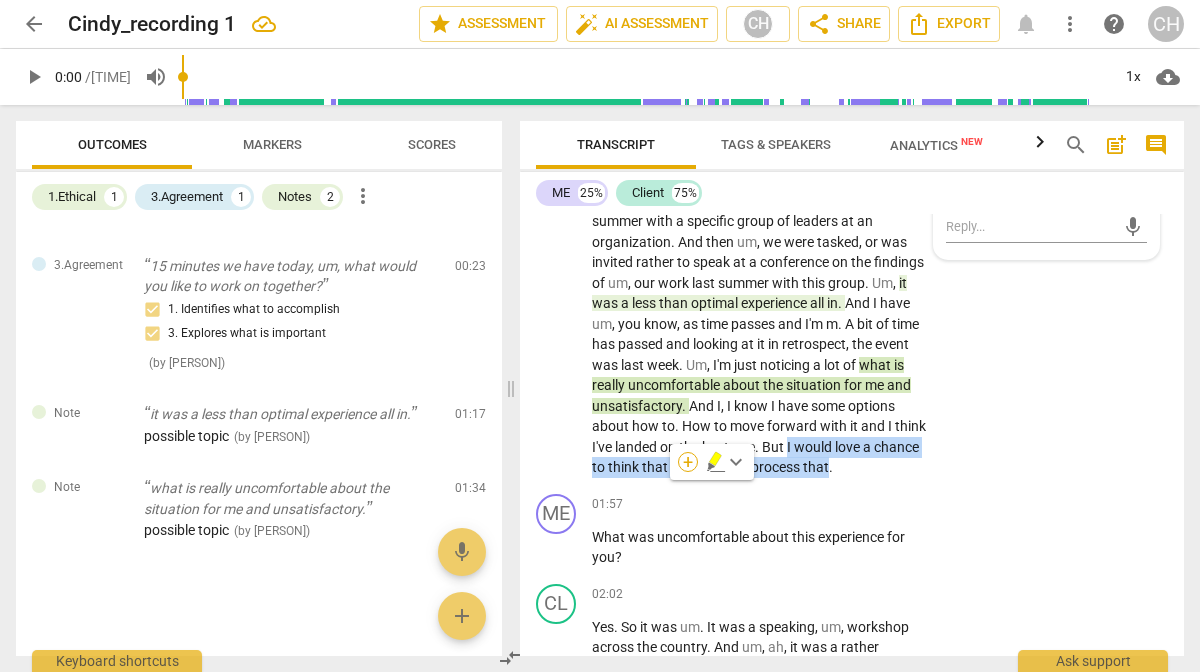 click on "+" at bounding box center [688, 462] 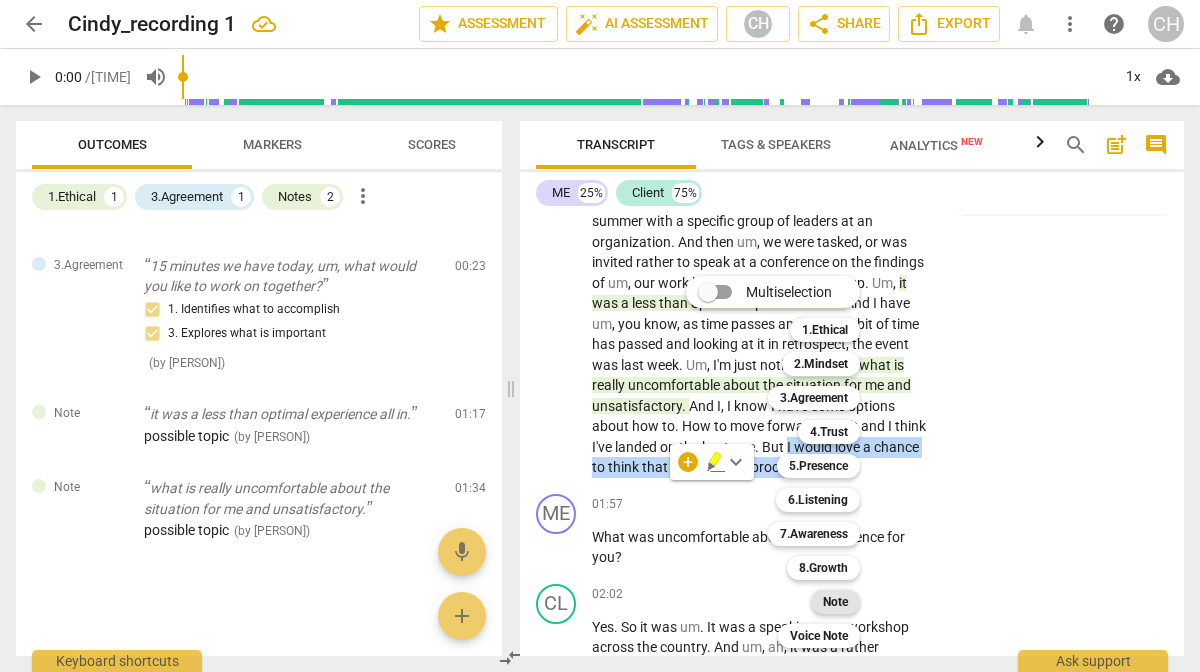 click on "Note" at bounding box center (835, 602) 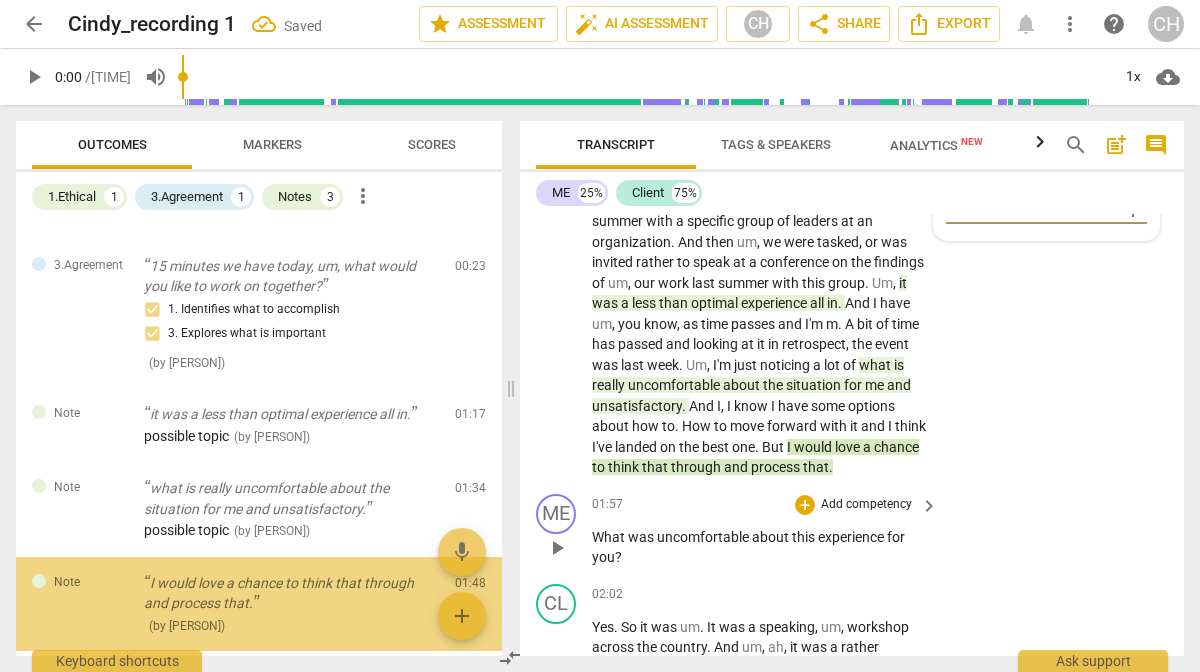 scroll, scrollTop: 777, scrollLeft: 0, axis: vertical 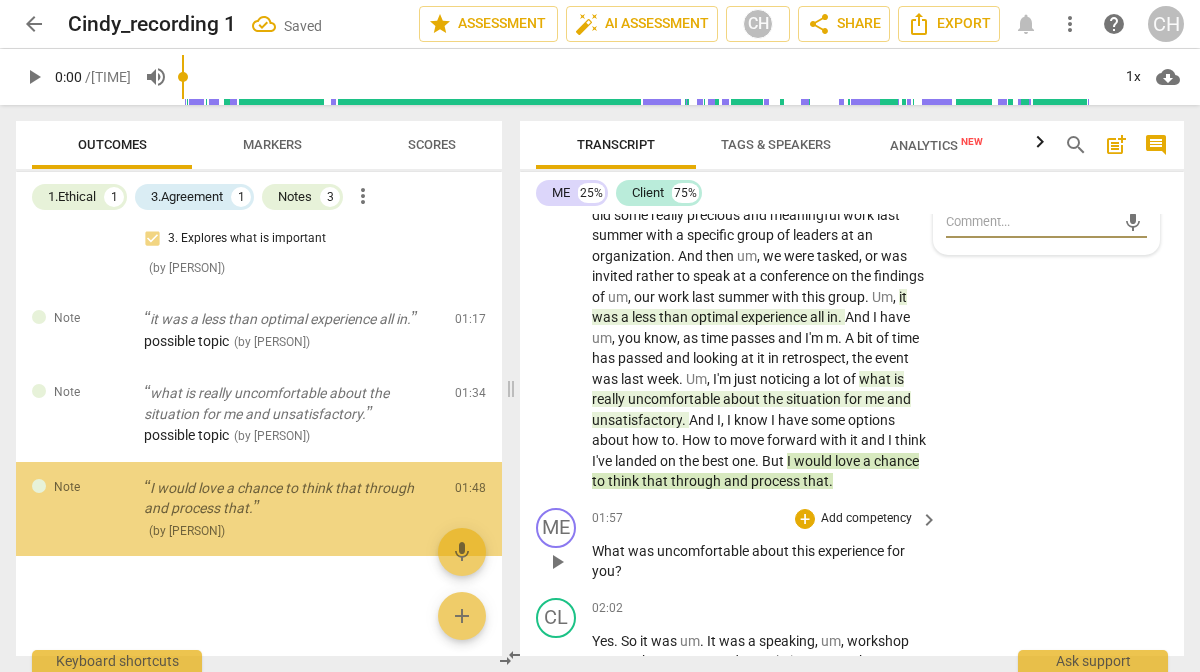 type on "p" 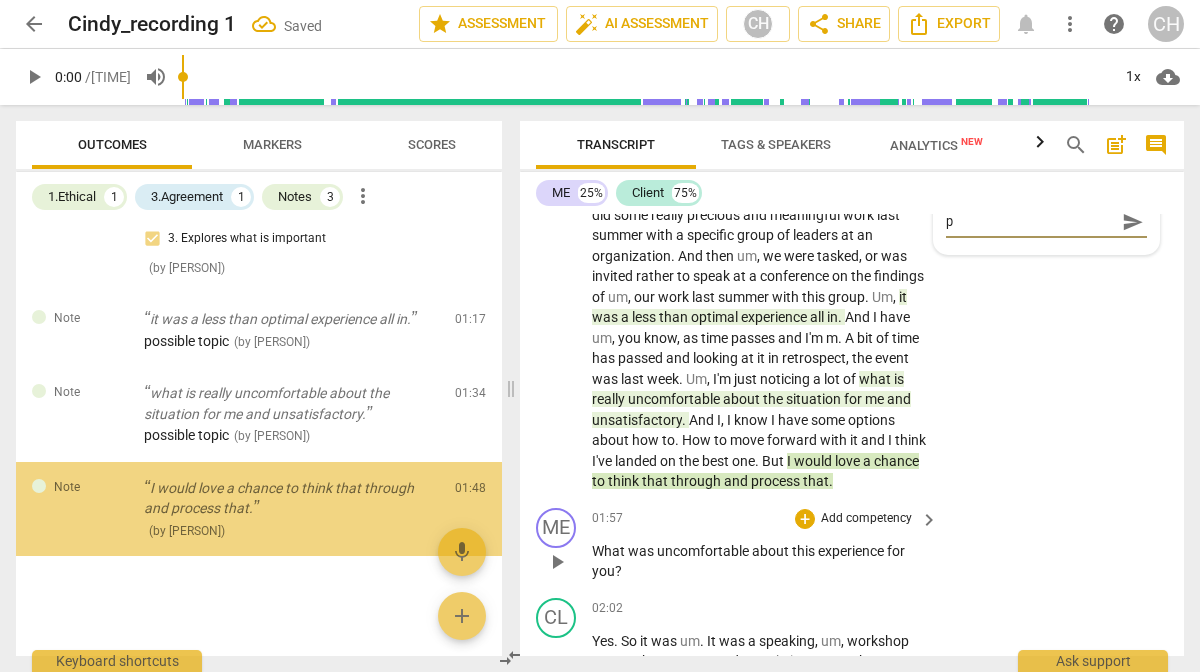 type on "po" 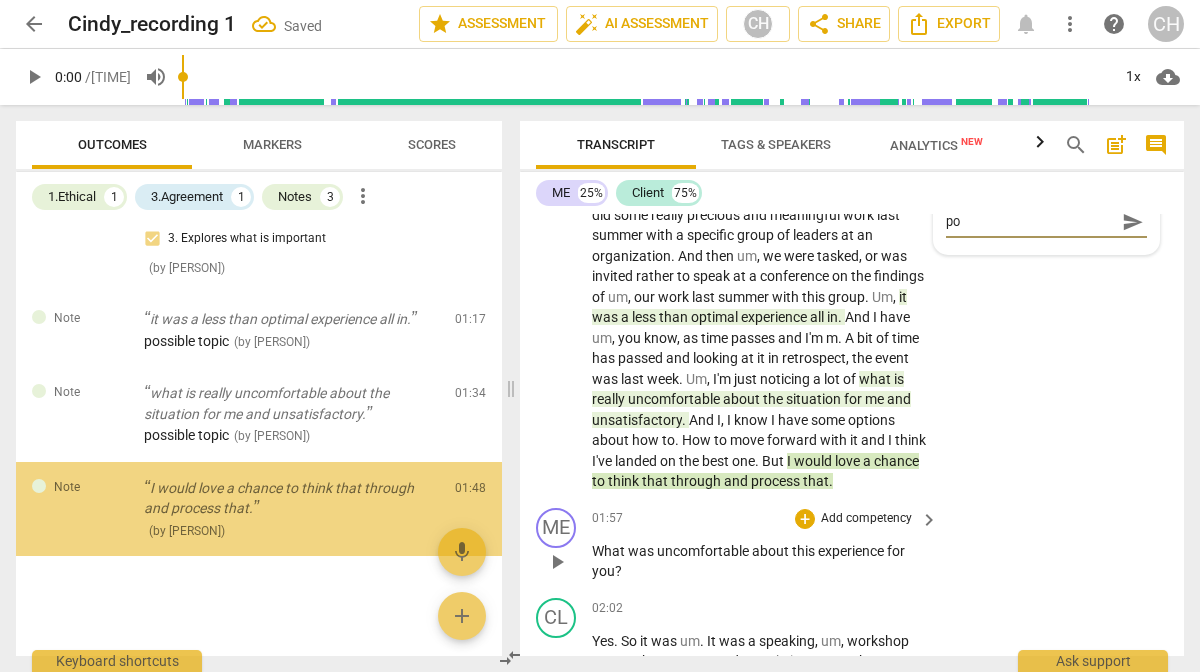 type on "pos" 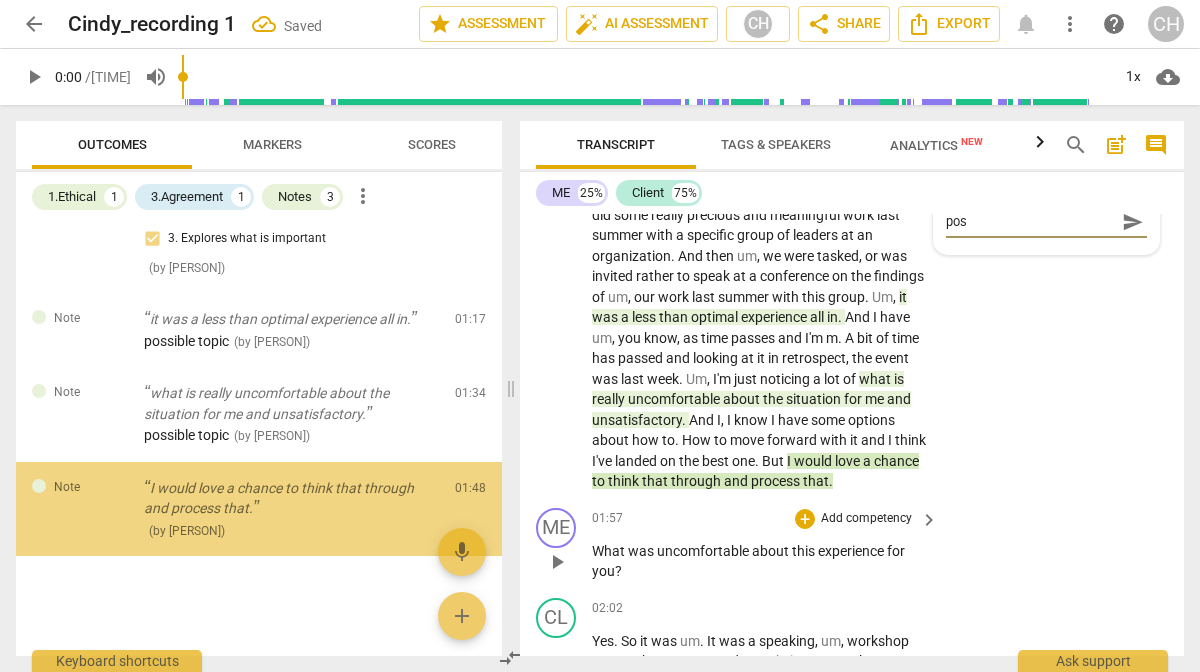 type on "poss" 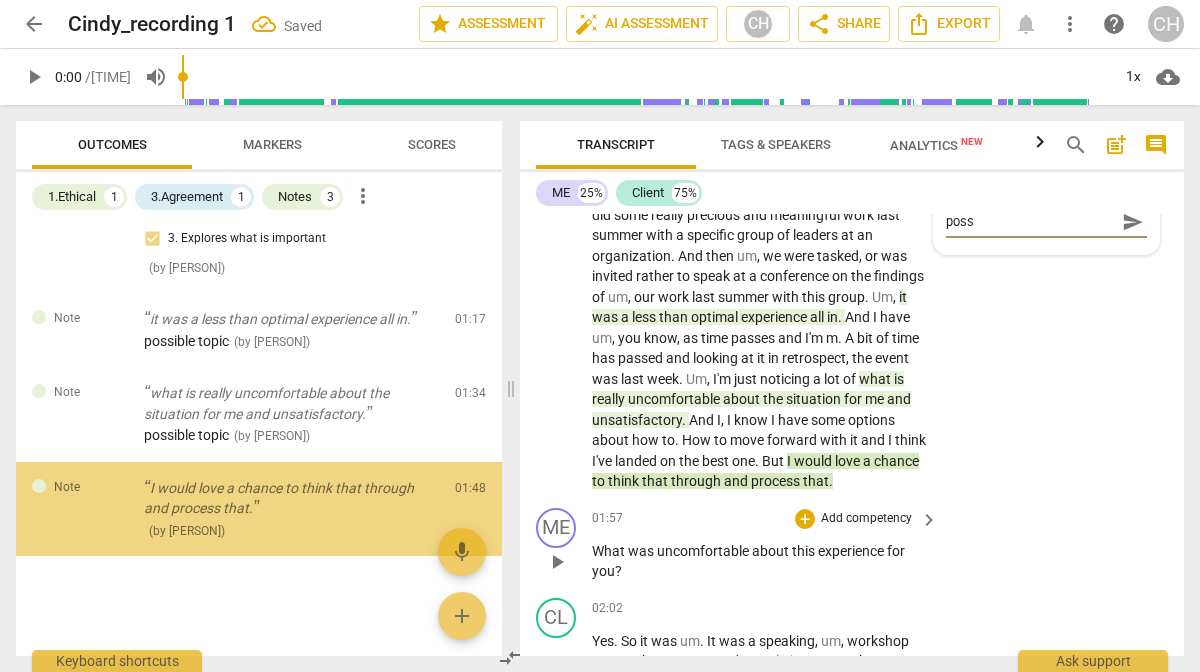 type on "possi" 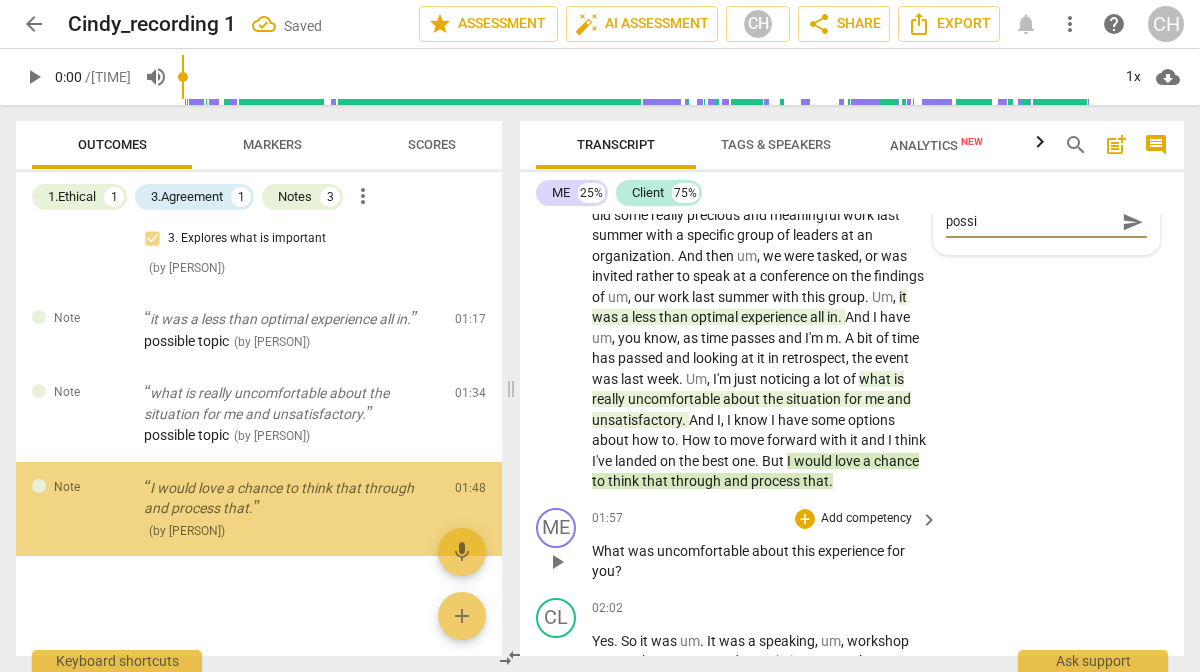 type on "possib" 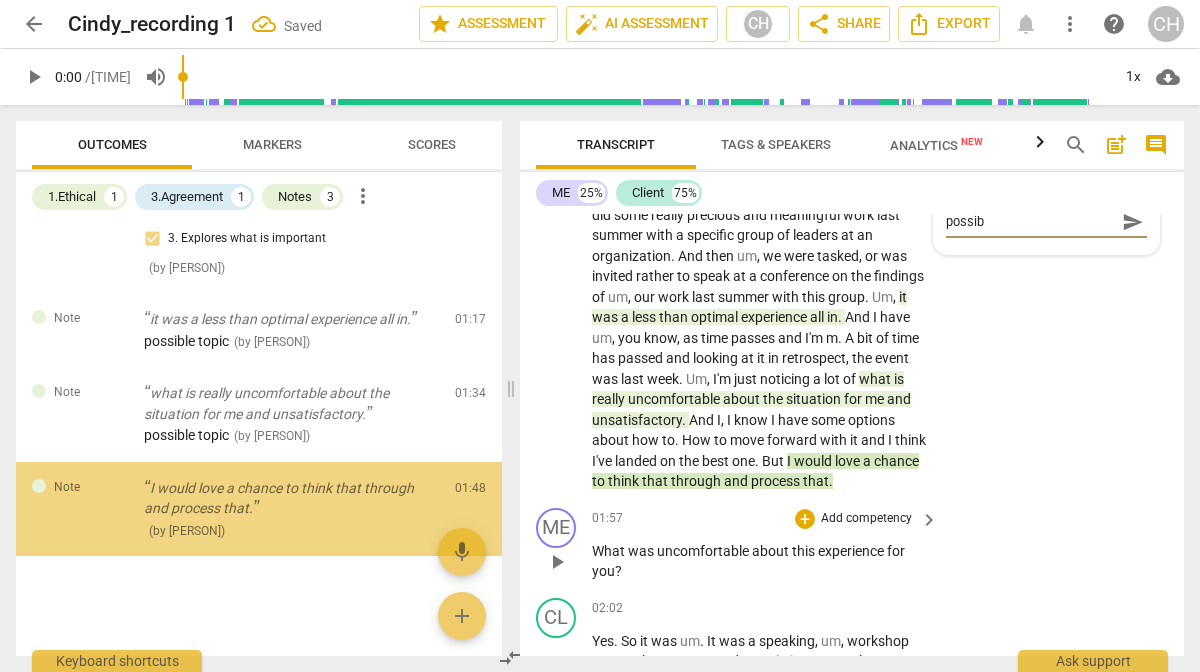 type on "possibl" 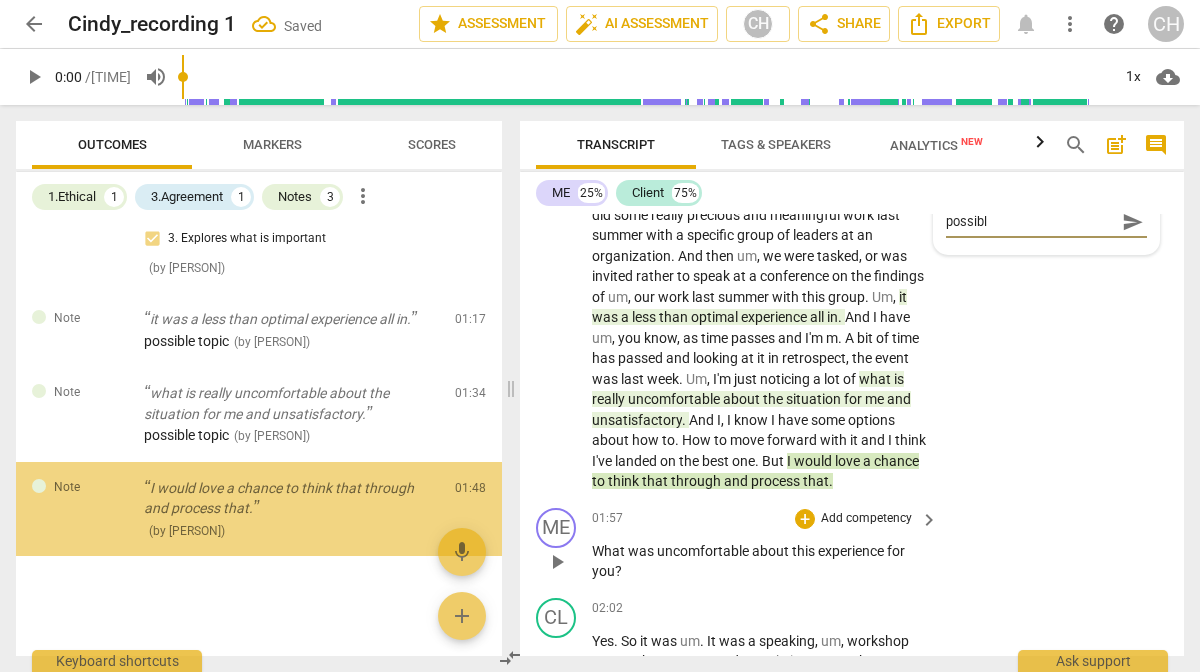 type on "possible" 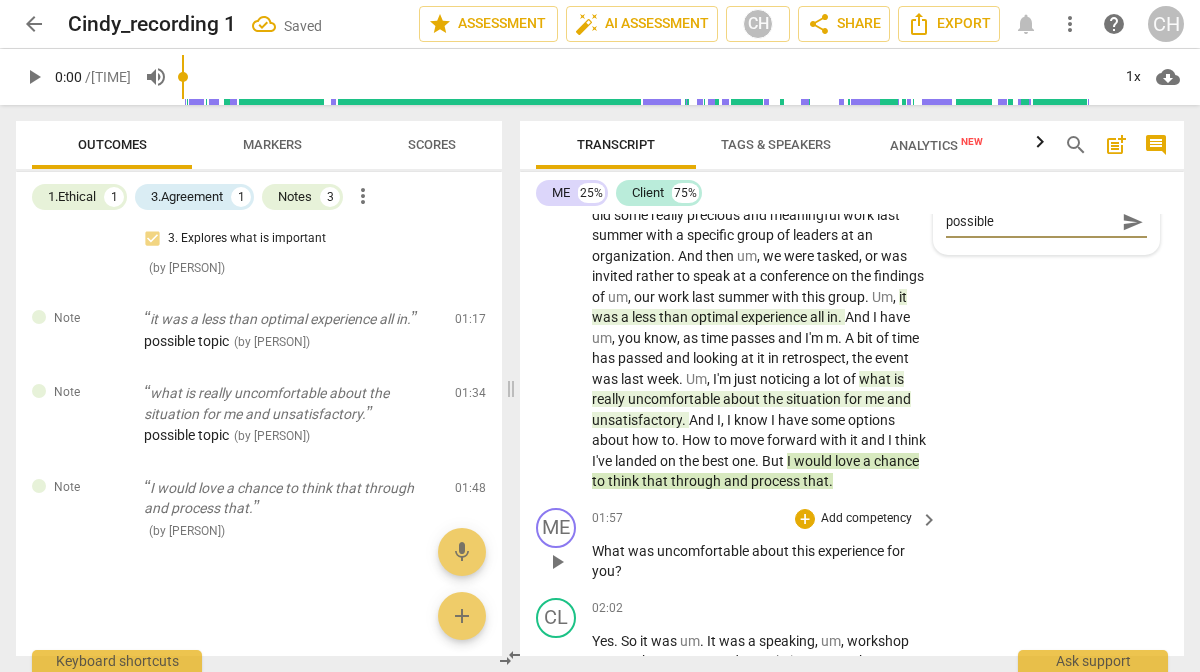 type on "possible" 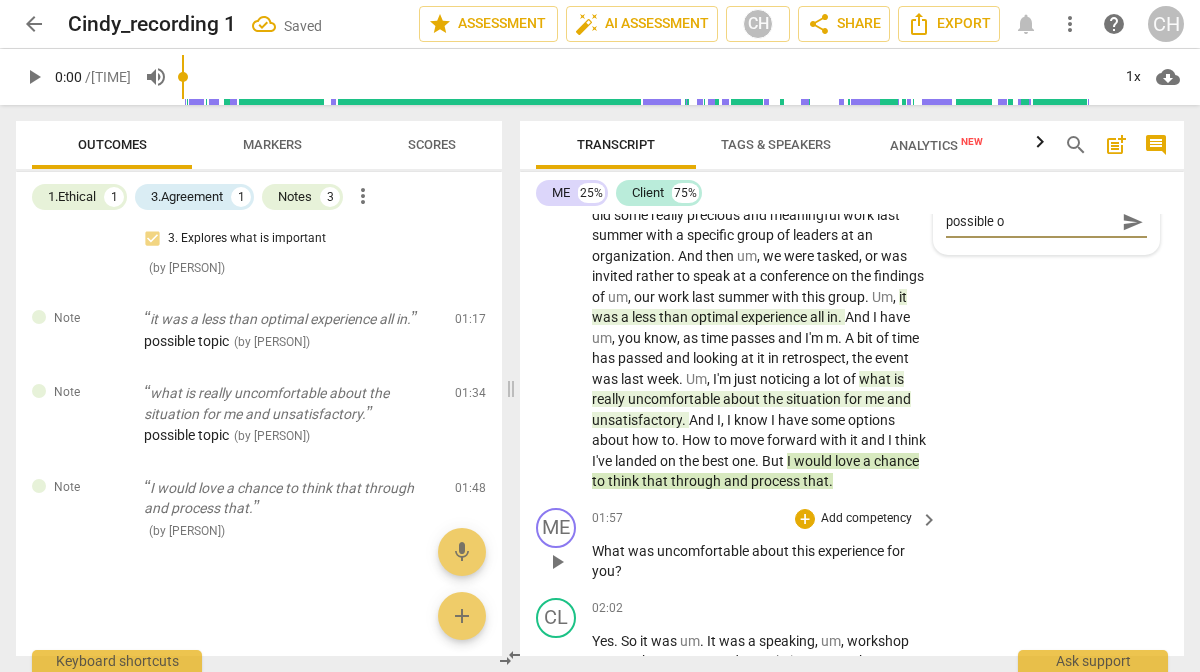 type on "possible ou" 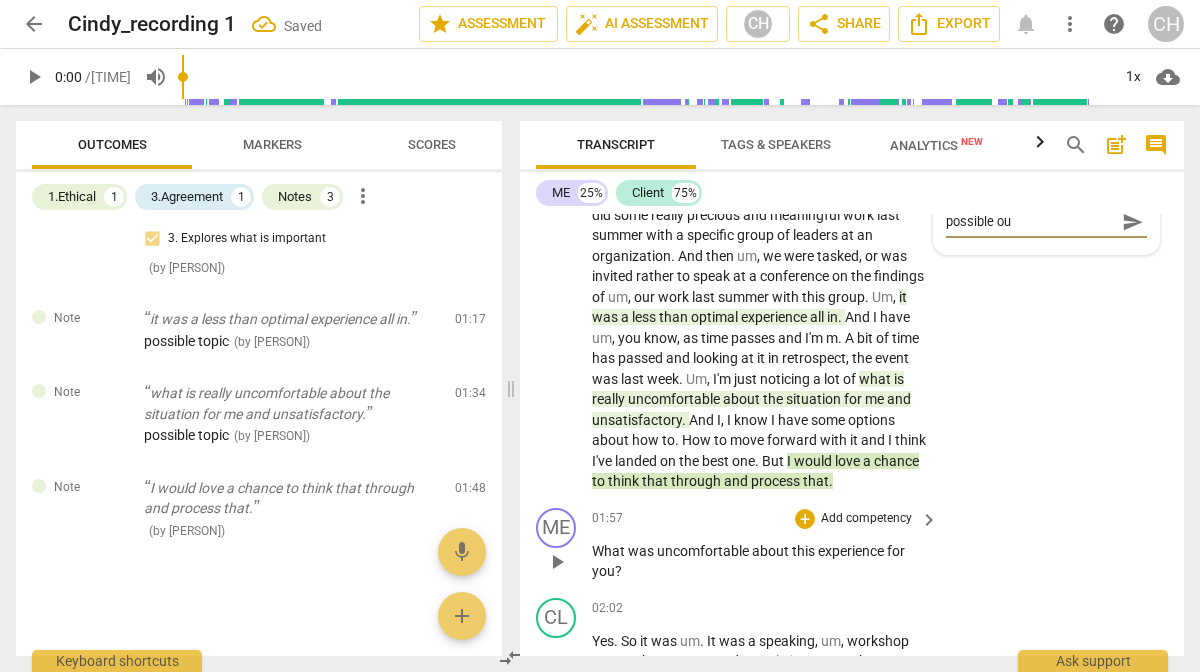 type on "possible out" 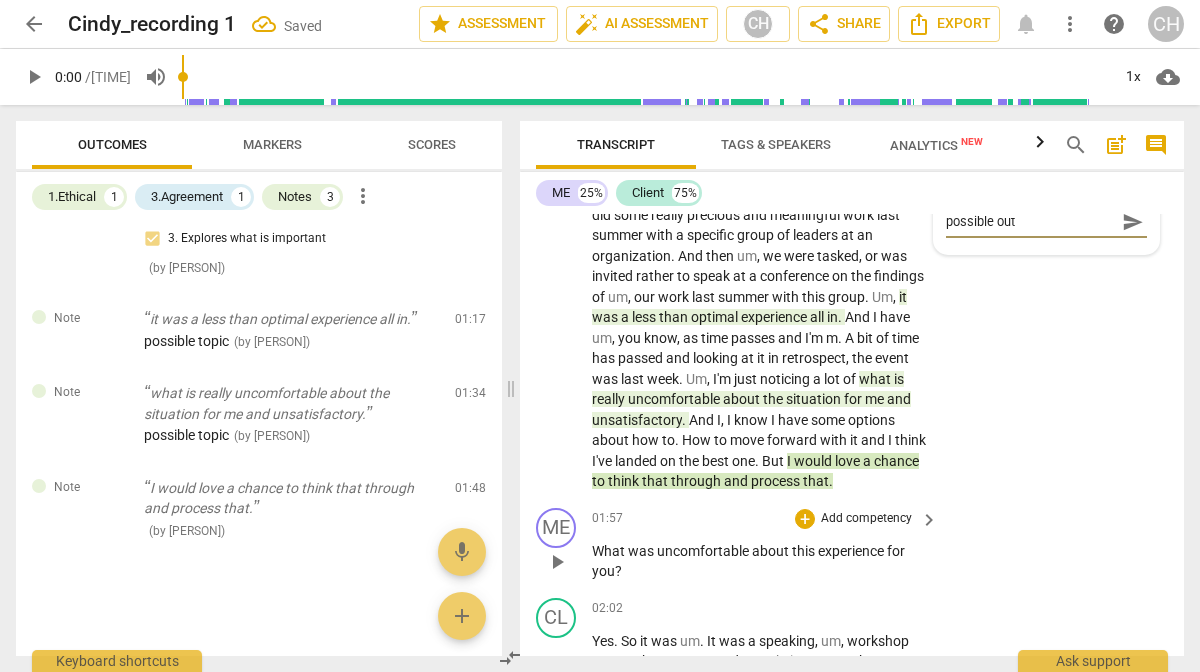 type on "possible outc" 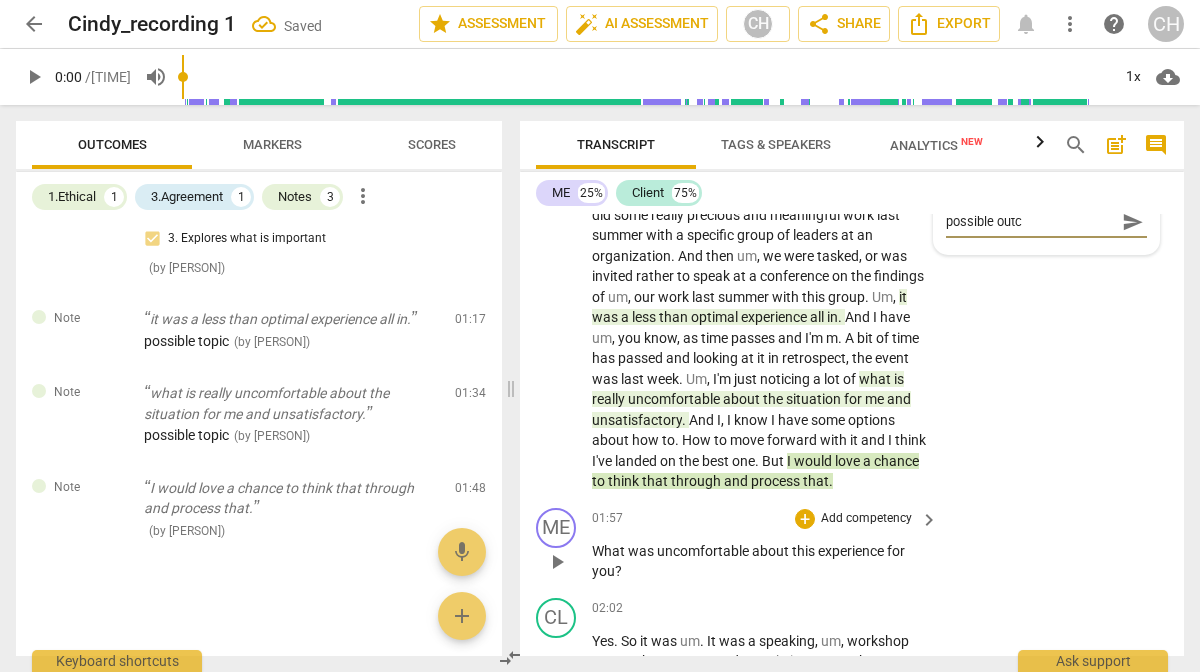 type on "possible outco" 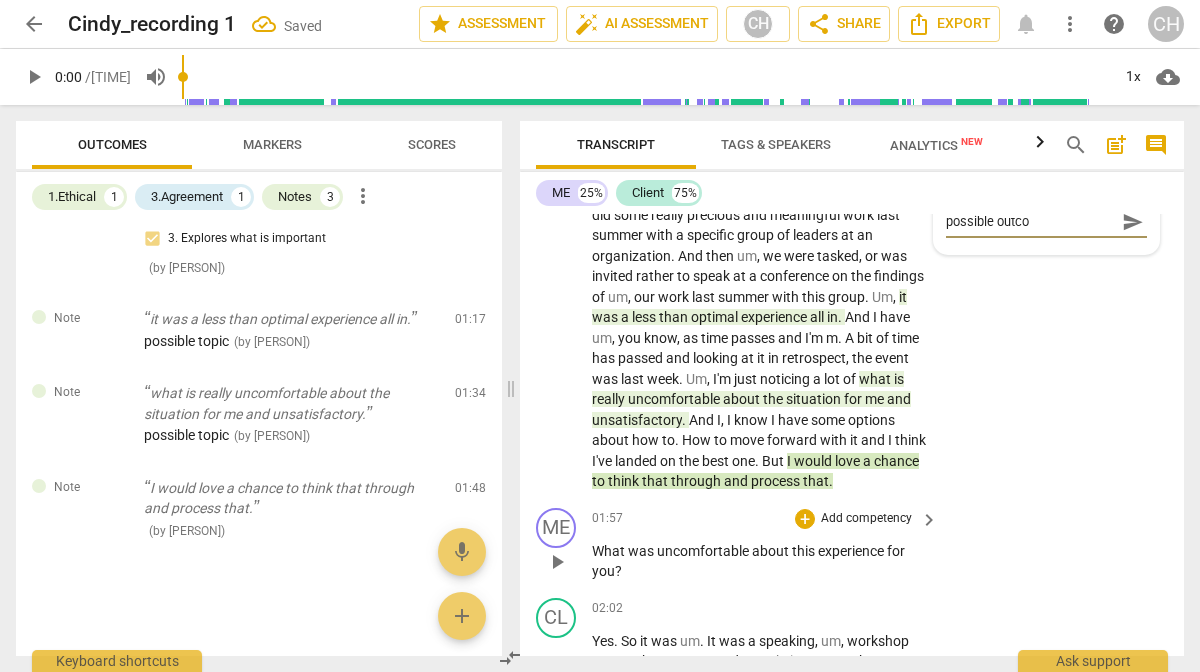 type on "Coach inquires about or explores what is important or meaningful to the [CLIENT] about what they want to accomplish in this session." 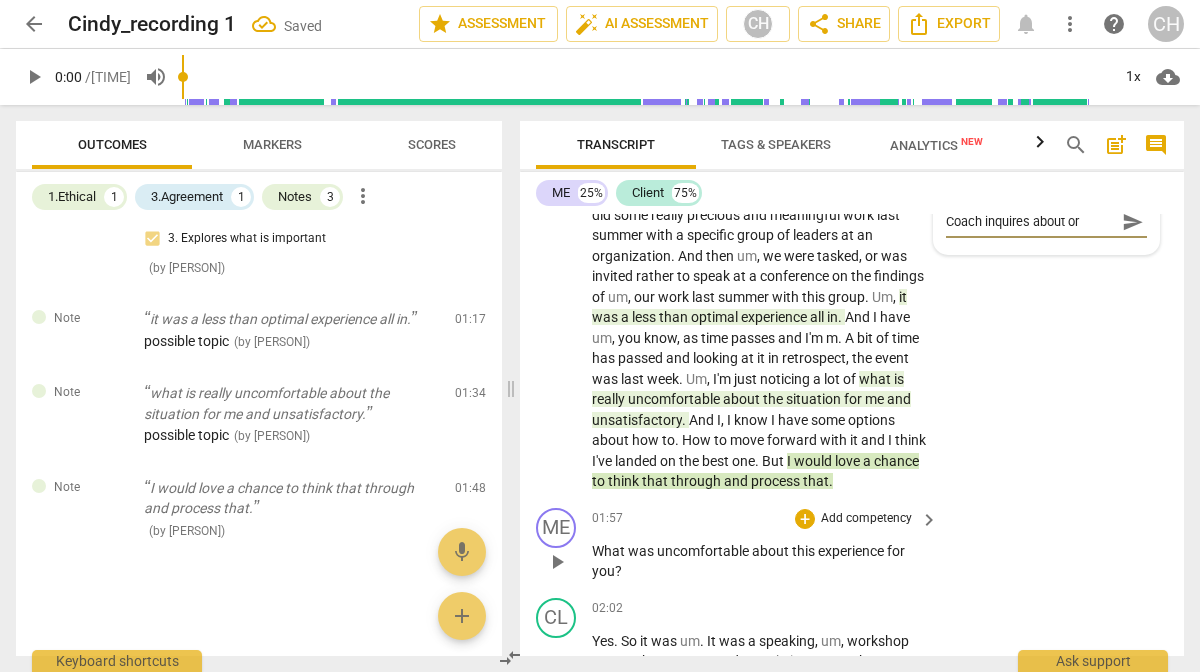 type on "possible outcome" 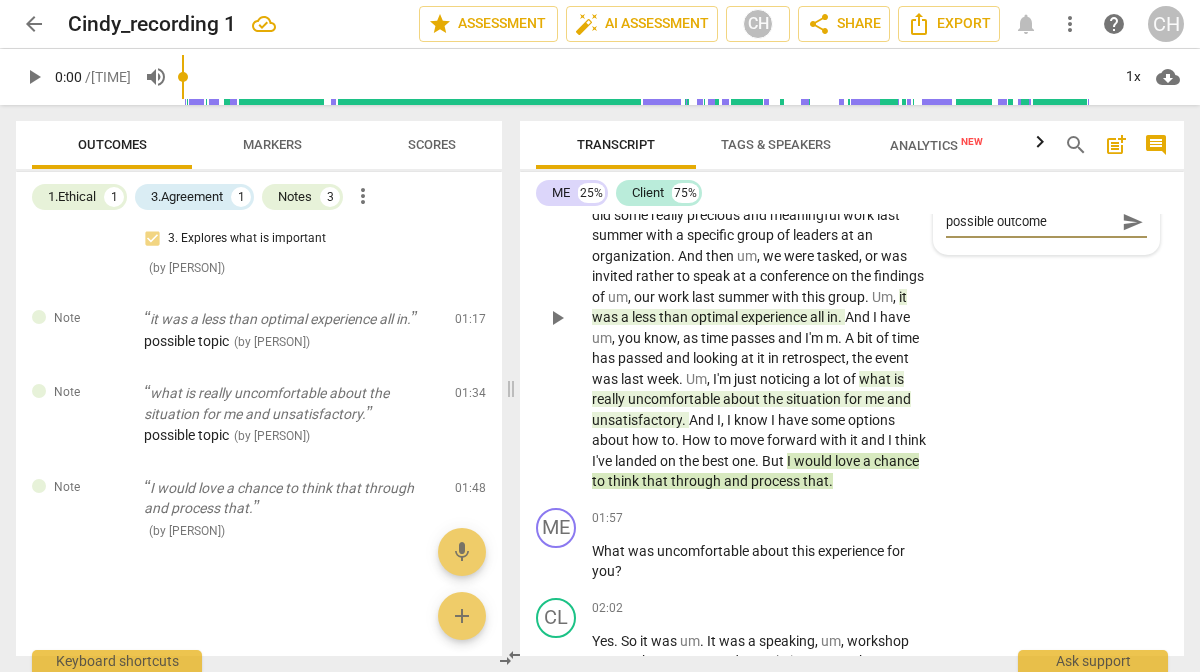 type on "possible outcome" 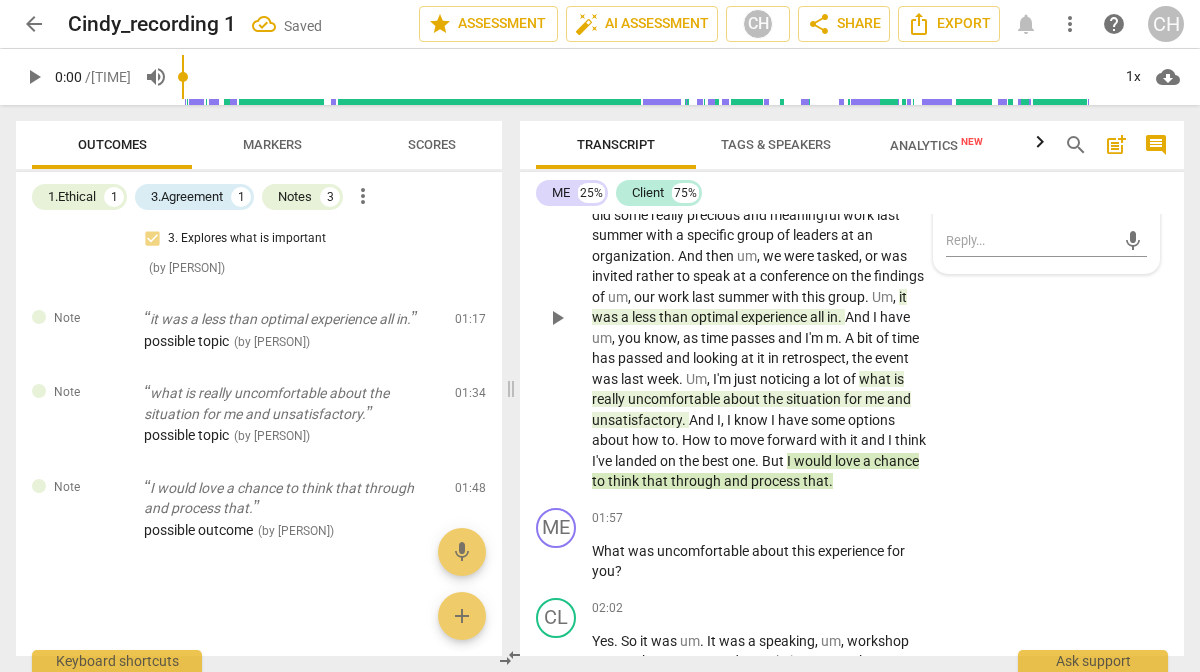 click on "CL play_arrow pause 00:44 + Add competency Notes keyboard_arrow_right Excellent .   Well ,   yes ,   I   do   have   um ,   a   bit   of   a   conundrum   that   I   would   like   to   think   through   and   process   if   that's   all   right .   M .   So   I   work   for   a   coaching   organization .   We   did   some   really   precious   and   meaningful   work   last   summer   with   a   specific   group   of   leaders   at   an   organization .   And   then   um ,   we   were   tasked ,   or   was   invited   rather   to   speak   at   a   conference   on   the   findings   of   um ,   our   work   last   summer   with   this   group .   Um ,   it   was   a   less   than   optimal   experience   all   in .   And   I   have   um ,   you   know ,   as   time   passes   and   I'm   m .   A   bit   of   time   has   passed   and   looking   at   it   in   retrospect ,   the   event   was   last   week .   Um ,   I'm   just   noticing   a   lot   of   what   is   really   uncomfortable   about   the" at bounding box center [852, 301] 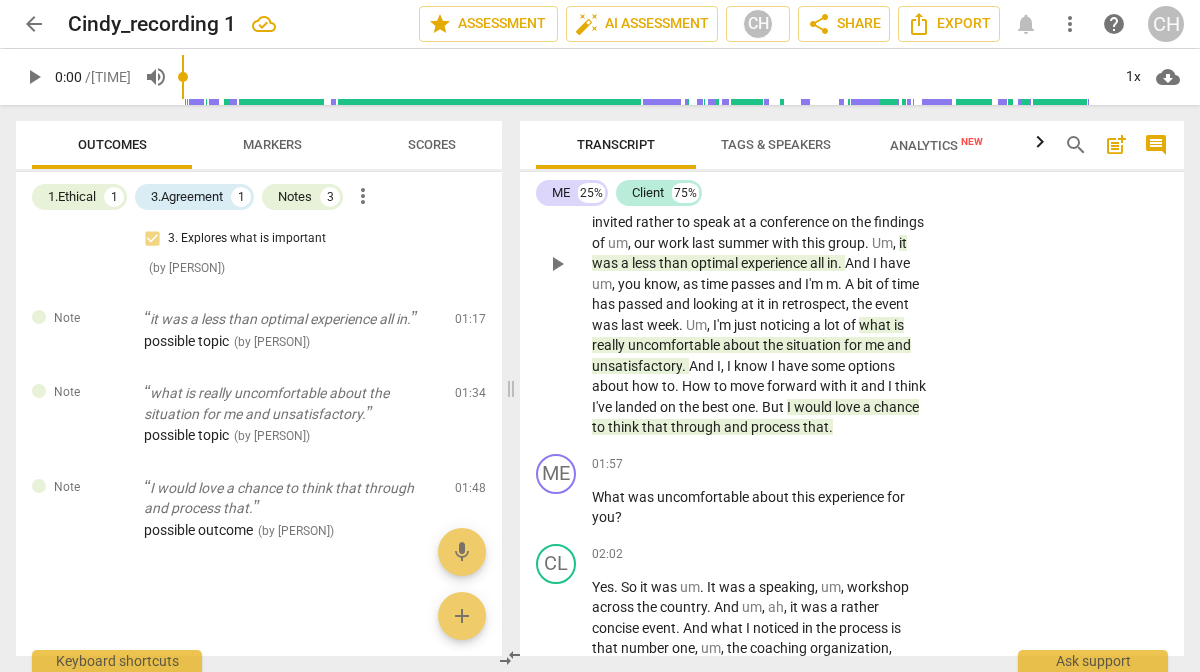 scroll, scrollTop: 863, scrollLeft: 0, axis: vertical 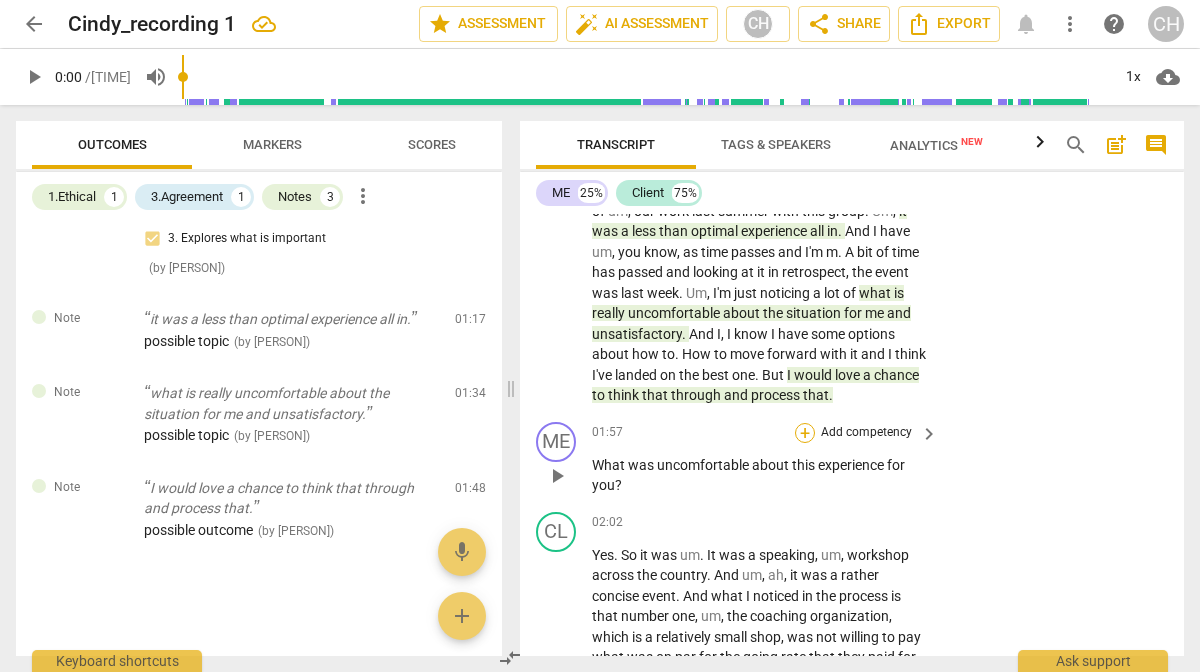 click on "+" at bounding box center [805, 433] 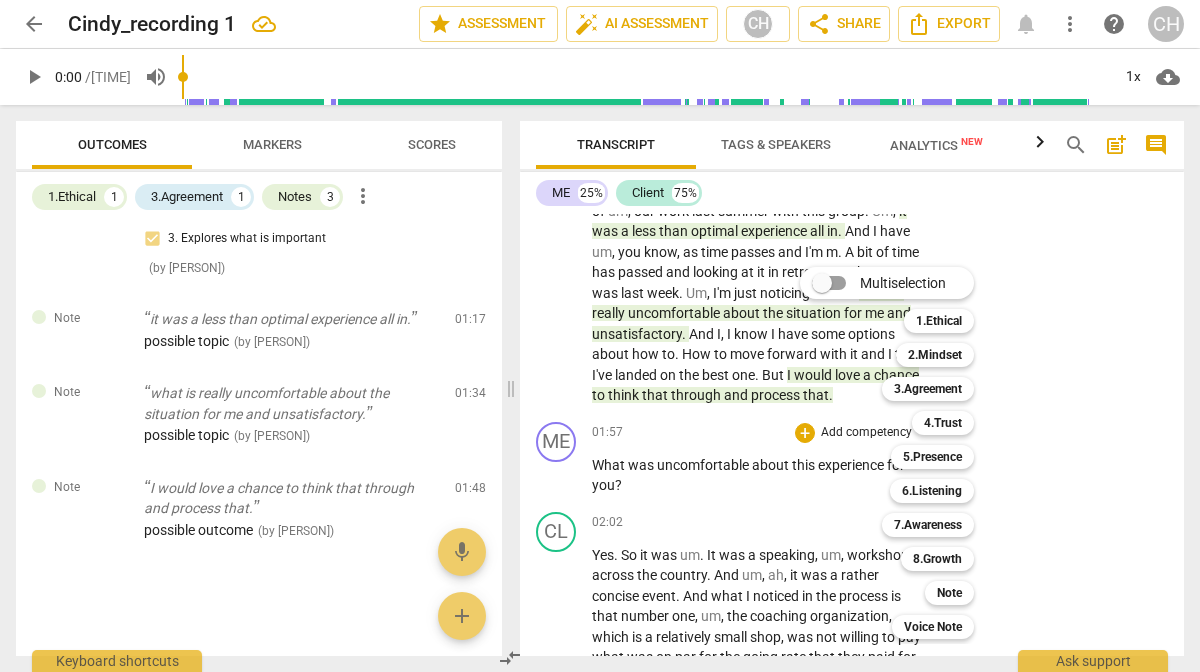 click at bounding box center (600, 336) 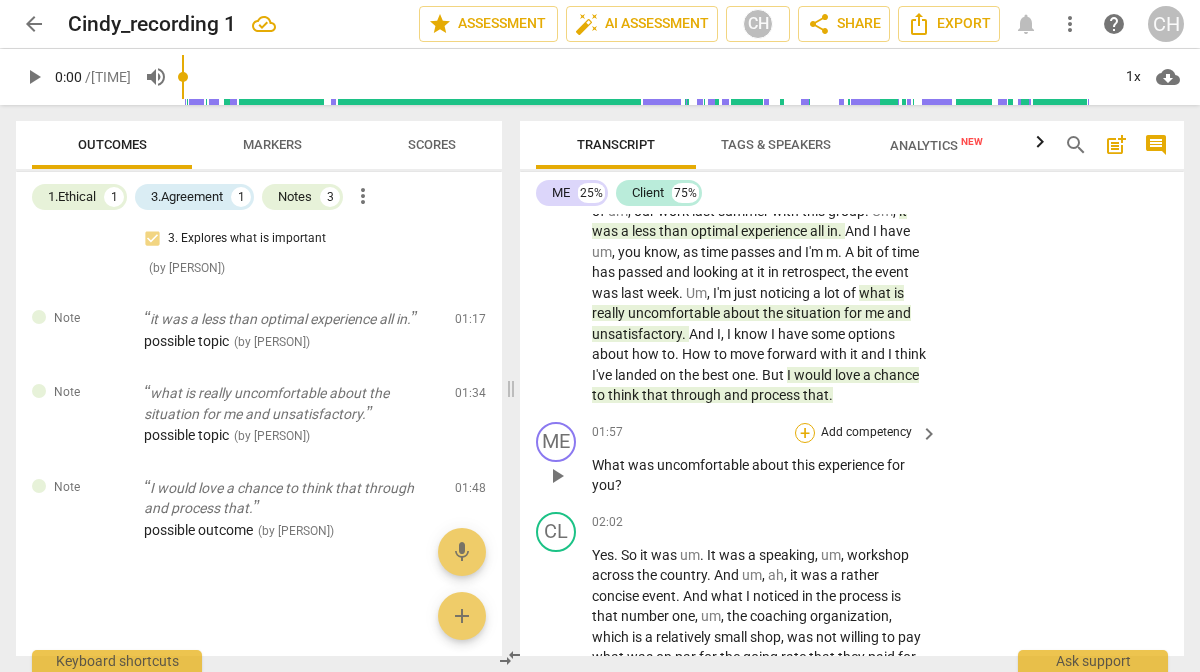 click on "+" at bounding box center [805, 433] 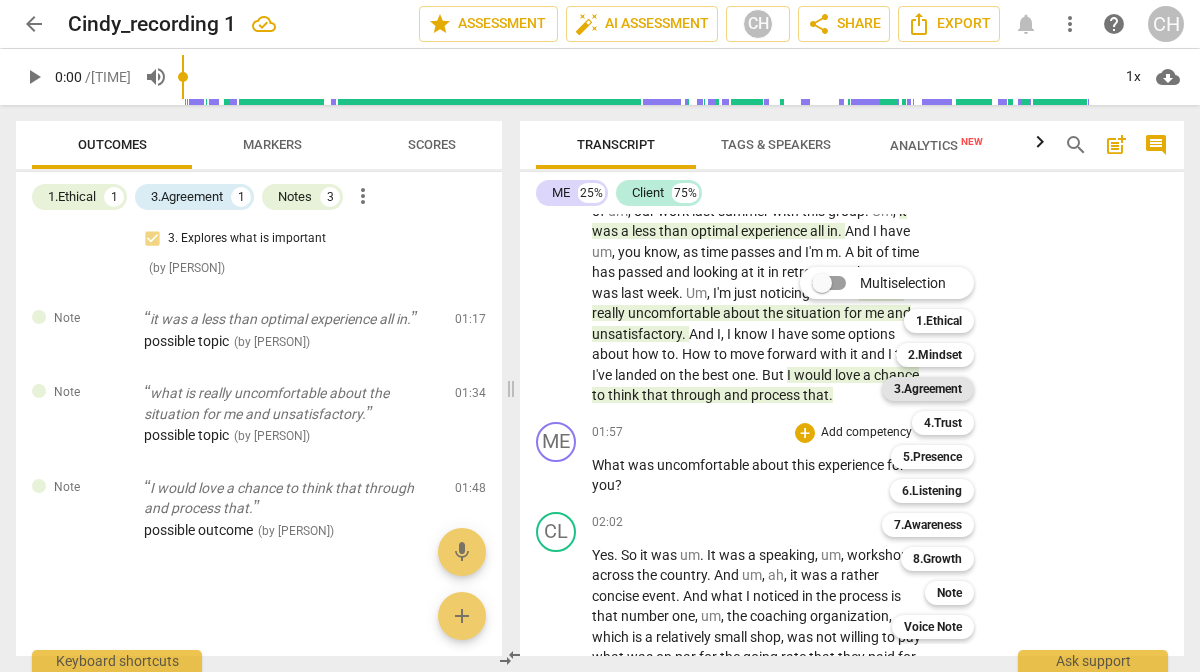 click on "3.Agreement" at bounding box center (928, 389) 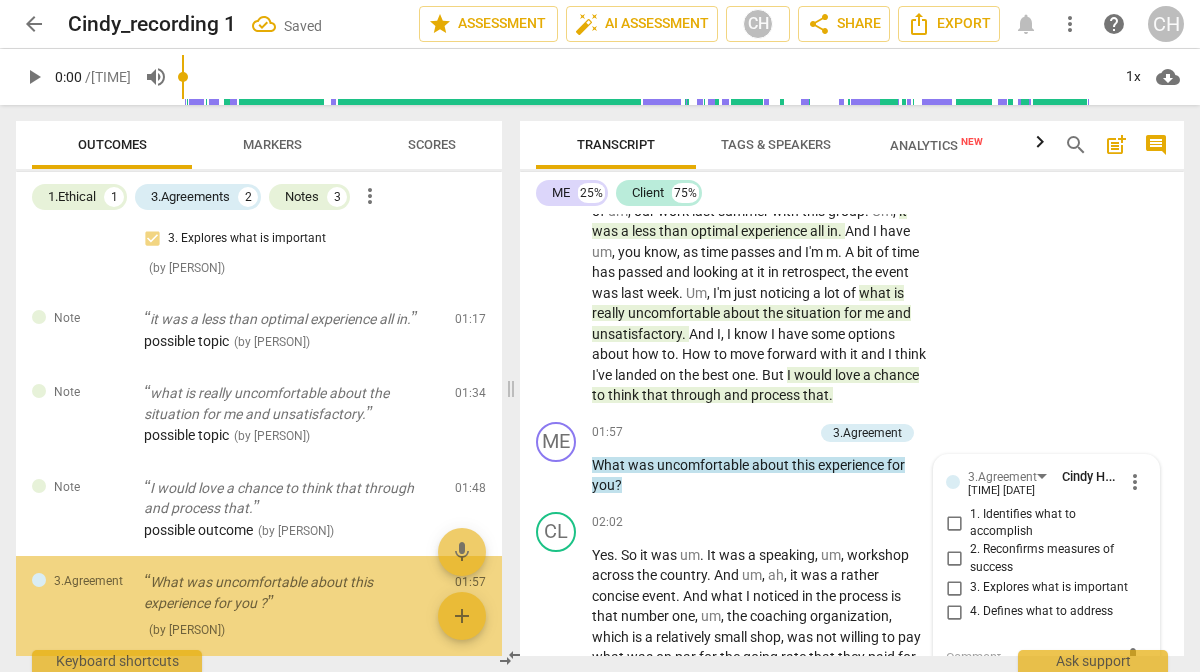 scroll, scrollTop: 1106, scrollLeft: 0, axis: vertical 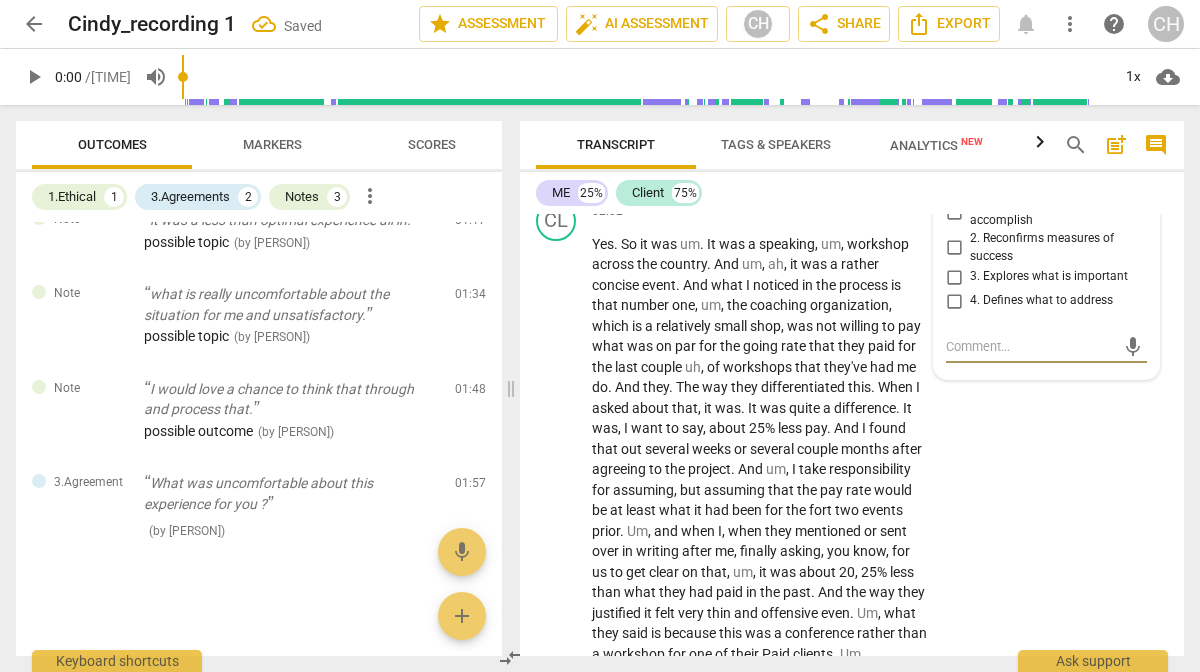 click on "3. Explores what is important" at bounding box center (954, 277) 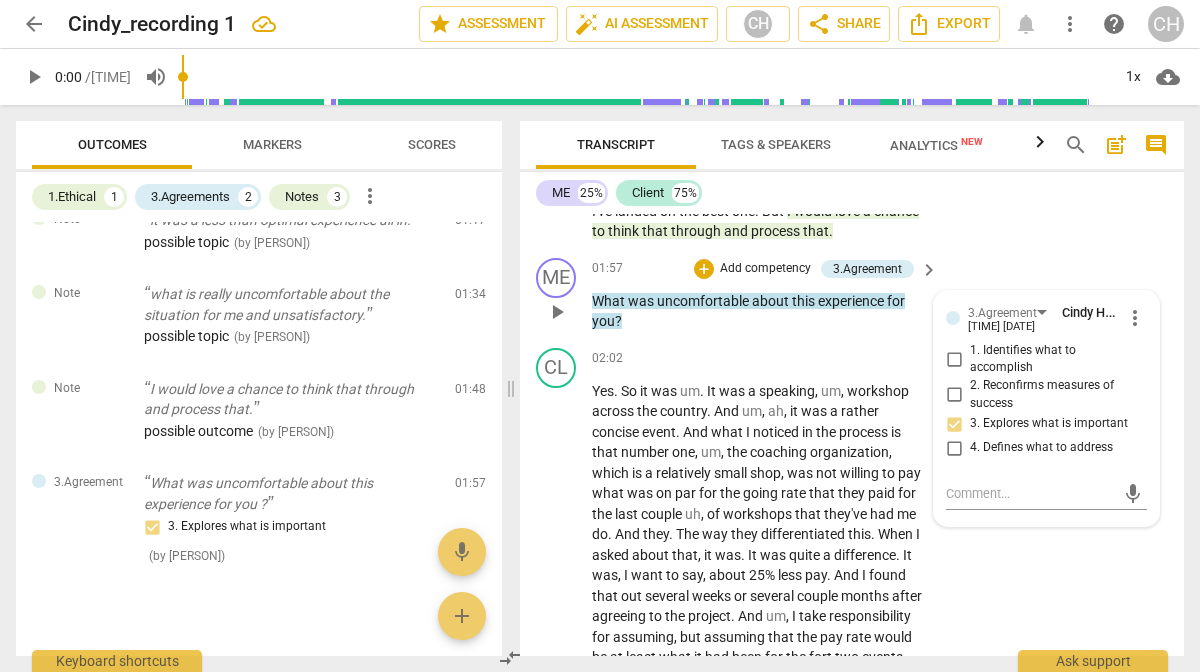 scroll, scrollTop: 997, scrollLeft: 0, axis: vertical 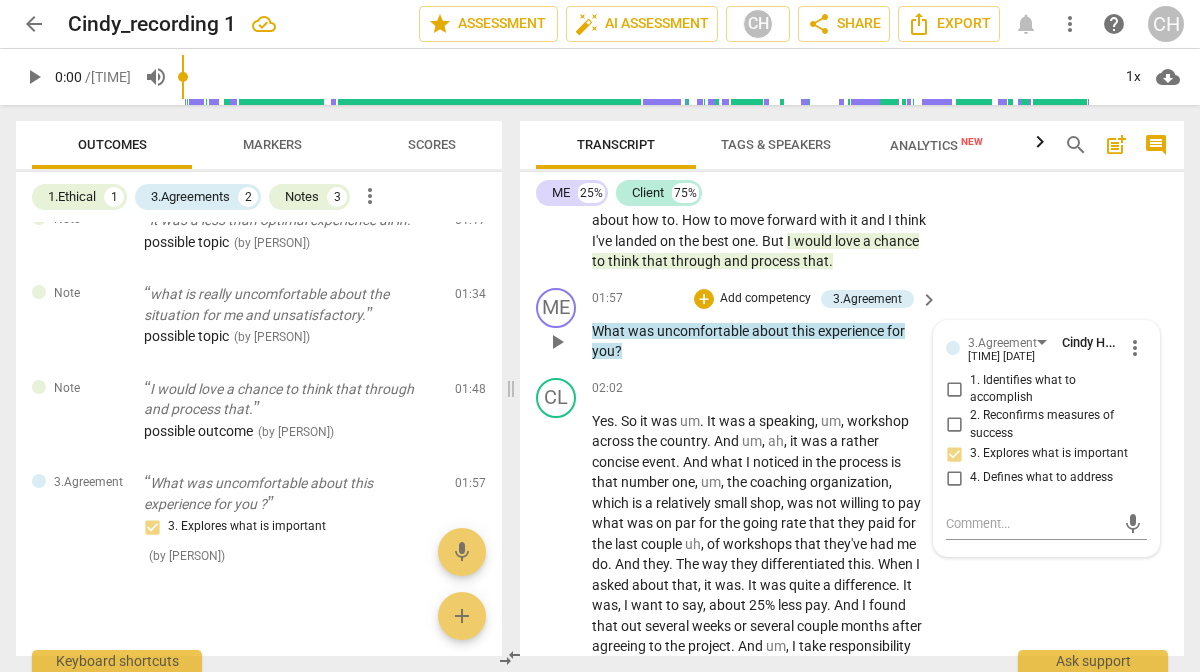 click on "keyboard_arrow_right" at bounding box center (929, 300) 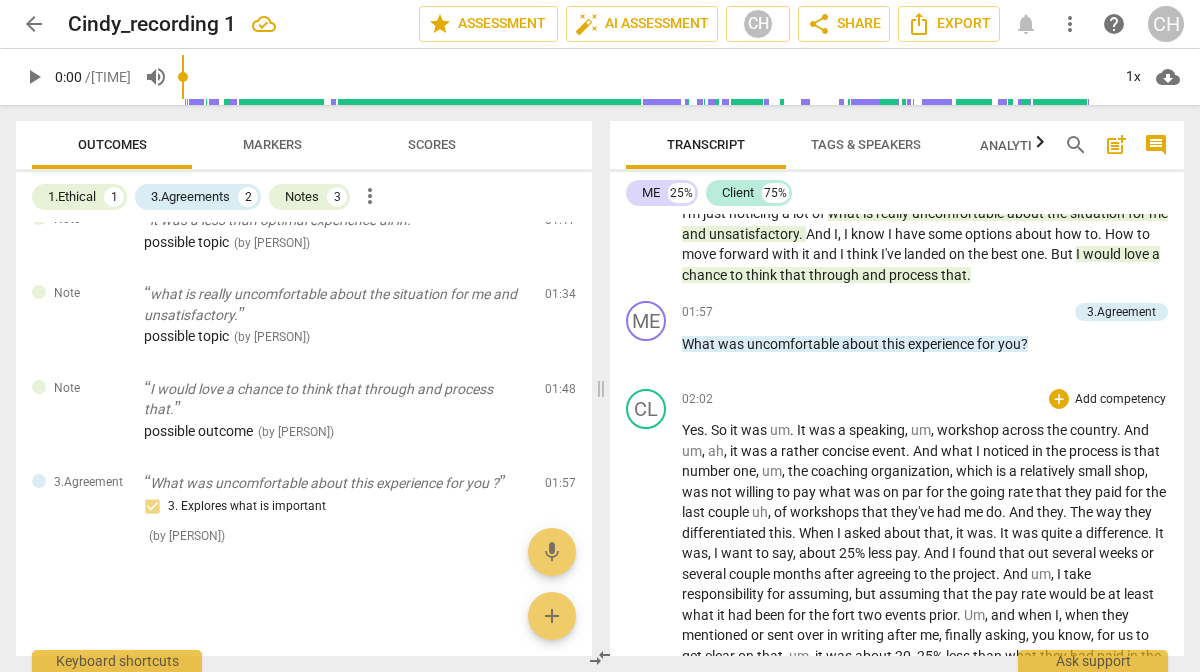scroll, scrollTop: 812, scrollLeft: 0, axis: vertical 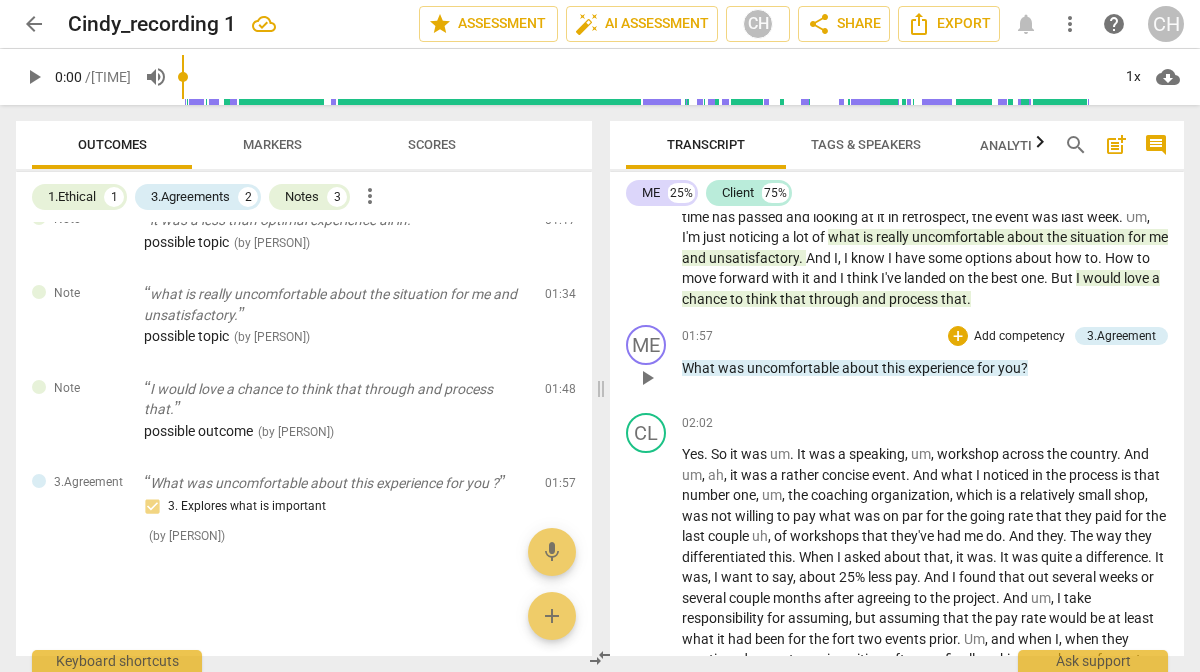 click on "+ Add competency" at bounding box center (1007, 336) 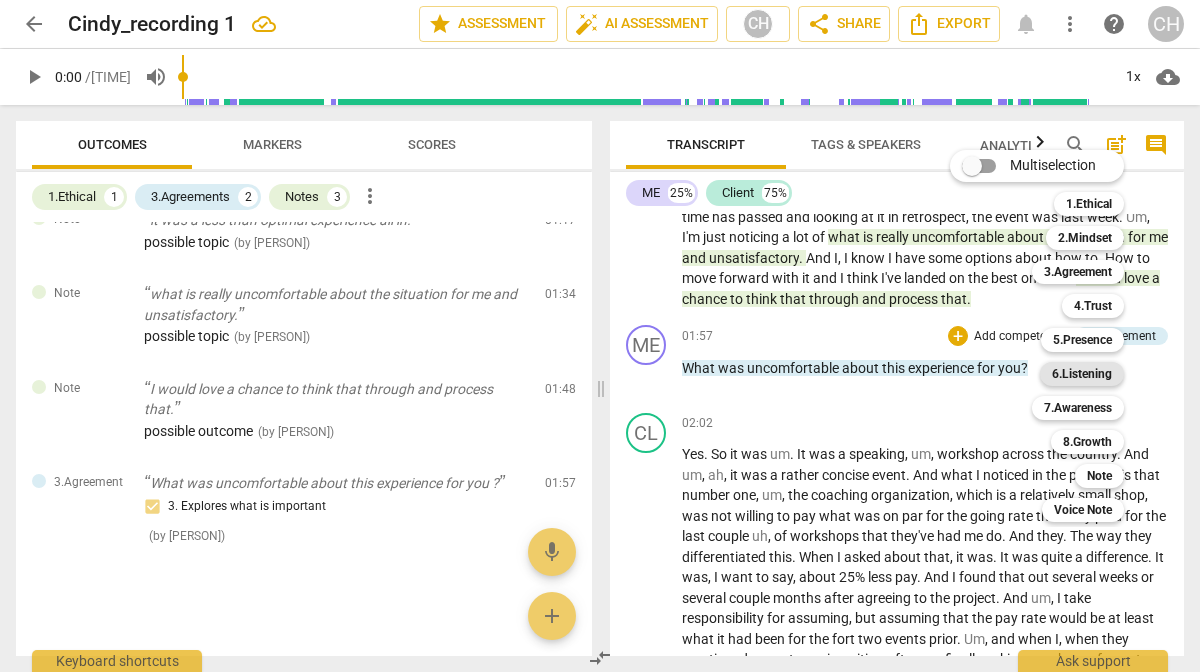 click on "6.Listening" at bounding box center [1082, 374] 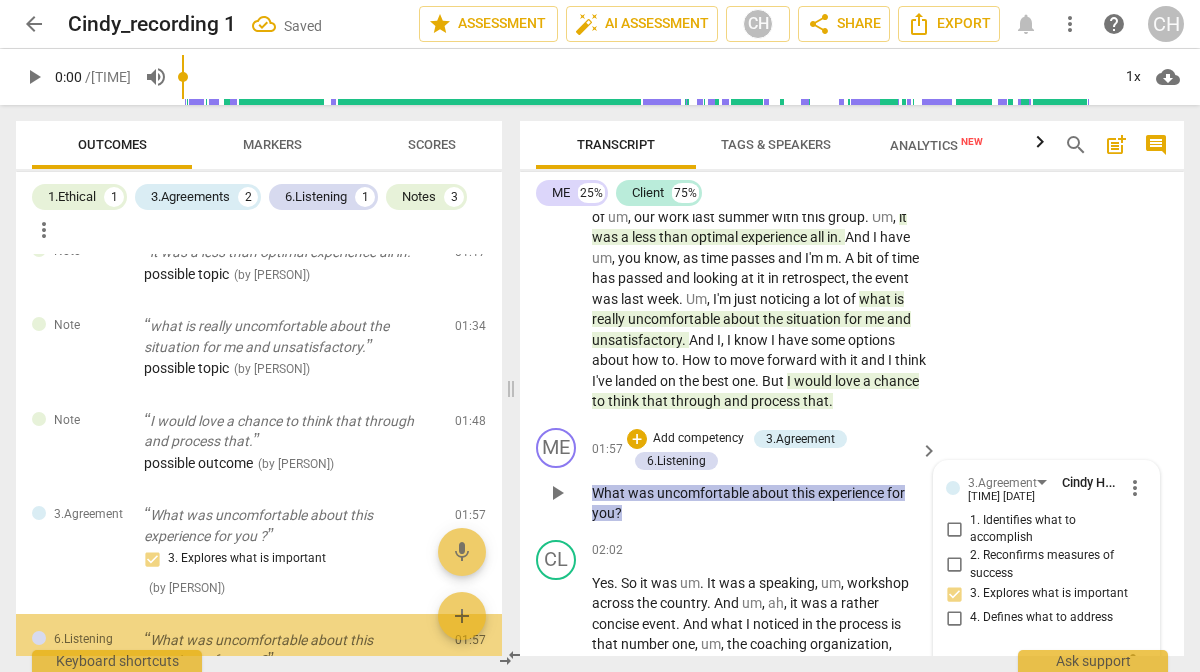 scroll, scrollTop: 1106, scrollLeft: 0, axis: vertical 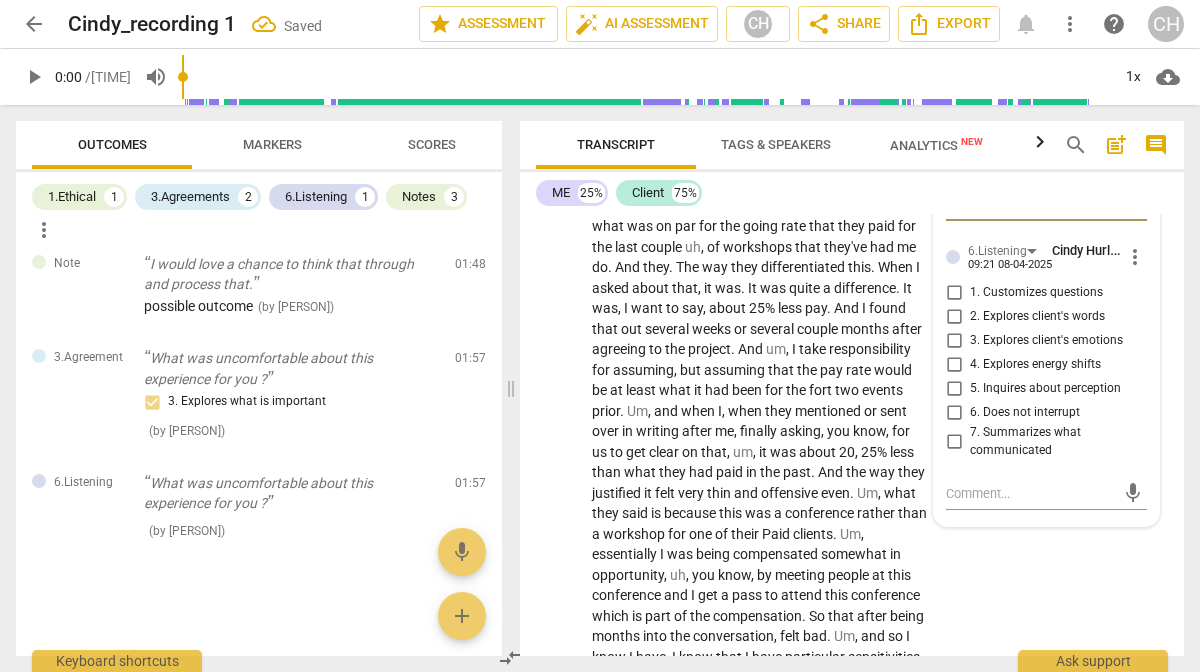 click on "2. Explores client's words" at bounding box center (954, 316) 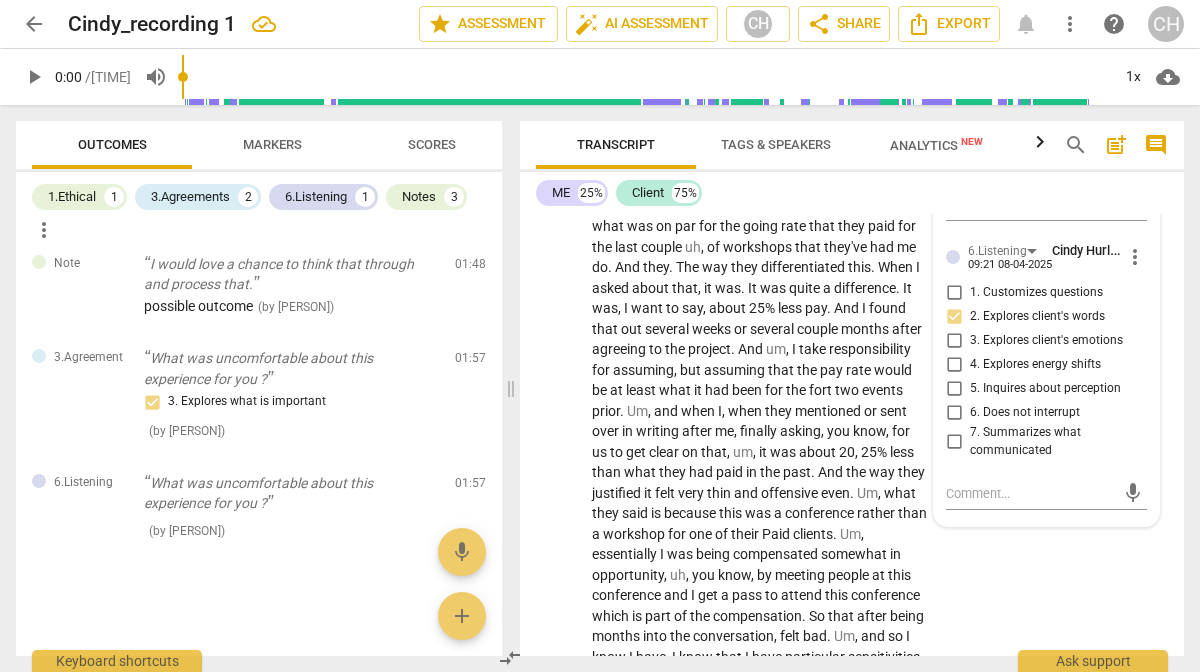 click on "3. Explores client's emotions" at bounding box center [954, 340] 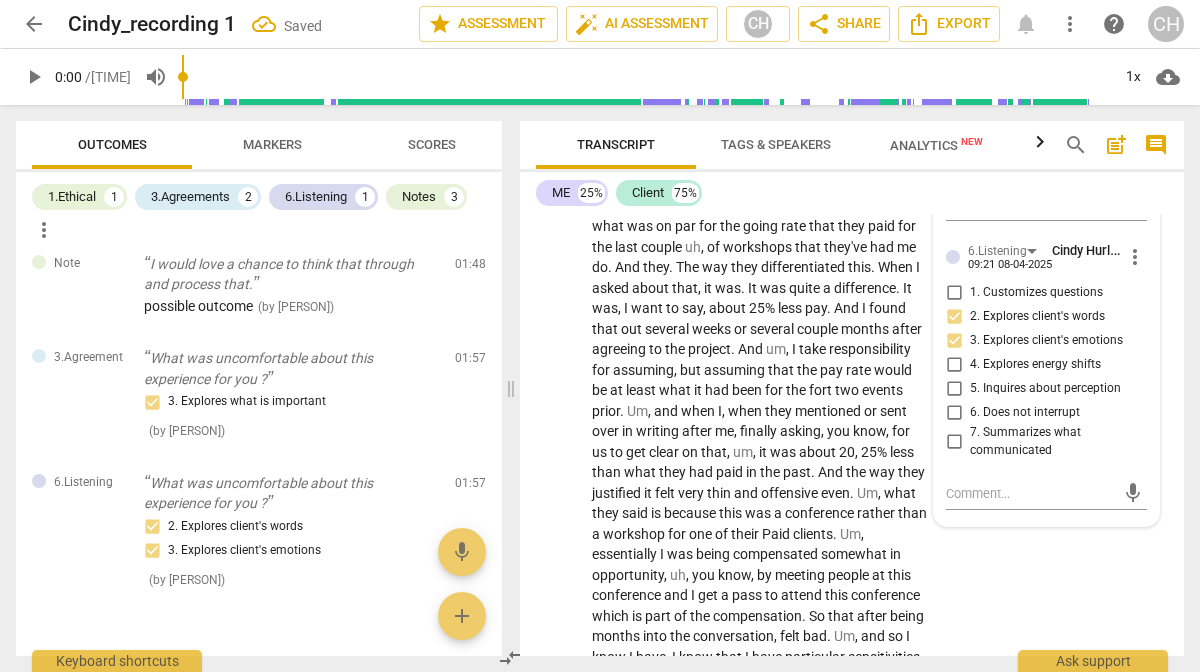 click on "CL play_arrow pause 02:02 + Add competency keyboard_arrow_right Yes . So it was um . It was a speaking , um , workshop across the country . And um , ah , it was a rather concise event . And what I noticed in the process is that number one , um , the coaching organization , which is a relatively small shop , was not willing to pay what was on par for the going rate that they paid for the last couple uh , of workshops that they've had me do . And they . The way they differentiated this . When I asked about that , it was . It was quite a difference . It was , I want to say , about 25 % less pay . And I found that out several weeks or several couple months after agreeing to the project . And um , I take responsibility for assuming , but assuming that the pay" at bounding box center (852, 671) 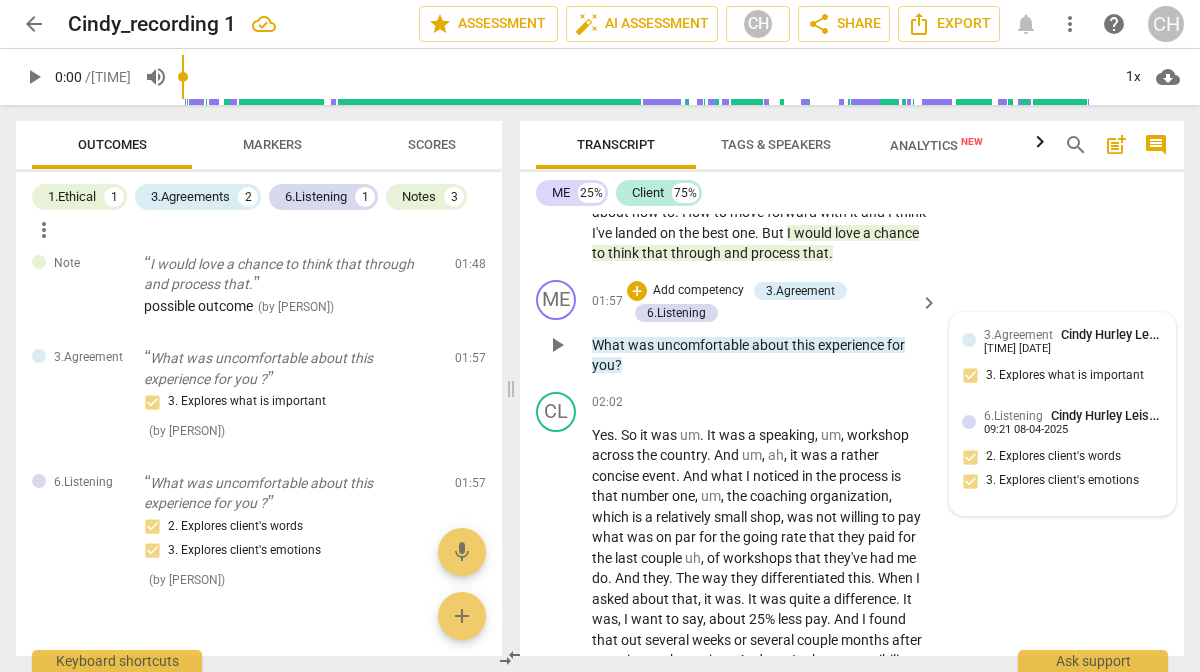 scroll, scrollTop: 1006, scrollLeft: 0, axis: vertical 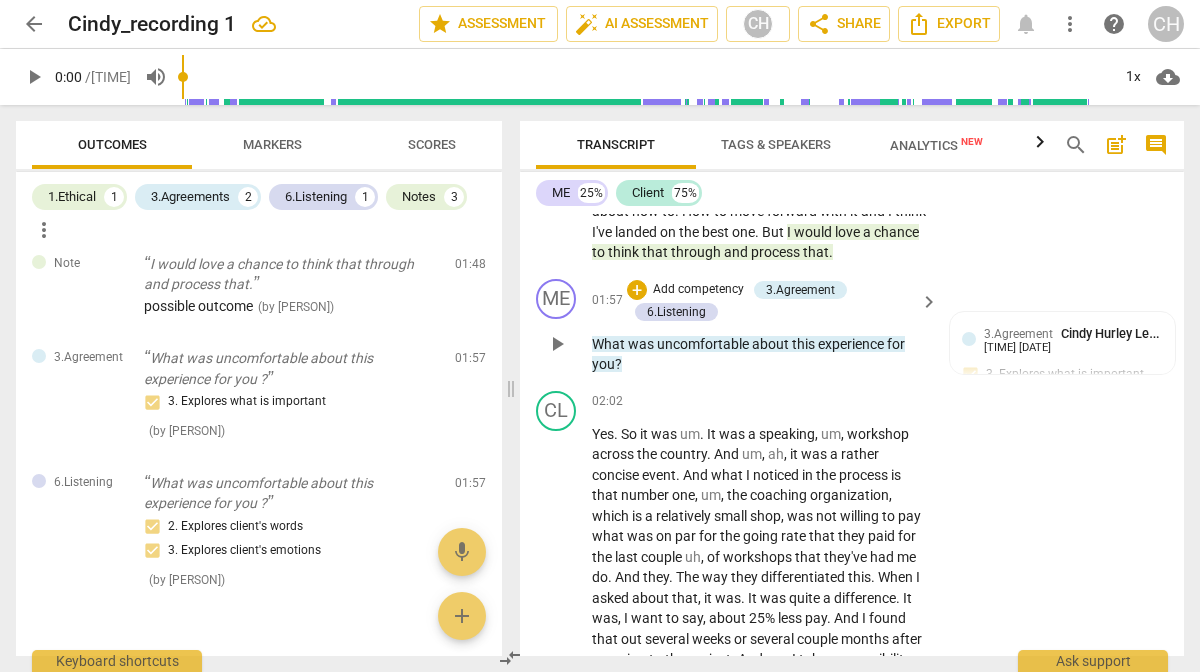 click on "Add competency" at bounding box center [698, 290] 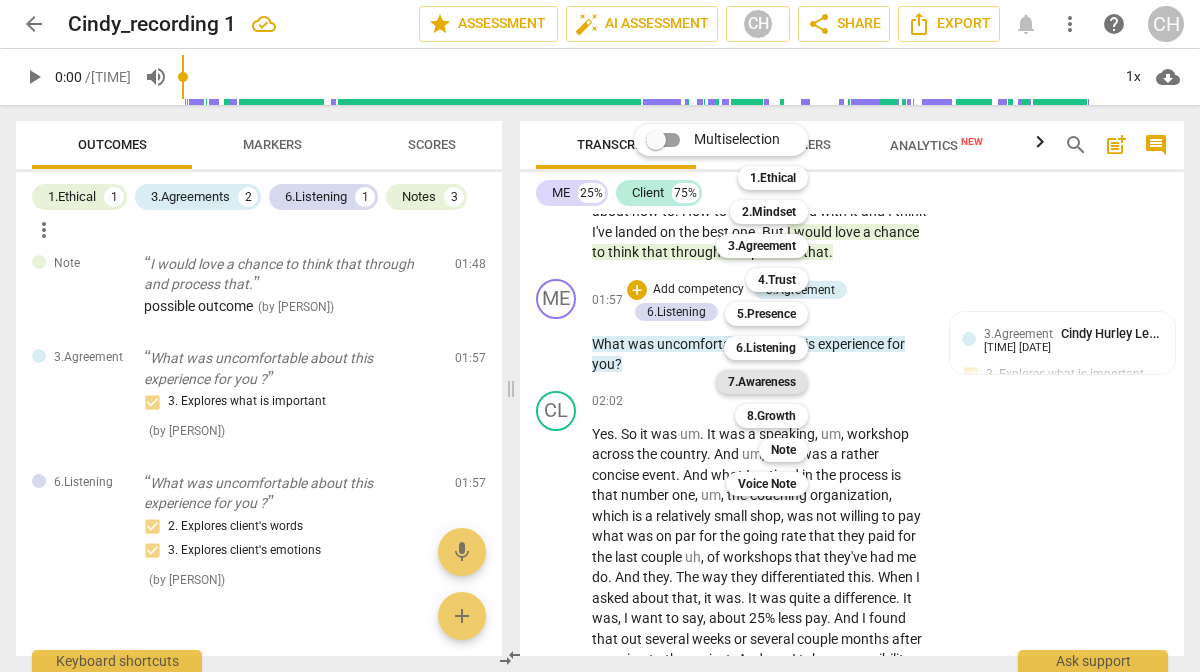 click on "7.Awareness" at bounding box center (762, 382) 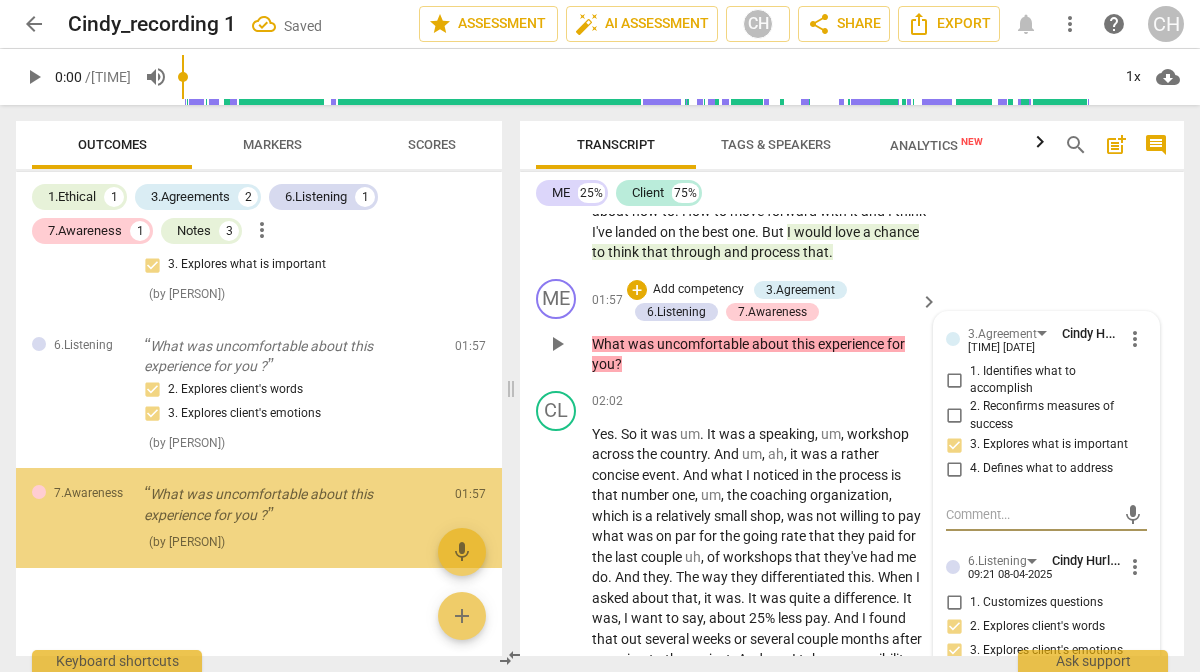 scroll, scrollTop: 608, scrollLeft: 0, axis: vertical 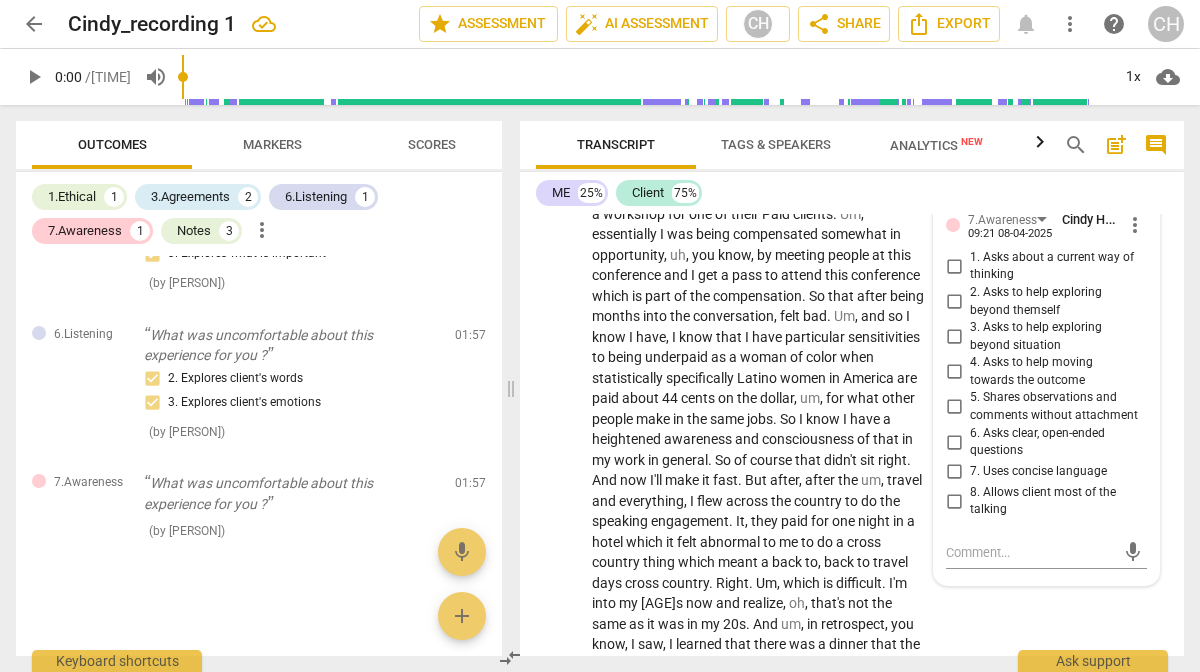 click on "3. Asks to help exploring beyond situation" at bounding box center (954, 337) 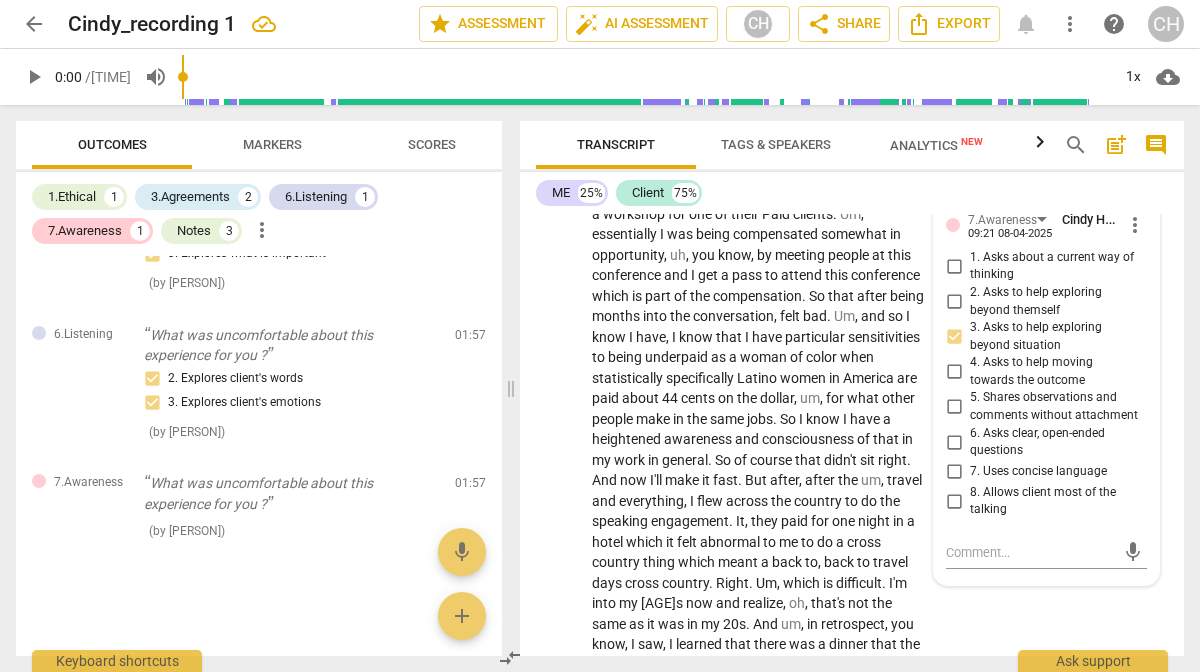 click on "3. Asks to help exploring beyond situation" at bounding box center [954, 337] 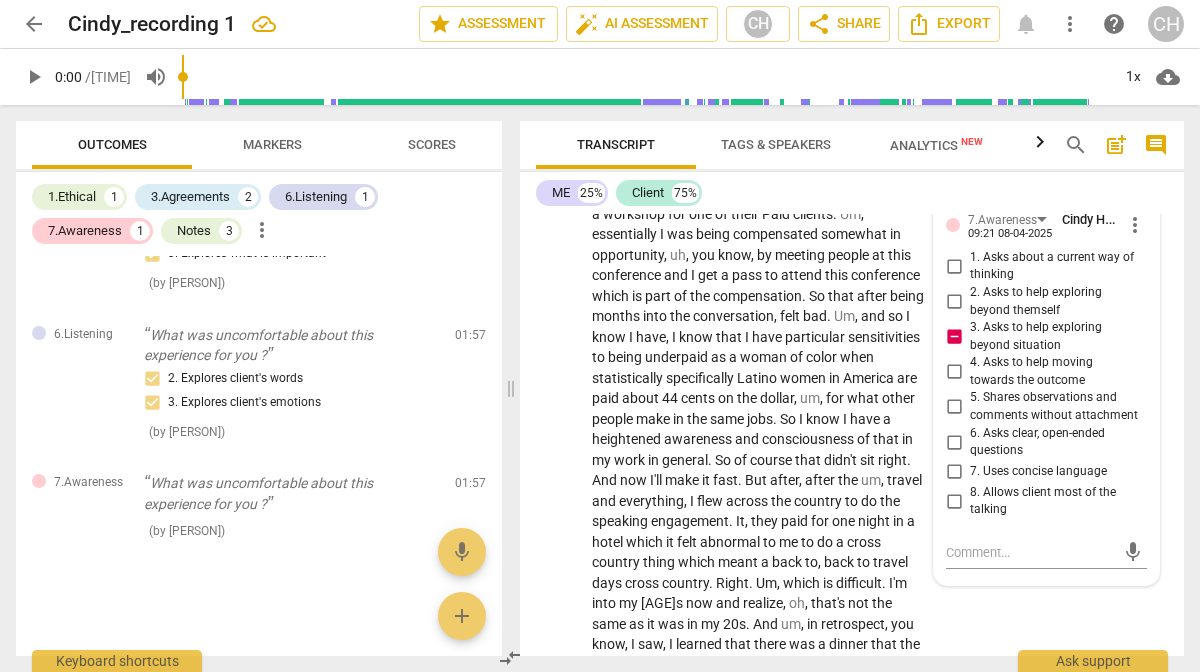 scroll, scrollTop: 1695, scrollLeft: 0, axis: vertical 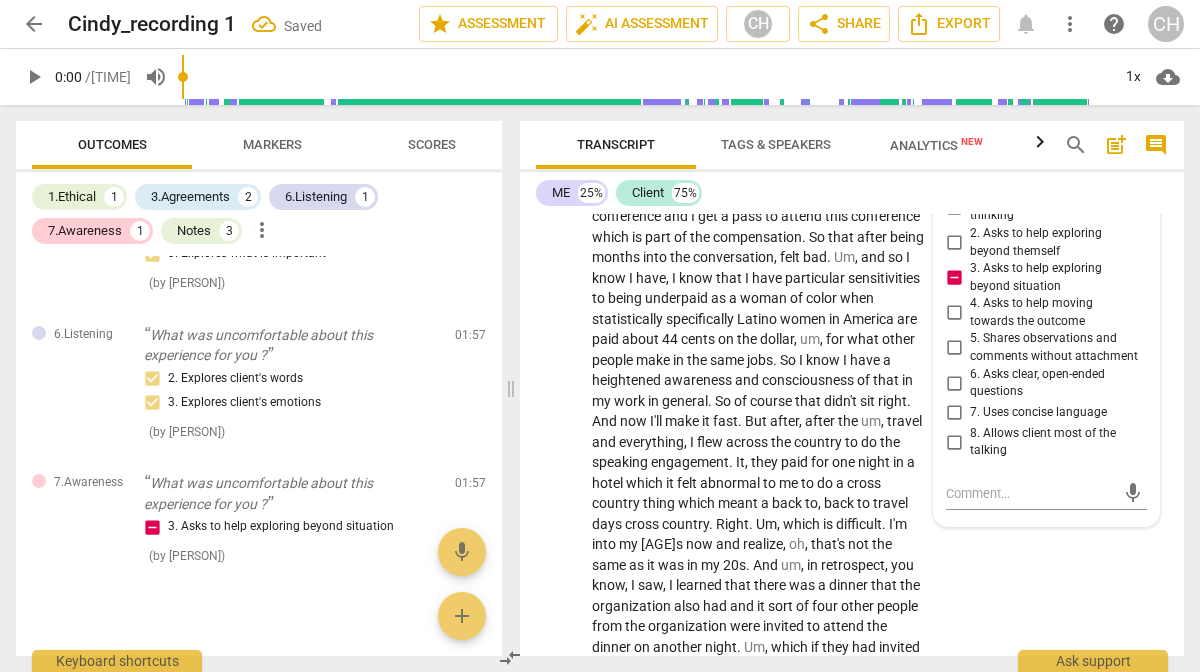 click on "3. Asks to help exploring beyond situation" at bounding box center (954, 278) 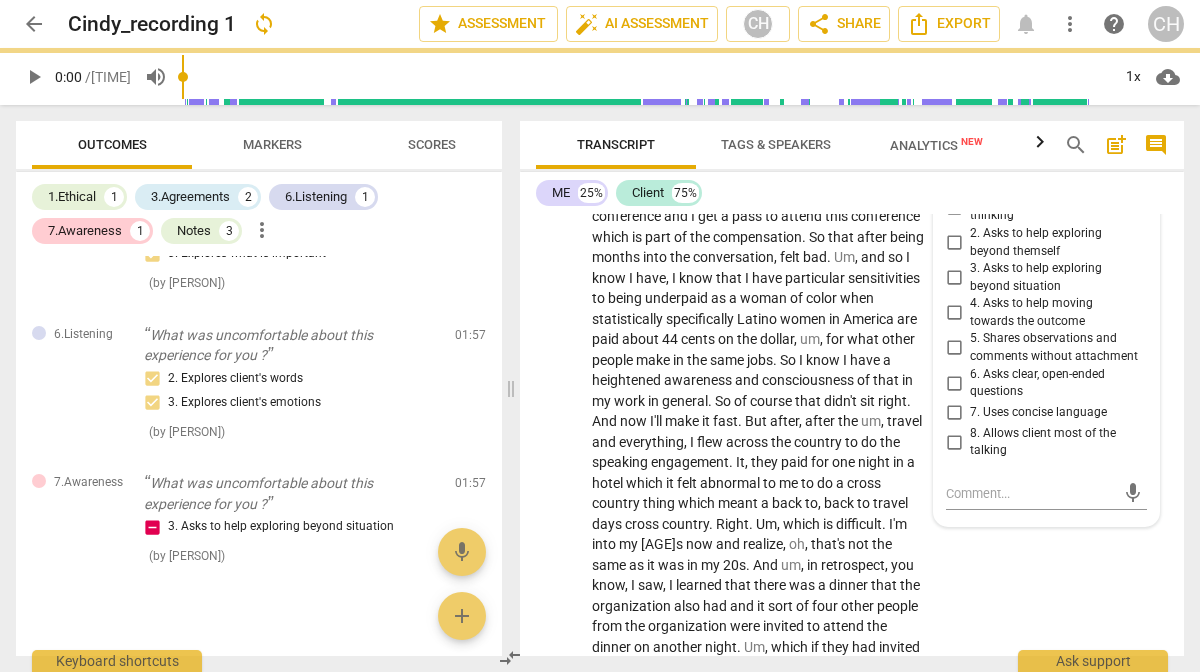 click on "6. Asks clear, open-ended questions" at bounding box center [954, 383] 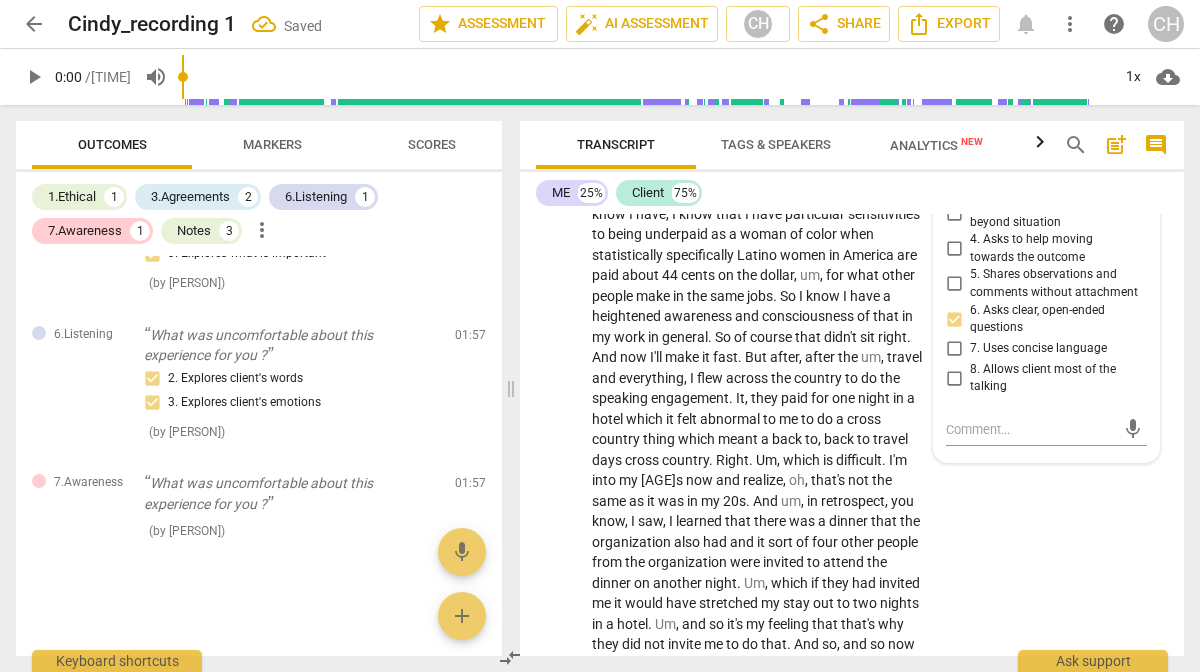 scroll, scrollTop: 1760, scrollLeft: 0, axis: vertical 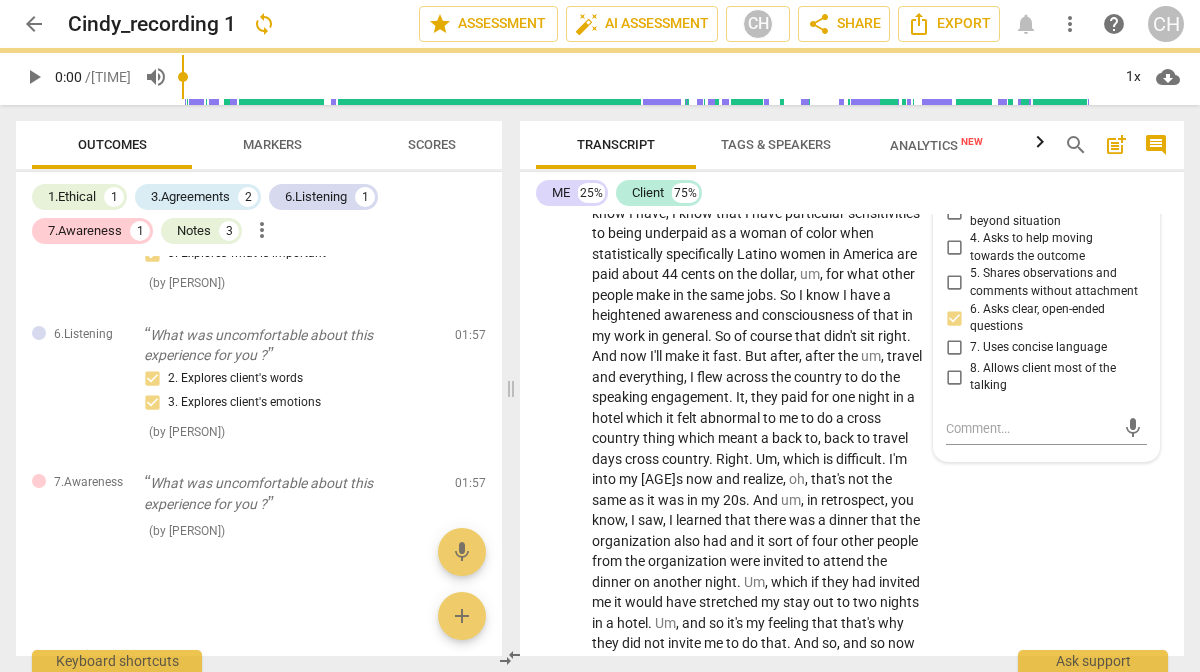click on "7. Uses concise language" at bounding box center (954, 348) 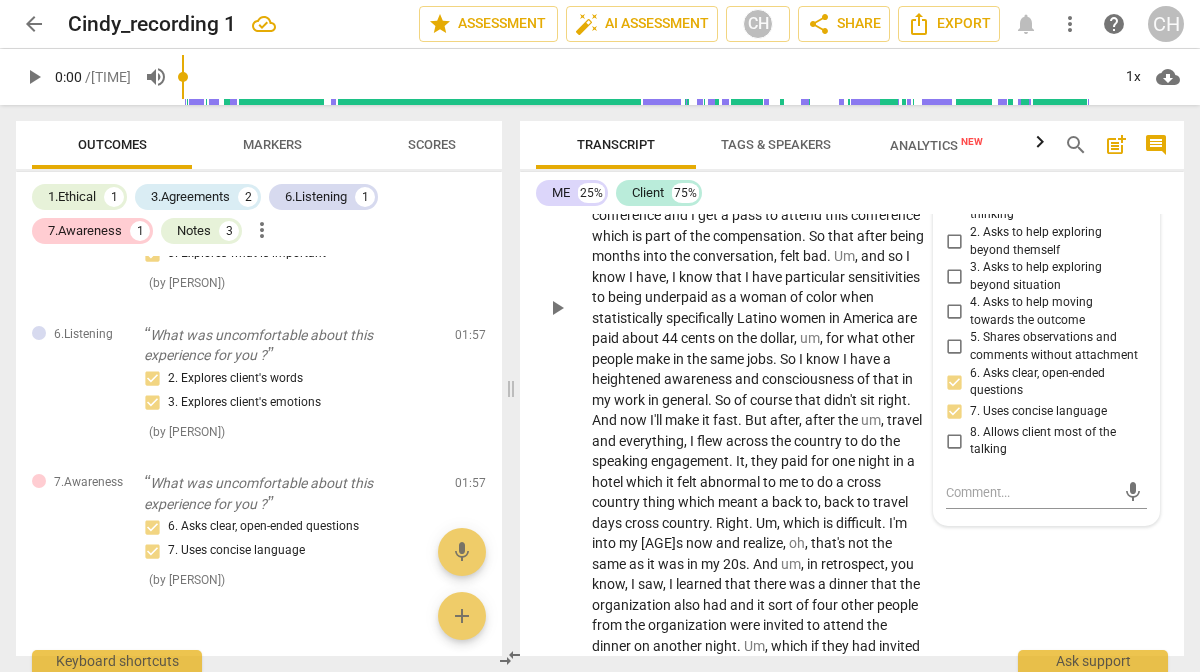 scroll, scrollTop: 1699, scrollLeft: 0, axis: vertical 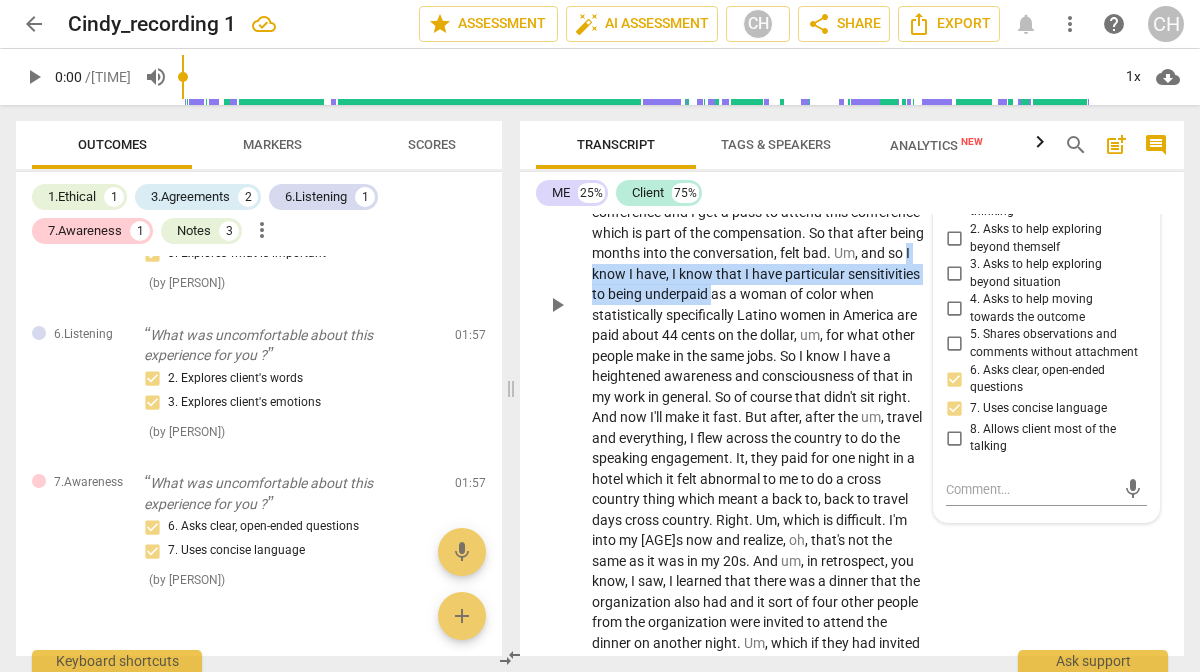 drag, startPoint x: 807, startPoint y: 295, endPoint x: 660, endPoint y: 334, distance: 152.0855 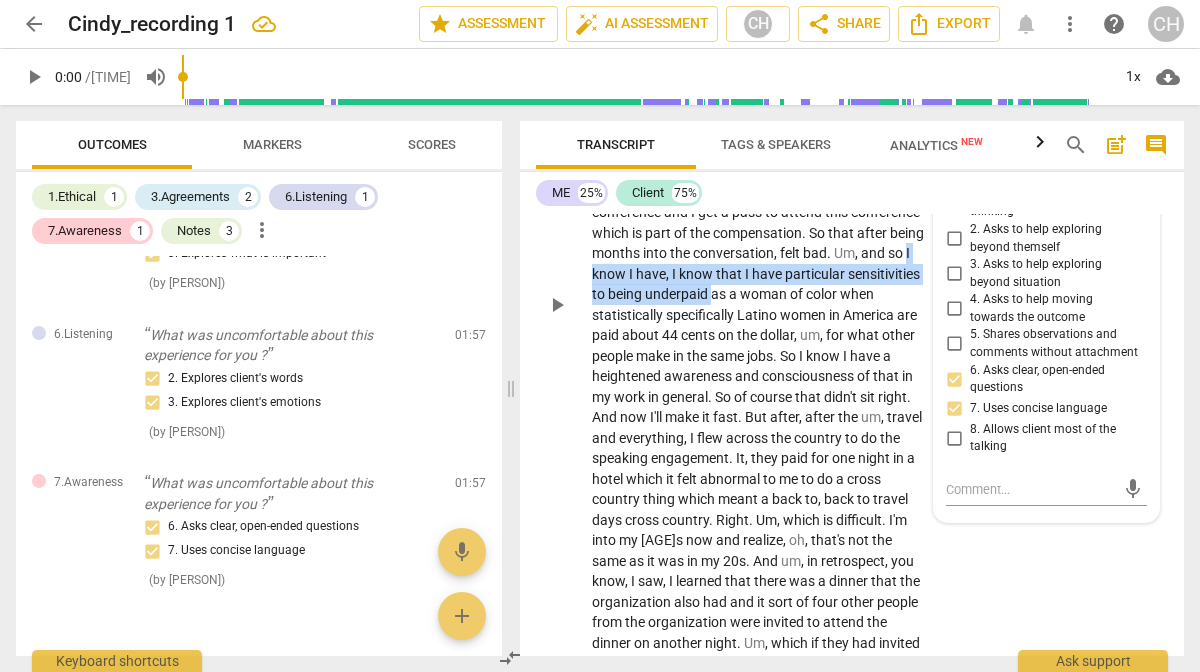 click on "Yes . So it was um . It was a speaking , um , workshop across the country . And um , ah , it was a rather concise event . And what I noticed in the process is that number one , um , the coaching organization , which is a relatively small shop , was not willing to pay what was on par for the going rate that they paid for the last couple uh , of workshops that they've had me do . And they . The way they differentiated this . When I asked about that , it was . It was quite a difference . It was , I want to say , about 25 % less pay . And I found that out several weeks or several couple months after agreeing to the project . And um , I take responsibility for assuming , but assuming that the pay rate would be at least what it had been for" at bounding box center [760, 305] 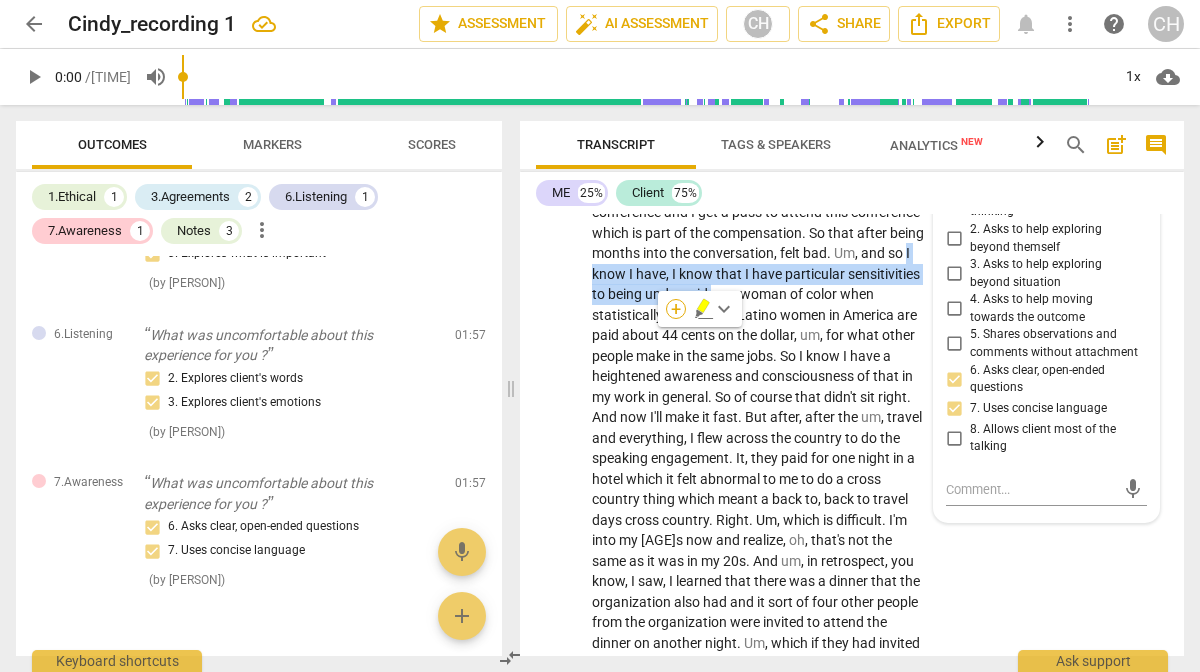 click on "+" at bounding box center (676, 309) 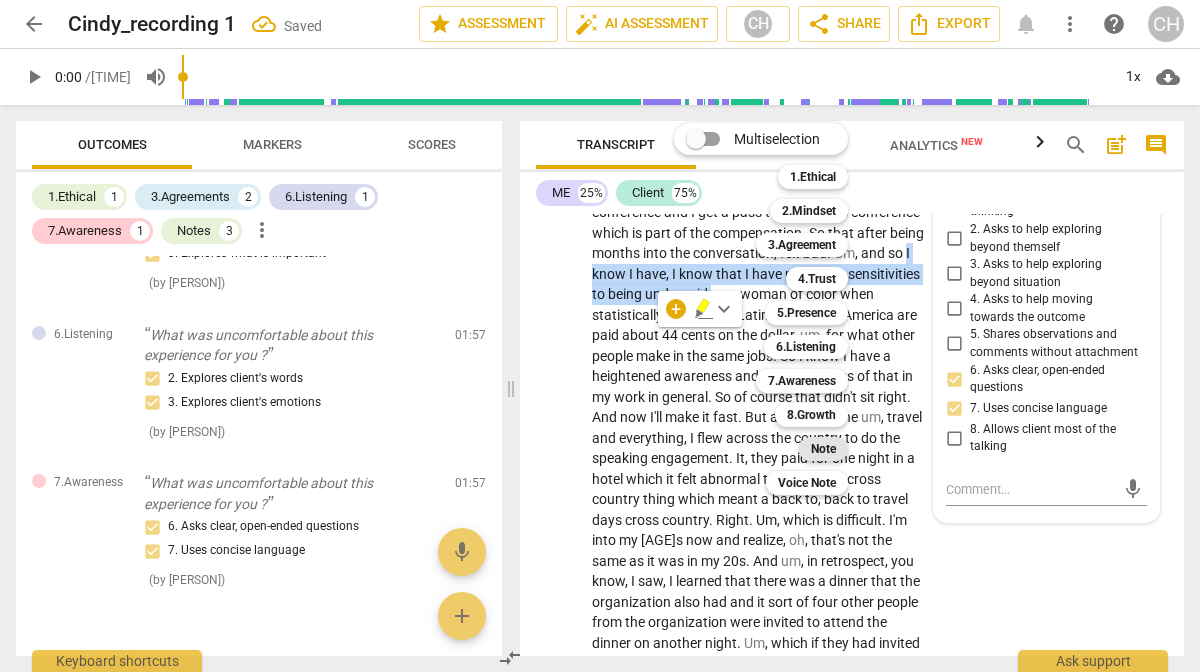 click on "Note" at bounding box center [823, 449] 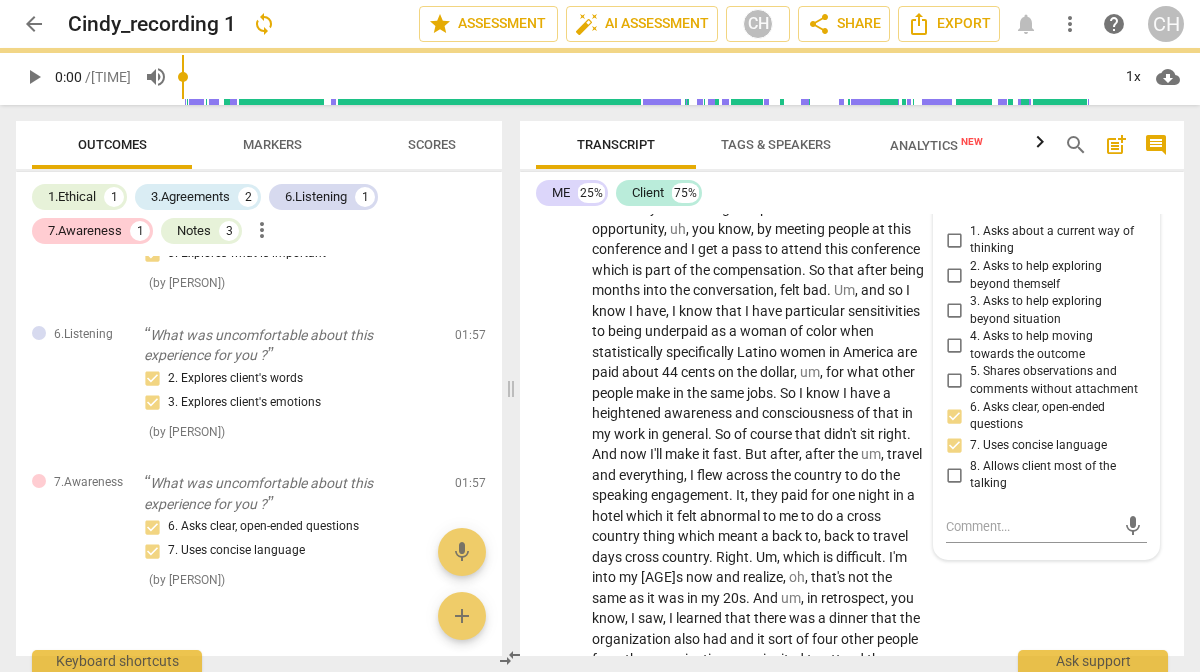 scroll, scrollTop: 1088, scrollLeft: 0, axis: vertical 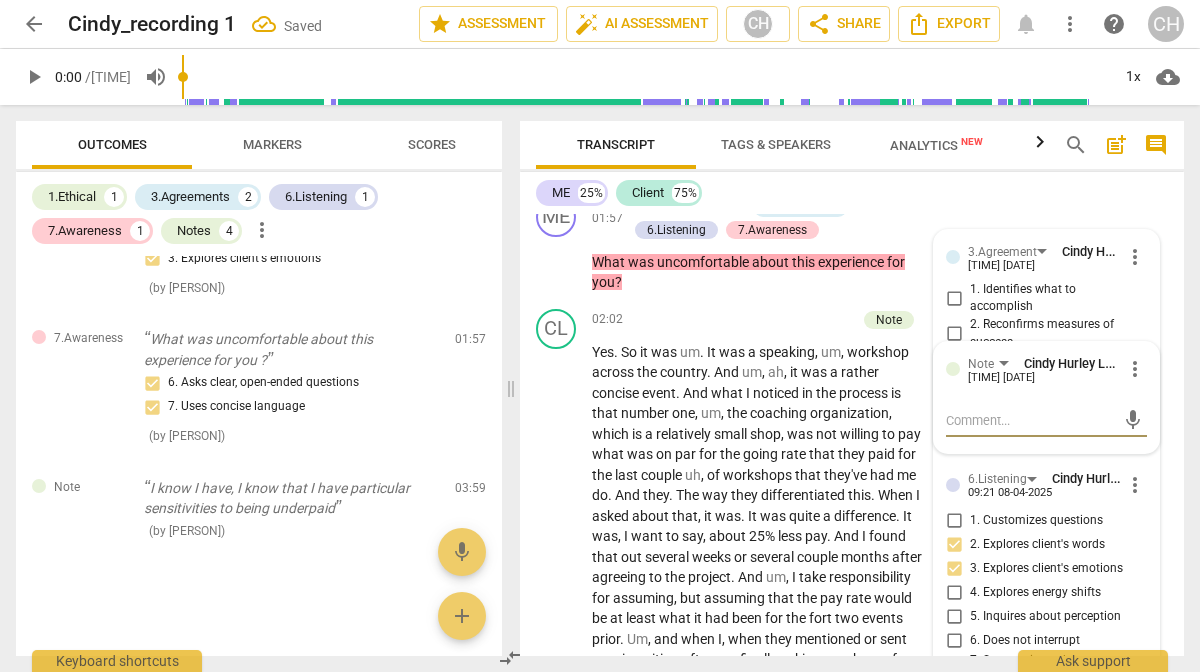 type on "p" 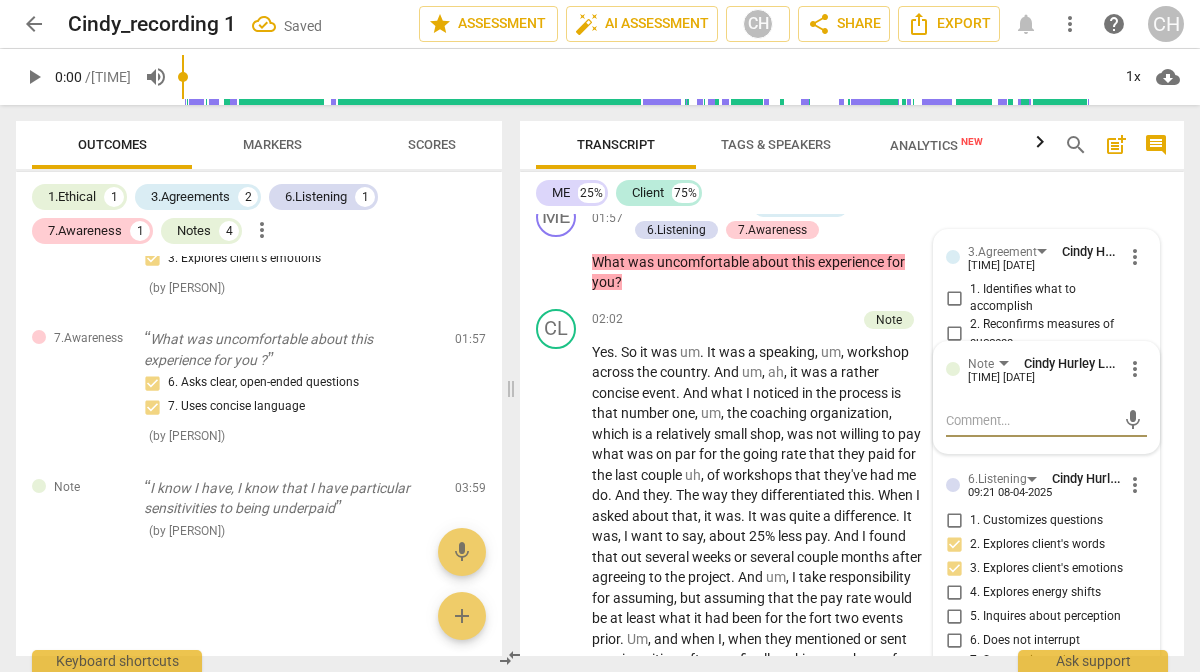type on "p" 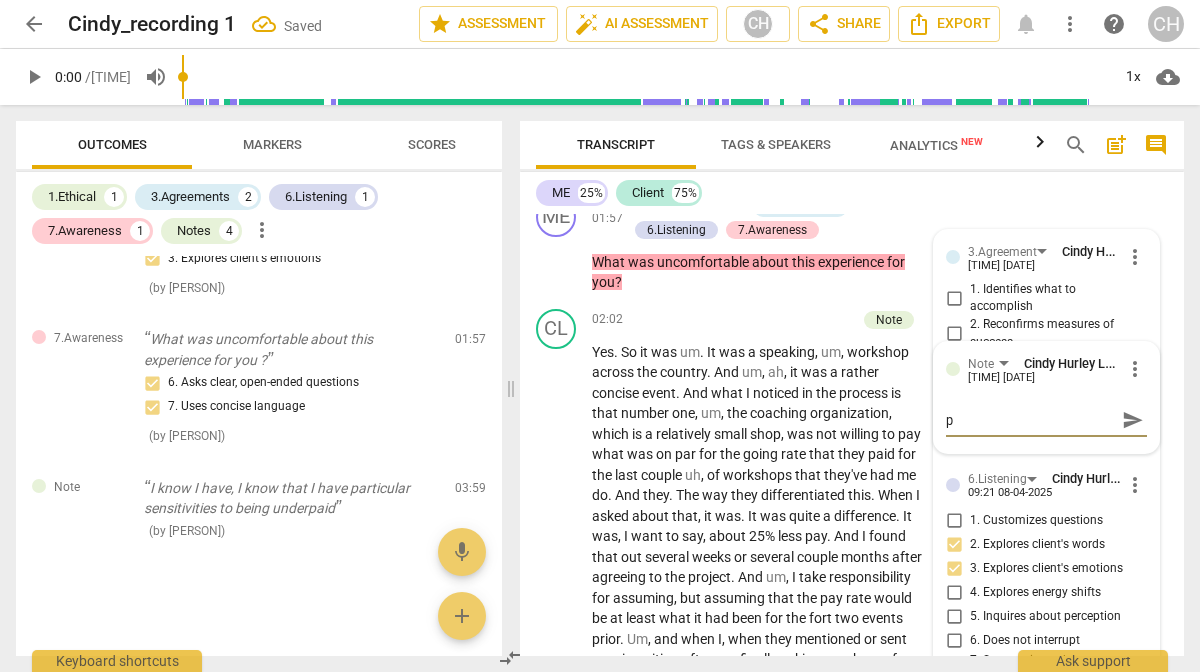 type on "po" 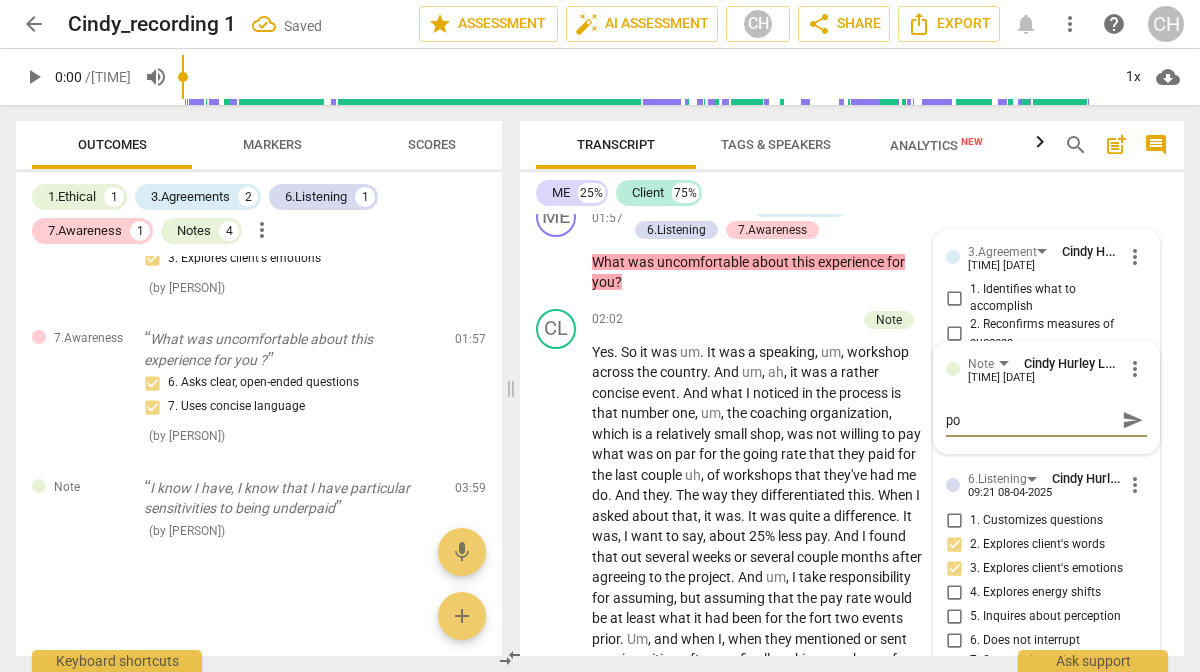 type on "pot" 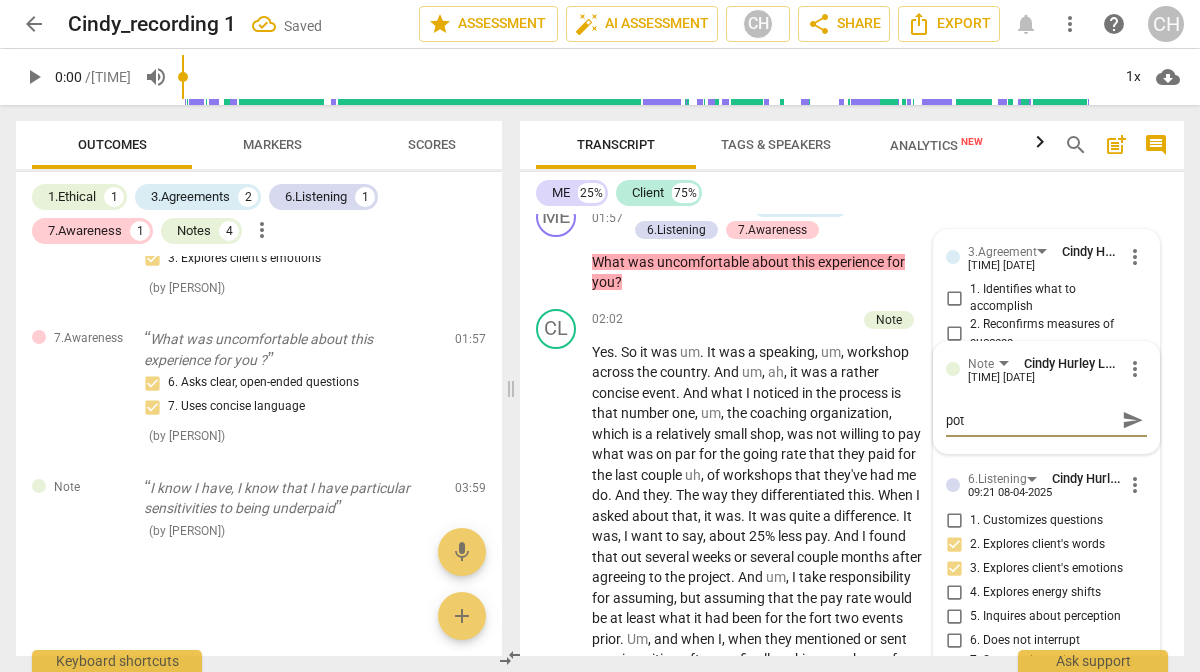 type on "pote" 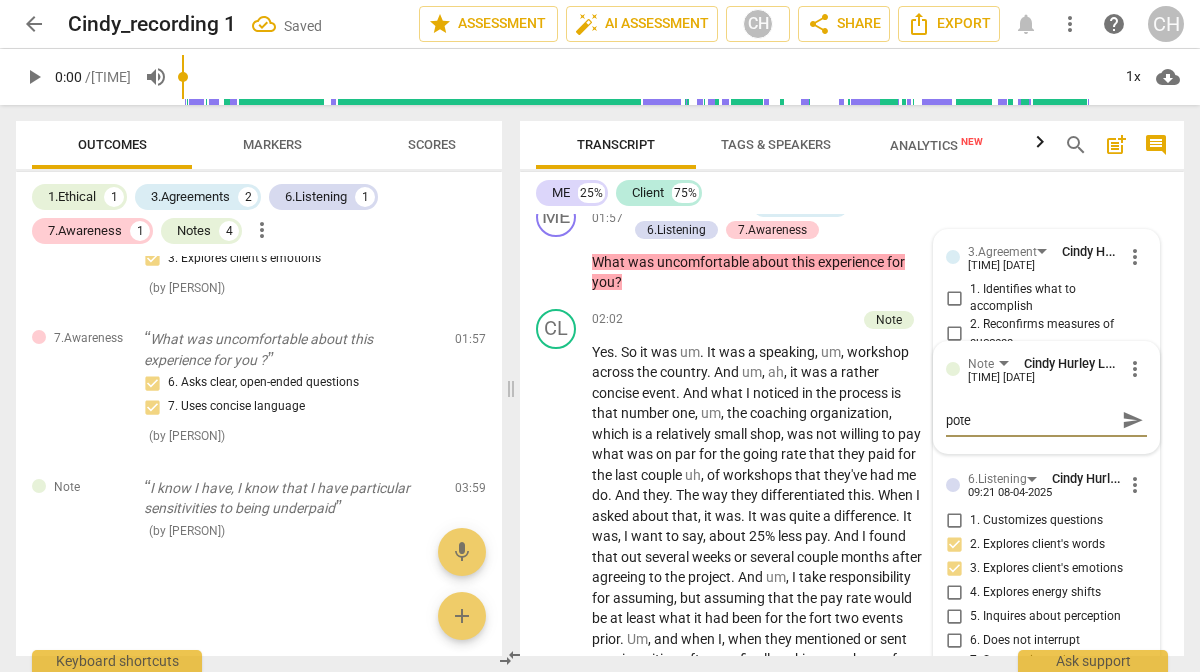 type on "poten" 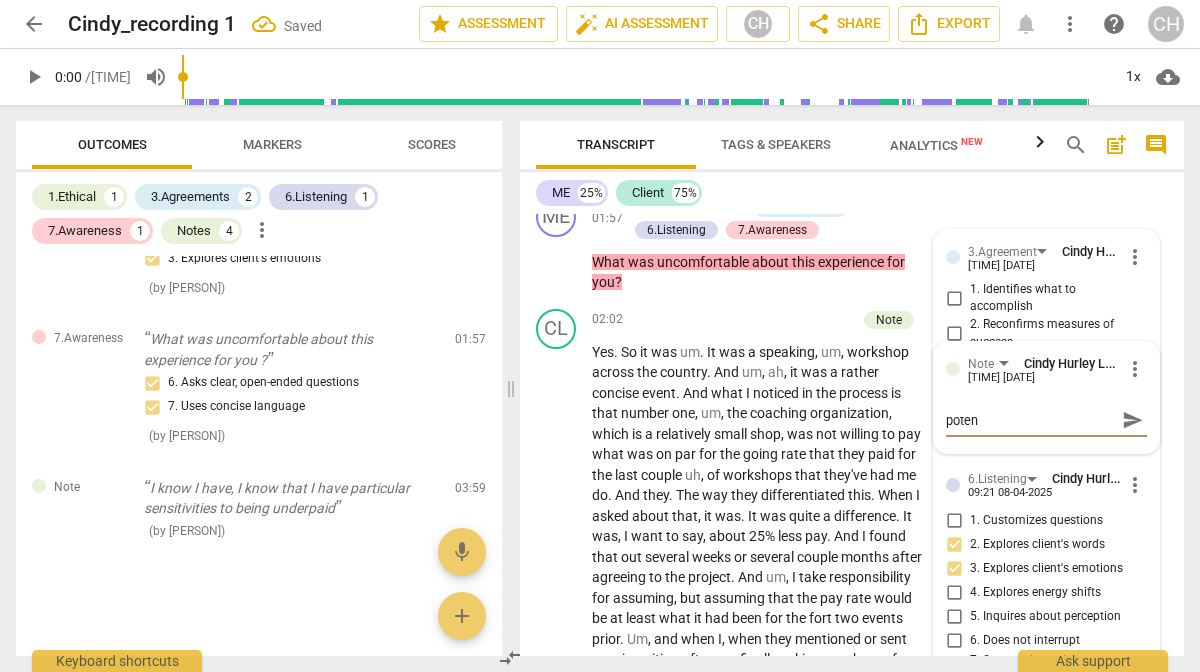 type on "potent" 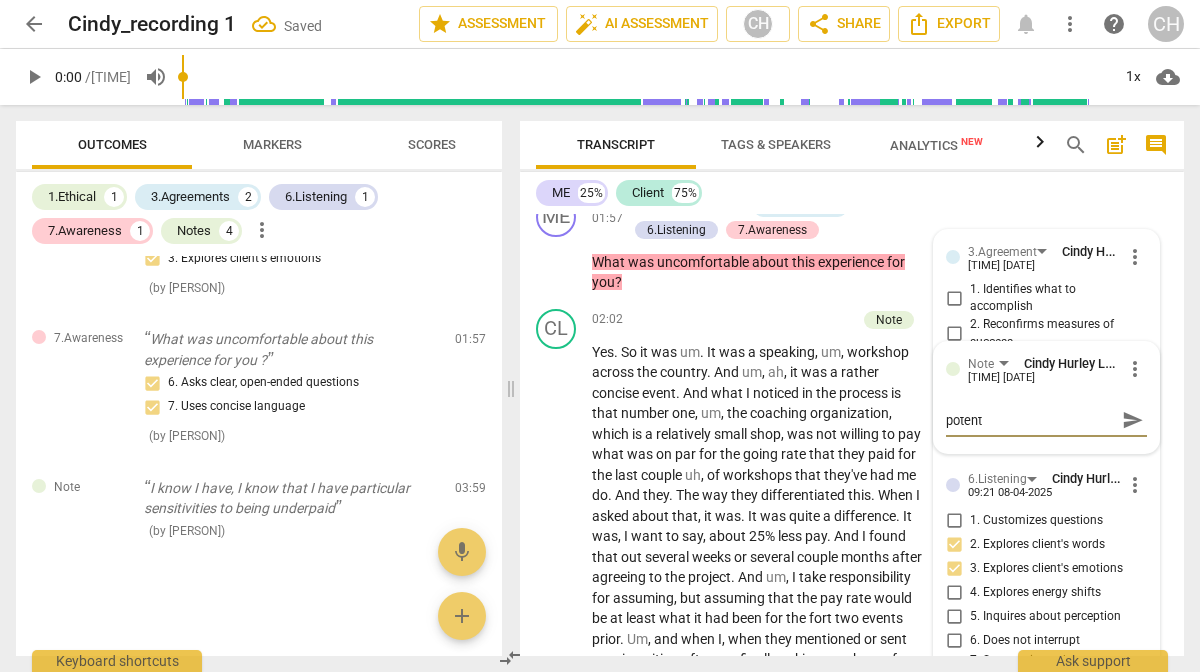 type on "potenti" 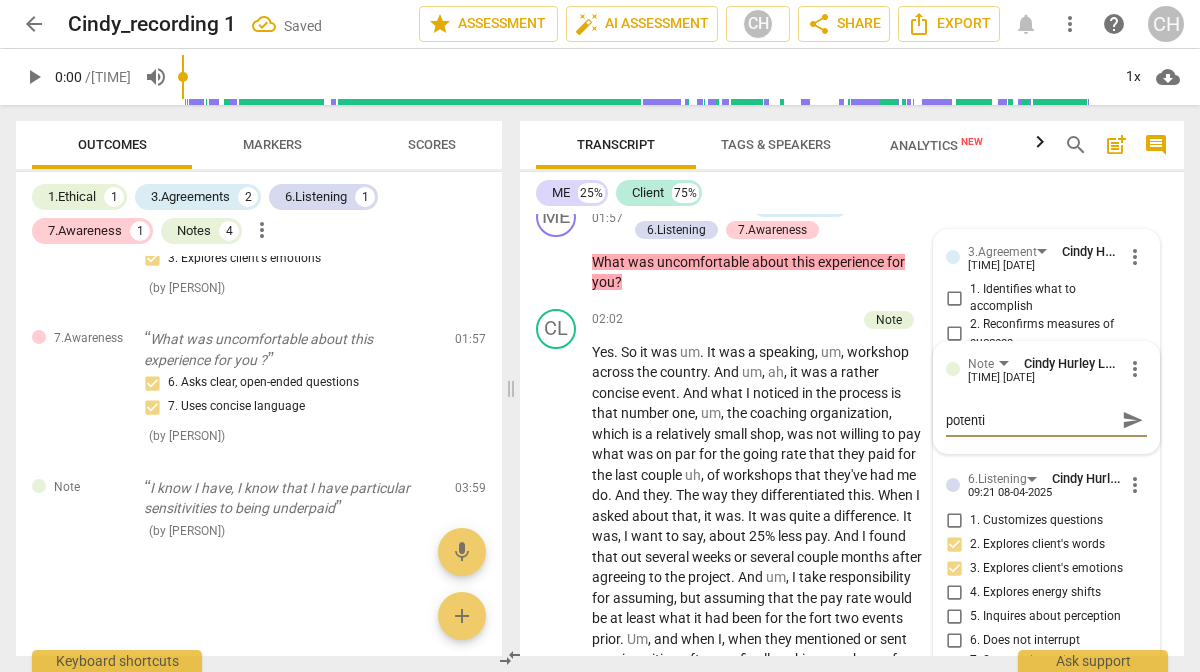 type on "potentia" 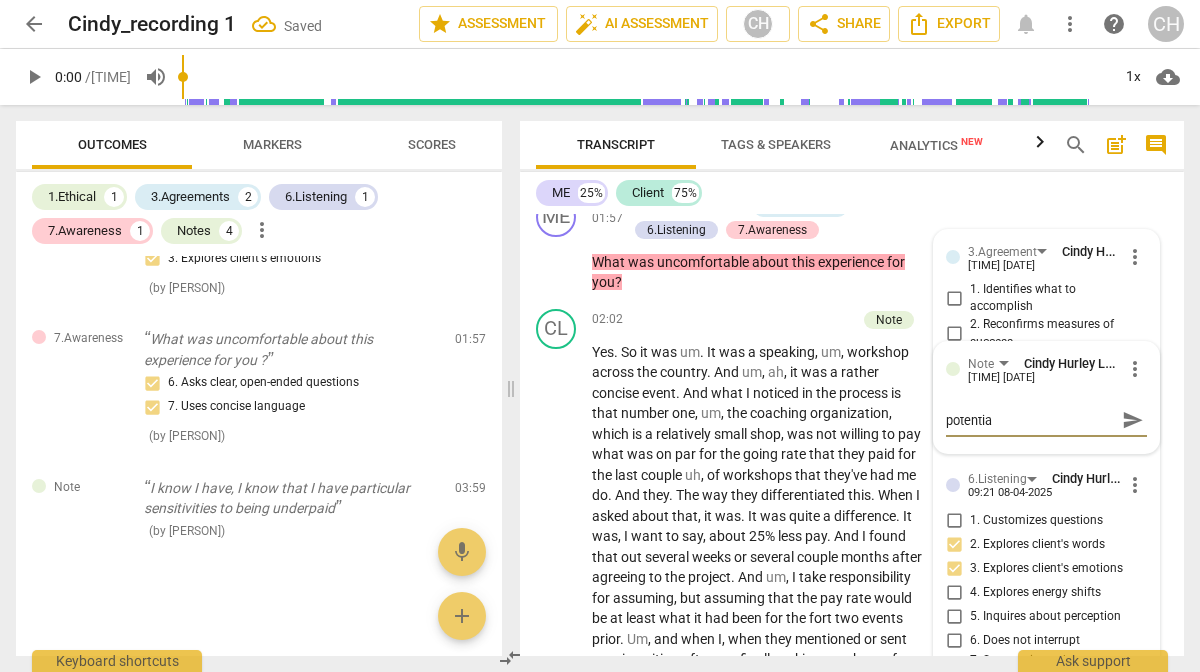 type on "potential" 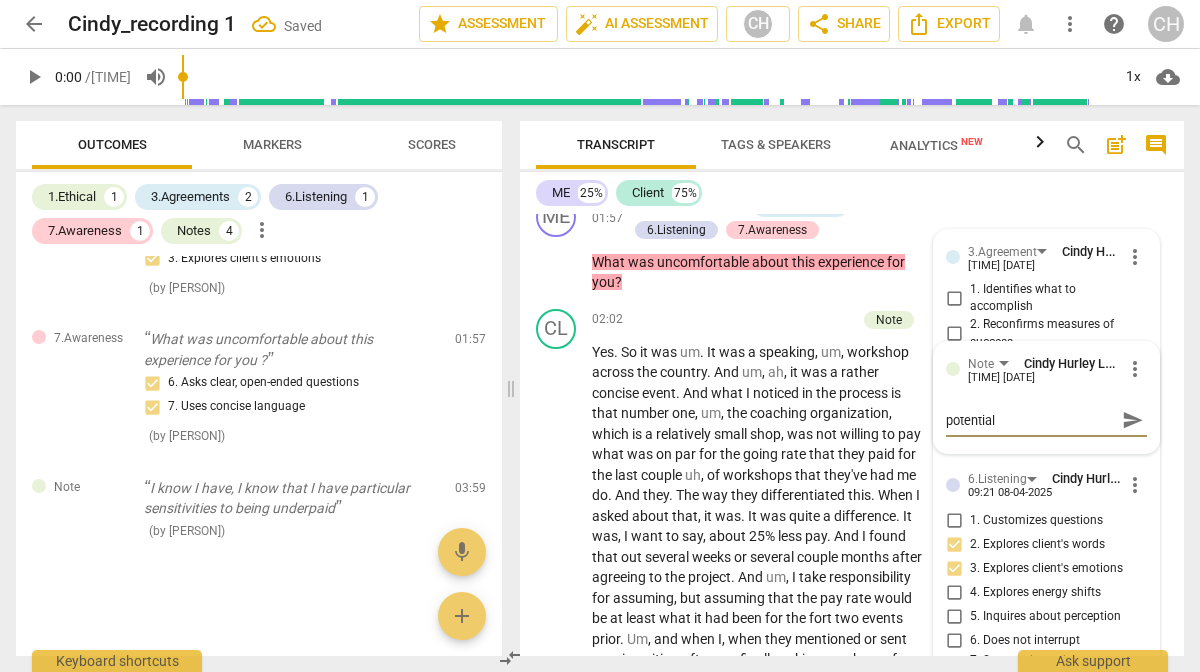 type on "potential" 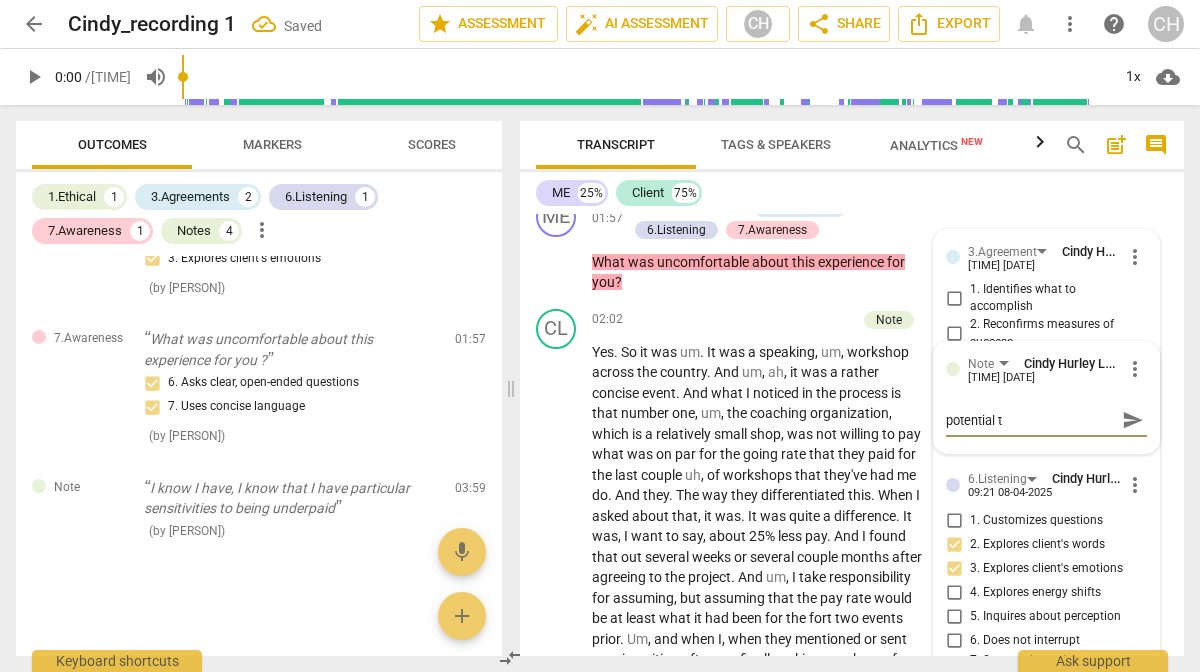 type on "potential to" 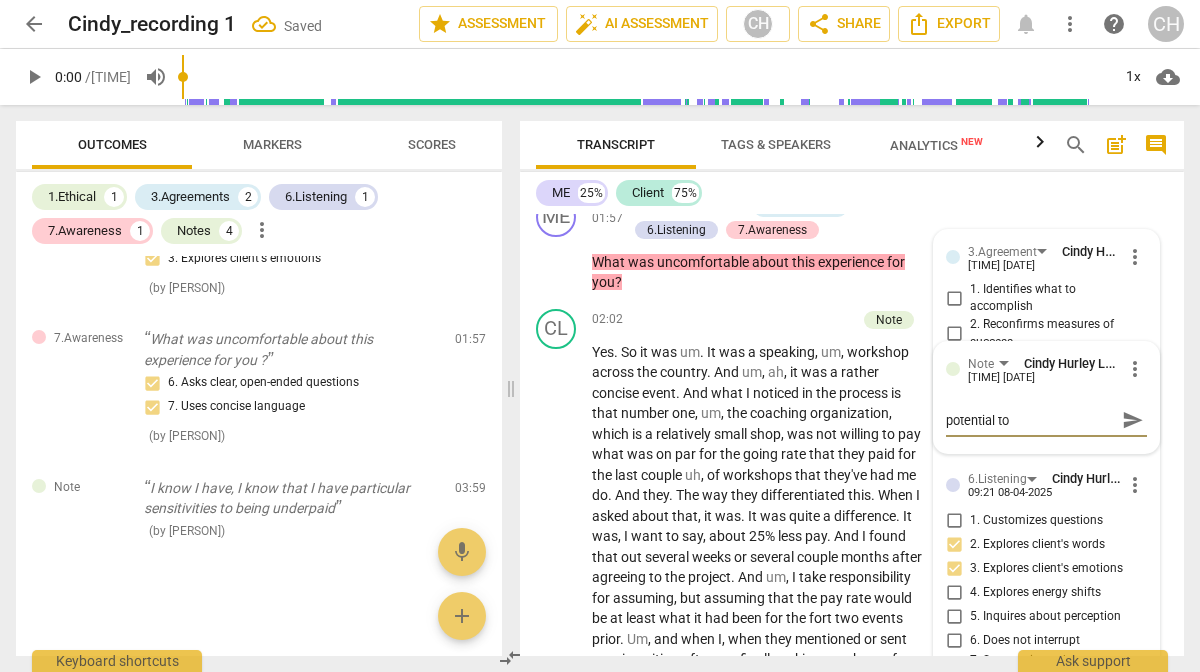 type on "potential top" 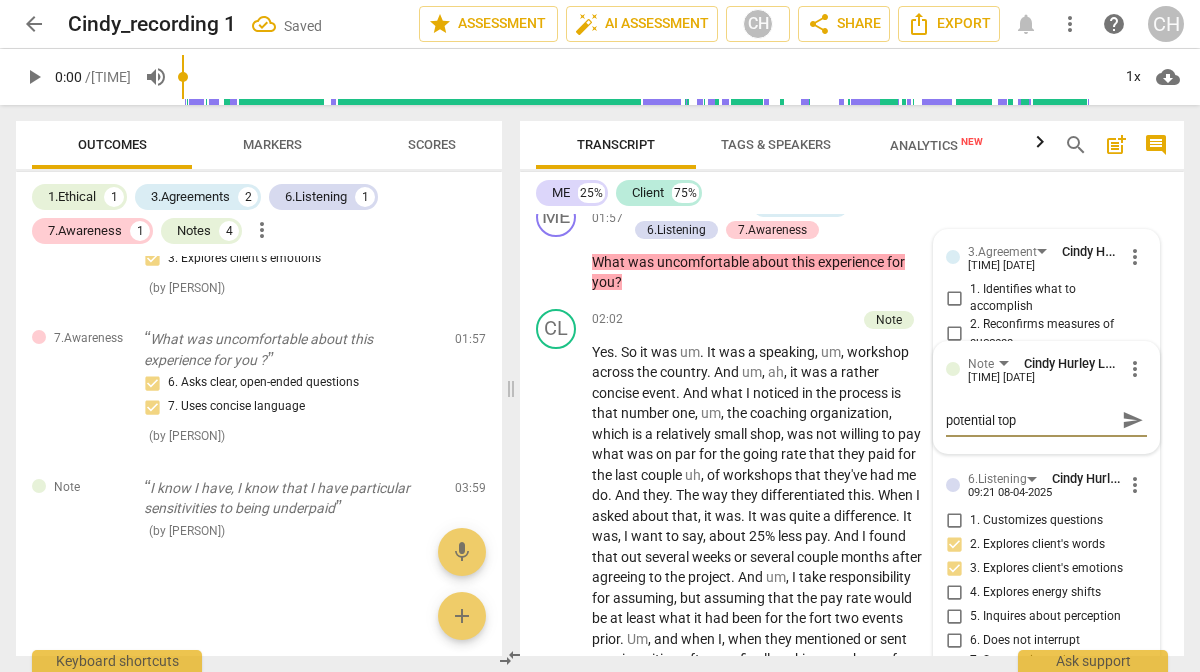 type on "potential topi" 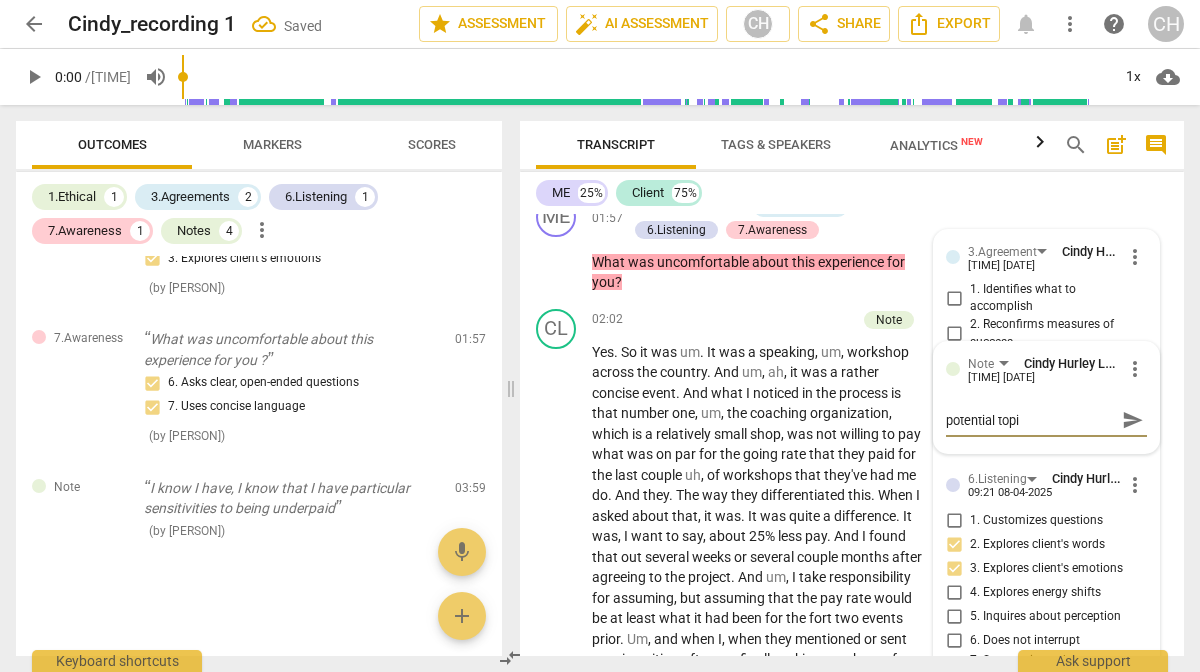 type on "potential topic" 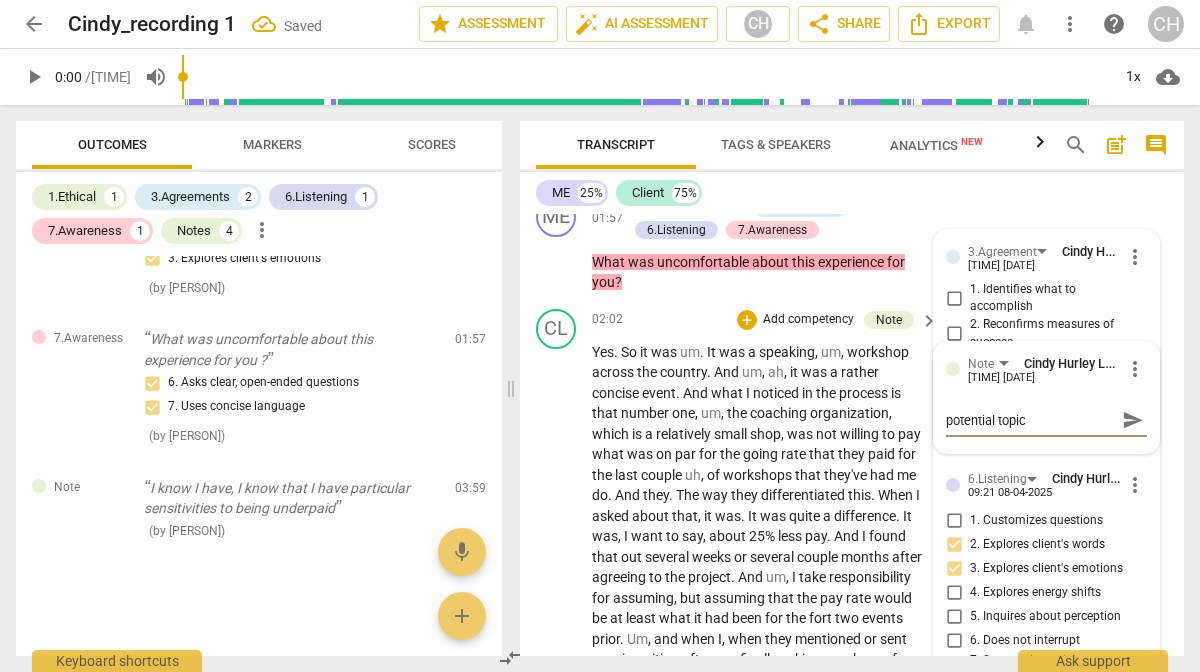 type on "potential topic" 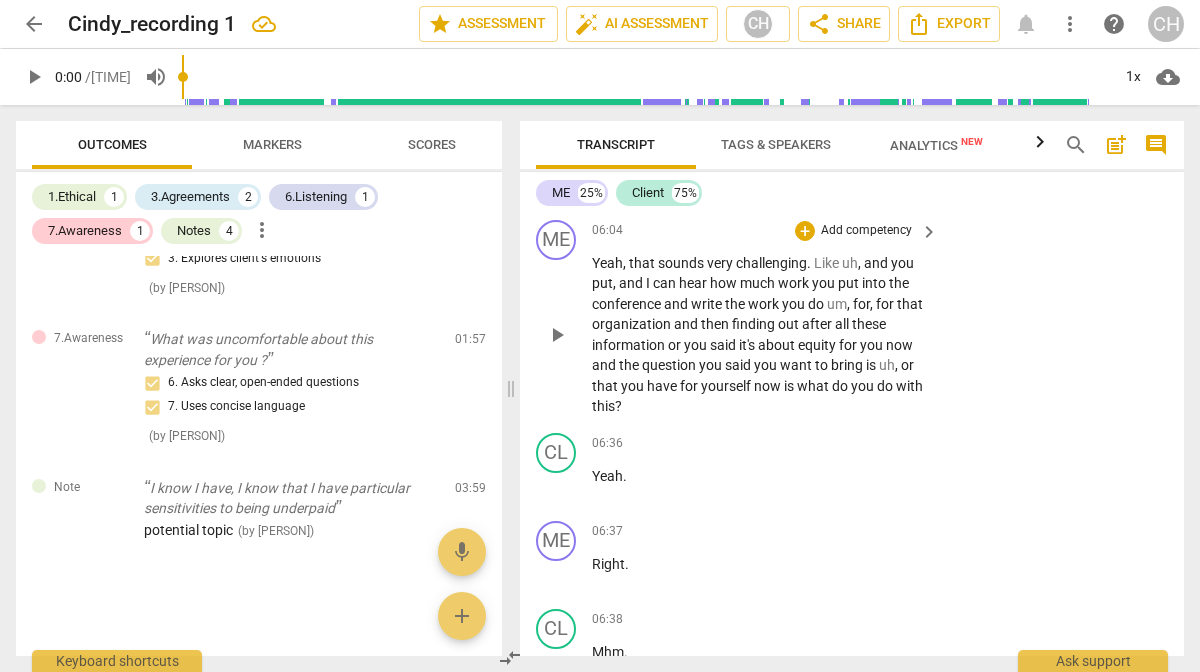 scroll, scrollTop: 2380, scrollLeft: 0, axis: vertical 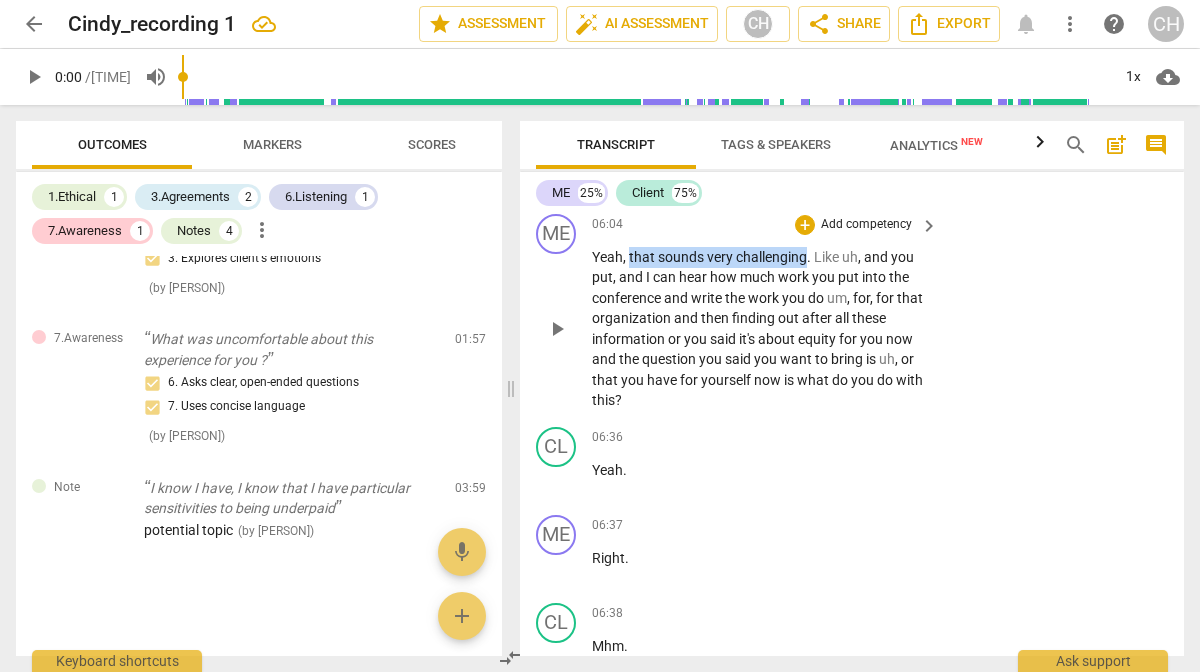 drag, startPoint x: 630, startPoint y: 295, endPoint x: 808, endPoint y: 293, distance: 178.01123 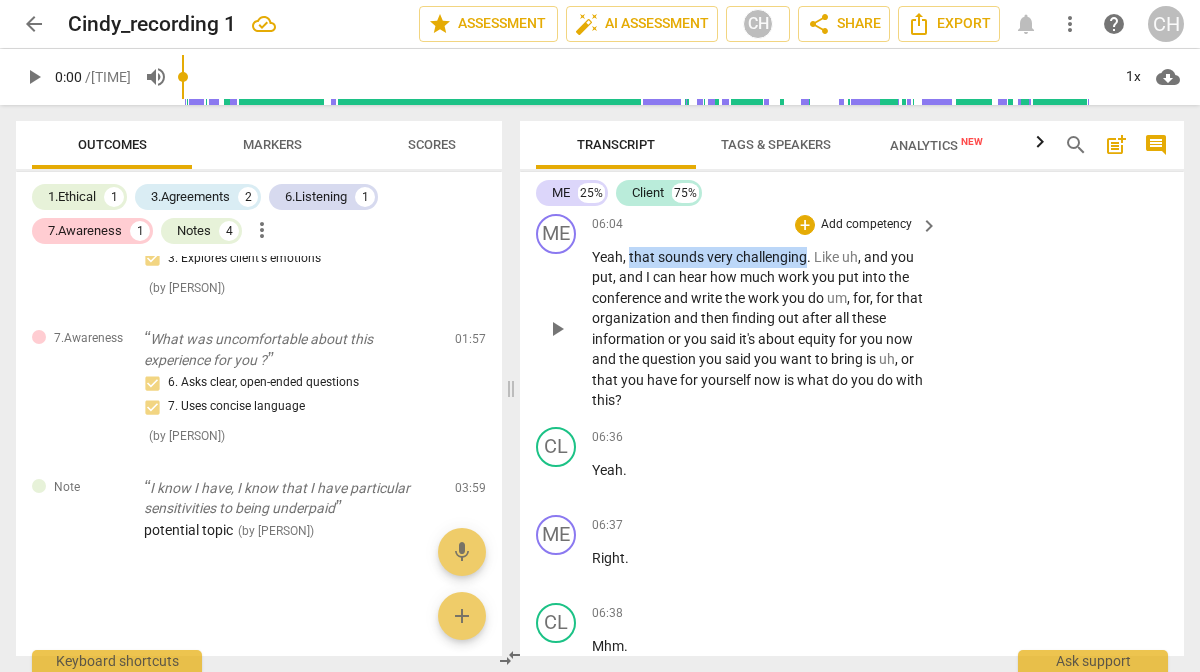 click on "Yeah ,   that   sounds   very   challenging .   Like   uh ,   and   you   put ,   and   I   can   hear   how   much   work   you   put   into   the   conference   and   write   the   work   you   do   um ,   for ,   for   that   organization   and   then   finding   out   after   all   these   information   or   you   said   it's   about   equity   for   you   now   and   the   question   you   said   you   want   to   bring   is   uh ,   or   that   you   have   for   yourself   now   is   what   do   you   do   with   this ?" at bounding box center [760, 329] 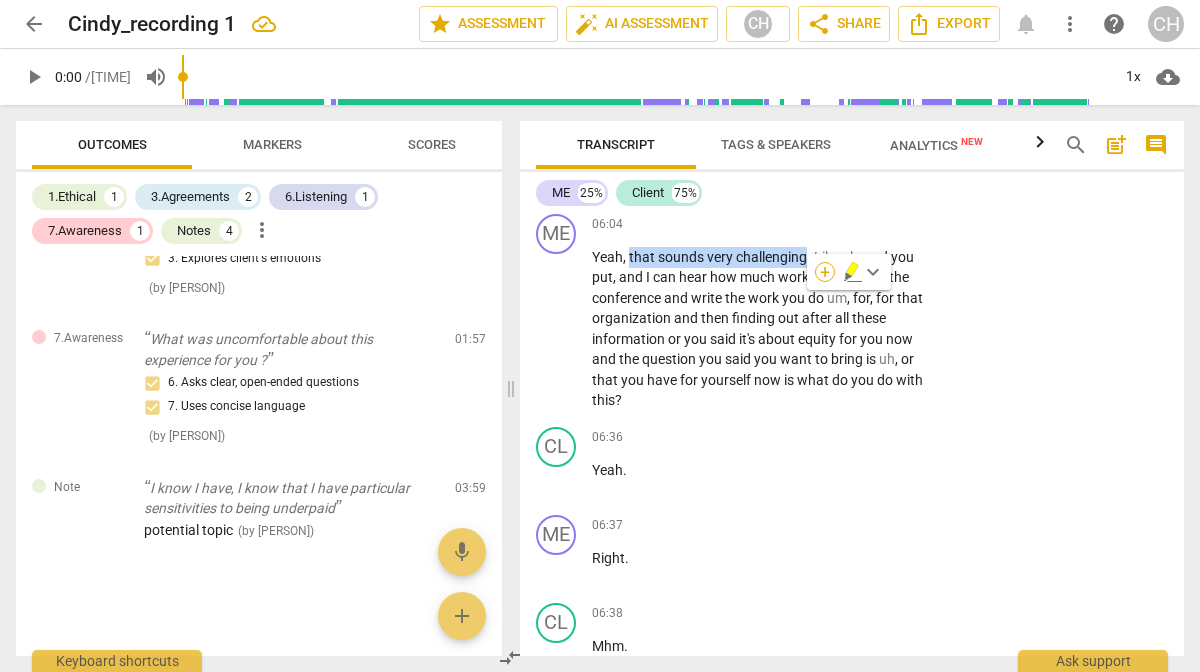 click on "+" at bounding box center [825, 272] 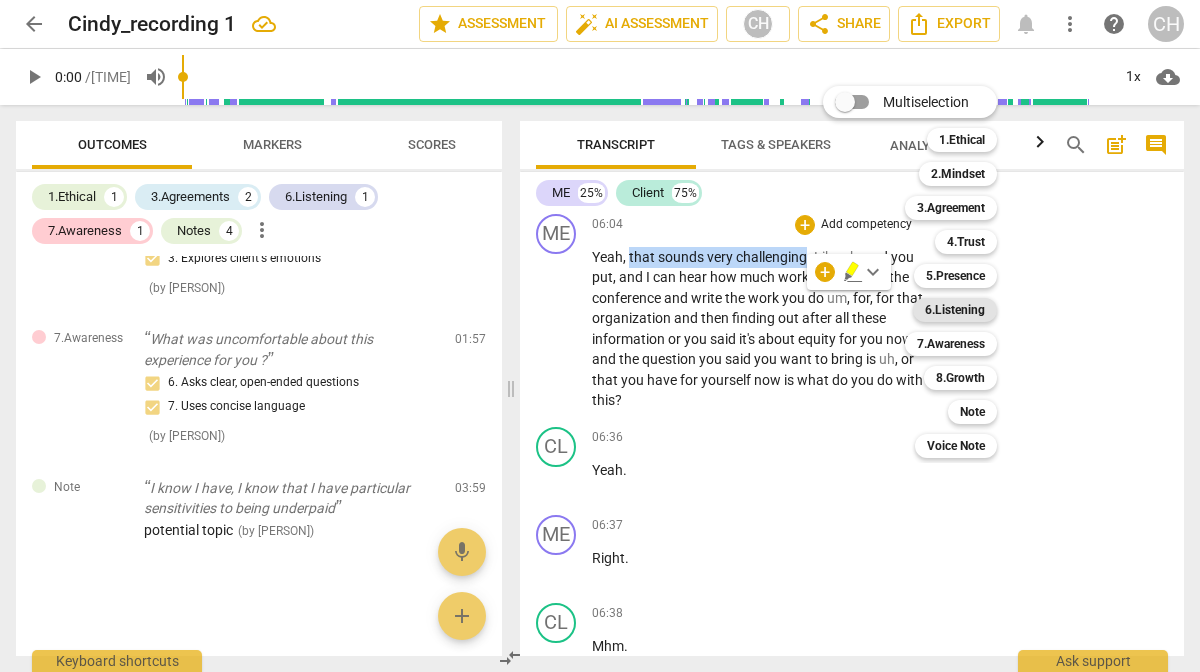 click on "6.Listening" at bounding box center (955, 310) 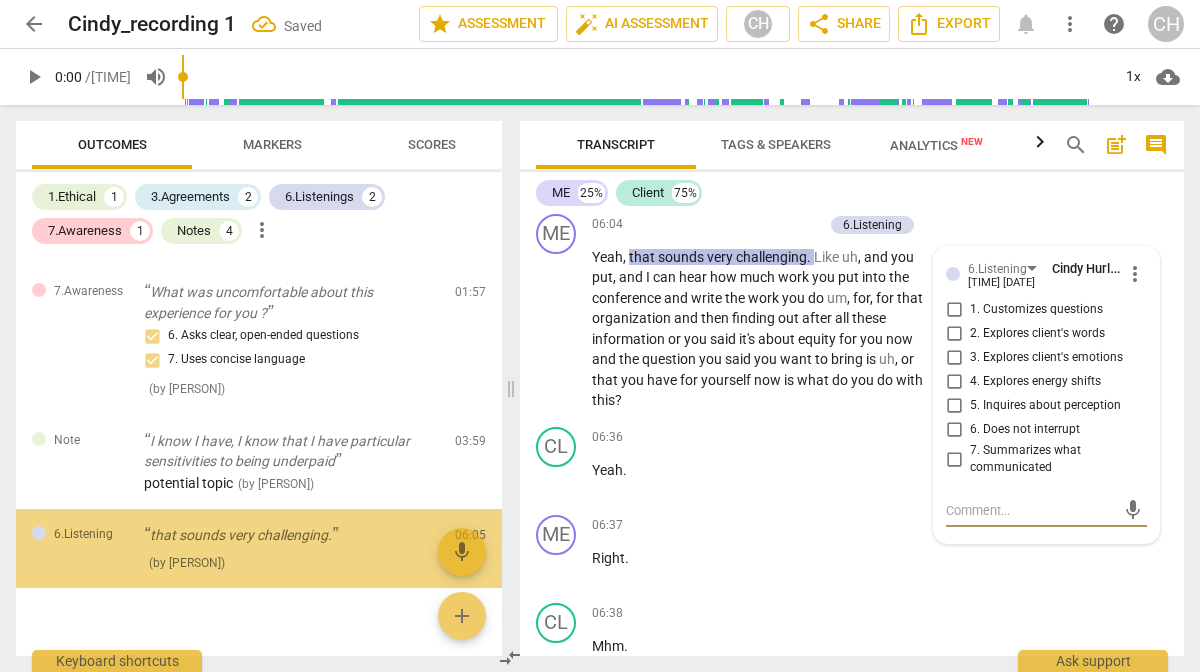 scroll, scrollTop: 831, scrollLeft: 0, axis: vertical 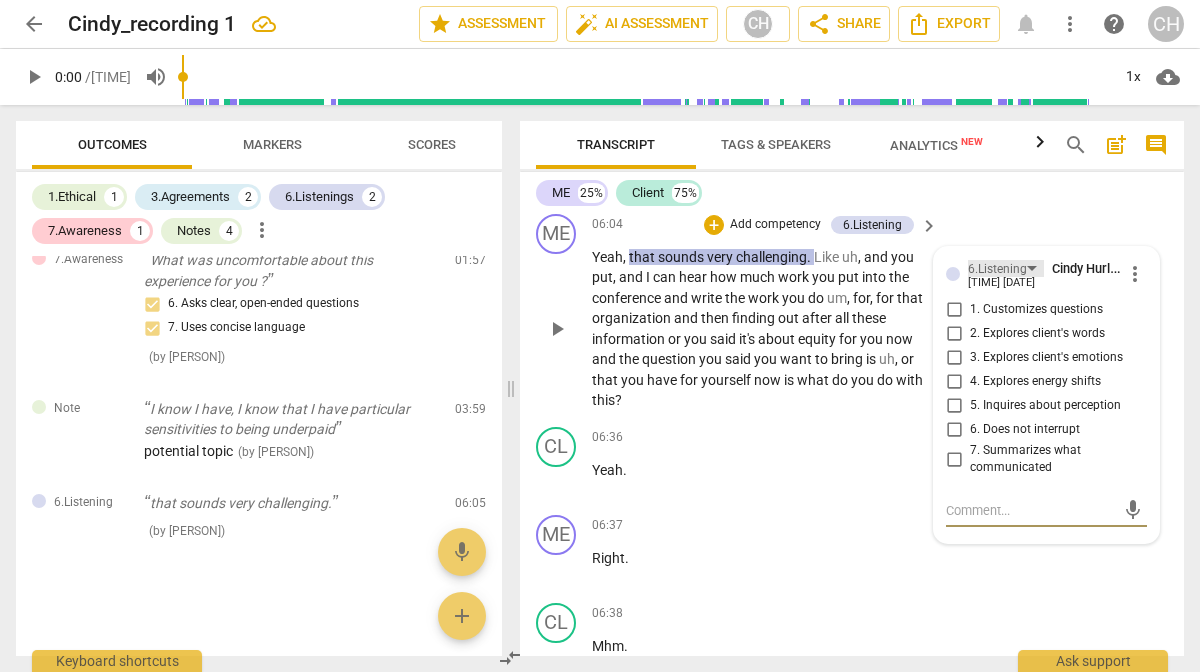 click on "6.Listening" at bounding box center [997, 269] 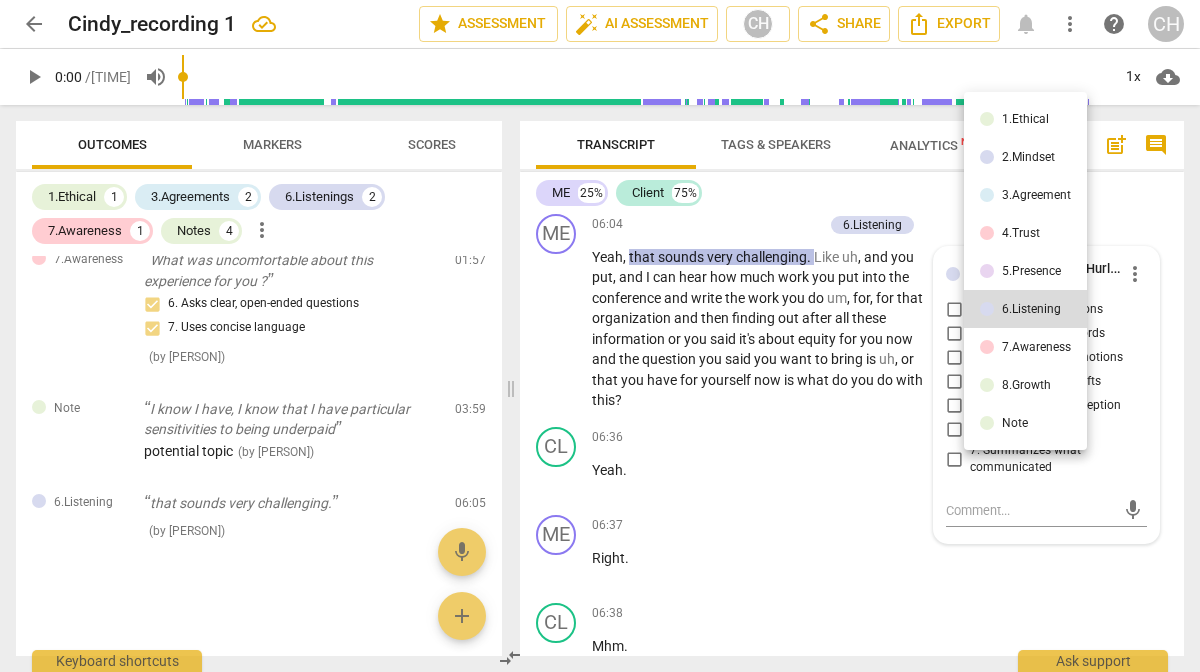 click on "7.Awareness" at bounding box center (1036, 347) 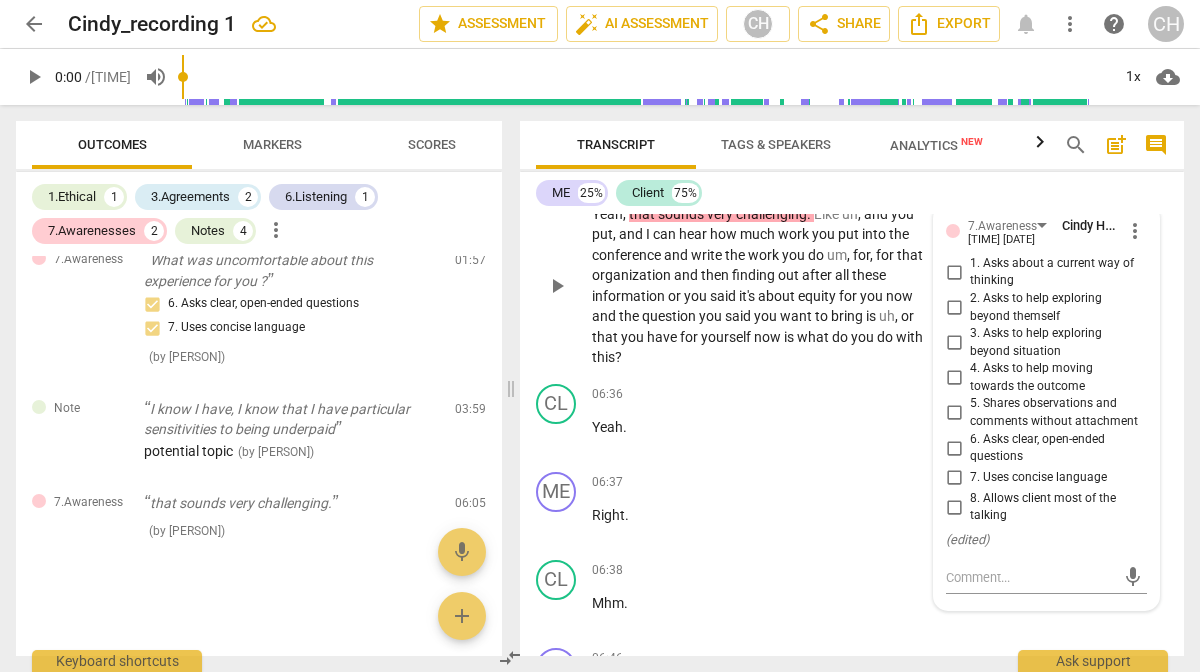 scroll, scrollTop: 2401, scrollLeft: 0, axis: vertical 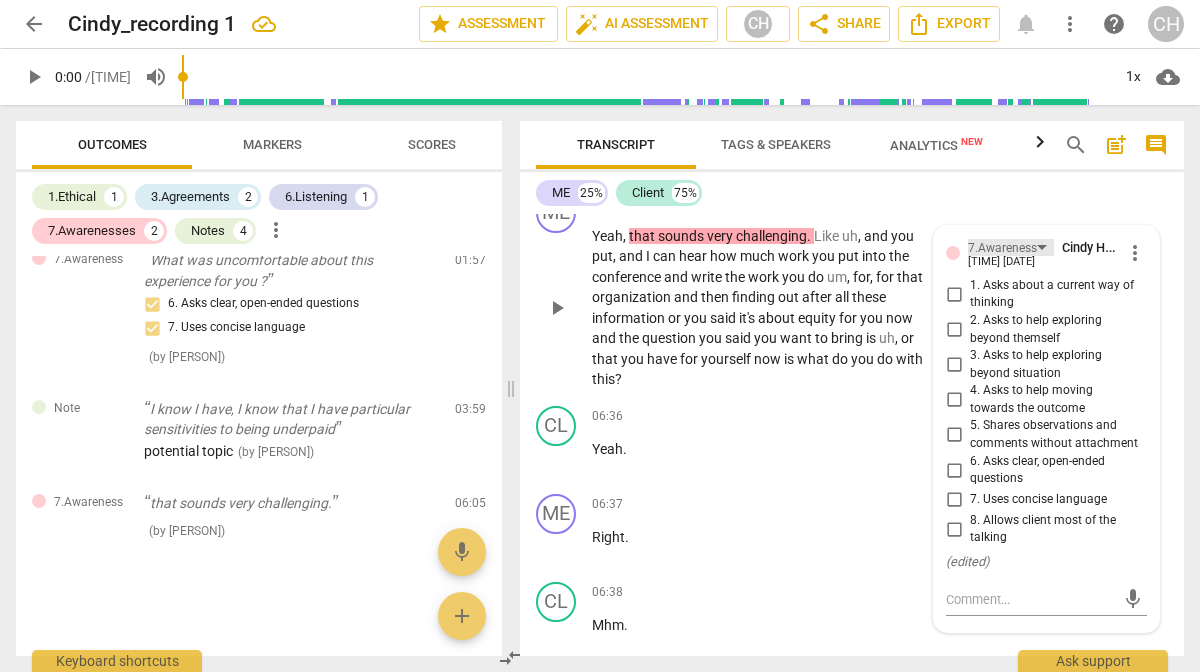 click on "7.Awareness" at bounding box center [1002, 248] 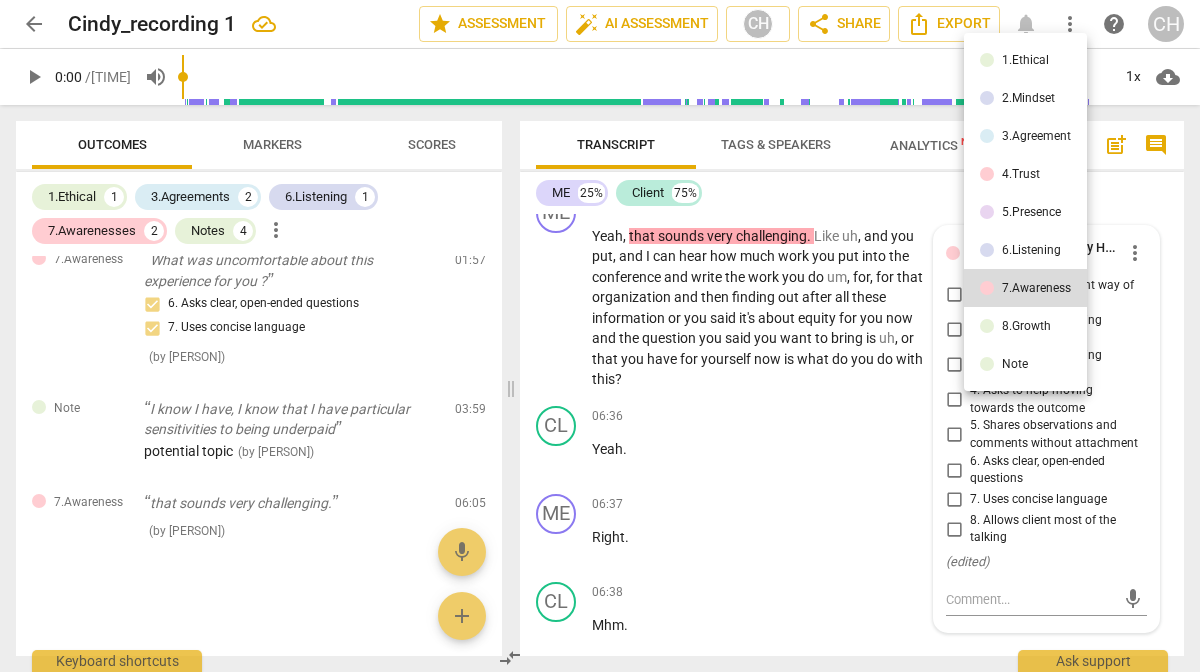 click on "4.Trust" at bounding box center [1025, 174] 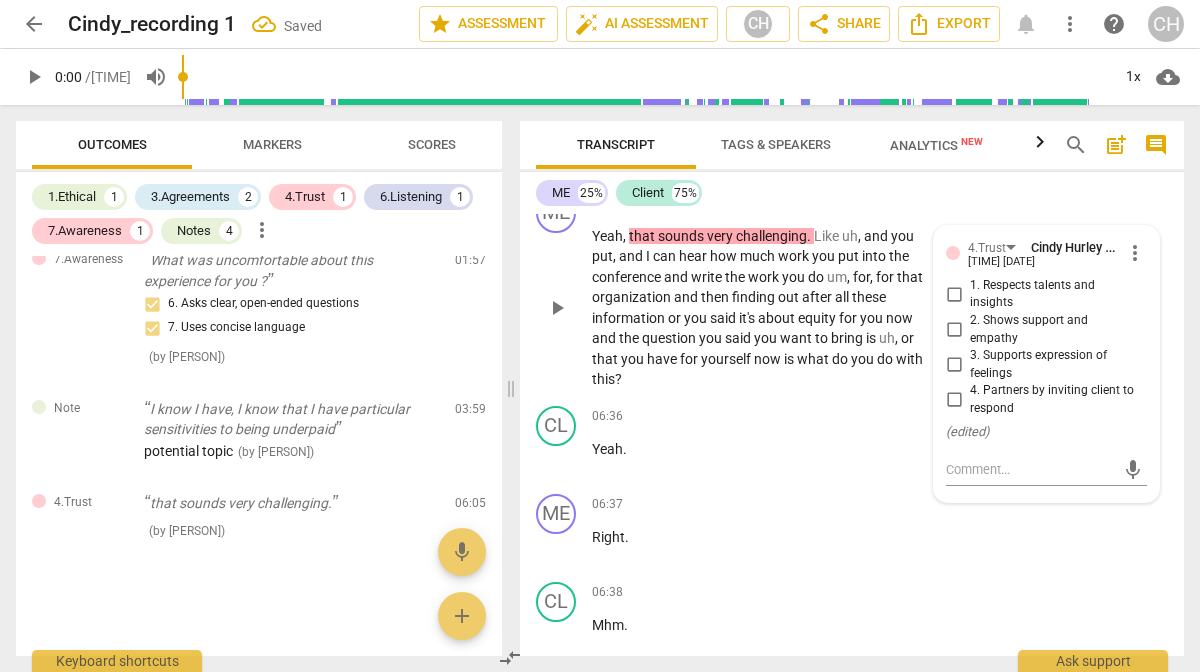 click on "2. Shows support and empathy" at bounding box center [954, 330] 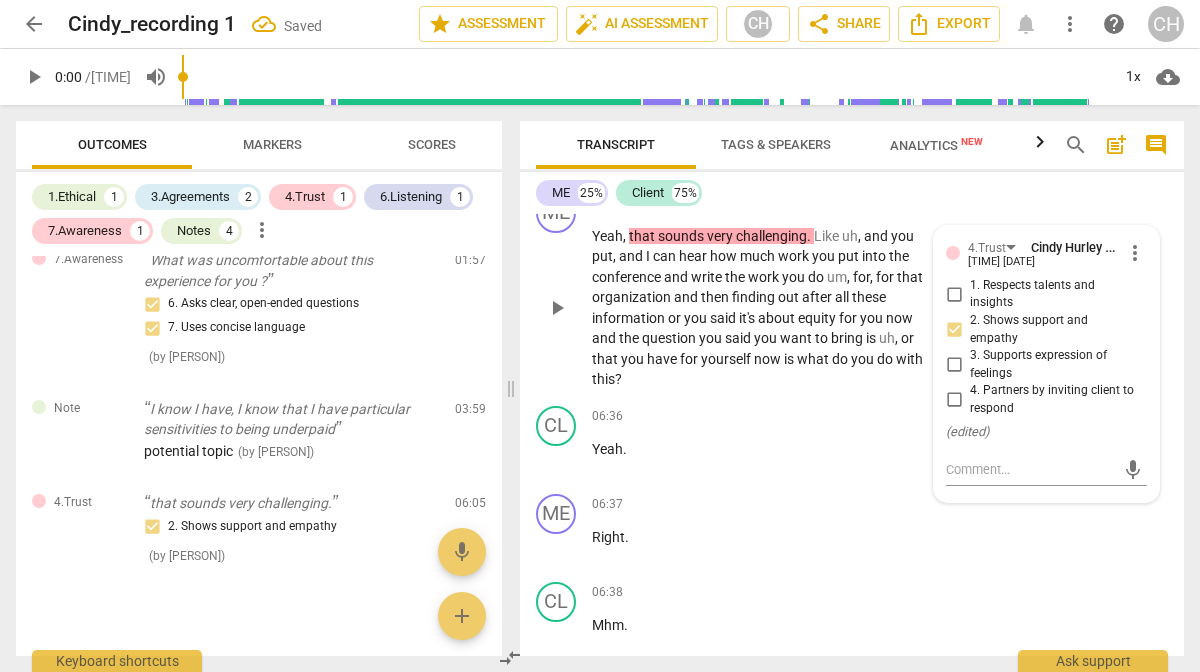 click on "ME play_arrow pause [TIME] + Add competency 4.Trust keyboard_arrow_right Yeah , that sounds very challenging . Like uh , and you put , and I can hear how much work you put into the conference and write the work you do um , for , for that organization and then finding out after all these information or you said it's about equity for you now and the question you said you want to bring is uh , or that you have for yourself now is what do you do with this ? 4.Trust Cindy Hurley Leister [TIME] [DATE] more_vert 1. Respects talents and insights 2. Shows support and empathy 3. Supports expression of feelings 4. Partners by inviting client to respond ( edited ) mic" at bounding box center (852, 291) 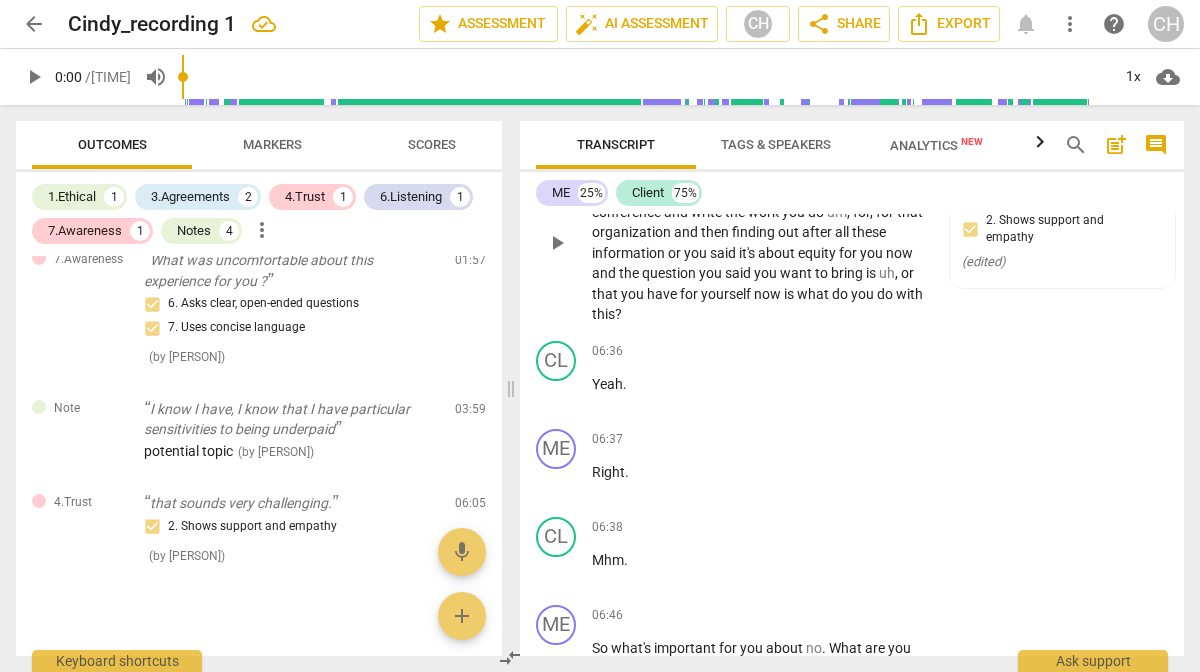 scroll, scrollTop: 2475, scrollLeft: 0, axis: vertical 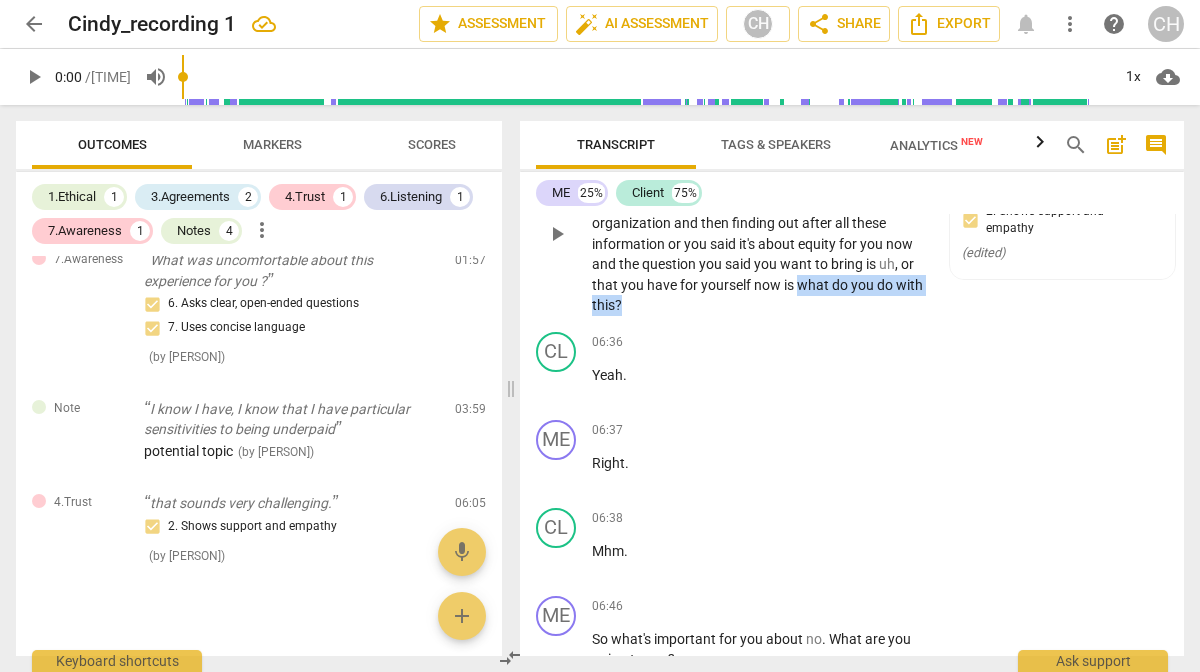 drag, startPoint x: 800, startPoint y: 327, endPoint x: 812, endPoint y: 346, distance: 22.472204 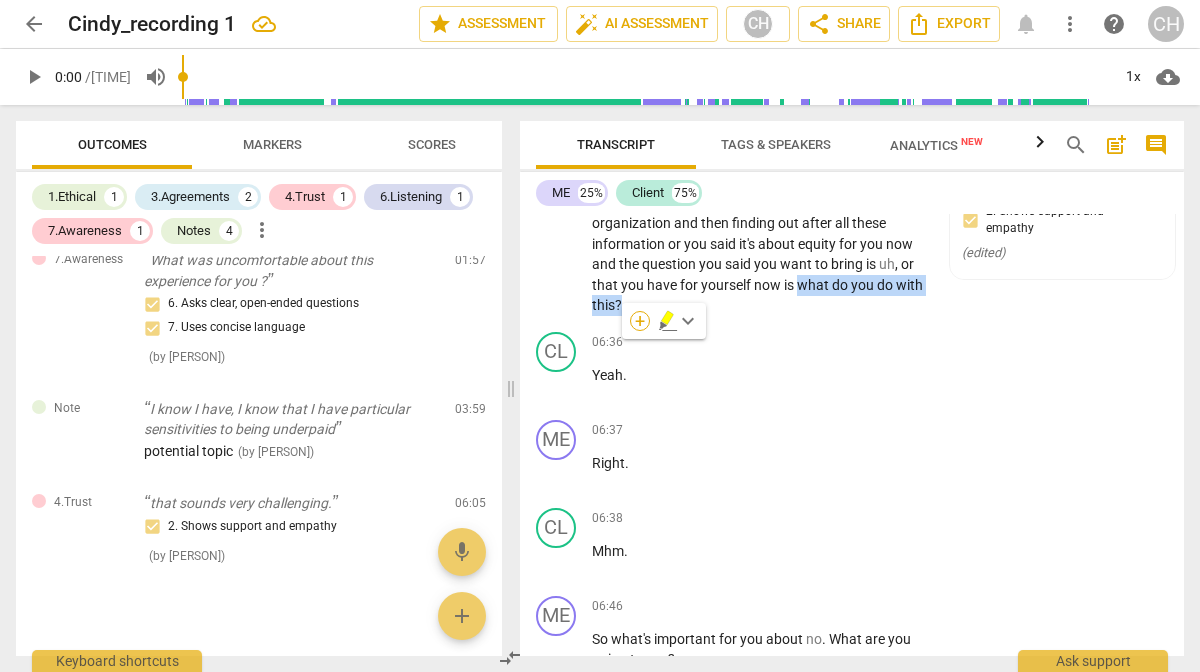 click on "+" at bounding box center (640, 321) 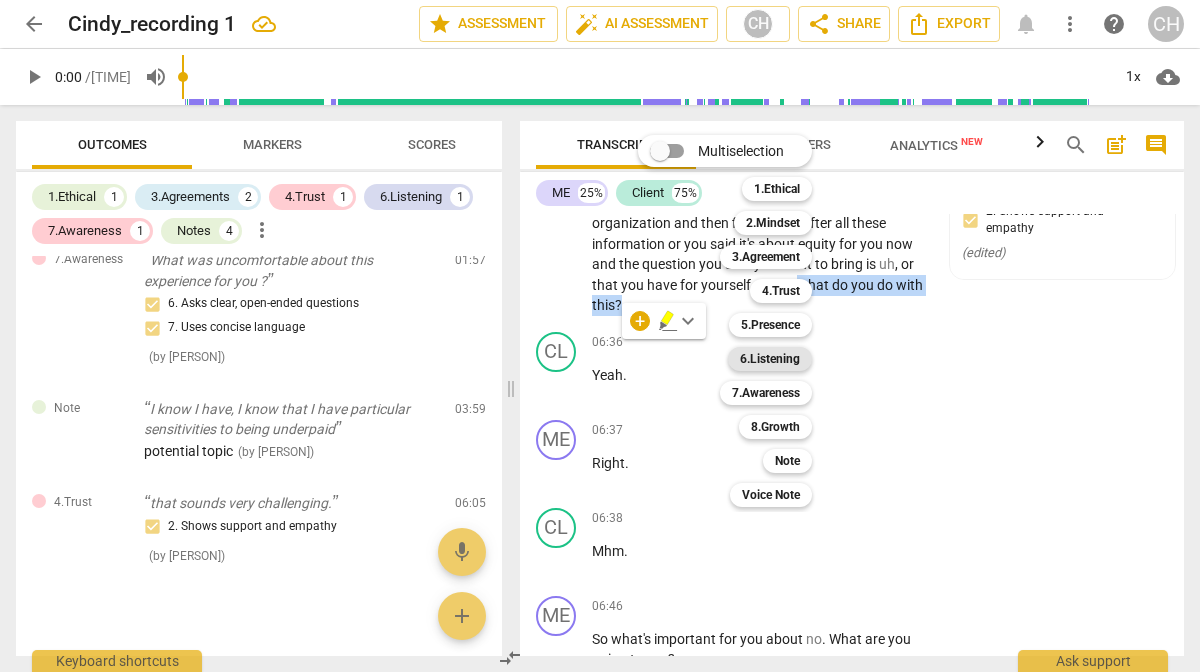 click on "6.Listening" at bounding box center [770, 359] 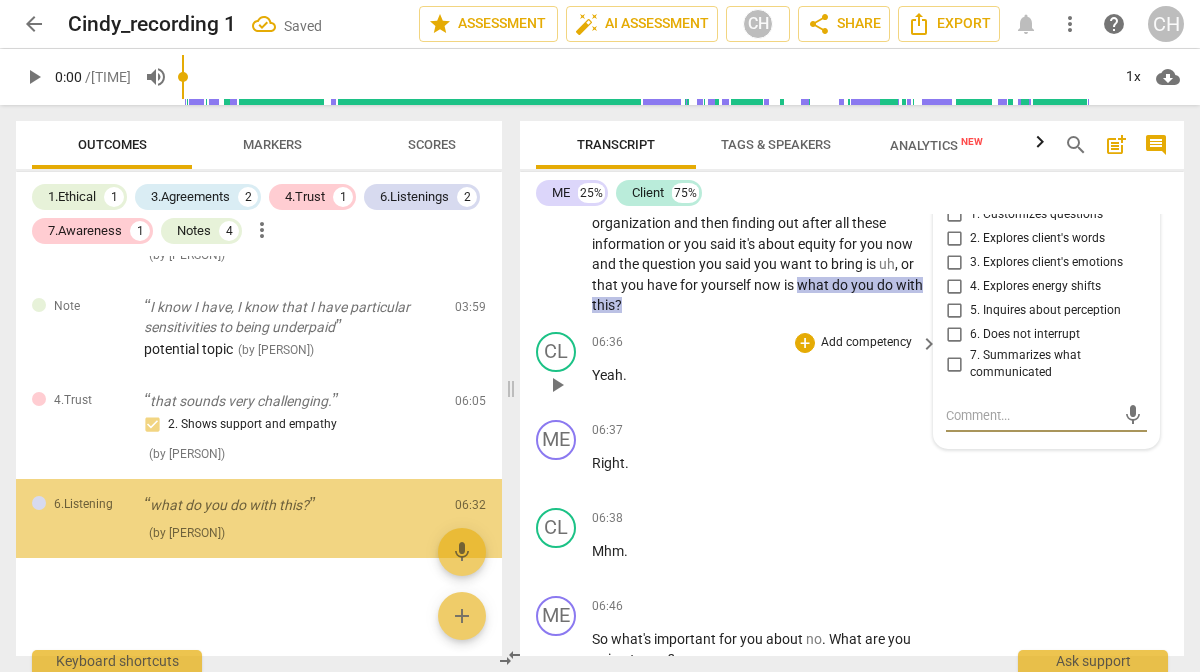 scroll, scrollTop: 935, scrollLeft: 0, axis: vertical 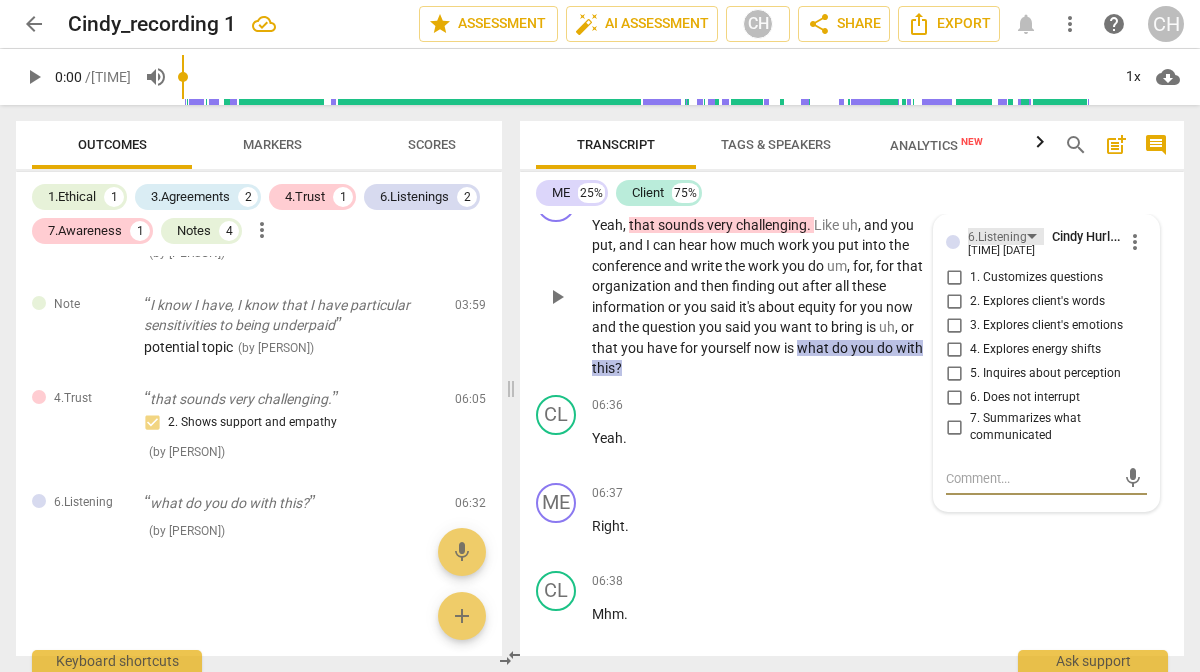 click on "6.Listening" at bounding box center [997, 237] 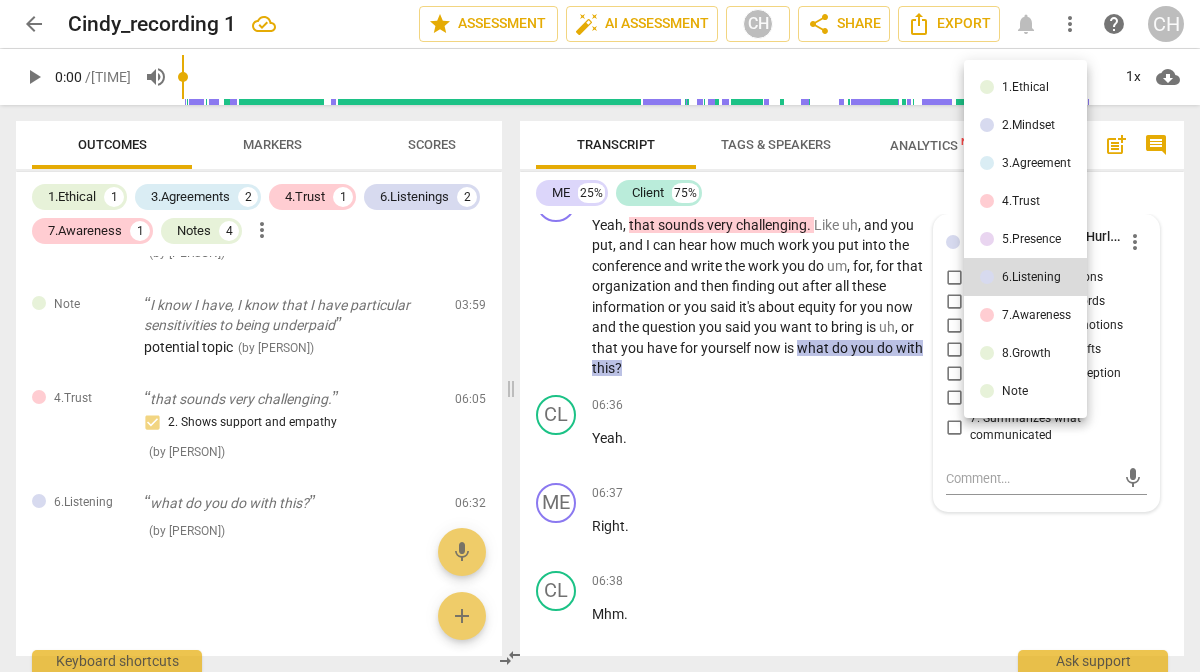 click on "3.Agreement" at bounding box center (1025, 163) 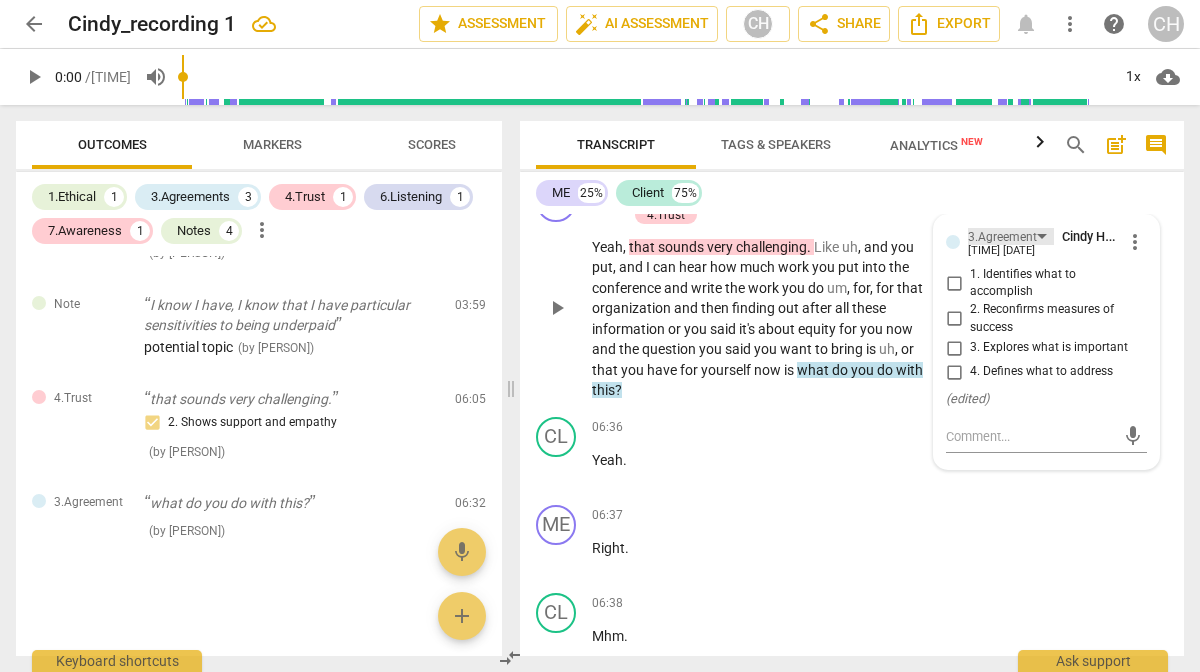 click on "3.Agreement" at bounding box center (1002, 237) 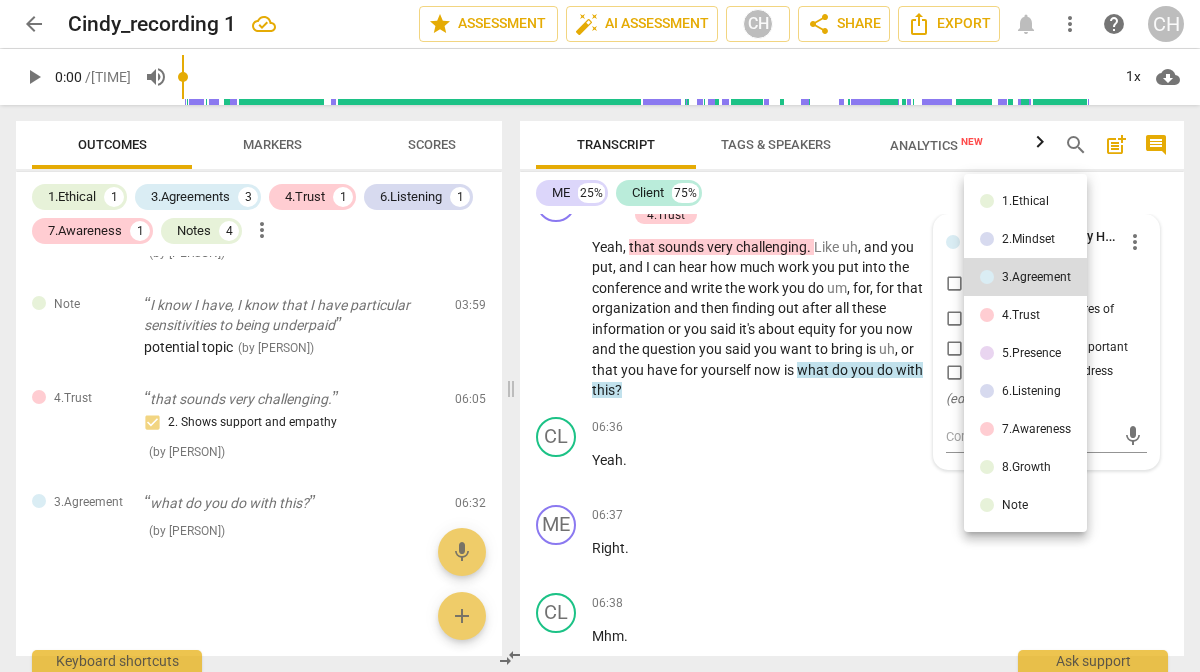 click on "8.Growth" at bounding box center (1026, 467) 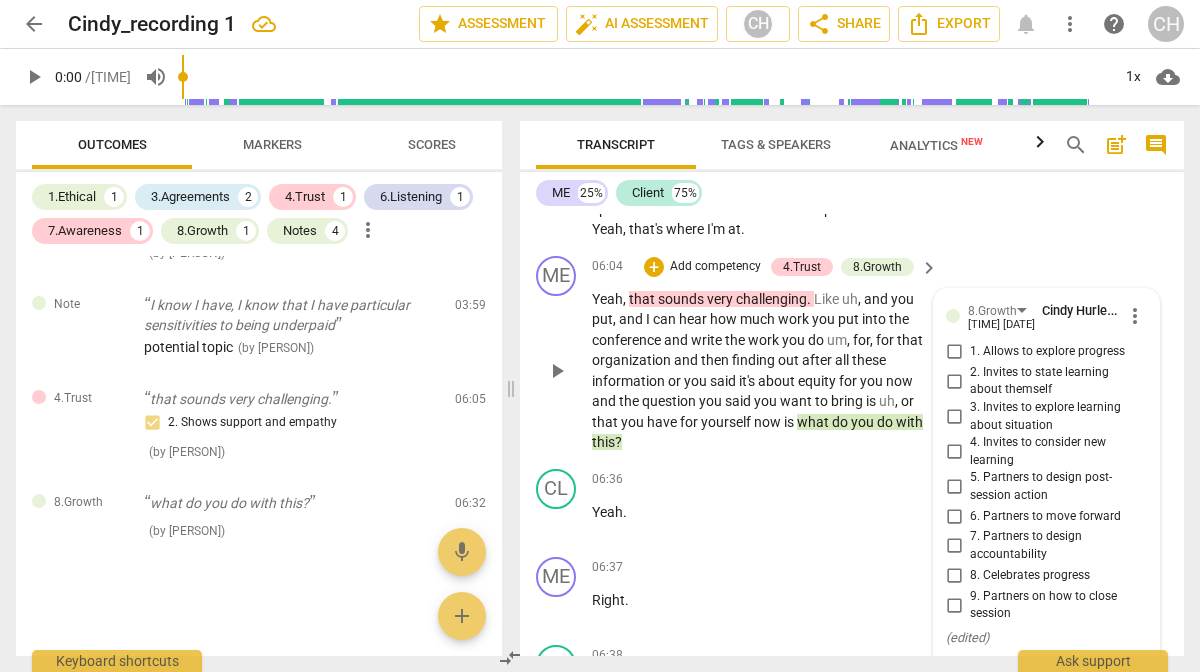 scroll, scrollTop: 2331, scrollLeft: 0, axis: vertical 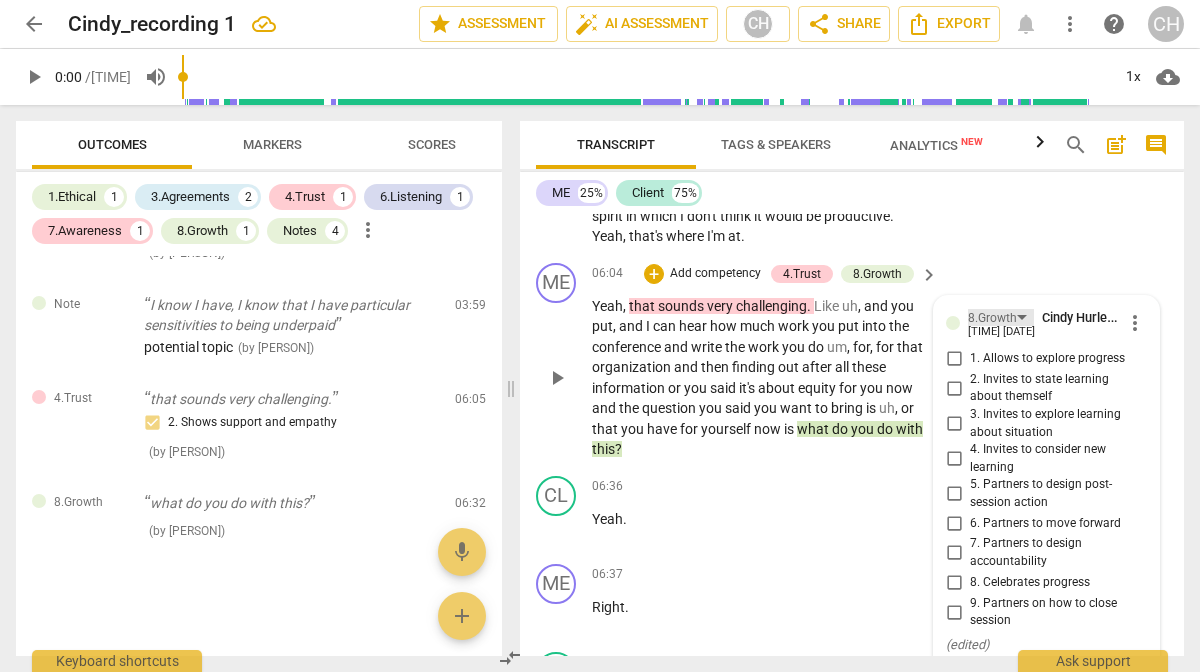 click on "8.Growth" at bounding box center (992, 318) 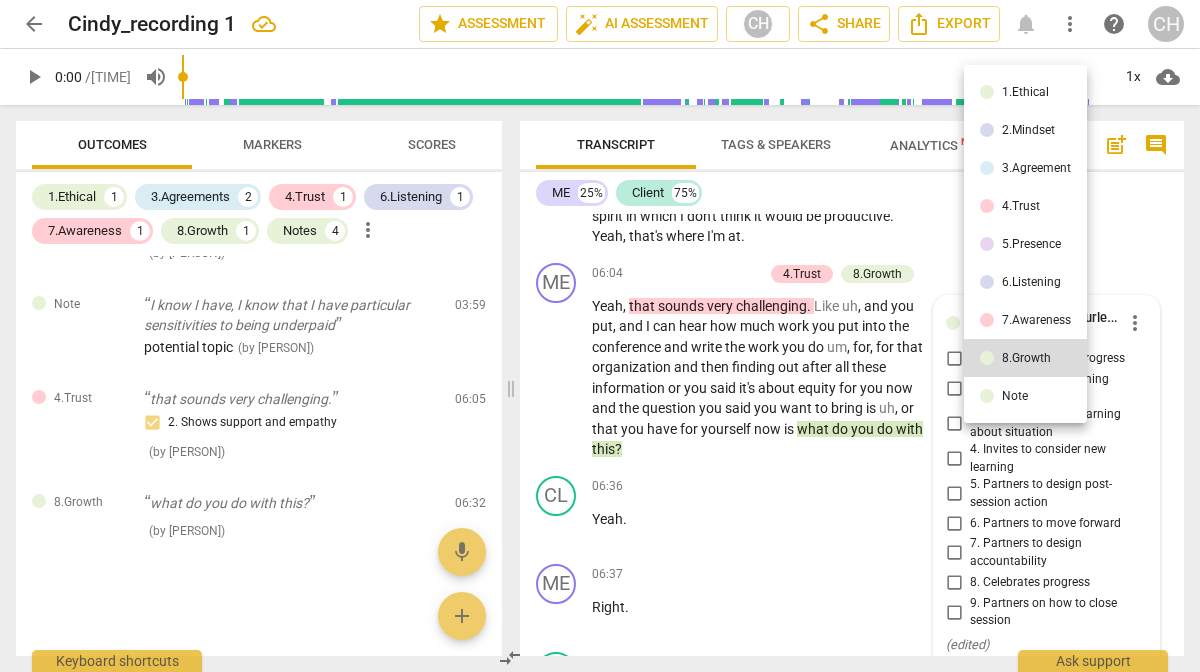 click on "2.Mindset" at bounding box center [1025, 130] 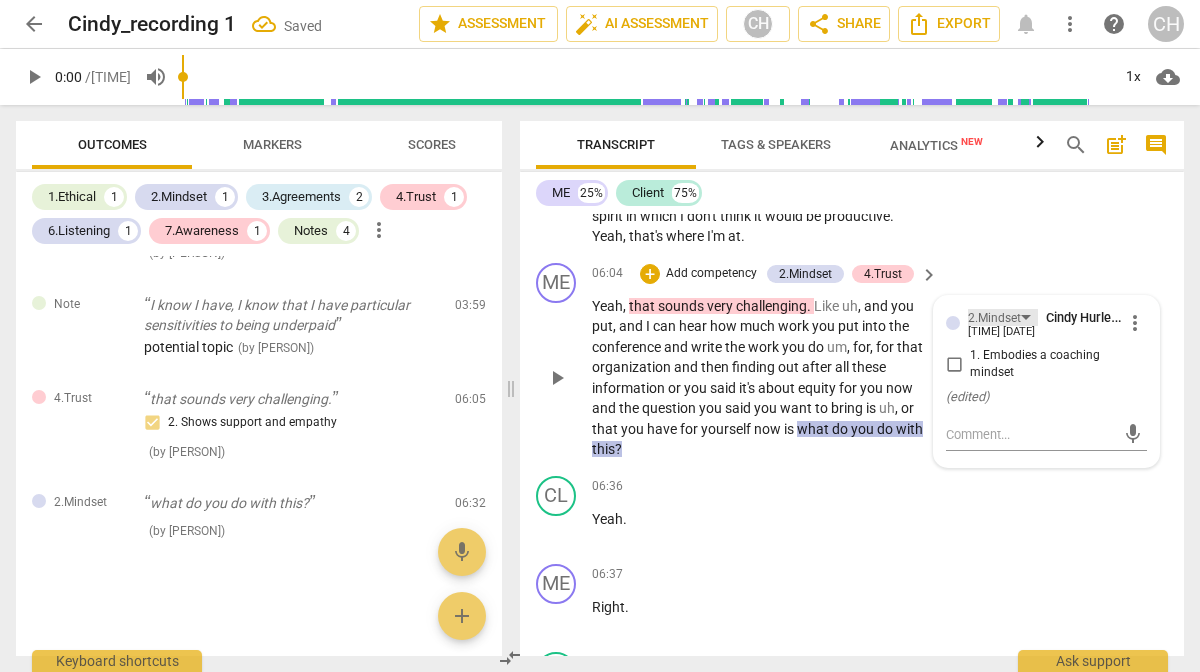 click on "2.Mindset" at bounding box center [994, 318] 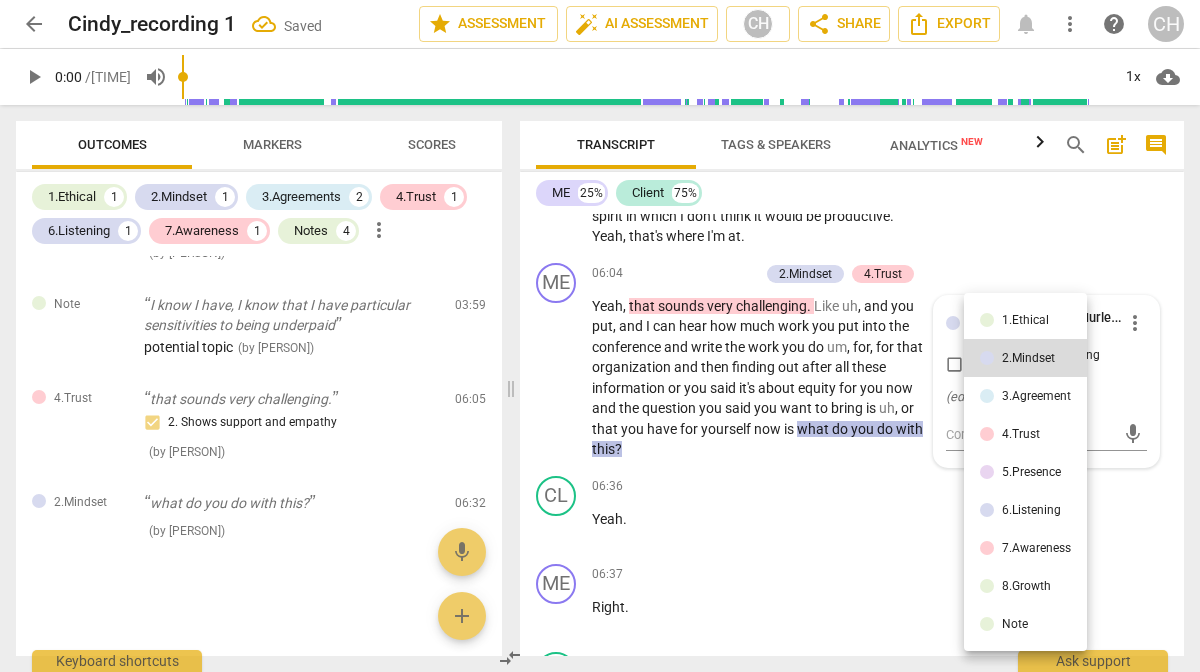 click on "3.Agreement" at bounding box center [1025, 396] 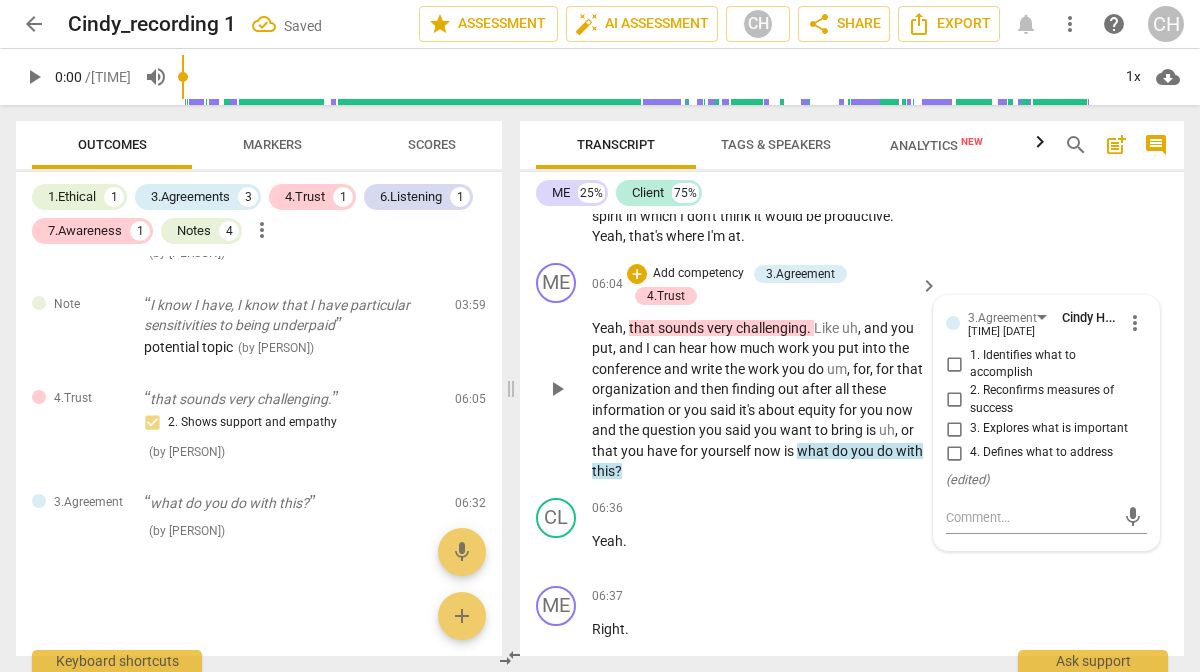 click on "[TIME] [DATE]" at bounding box center [1001, 332] 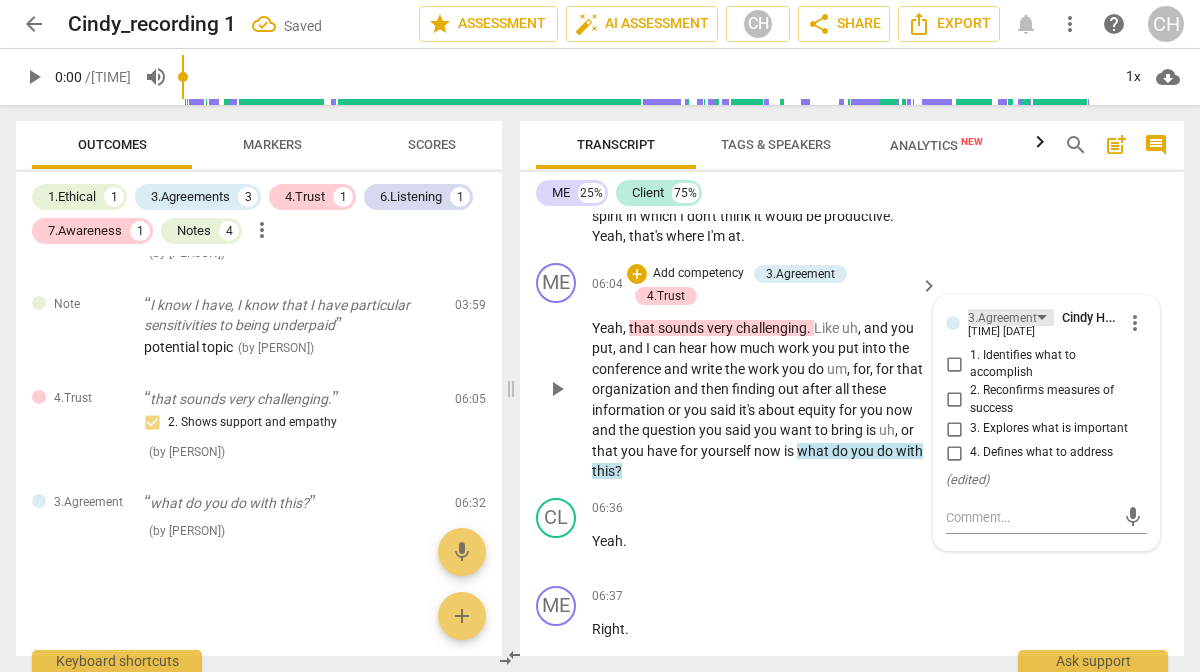 click on "3.Agreement" at bounding box center [1002, 318] 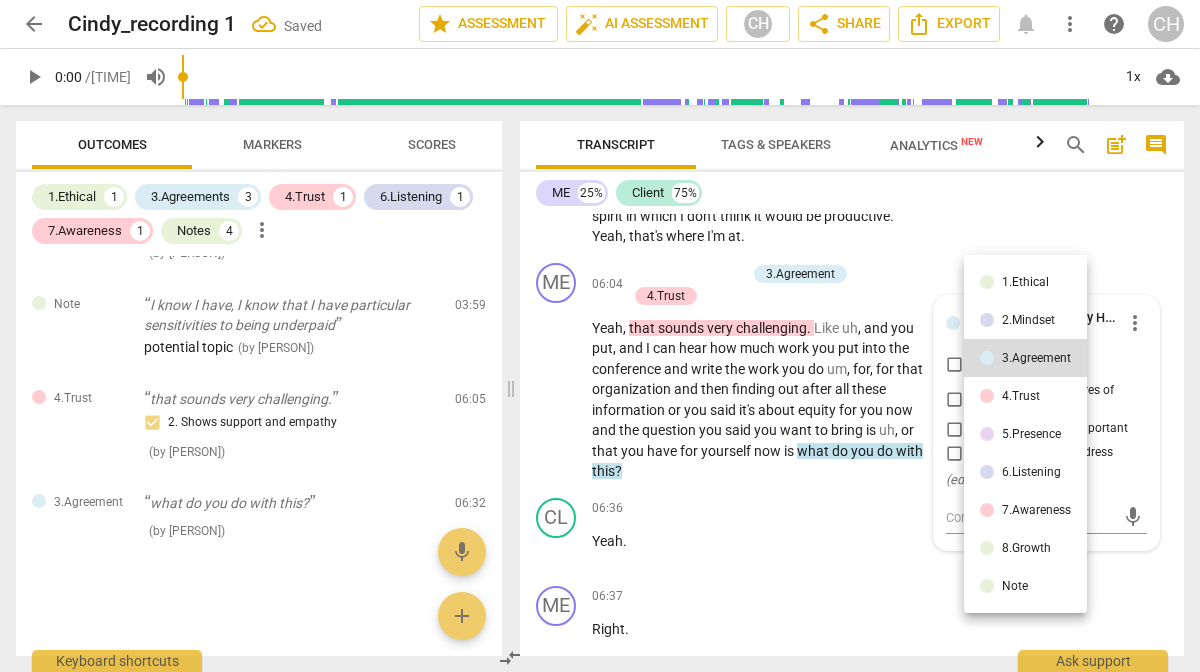 click on "5.Presence" at bounding box center (1025, 434) 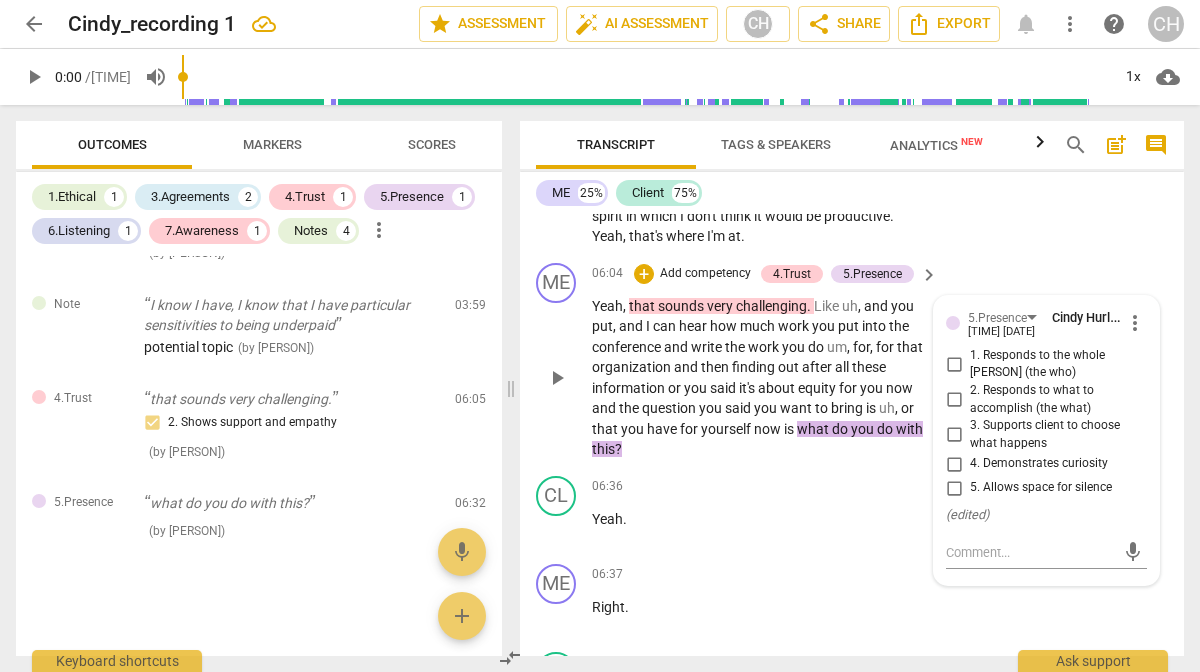 click on "3. Supports client to choose what happens" at bounding box center (954, 435) 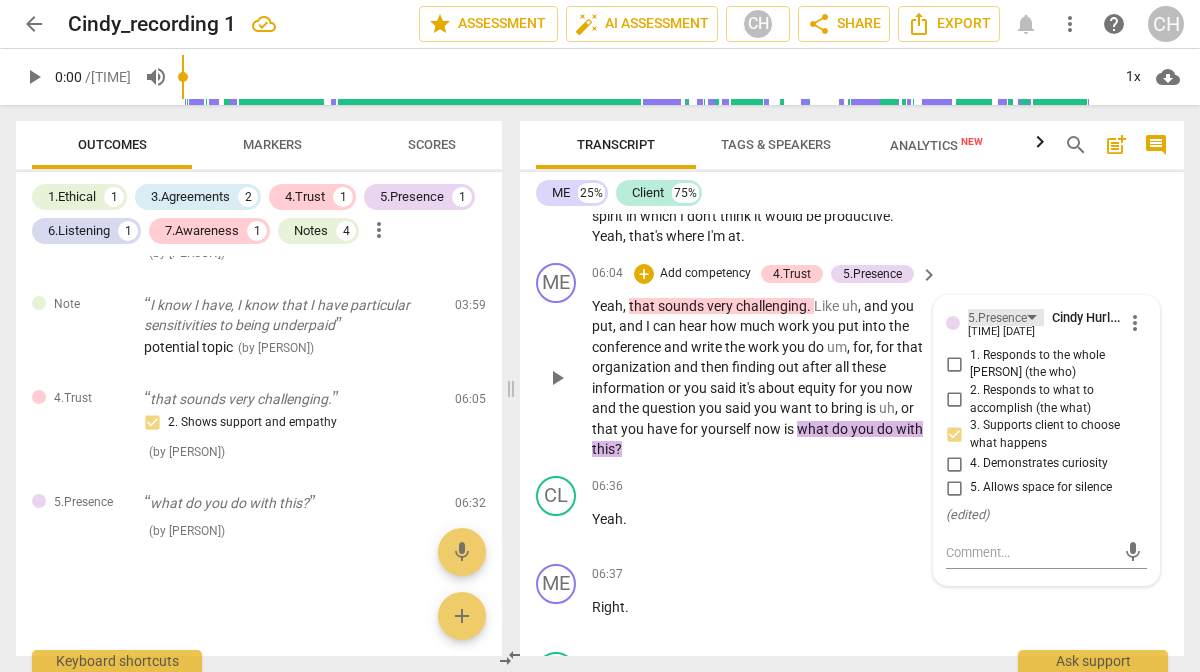 click on "5.Presence" at bounding box center (997, 318) 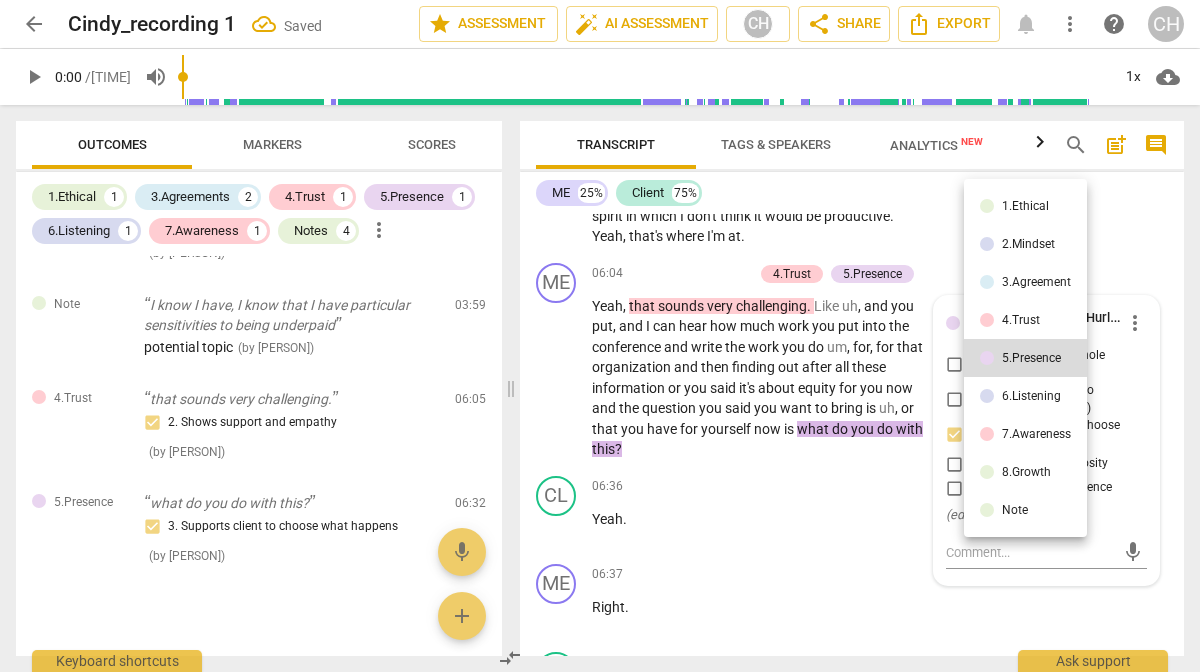 click on "7.Awareness" at bounding box center (1036, 434) 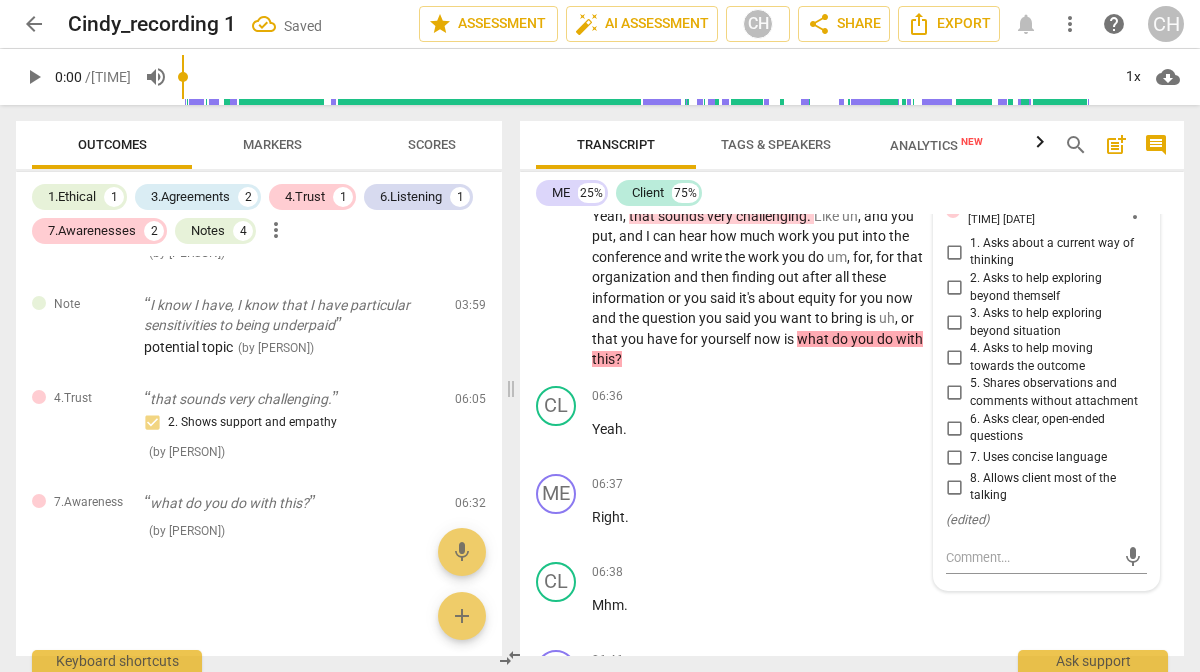 scroll, scrollTop: 2453, scrollLeft: 0, axis: vertical 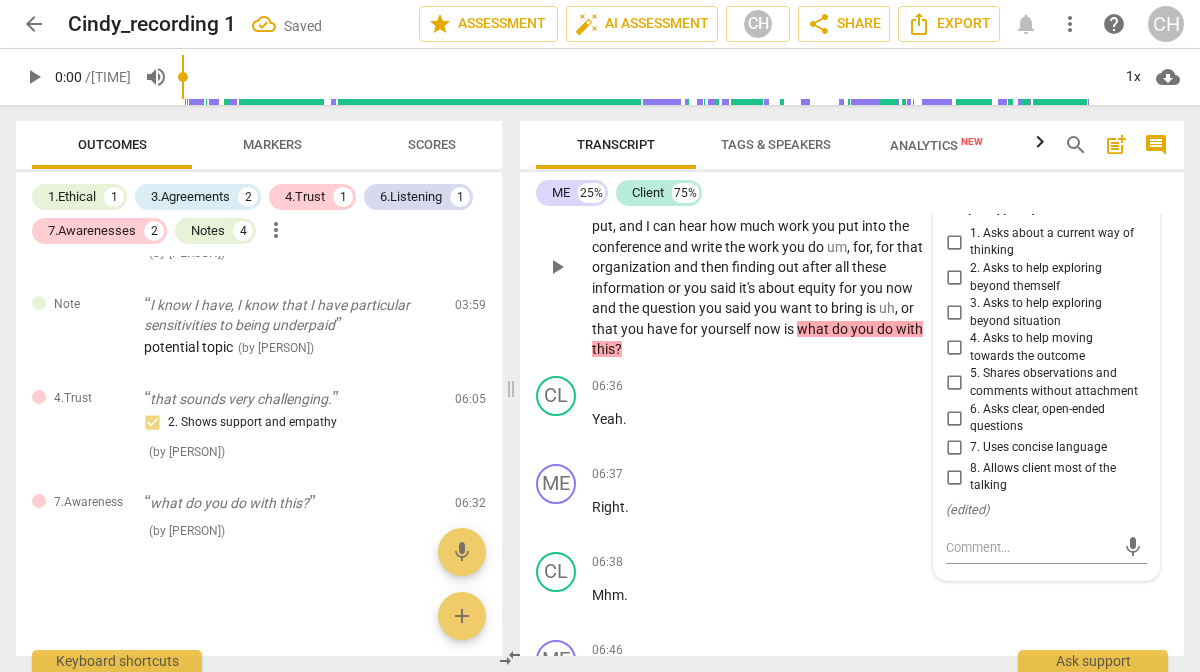 click on "1. Asks about a current way of thinking" at bounding box center (954, 242) 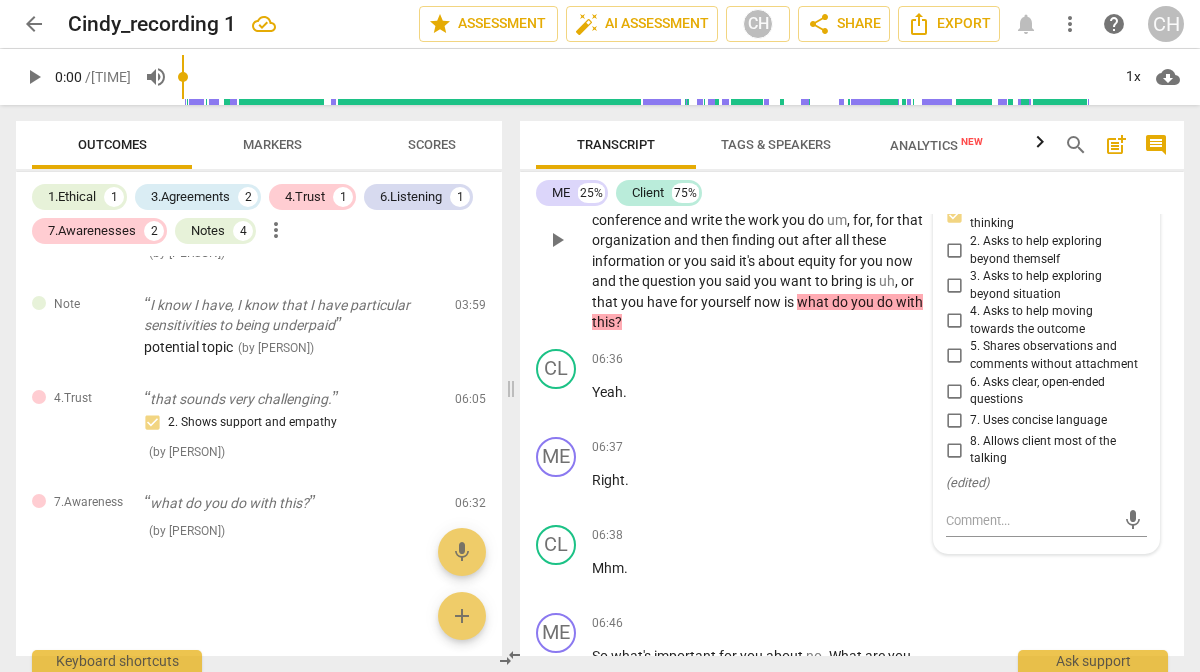 scroll, scrollTop: 2501, scrollLeft: 0, axis: vertical 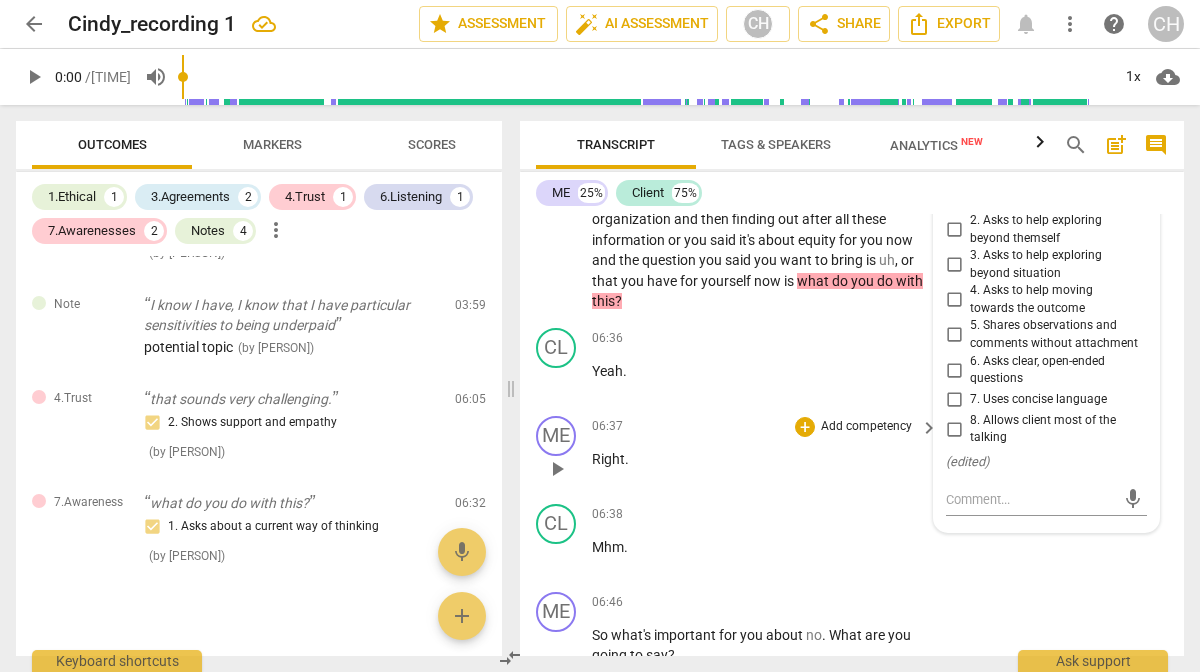 click on "Add competency" at bounding box center [866, 427] 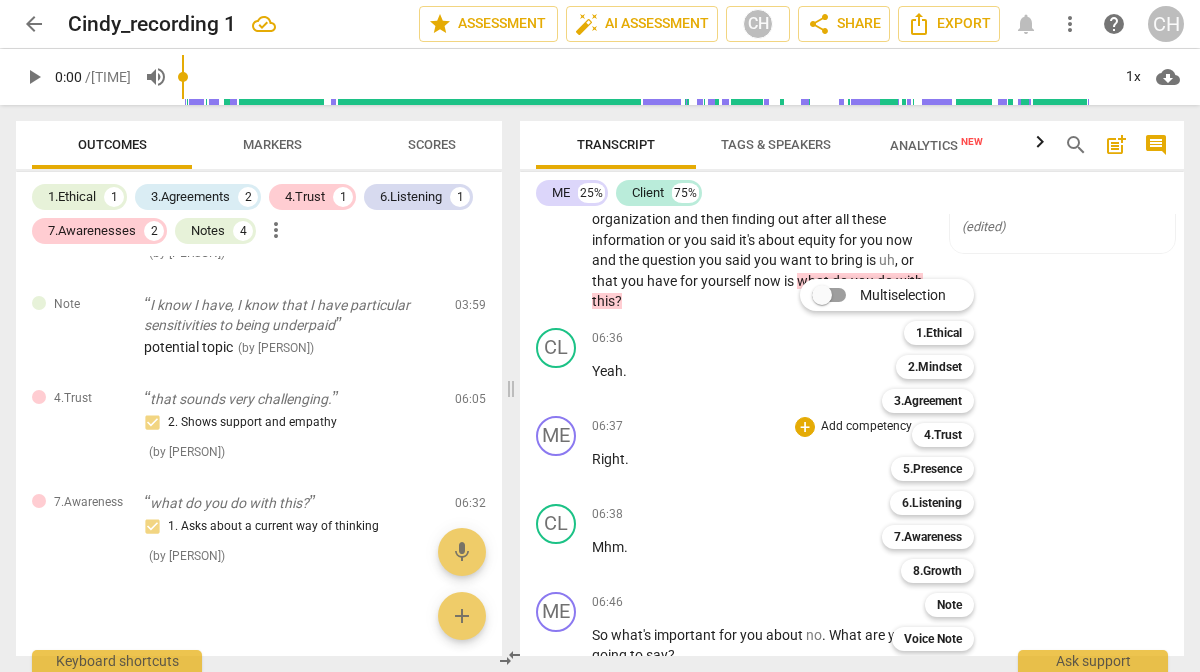 click at bounding box center [600, 336] 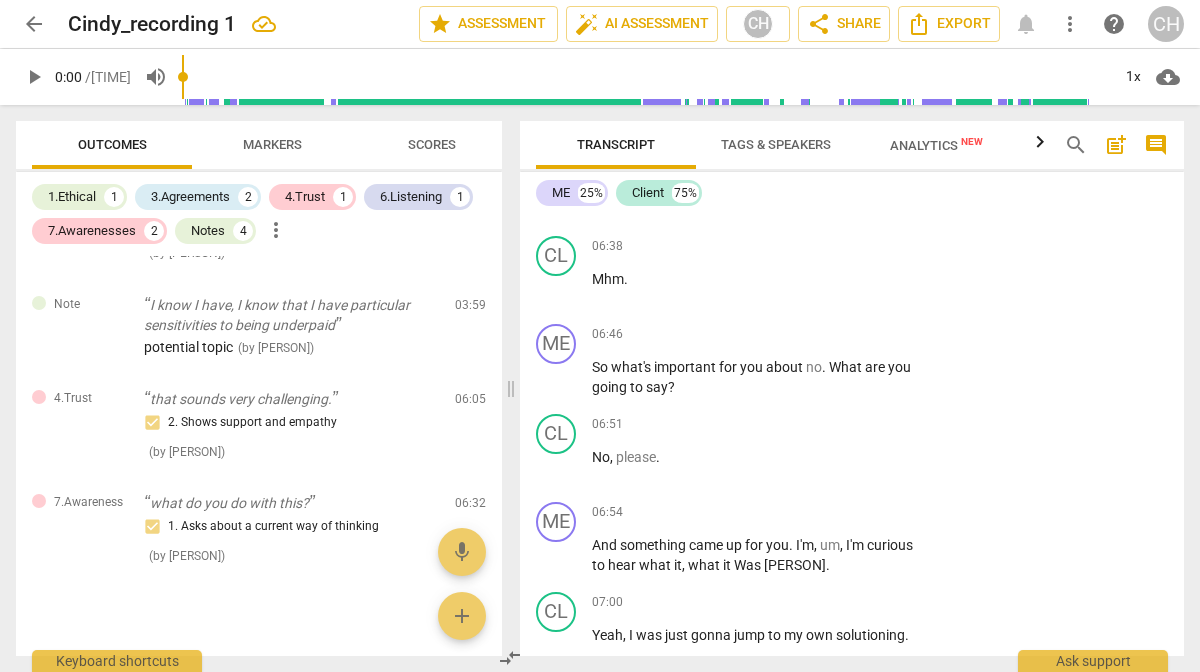 scroll, scrollTop: 2776, scrollLeft: 0, axis: vertical 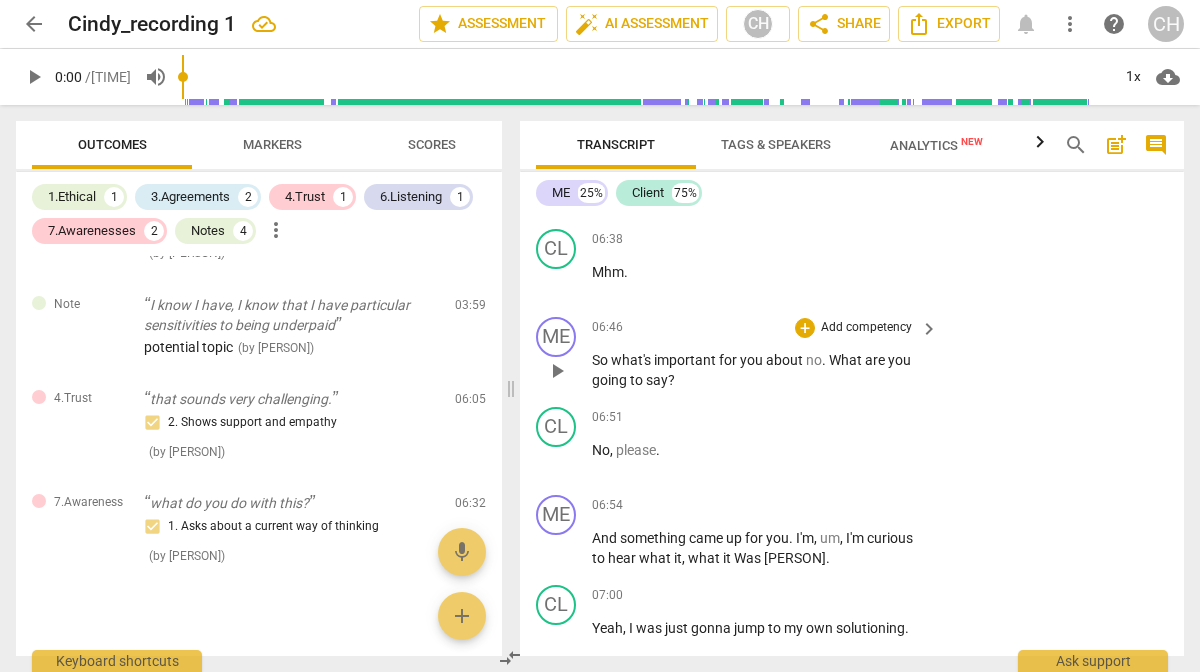 click on "play_arrow" at bounding box center [557, 371] 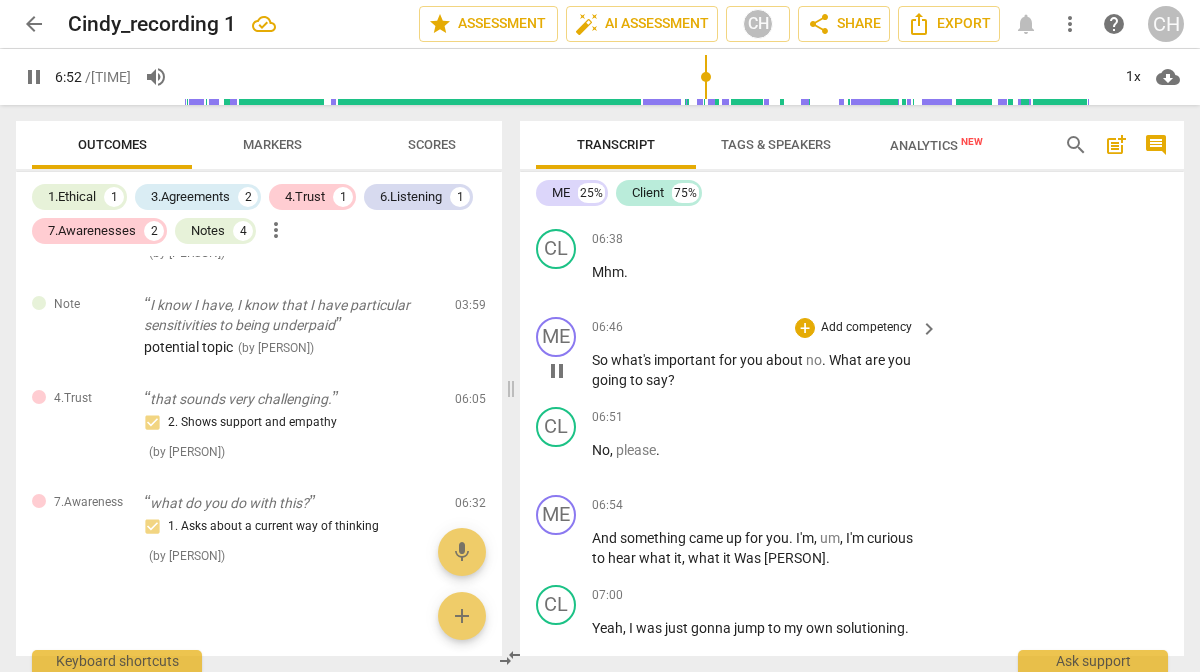 click on "pause" at bounding box center [557, 371] 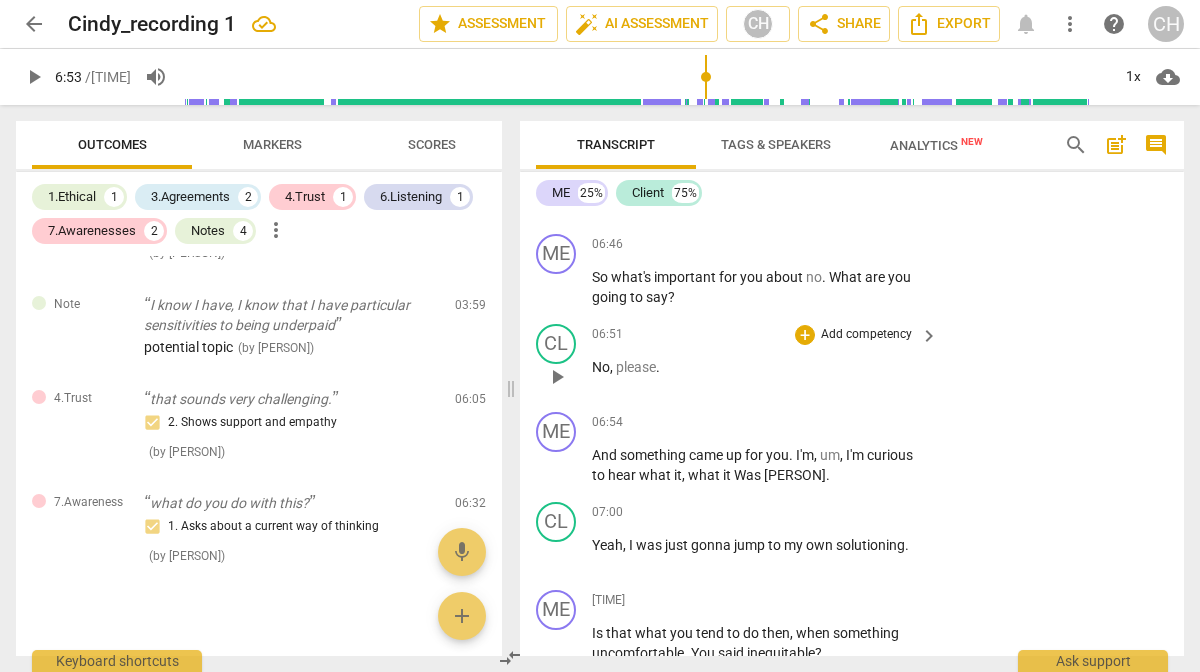 scroll, scrollTop: 2866, scrollLeft: 0, axis: vertical 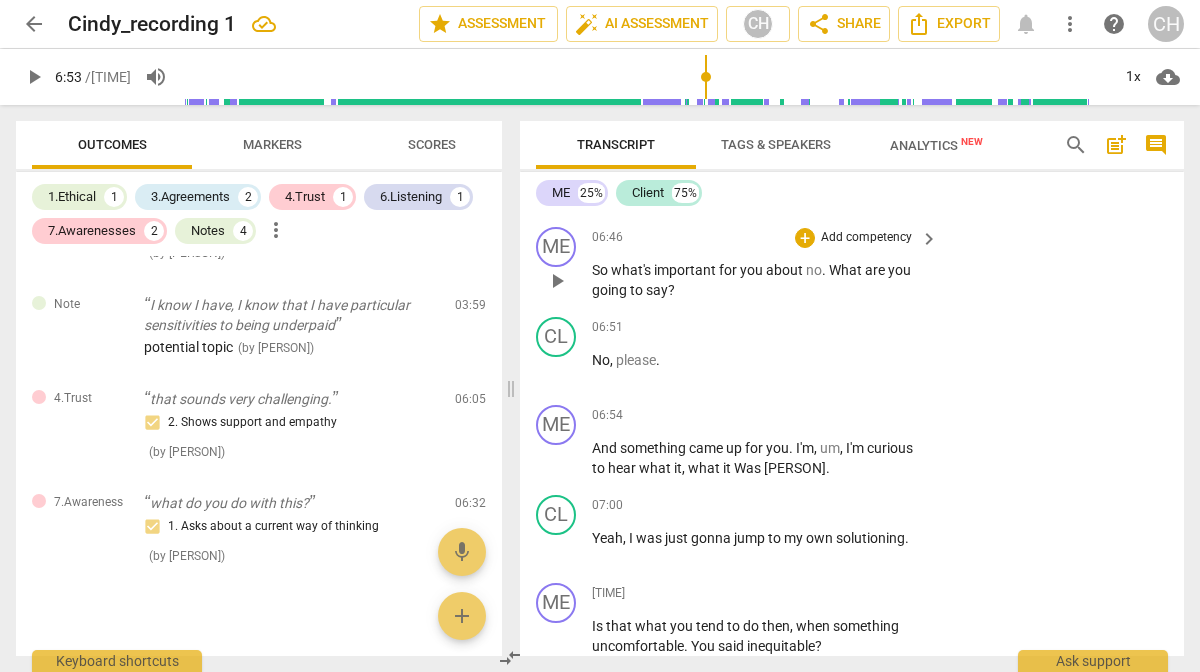 click on "Add competency" at bounding box center [866, 238] 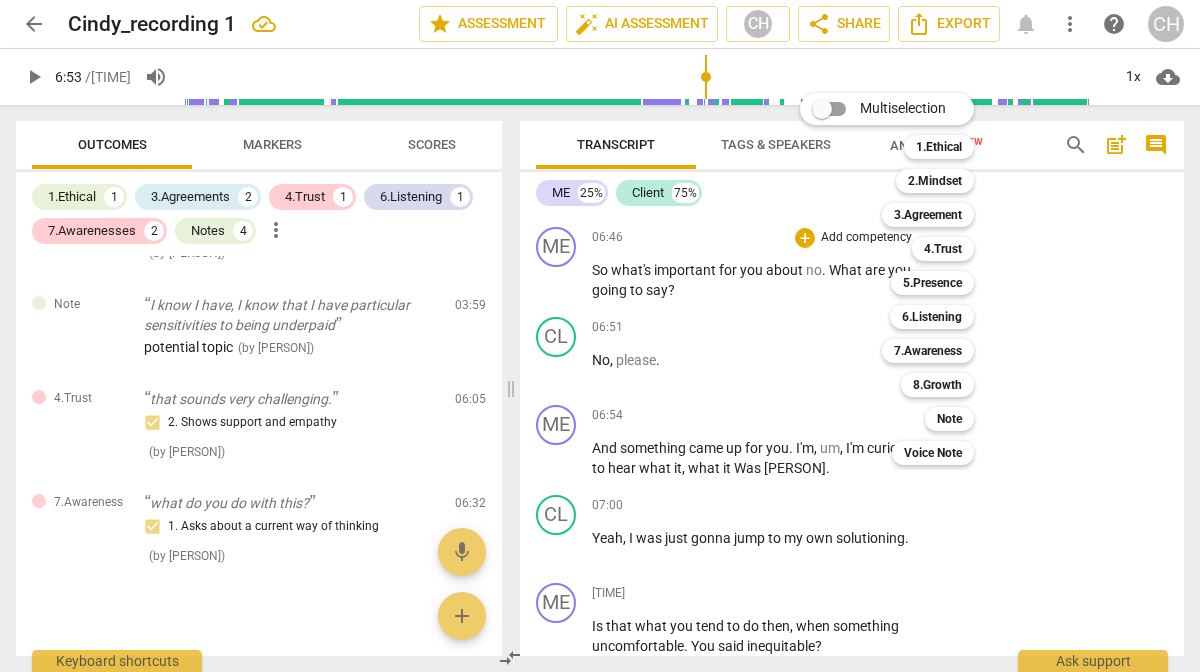 click on "Multiselection m 1.Ethical 1 2.Mindset 2 3.Agreement 3 4.Trust 4 5.Presence 5 6.Listening 6 7.Awareness 7 8.Growth 8 Note 9 Voice Note 0" at bounding box center [902, 279] 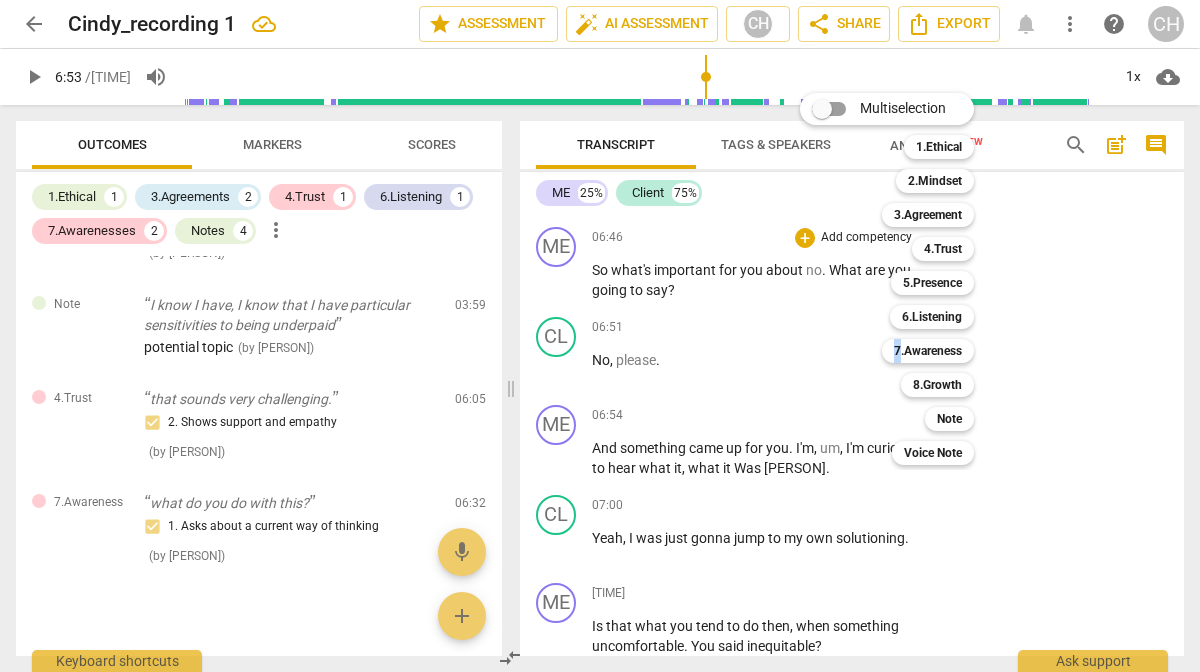 click at bounding box center [600, 336] 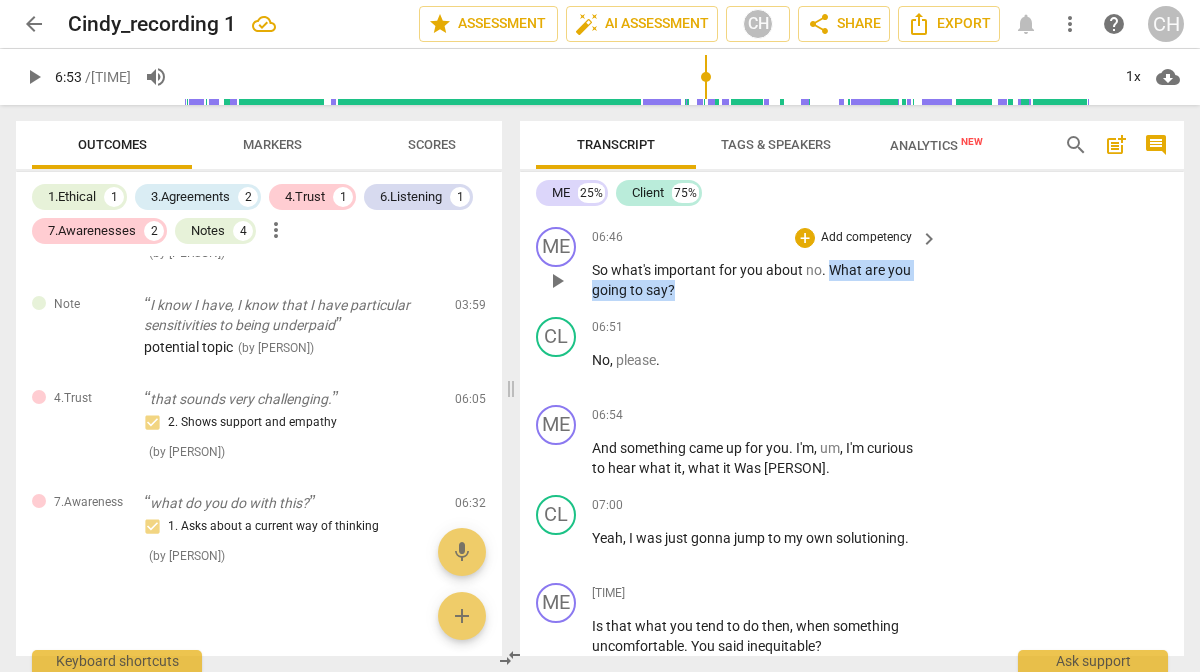 drag, startPoint x: 831, startPoint y: 311, endPoint x: 837, endPoint y: 342, distance: 31.575306 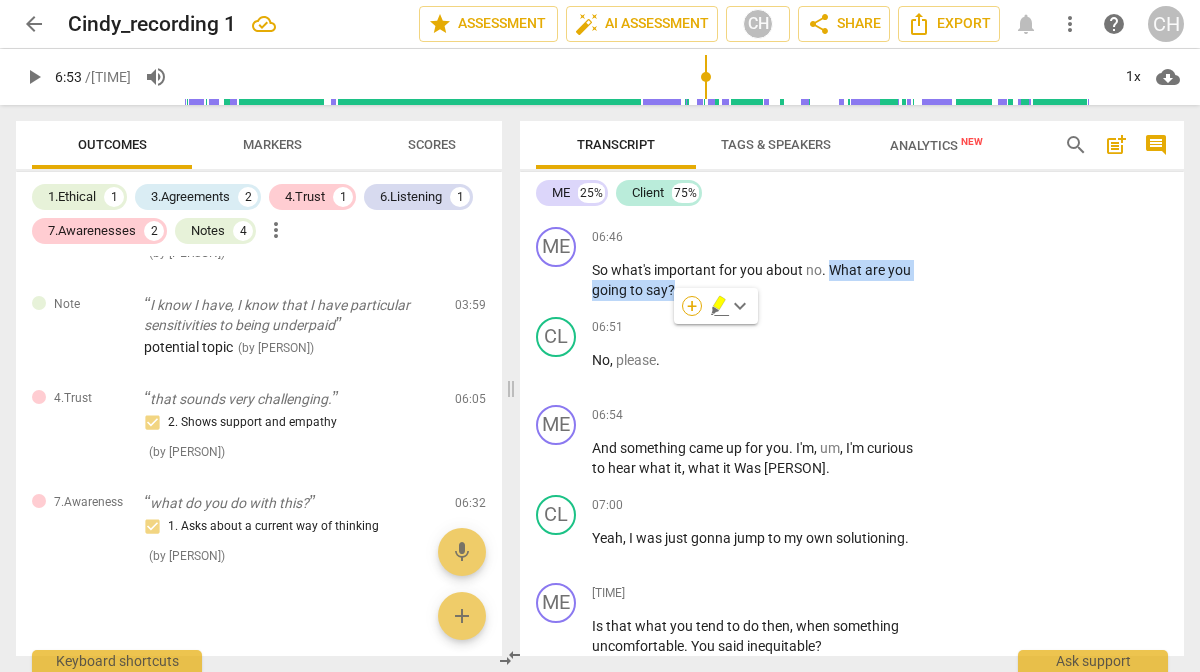 click on "+" at bounding box center [692, 306] 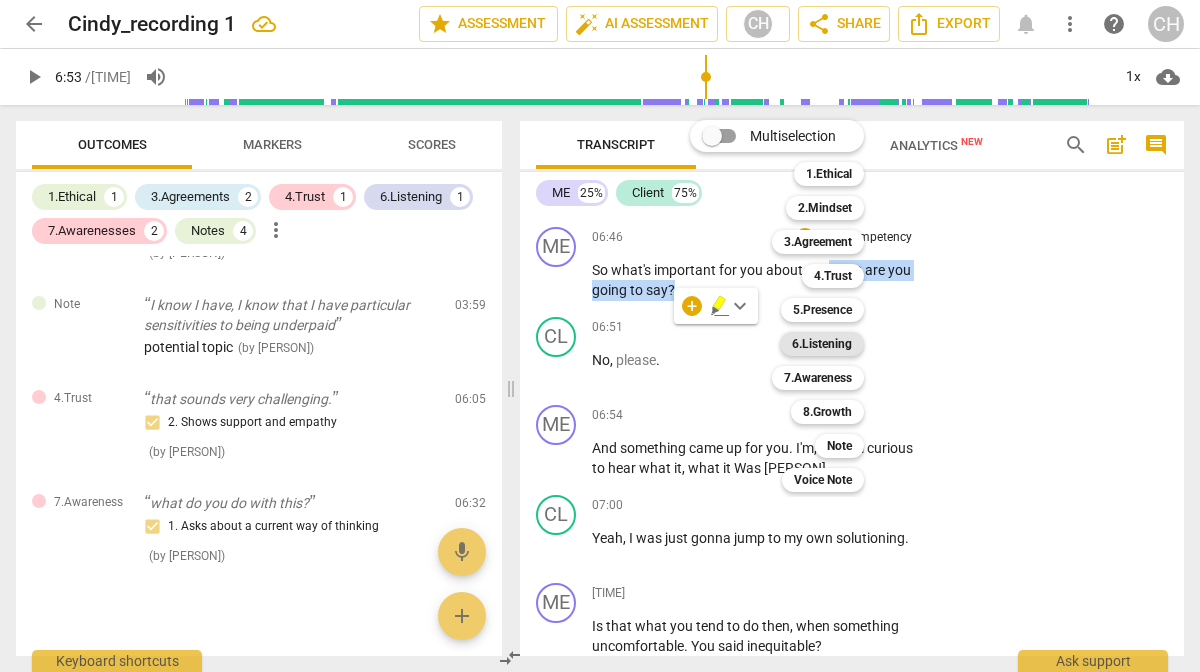 click on "6.Listening" at bounding box center (822, 344) 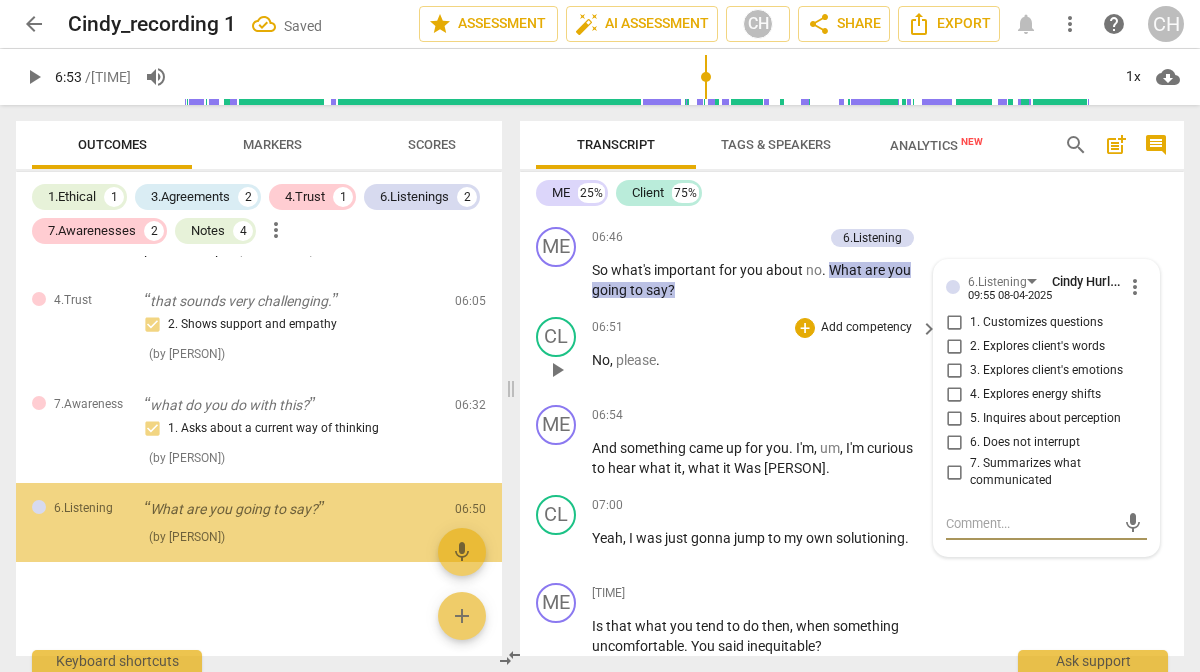 scroll, scrollTop: 1039, scrollLeft: 0, axis: vertical 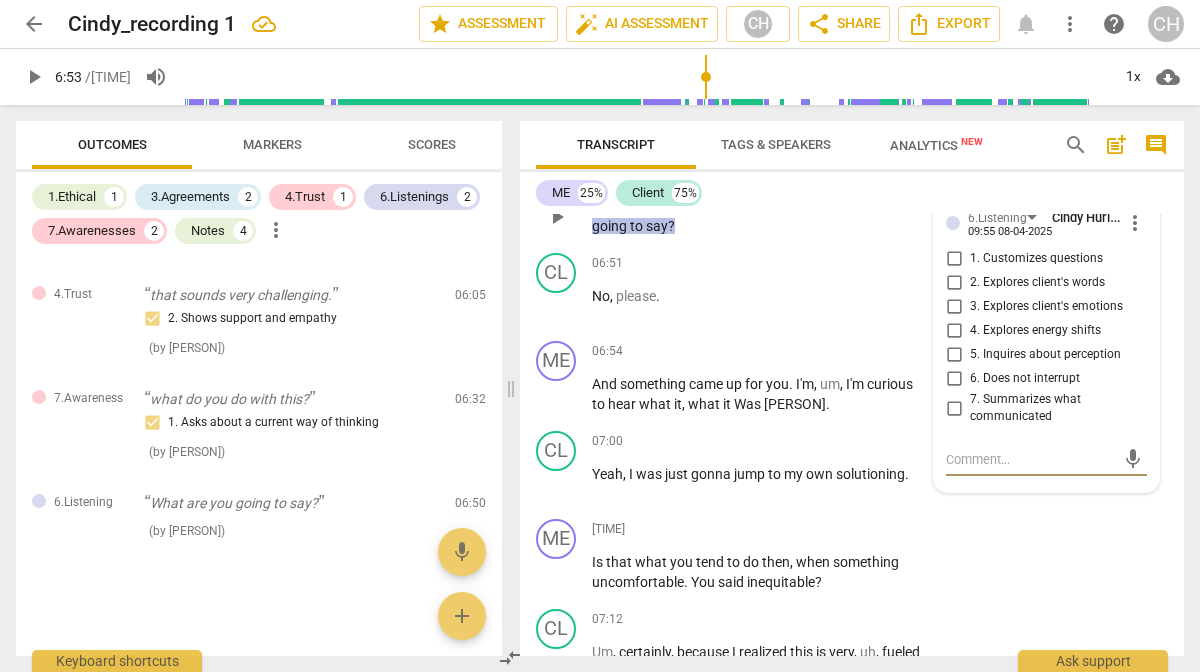 click on "5. Inquires about perception" at bounding box center [954, 355] 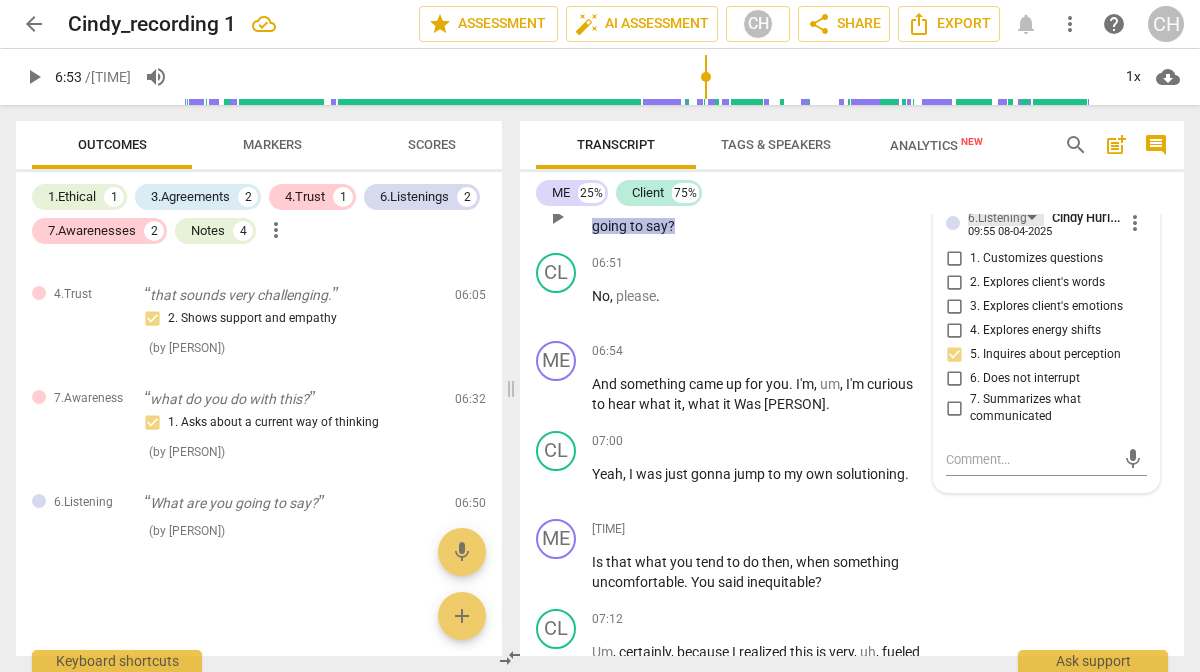 click on "6.Listening" at bounding box center [997, 218] 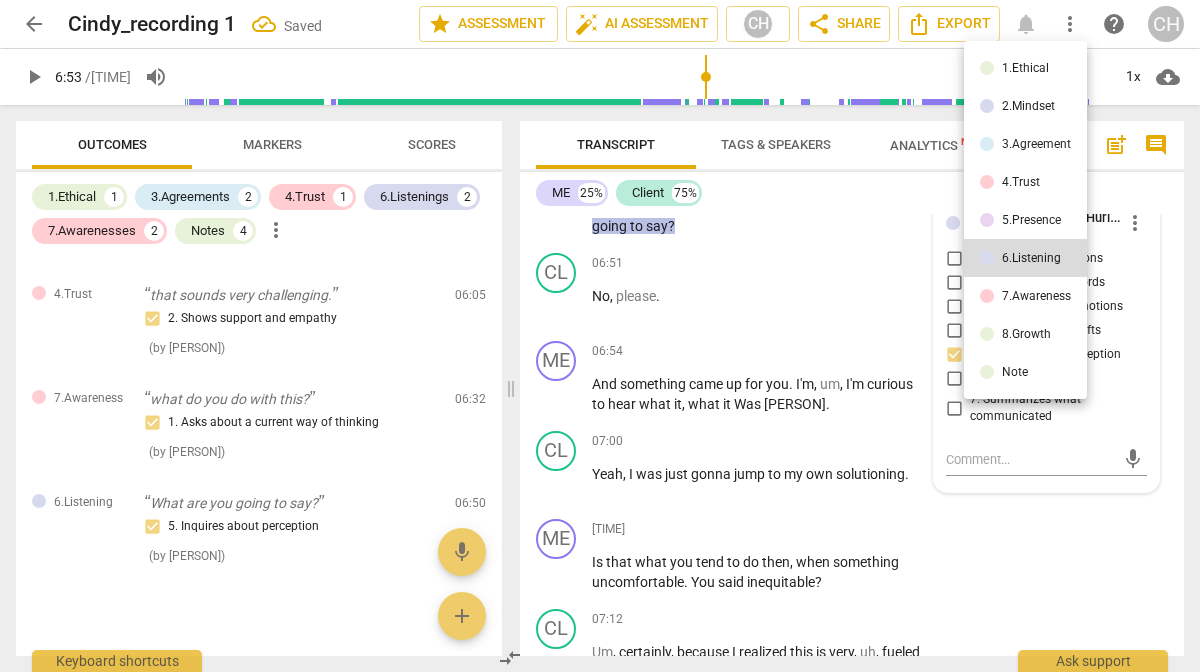 click on "5.Presence" at bounding box center (1031, 220) 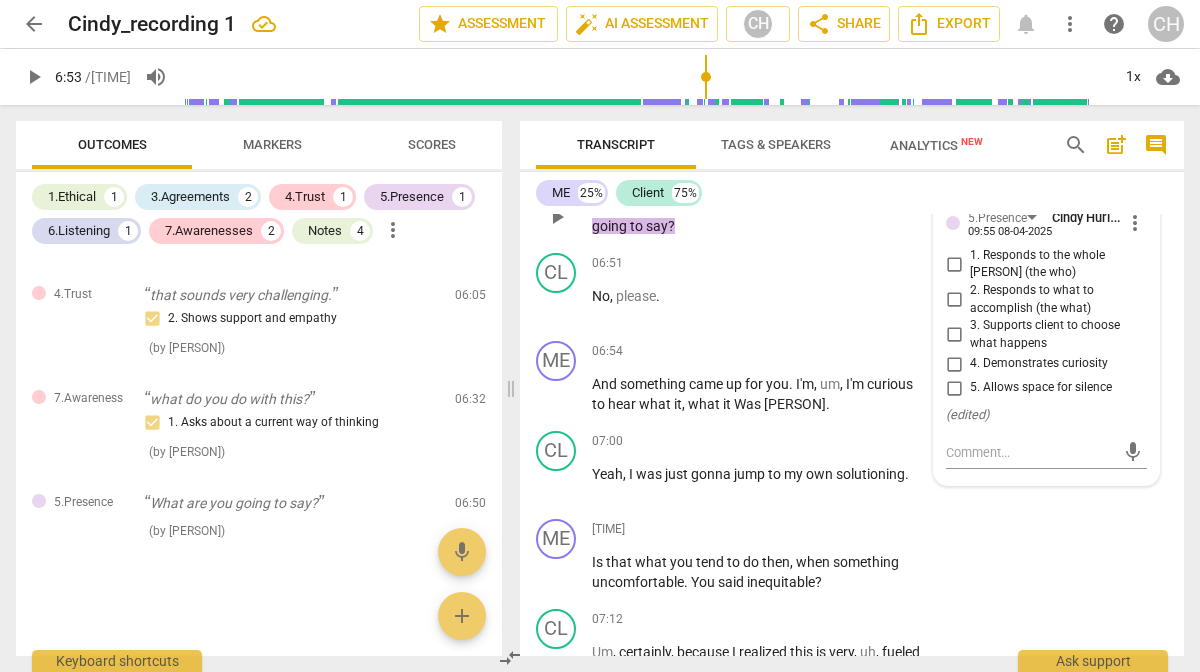 click on "4. Demonstrates curiosity" at bounding box center (954, 364) 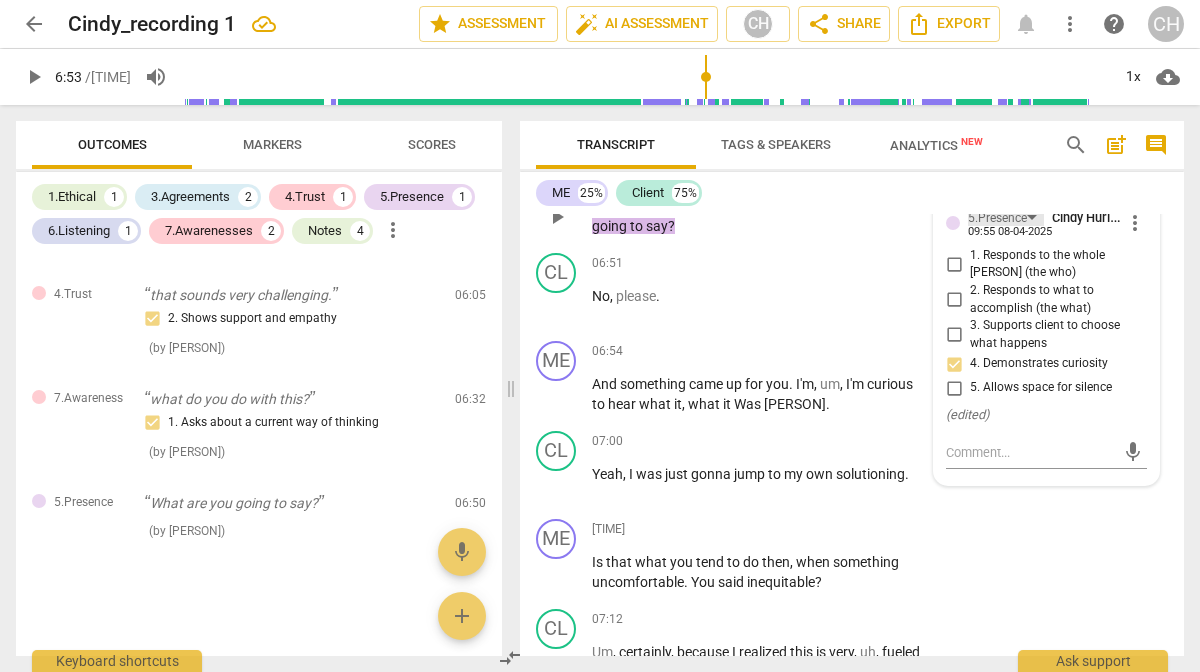 click on "5.Presence" at bounding box center [997, 218] 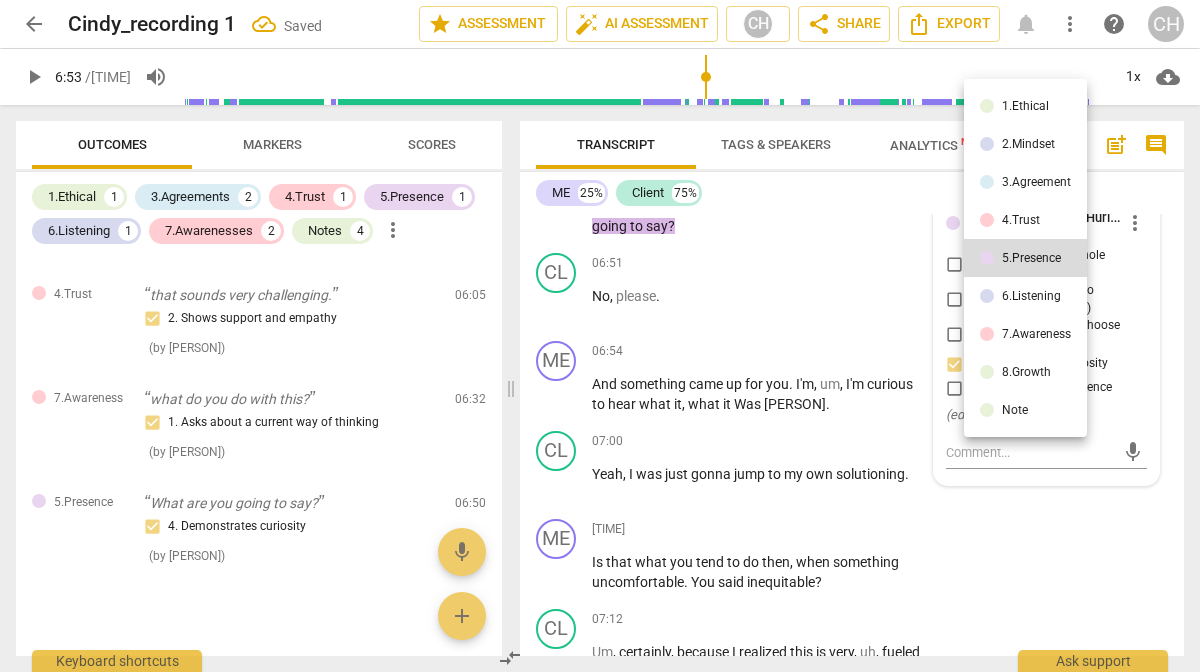 click on "3.Agreement" at bounding box center [1025, 182] 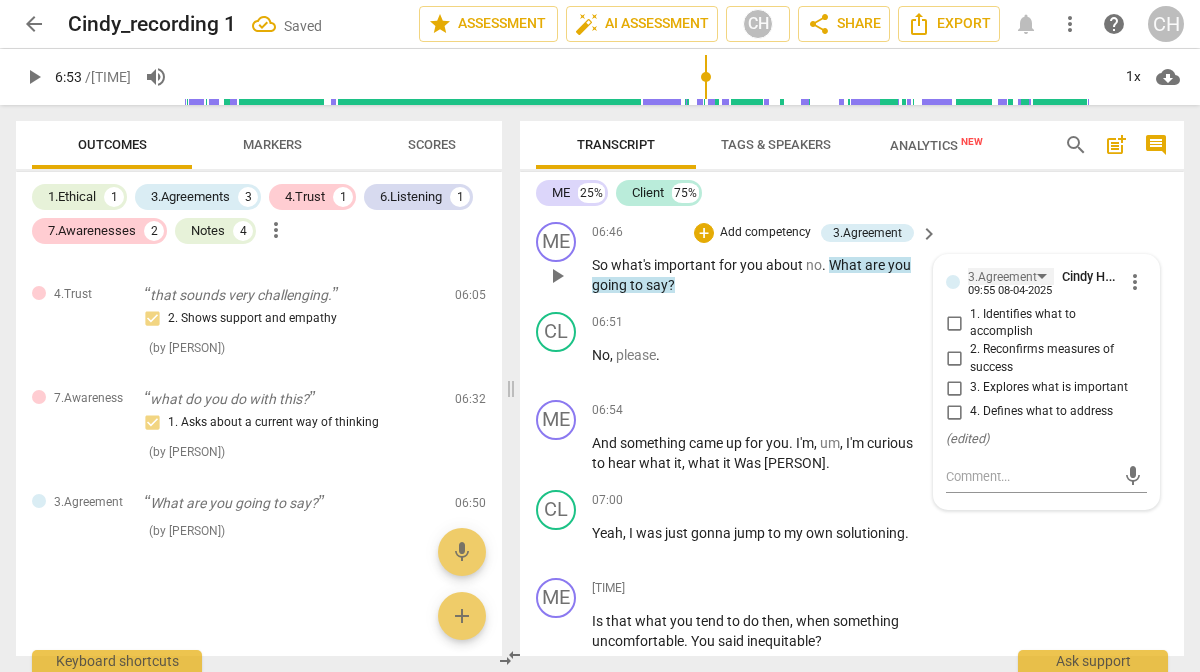 scroll, scrollTop: 2857, scrollLeft: 0, axis: vertical 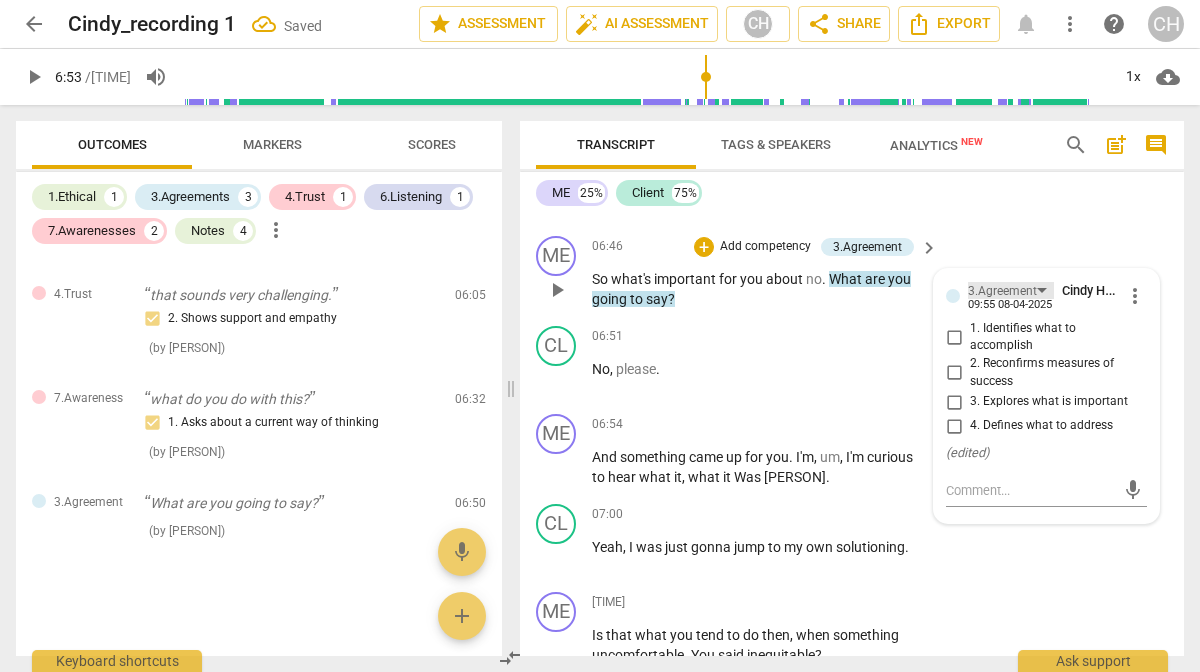 click on "3.Agreement" at bounding box center [1002, 291] 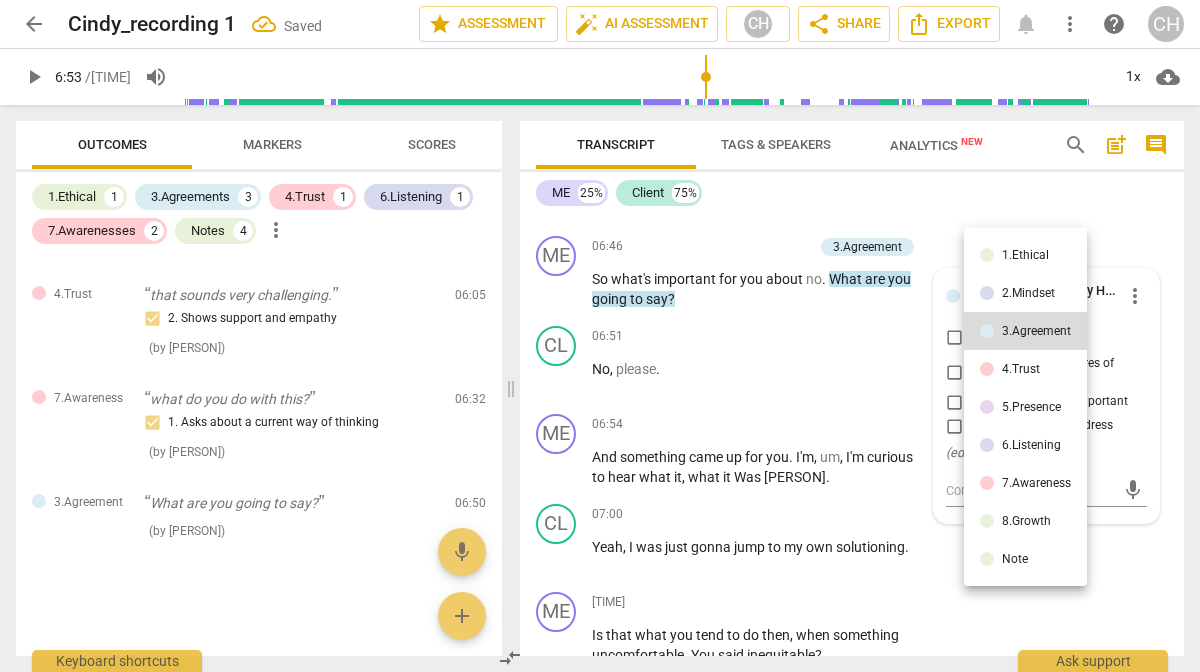 click on "1.Ethical" at bounding box center (1025, 255) 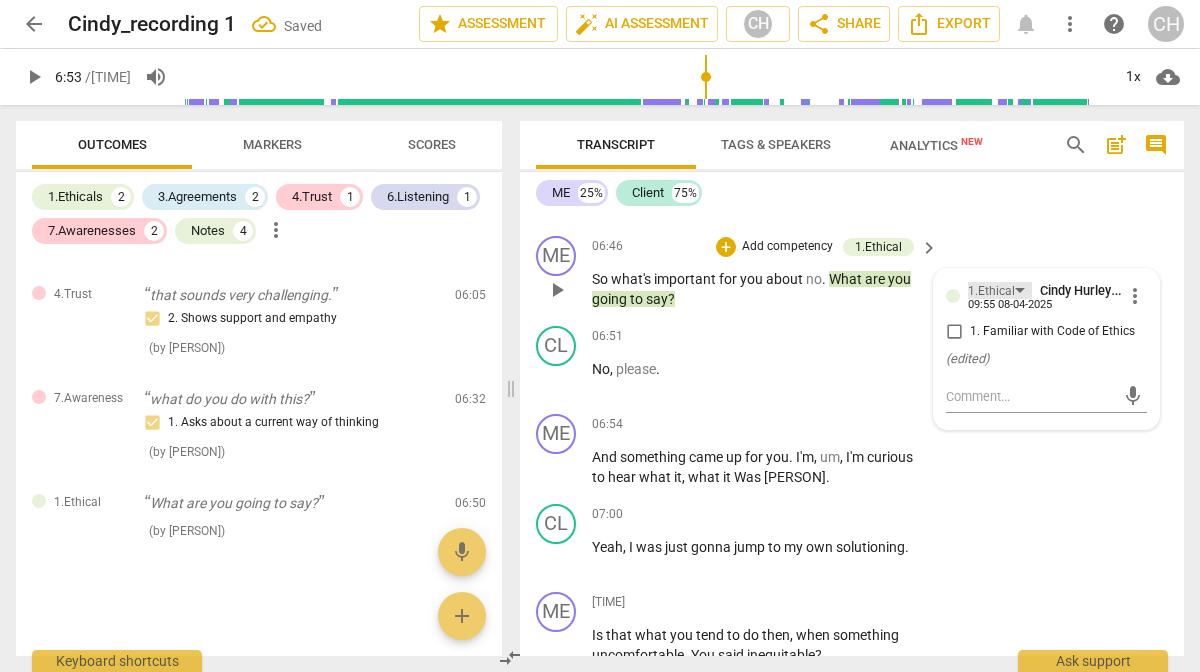 click on "1.Ethical" at bounding box center (991, 291) 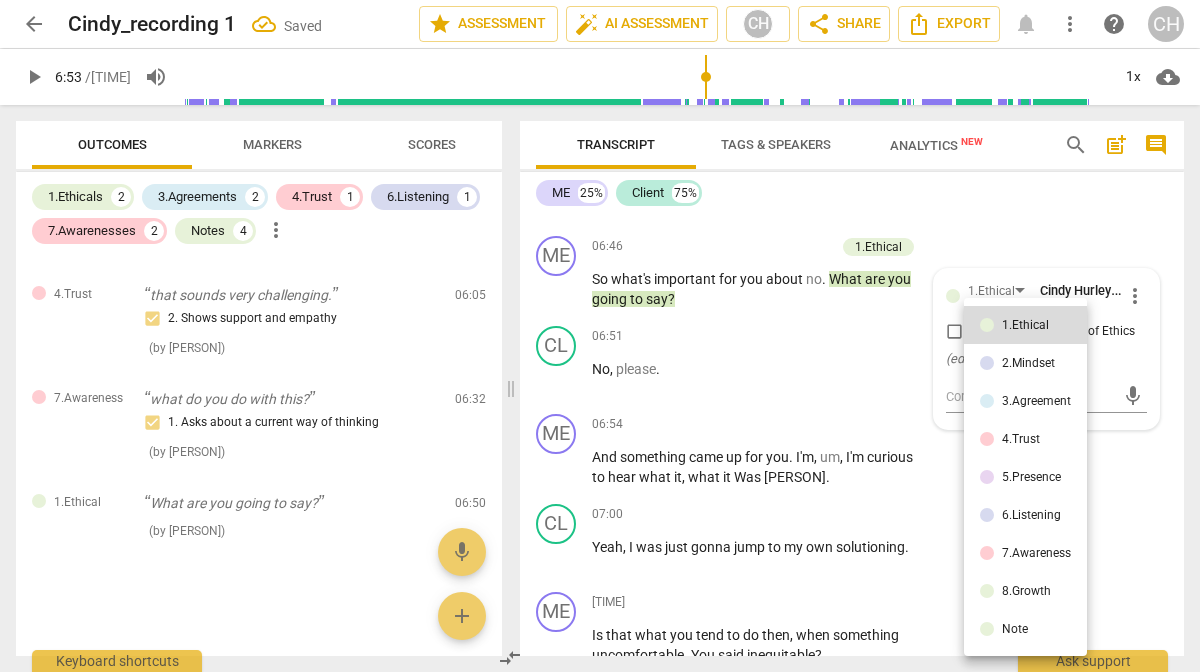 click on "2.Mindset" at bounding box center [1028, 363] 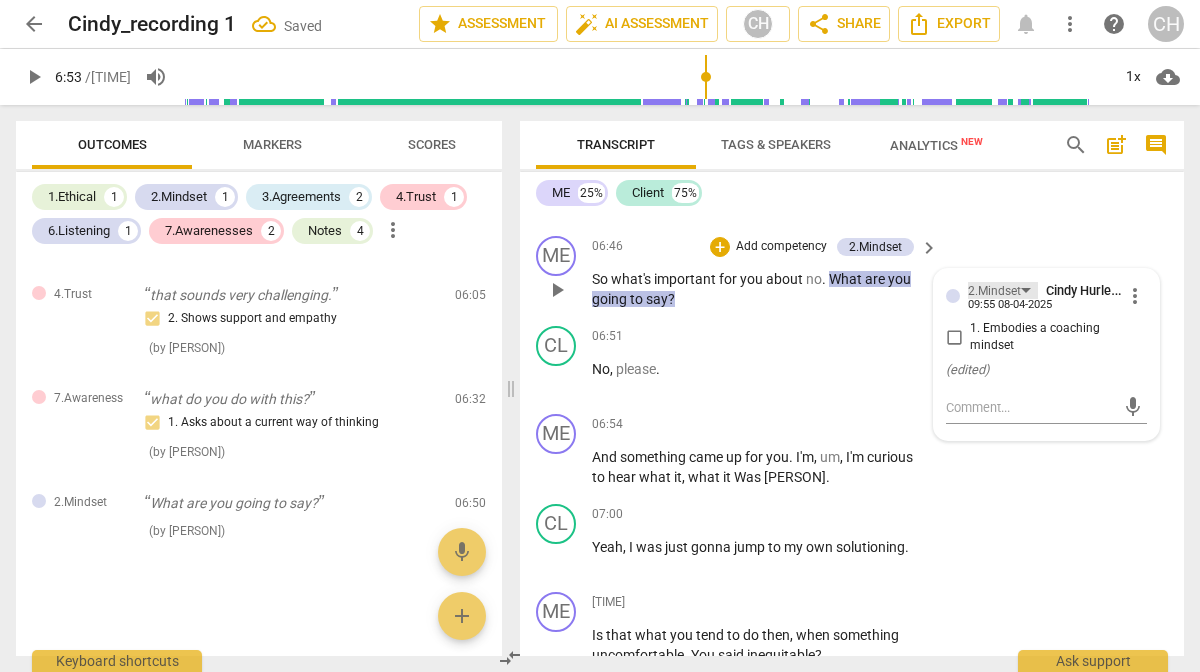 click on "2.Mindset" at bounding box center (994, 291) 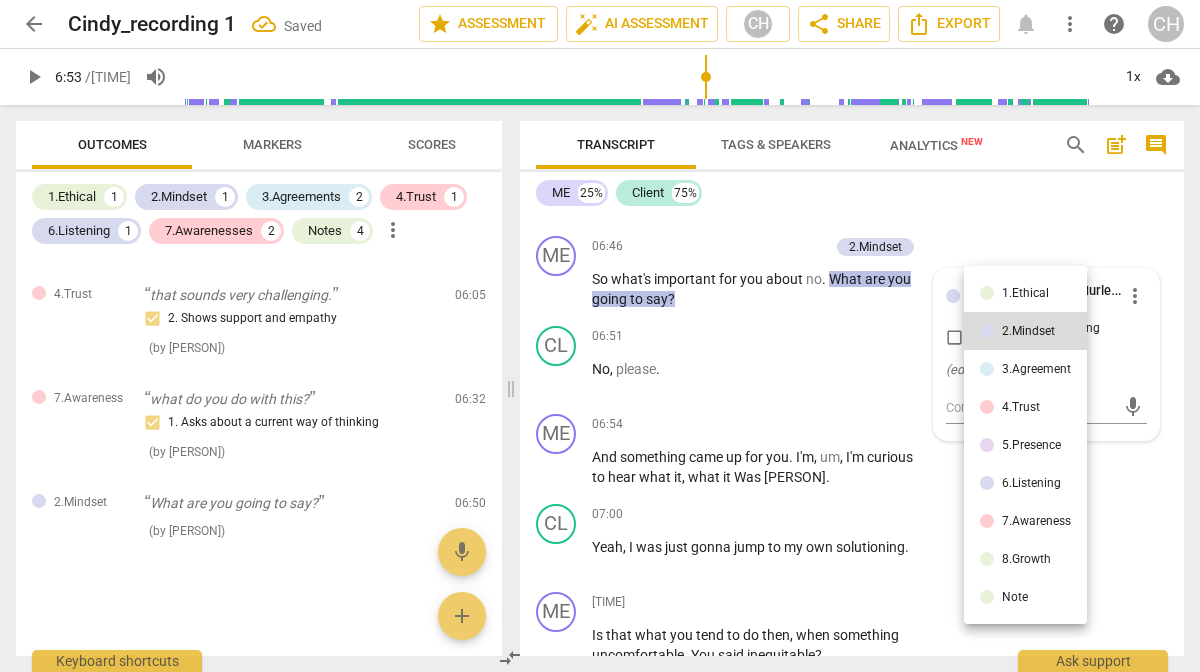 click on "4.Trust" at bounding box center [1021, 407] 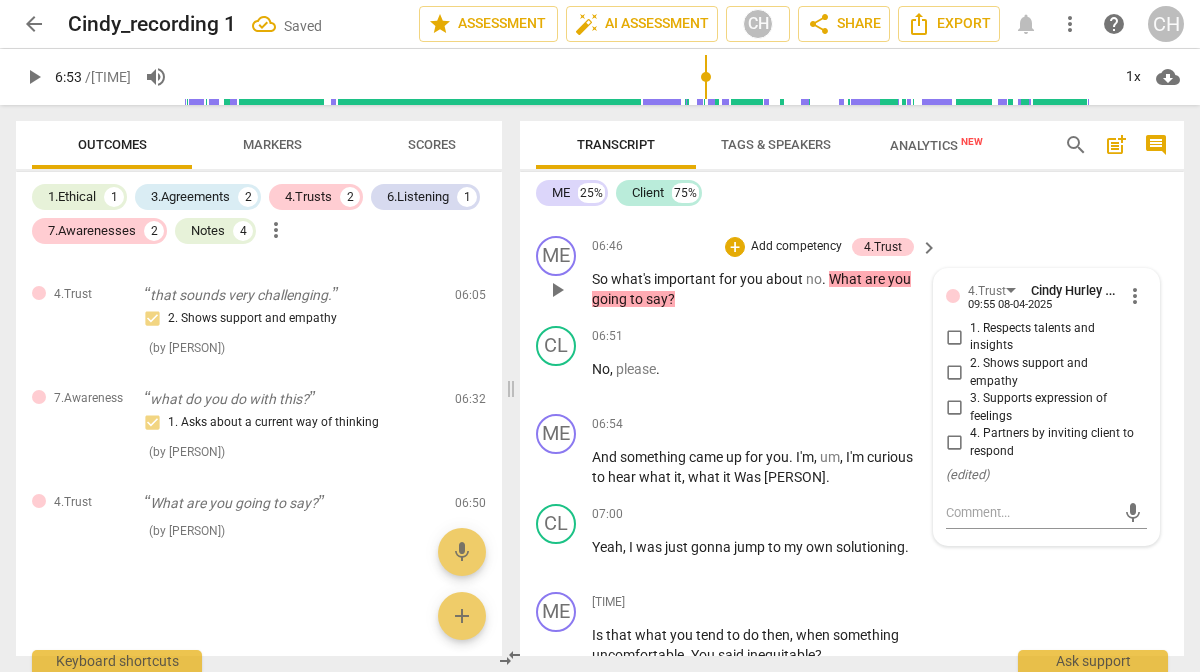 click on "4. Partners by inviting client to respond" at bounding box center [954, 443] 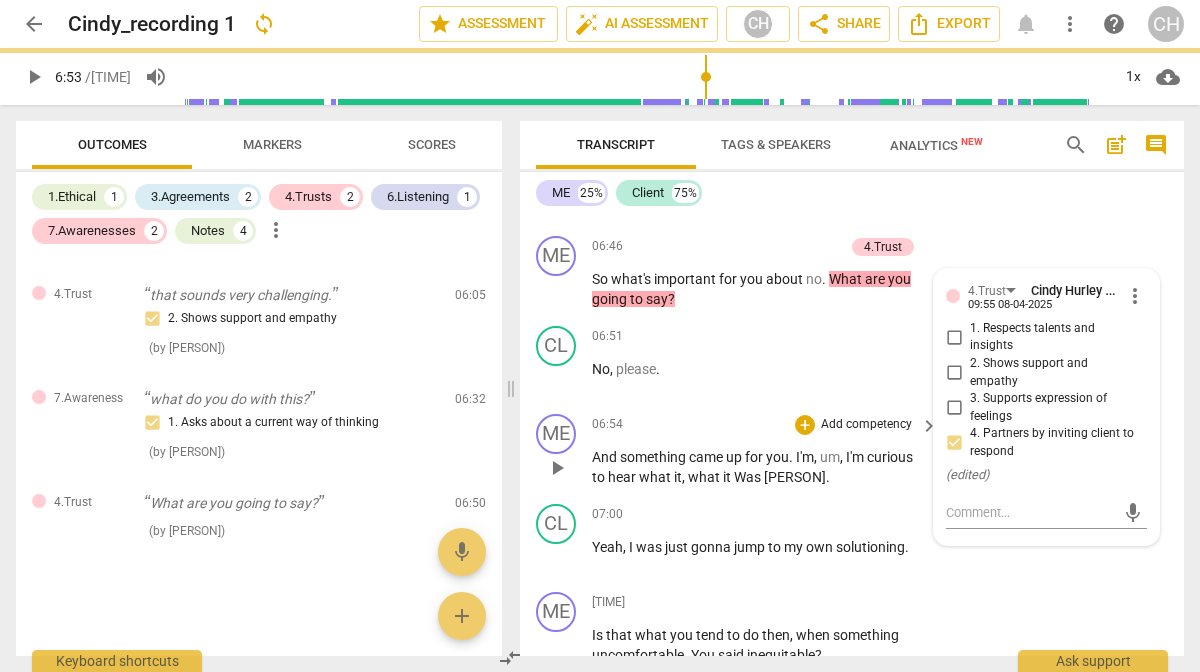 scroll, scrollTop: 2980, scrollLeft: 0, axis: vertical 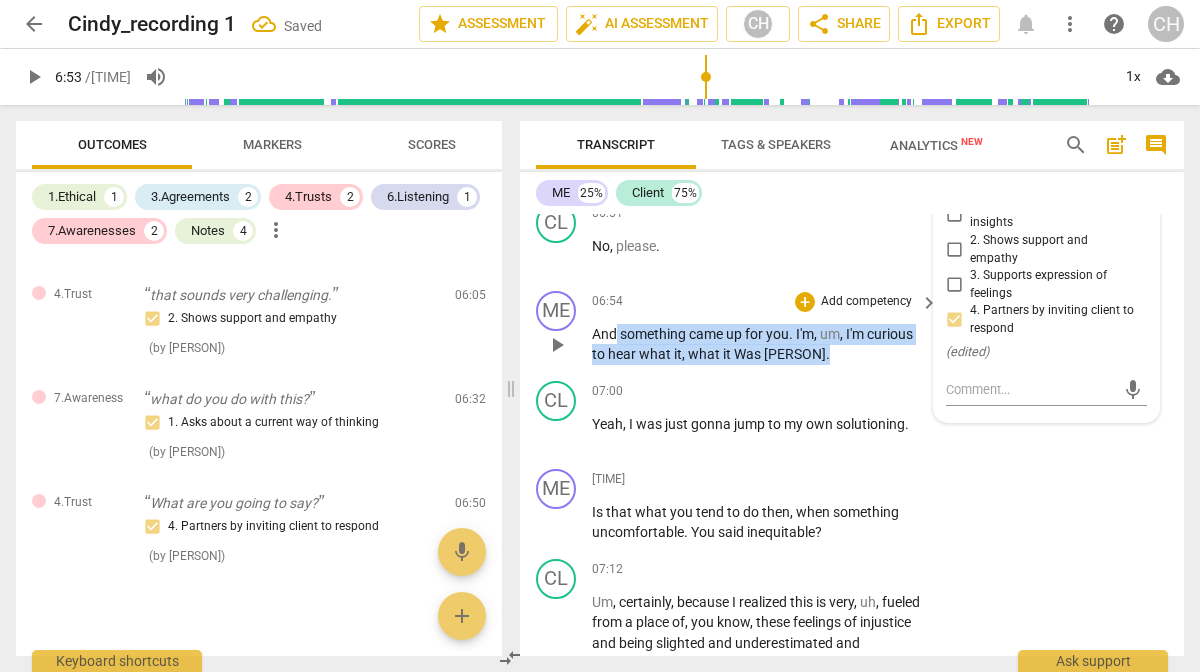 drag, startPoint x: 618, startPoint y: 376, endPoint x: 830, endPoint y: 399, distance: 213.24399 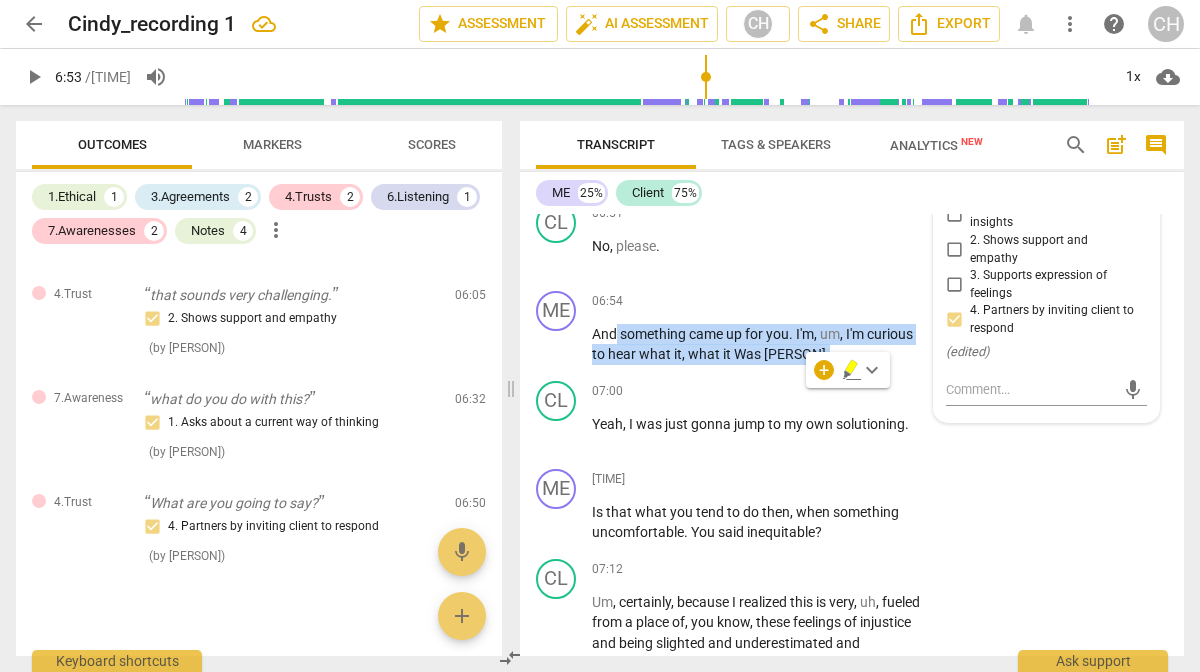 click on "+" at bounding box center (824, 370) 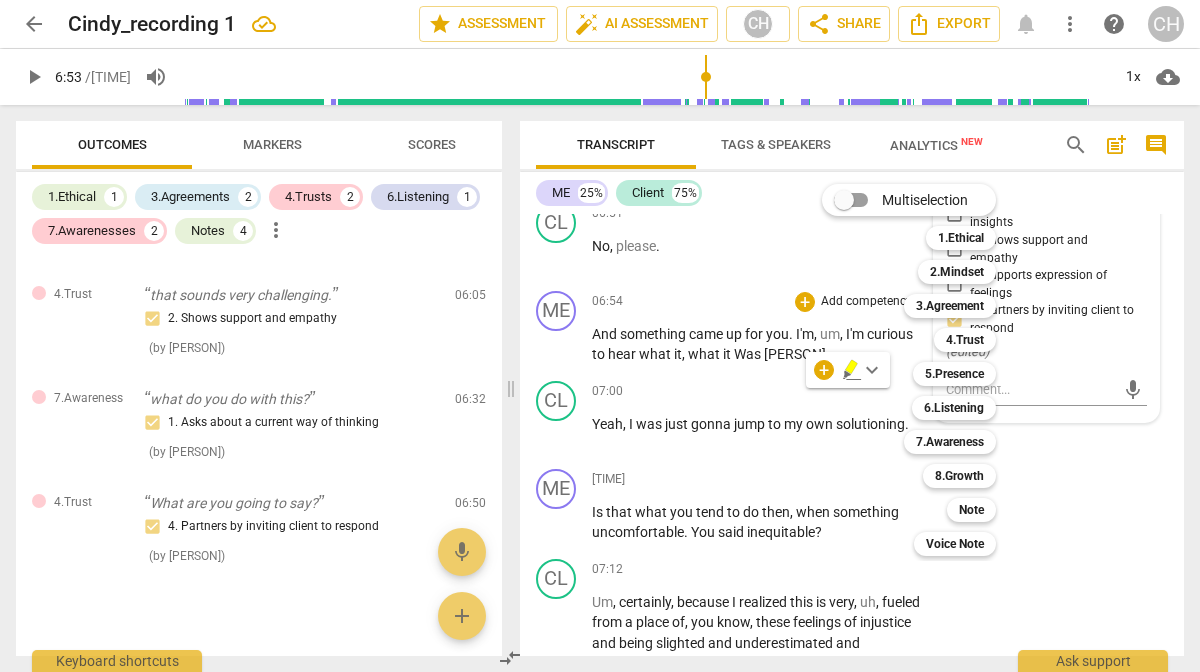 click at bounding box center [600, 336] 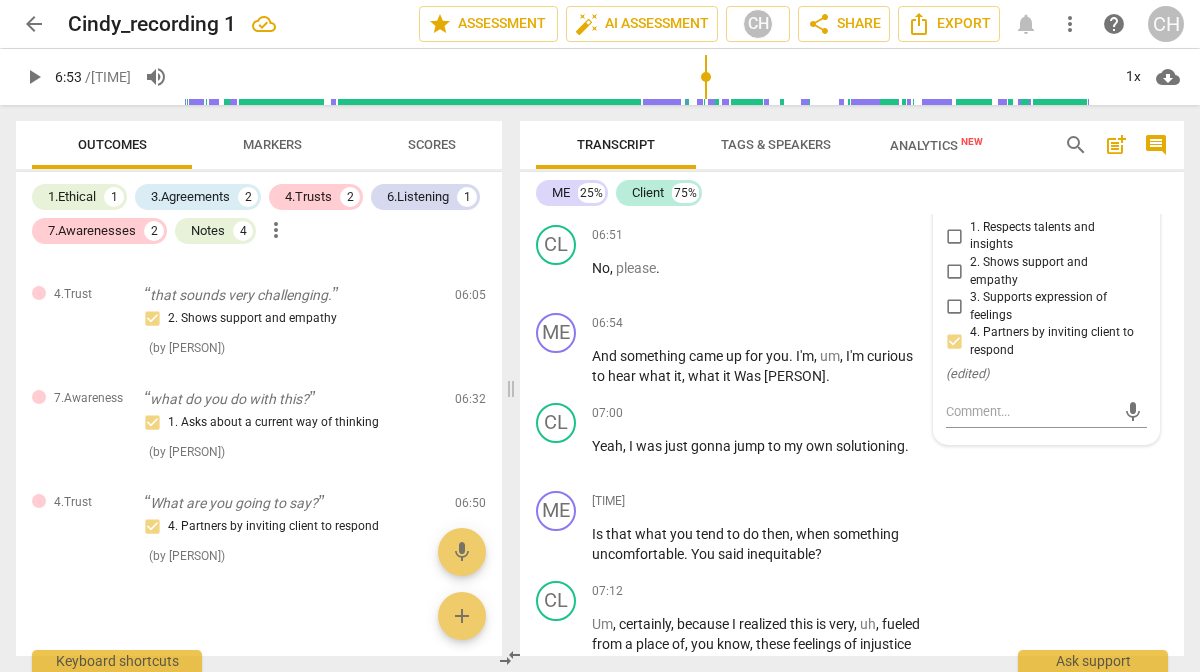 scroll, scrollTop: 2996, scrollLeft: 0, axis: vertical 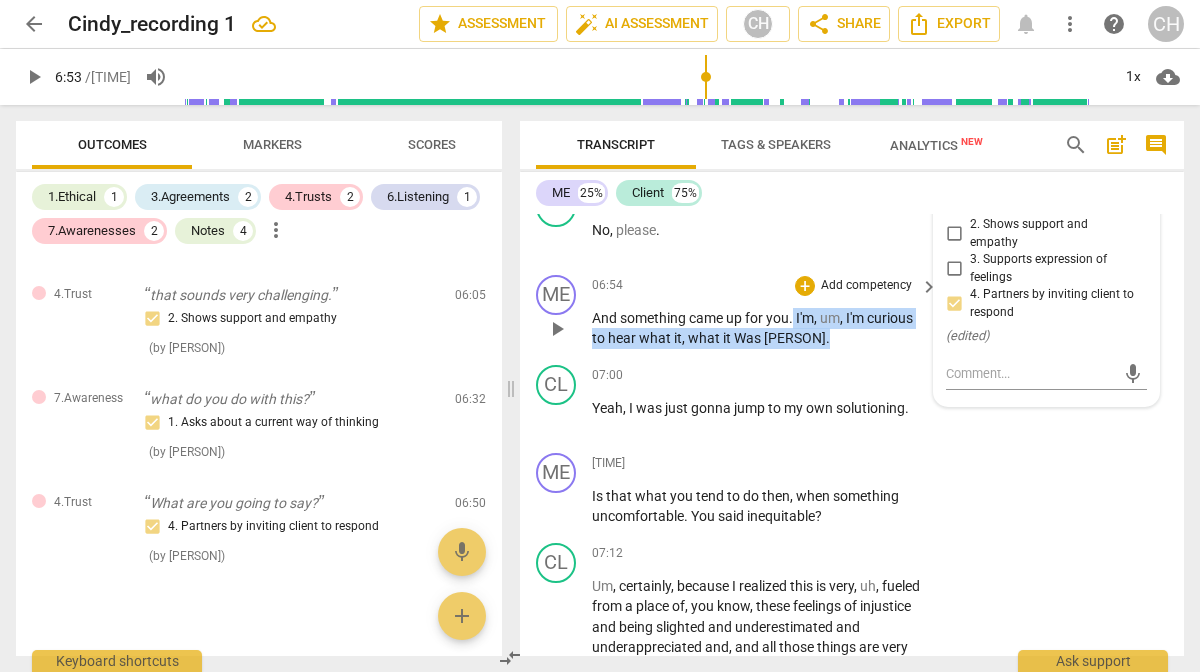 drag, startPoint x: 795, startPoint y: 360, endPoint x: 818, endPoint y: 378, distance: 29.206163 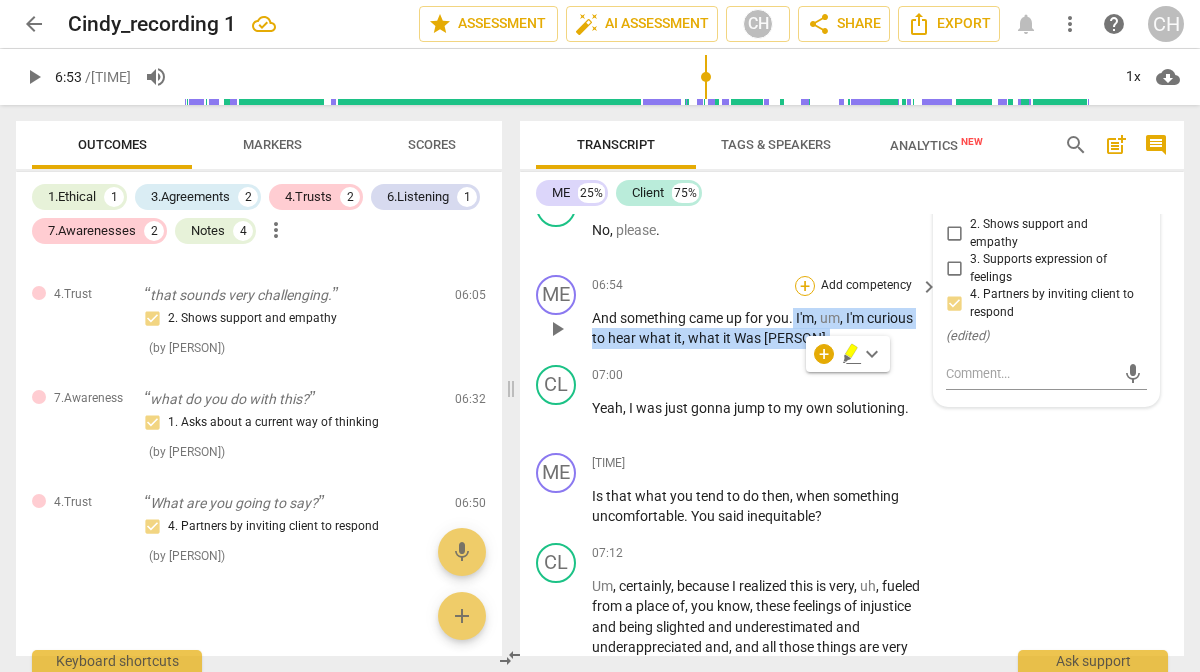 click on "+" at bounding box center [805, 286] 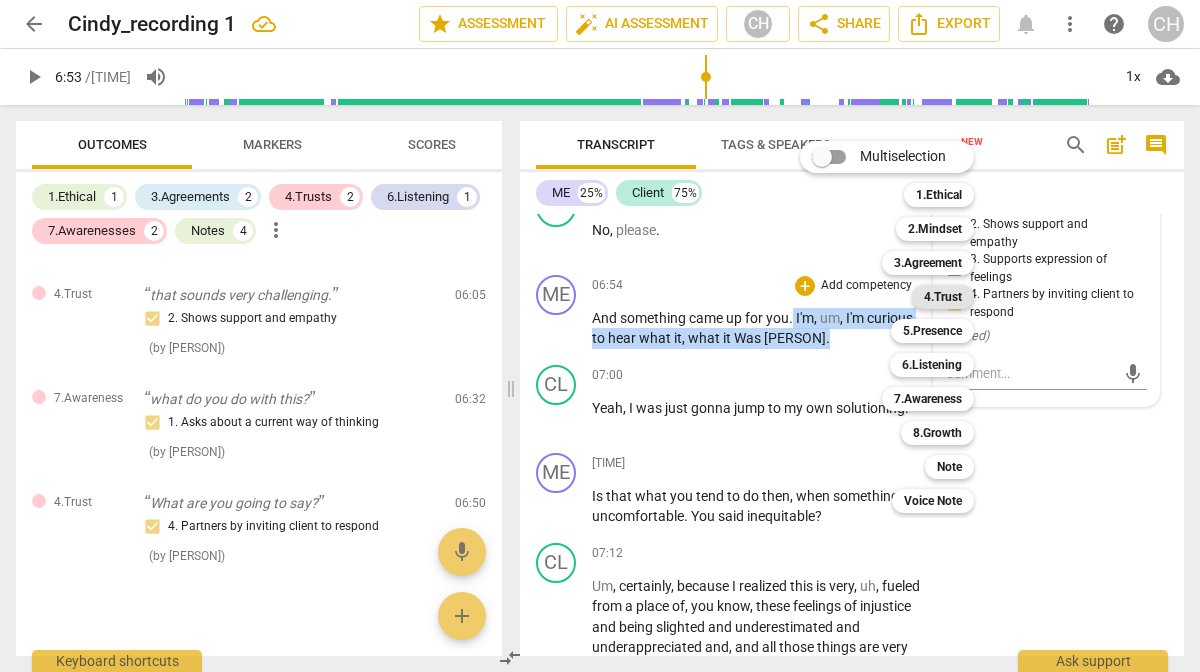 click on "4.Trust" at bounding box center [943, 297] 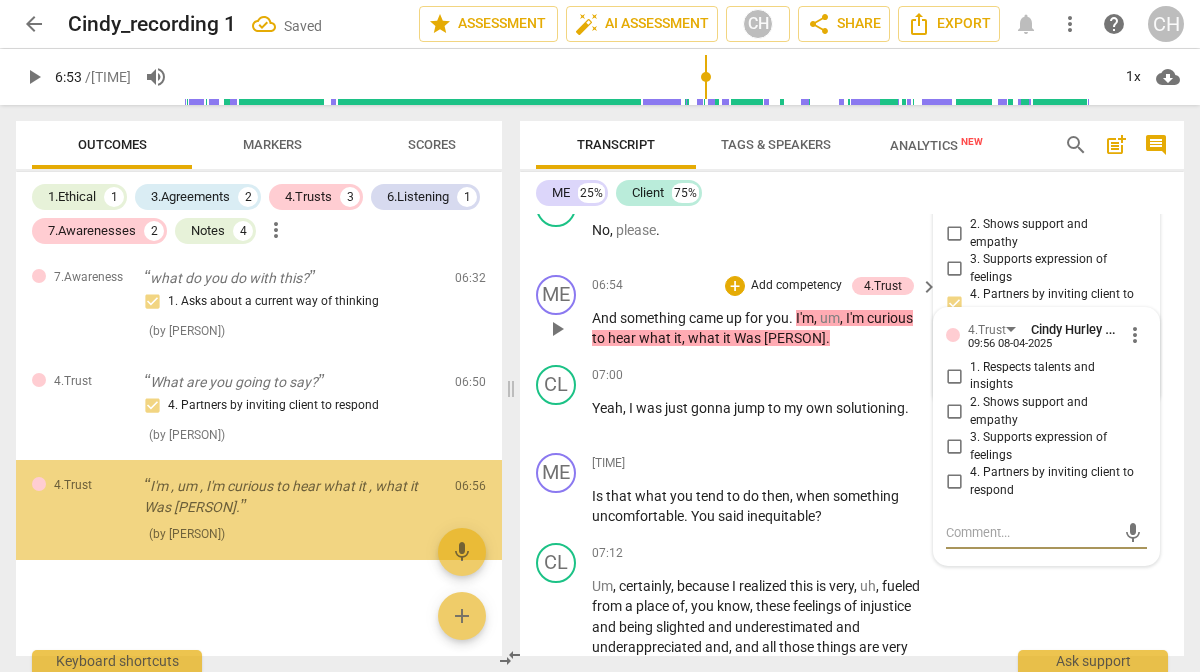 scroll, scrollTop: 1163, scrollLeft: 0, axis: vertical 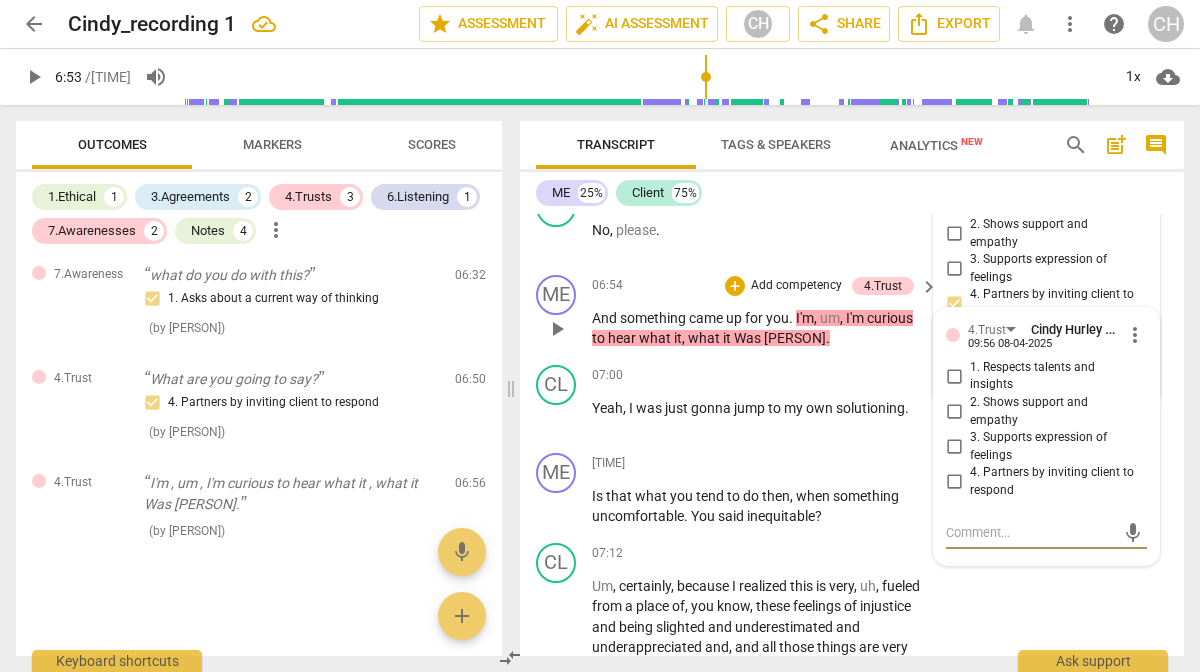click on "4. Partners by inviting client to respond" at bounding box center (954, 482) 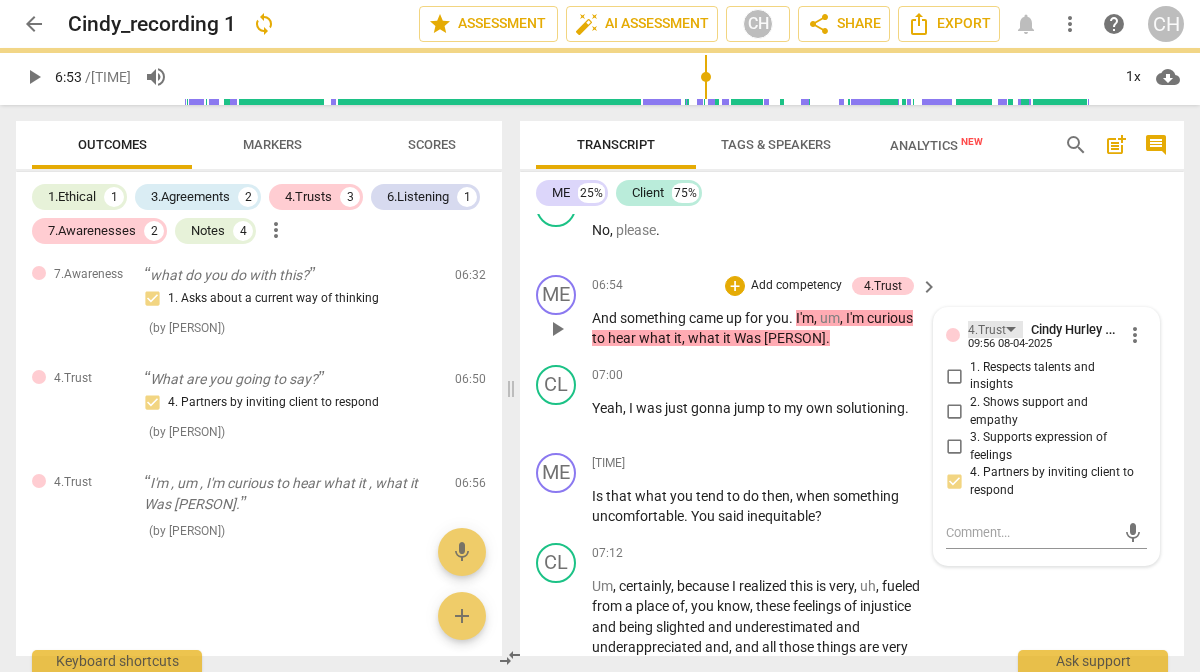 click on "4.Trust" at bounding box center [987, 330] 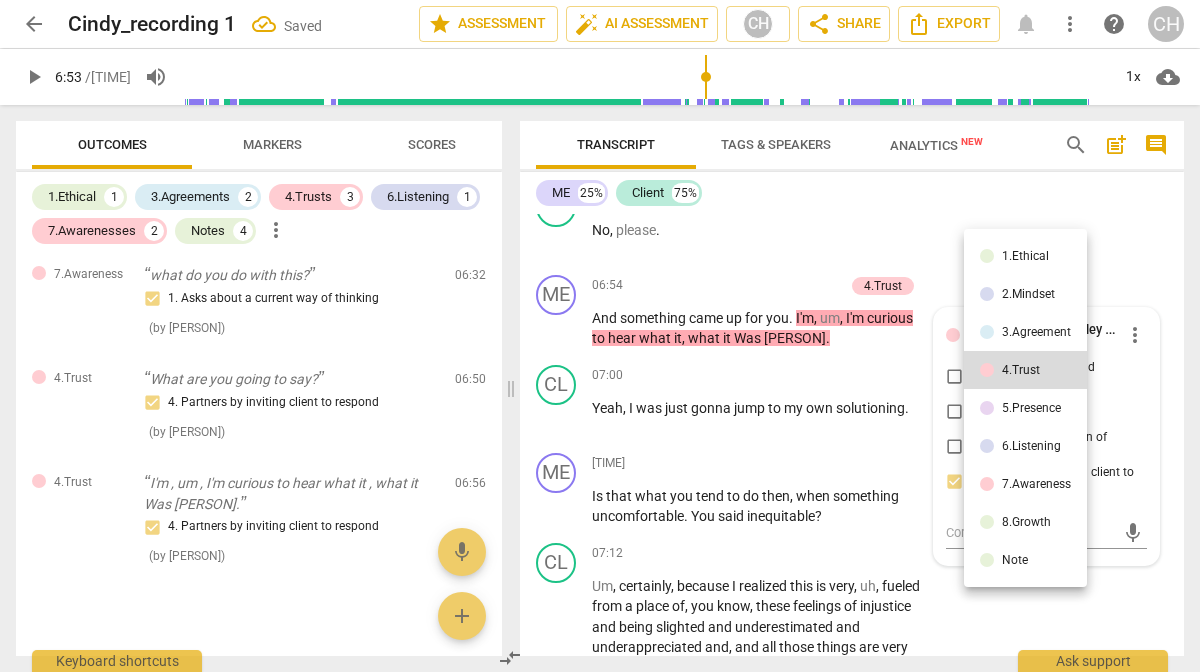 click on "6.Listening" at bounding box center (1025, 446) 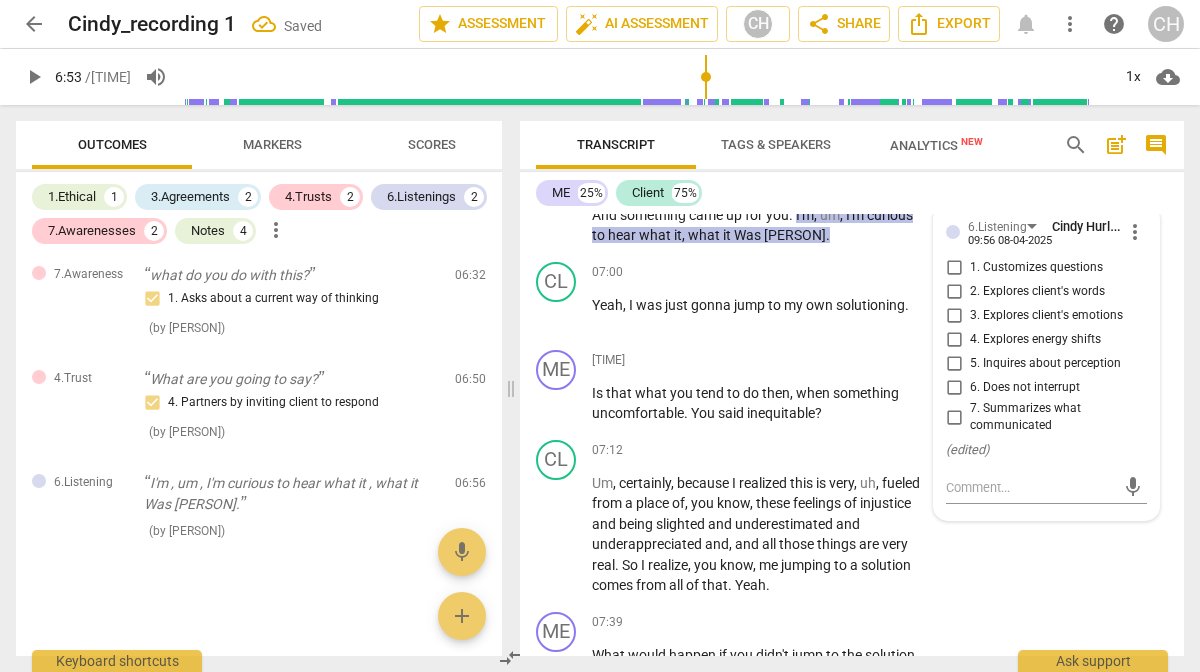 scroll, scrollTop: 3106, scrollLeft: 0, axis: vertical 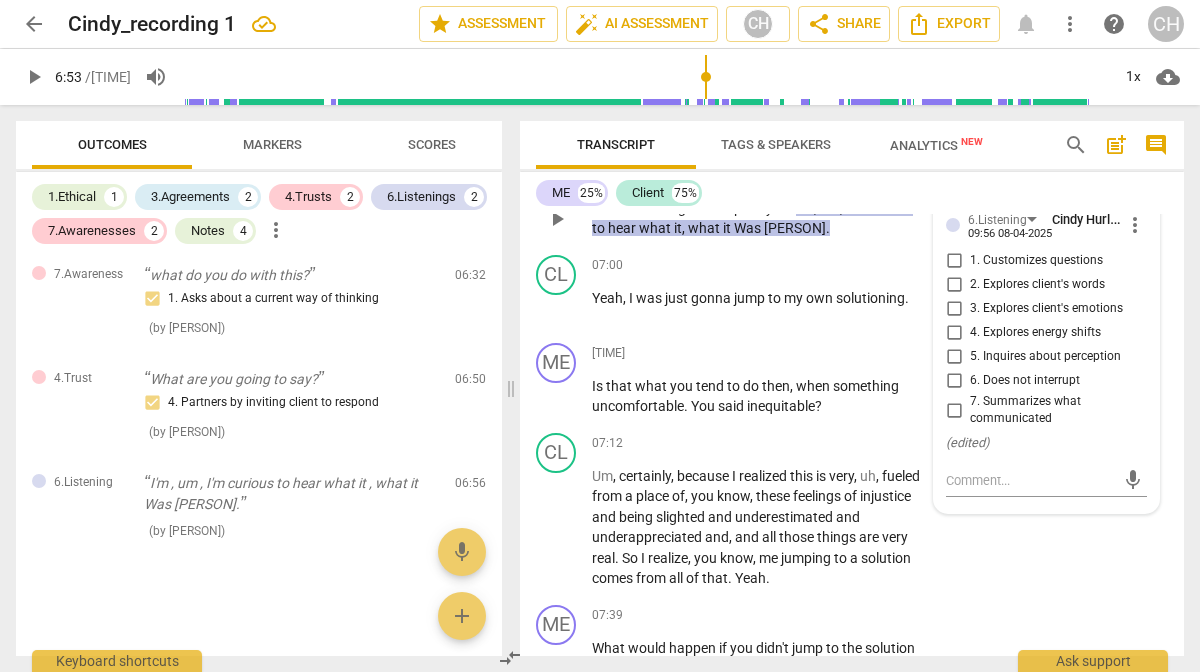 click on "5. Inquires about perception" at bounding box center [954, 357] 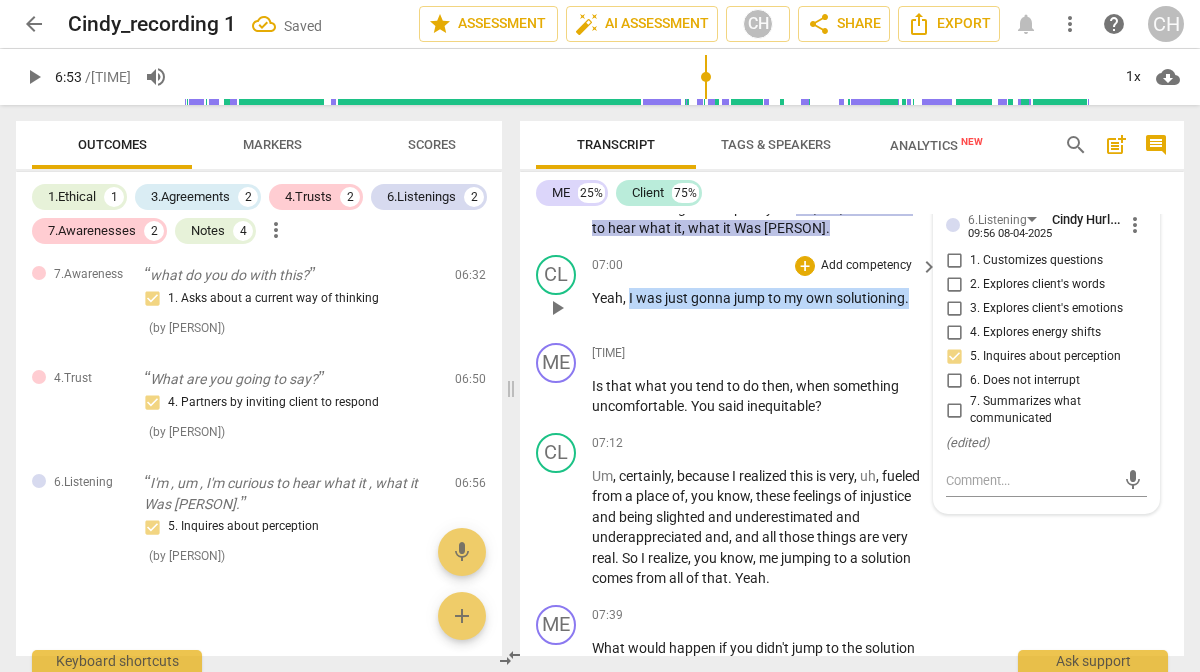drag, startPoint x: 629, startPoint y: 338, endPoint x: 921, endPoint y: 335, distance: 292.0154 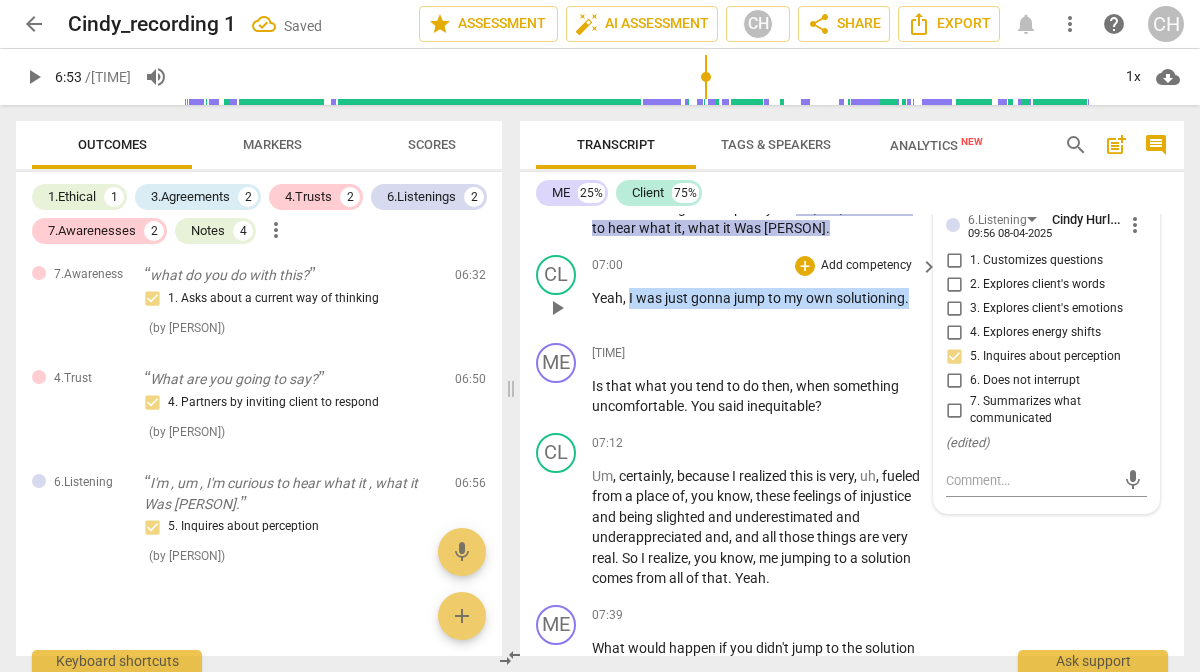 click on "Yeah ,   I   was   just   gonna   jump   to   my   own   solutioning ." at bounding box center [760, 298] 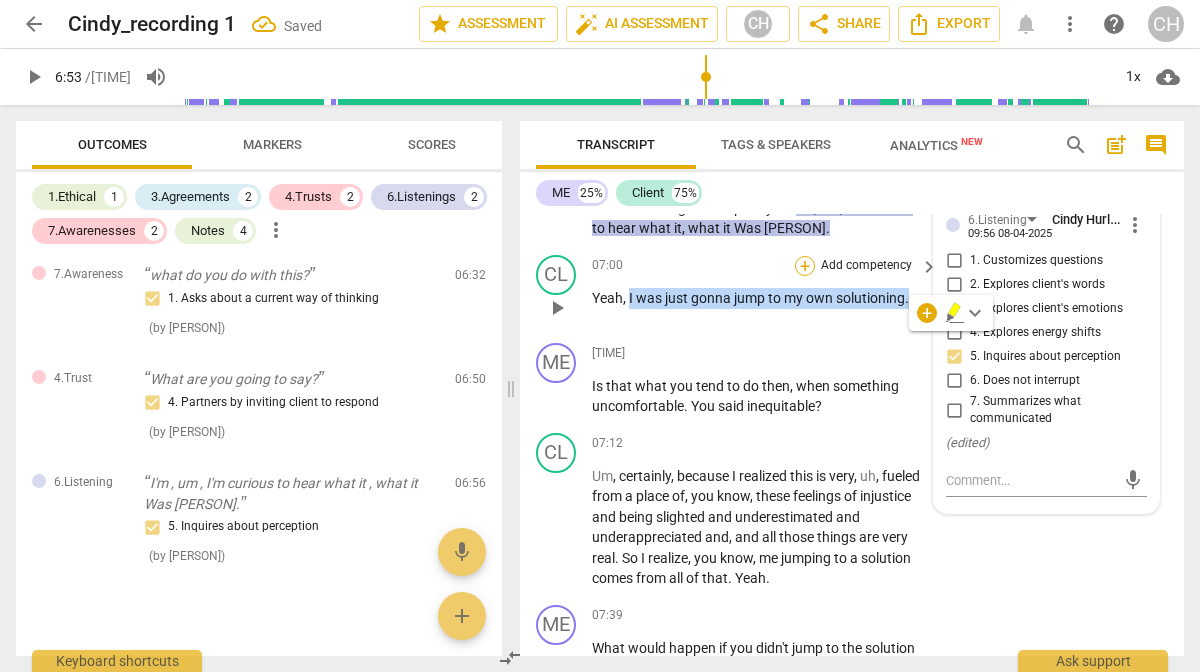 click on "+" at bounding box center (805, 266) 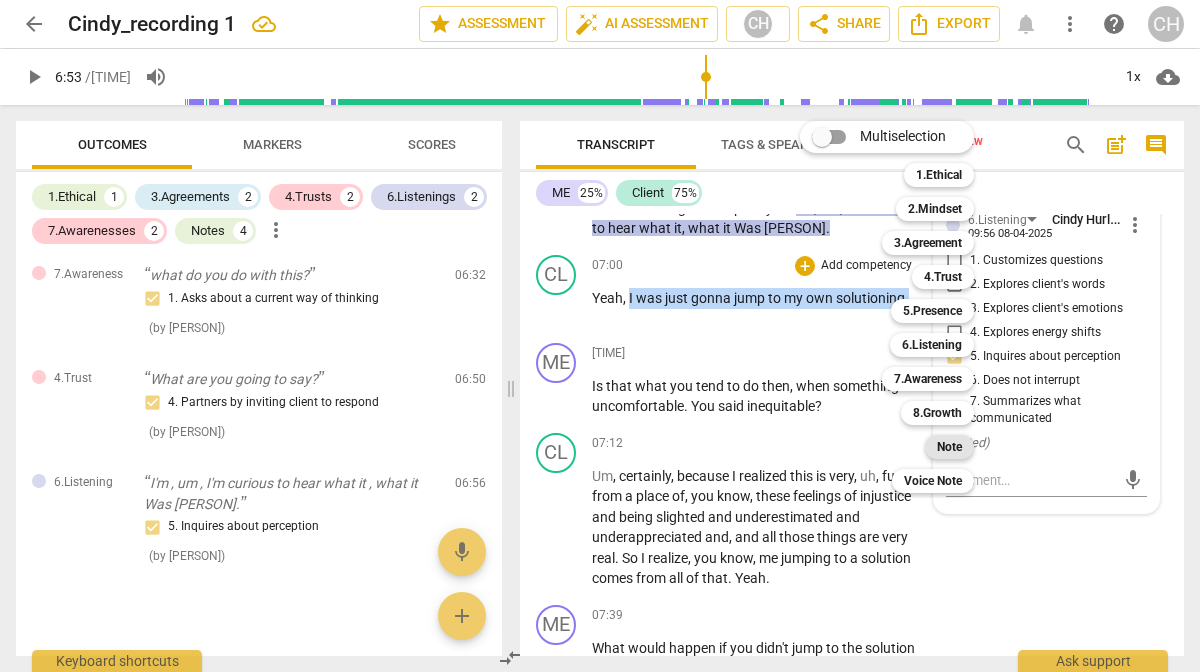 click on "Note" at bounding box center [949, 447] 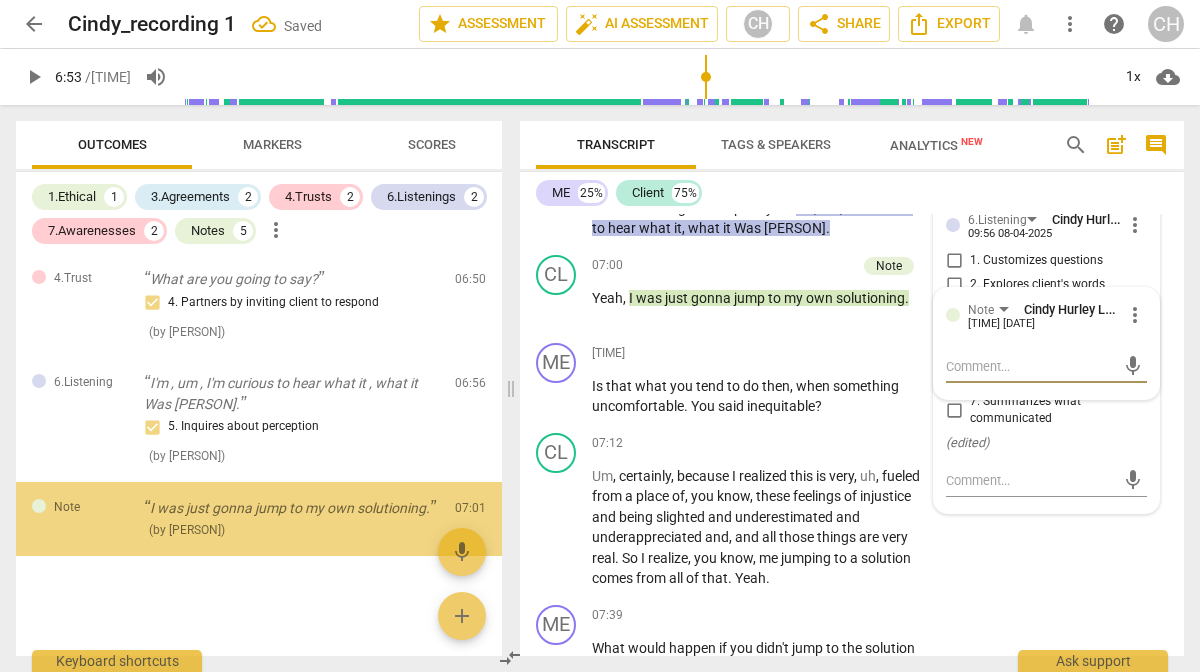 scroll, scrollTop: 1283, scrollLeft: 0, axis: vertical 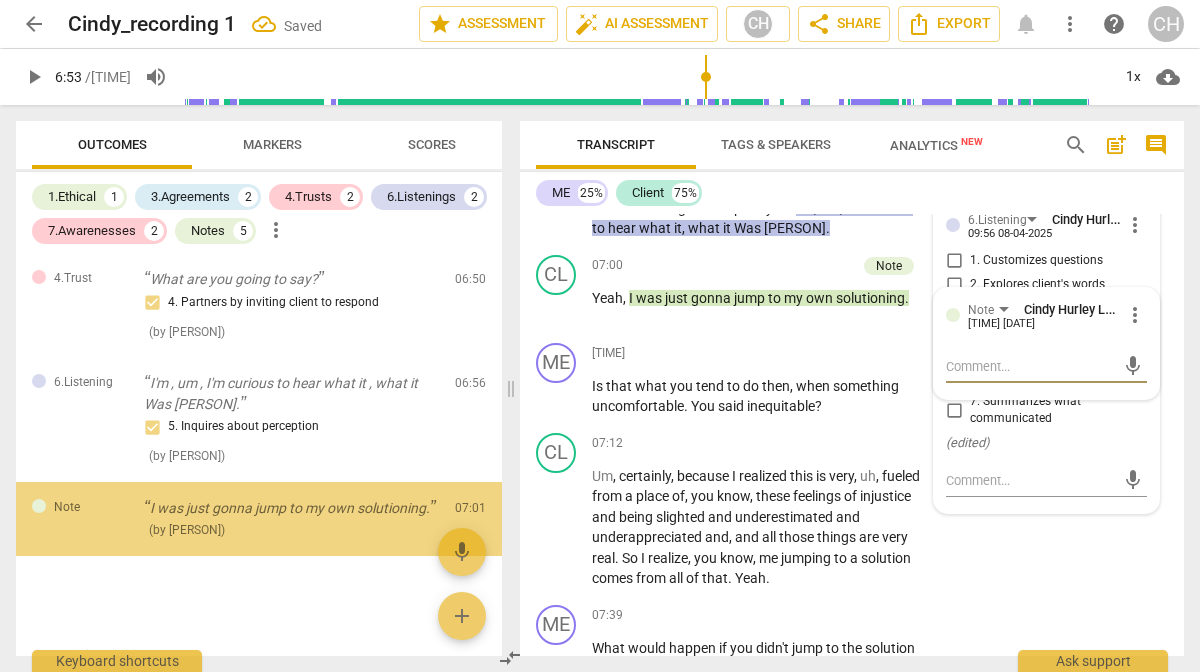 type on "p" 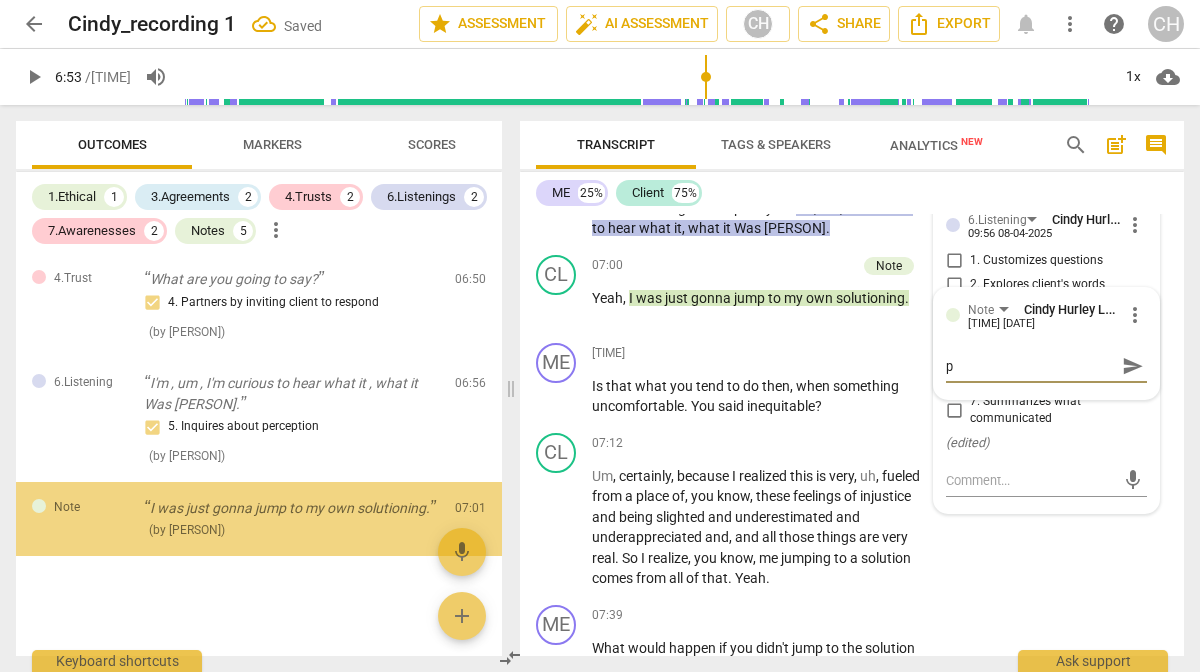 type on "po" 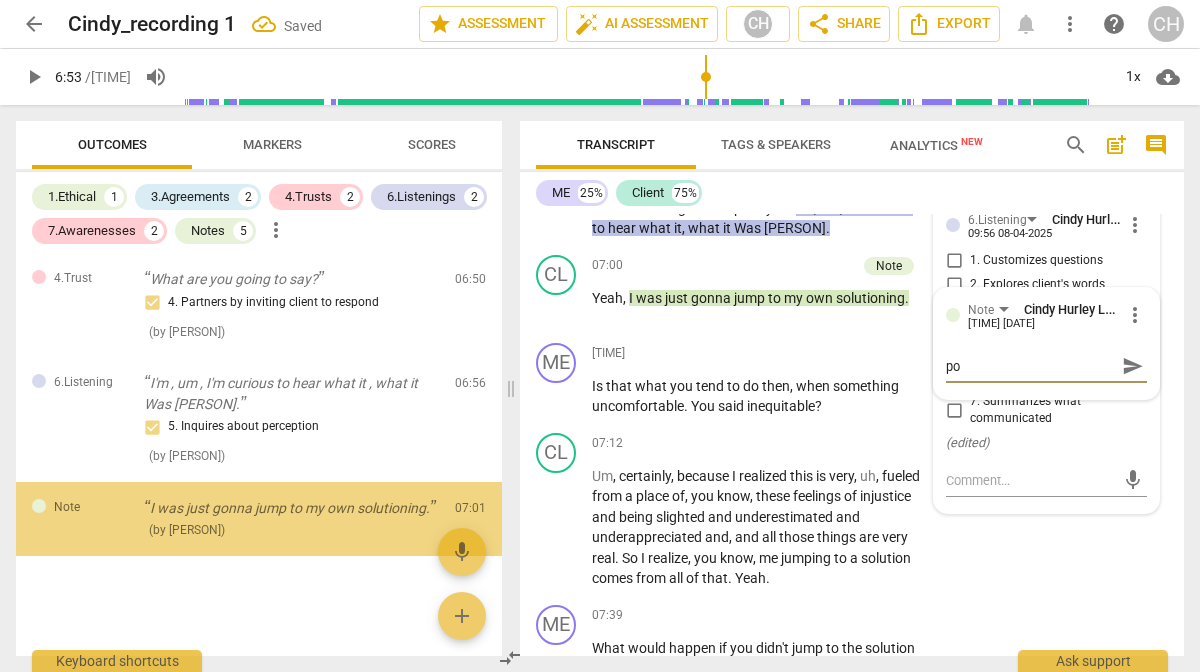 type on "pot" 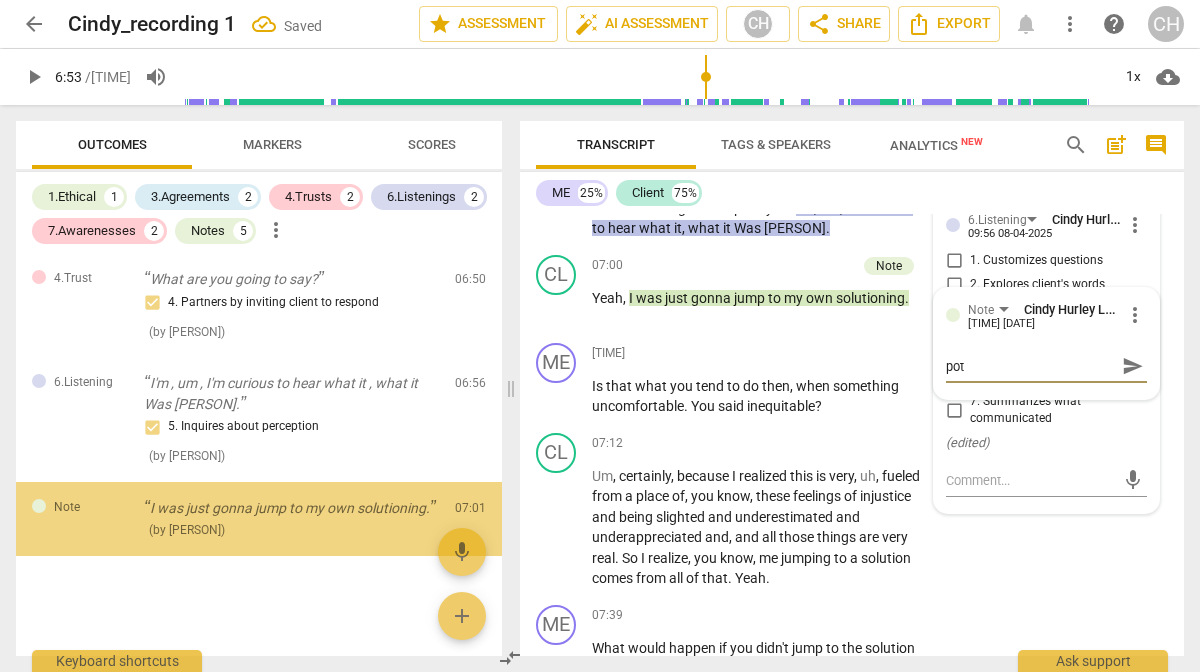 type on "pote" 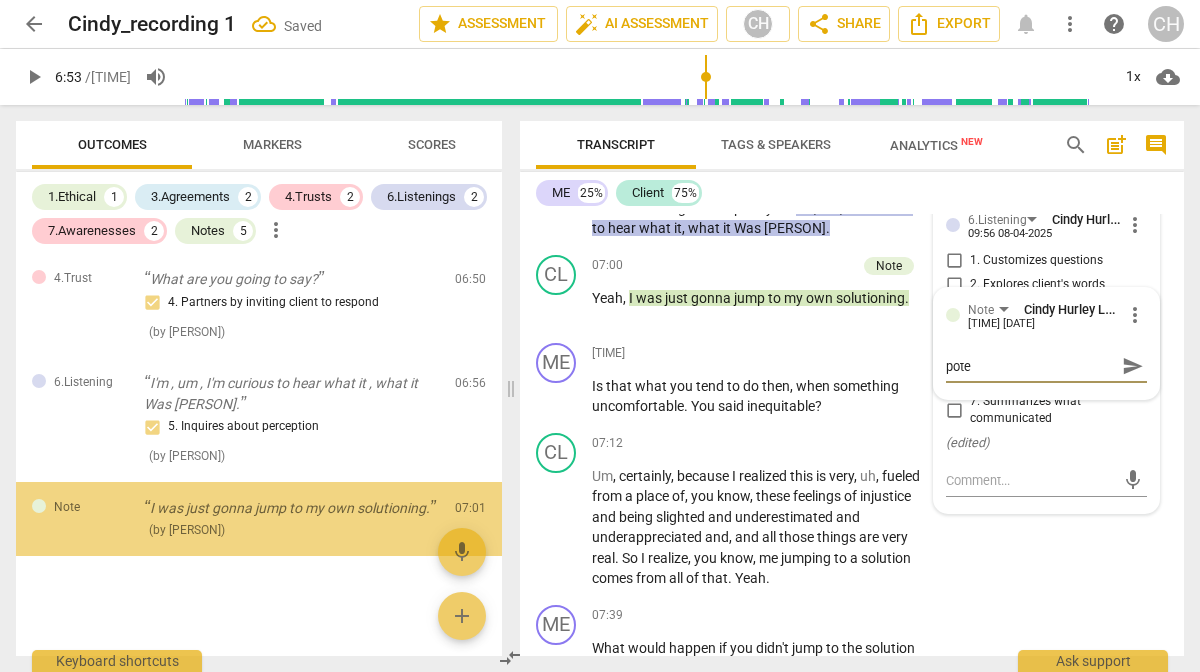 type on "poten" 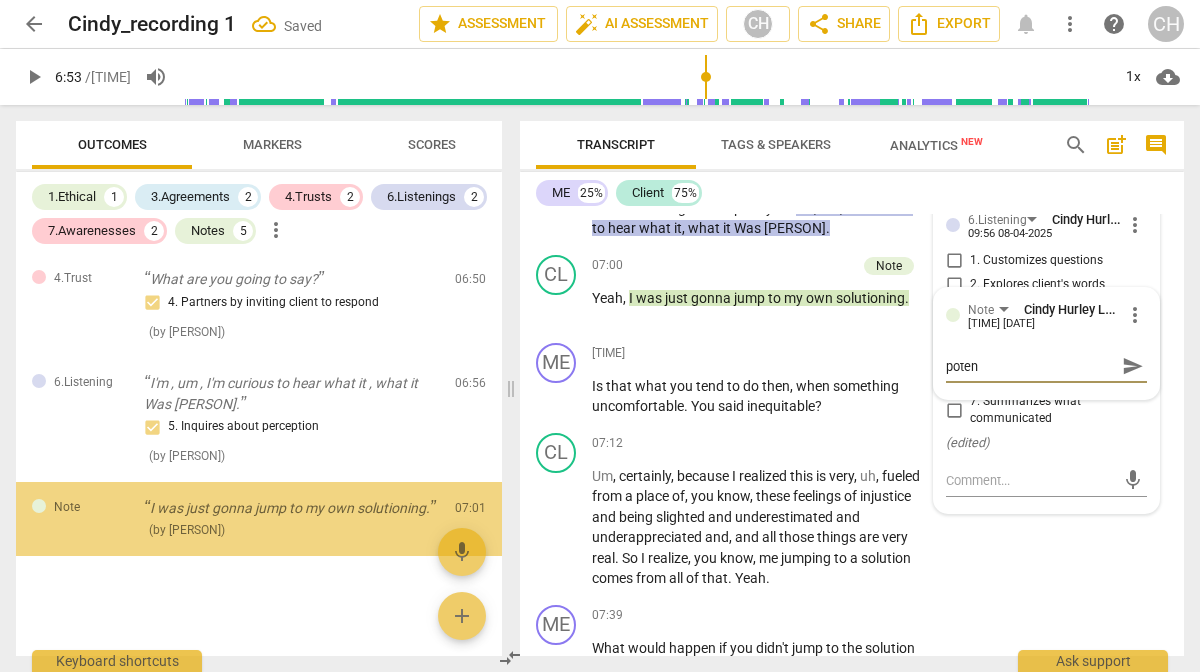 type on "potent" 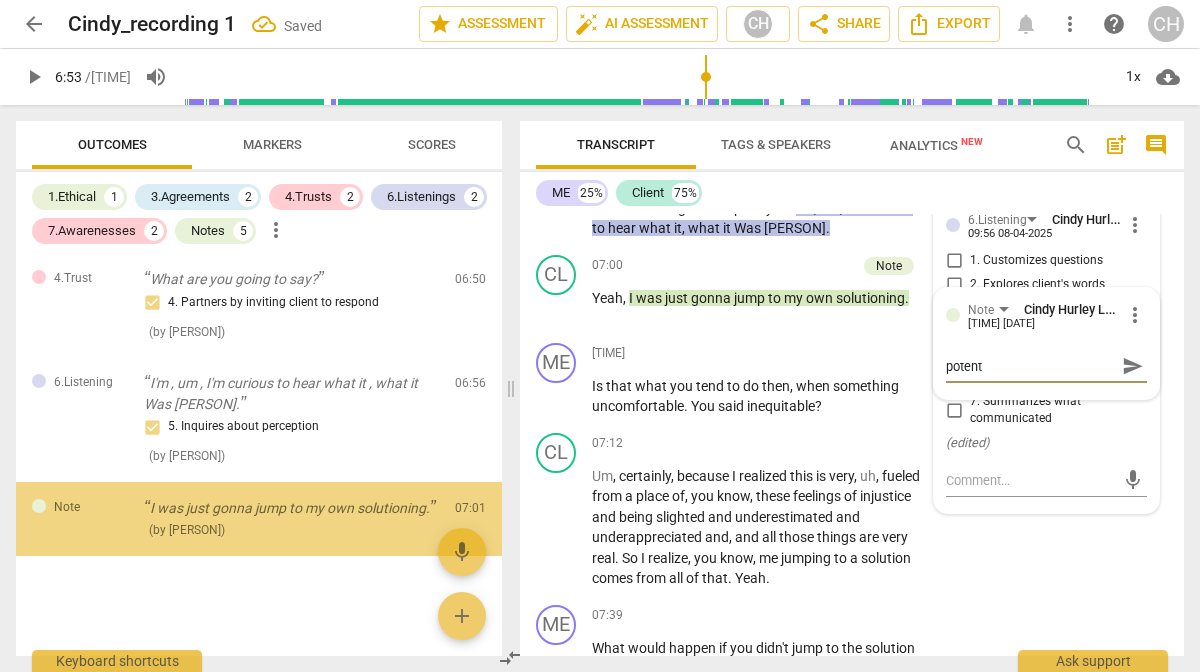 type on "potenti" 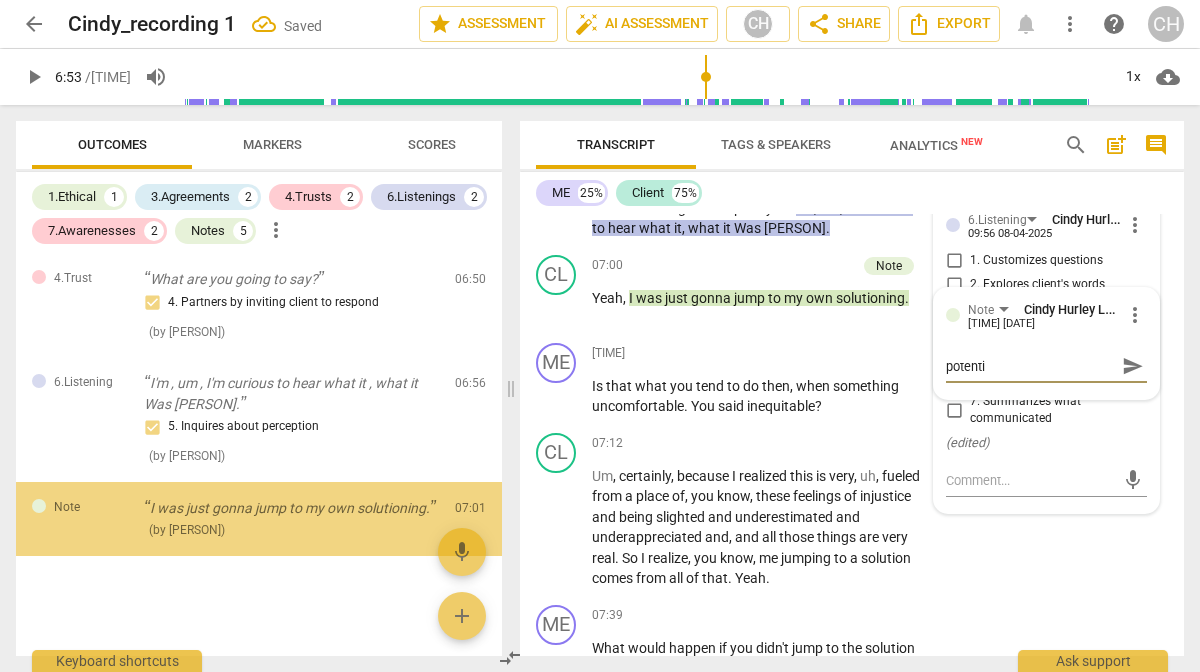 type on "potentia" 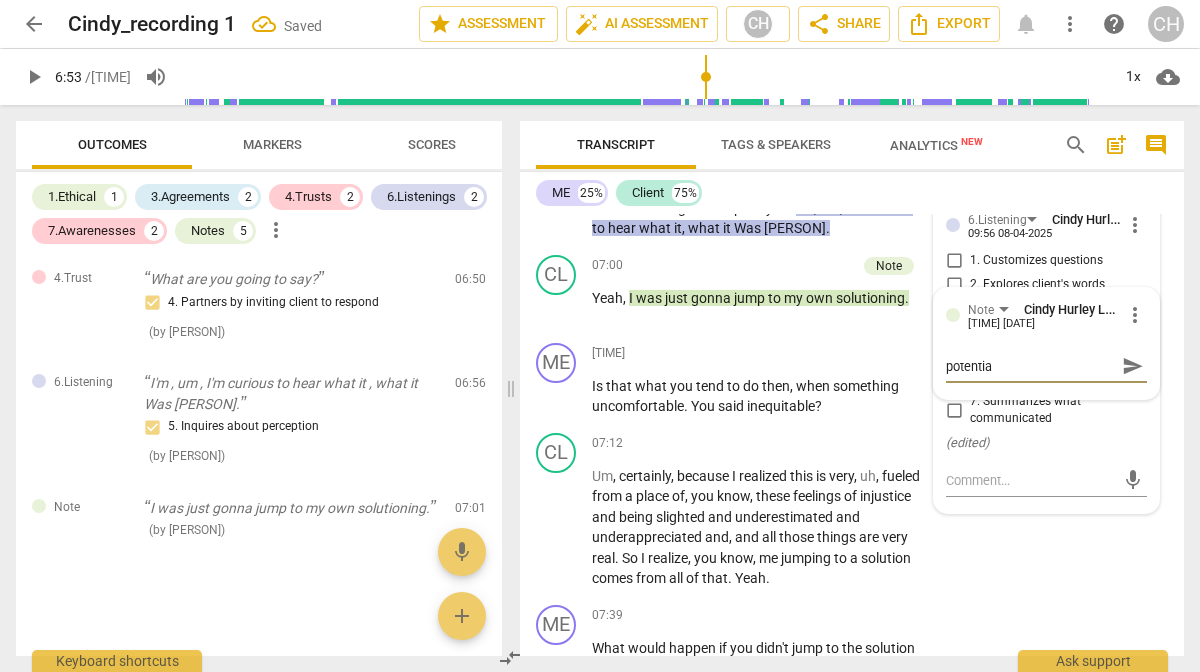 type on "potential" 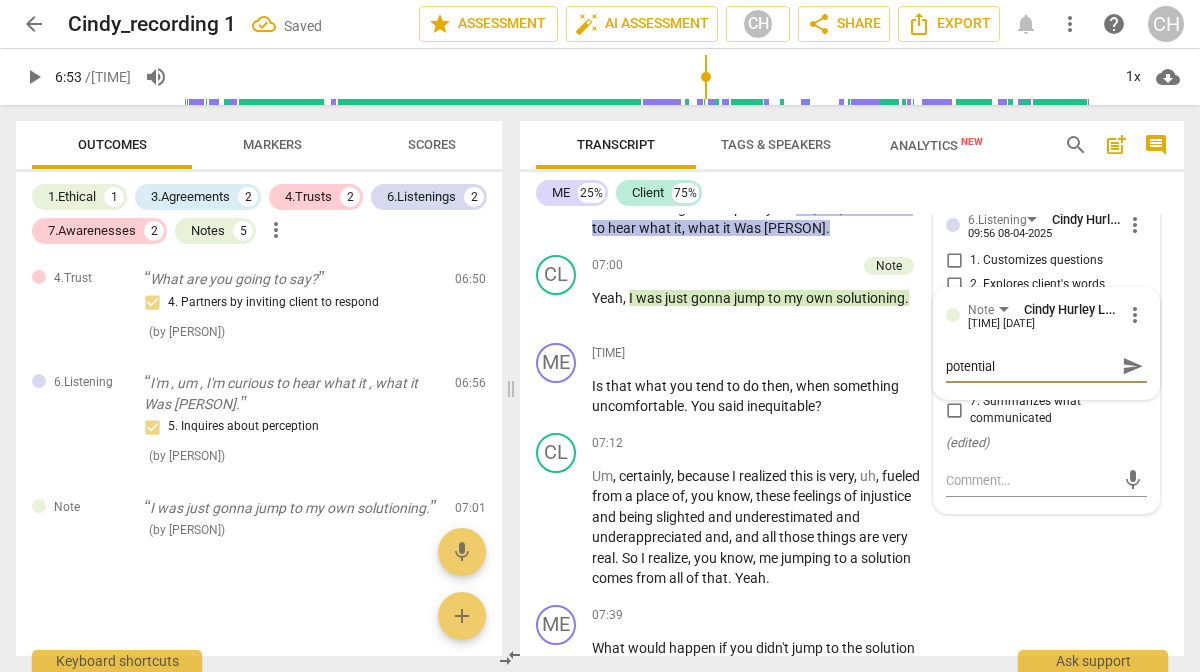 type on "potential" 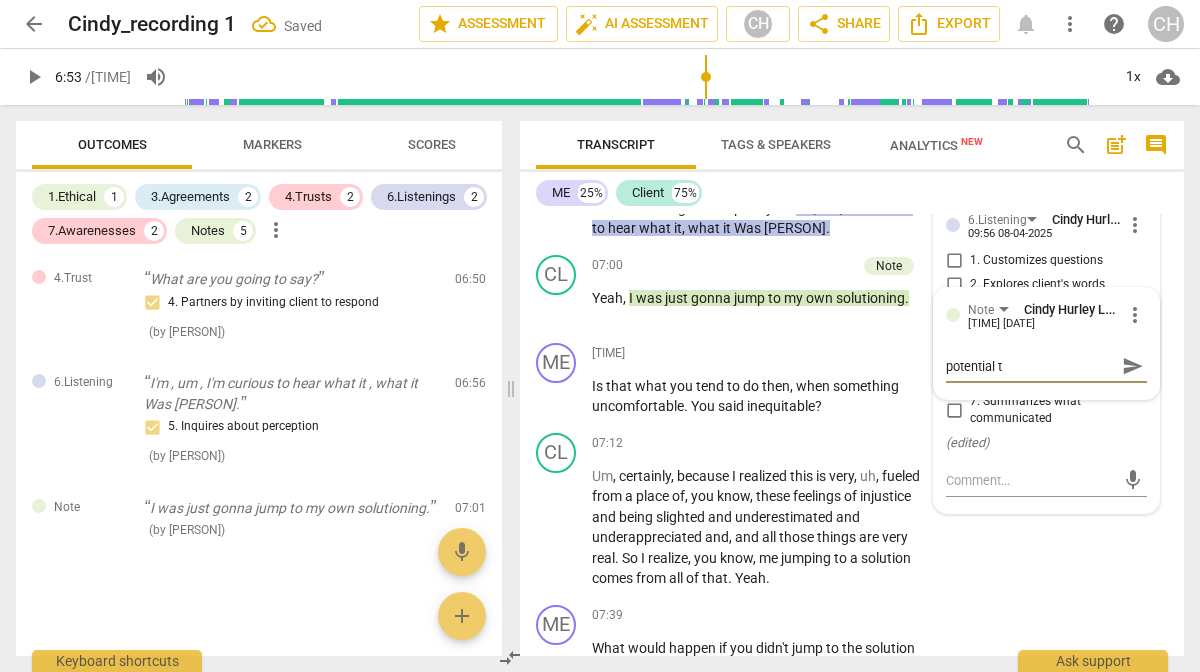 type on "potential to" 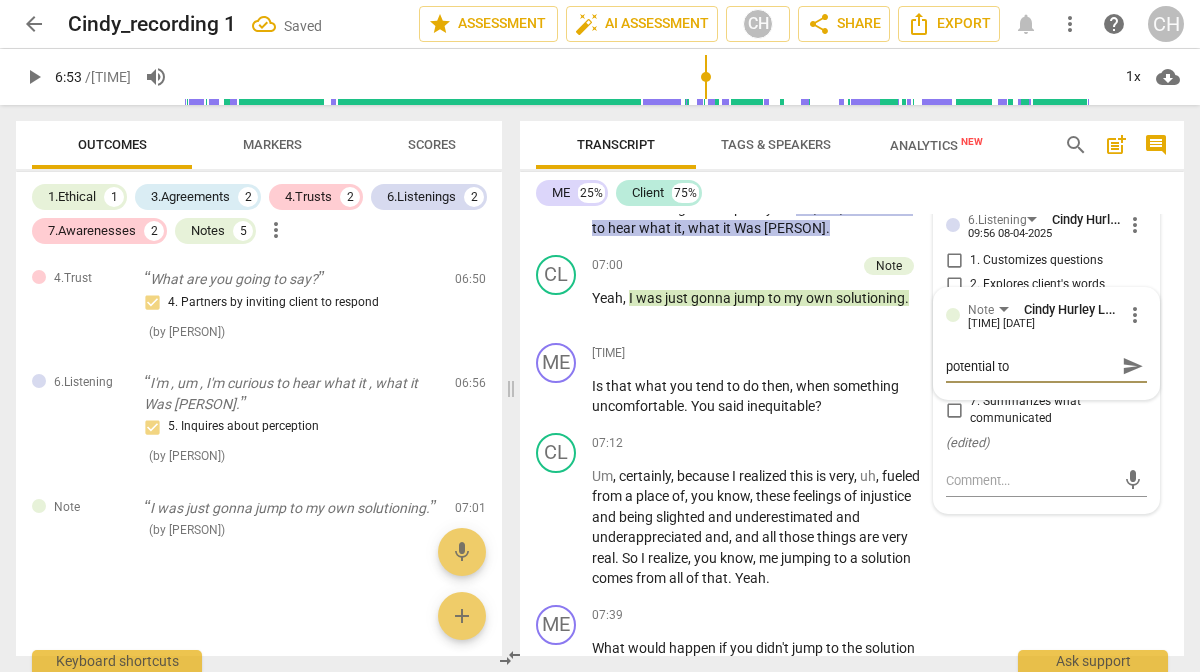 type on "potential to" 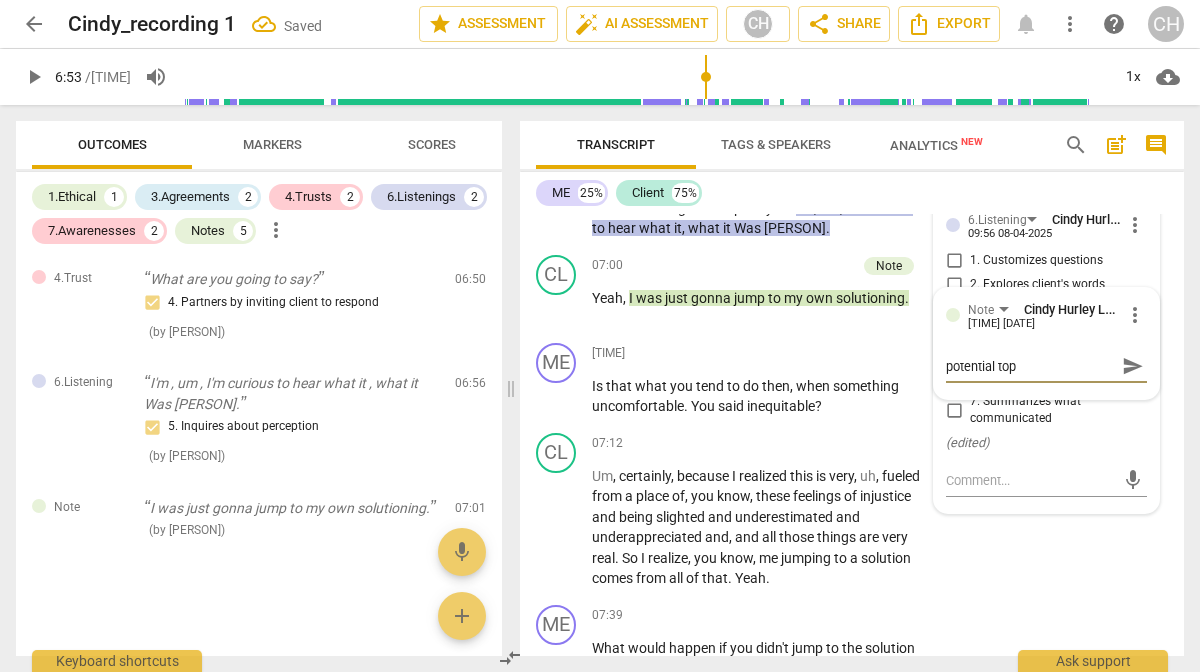 type on "potential topi" 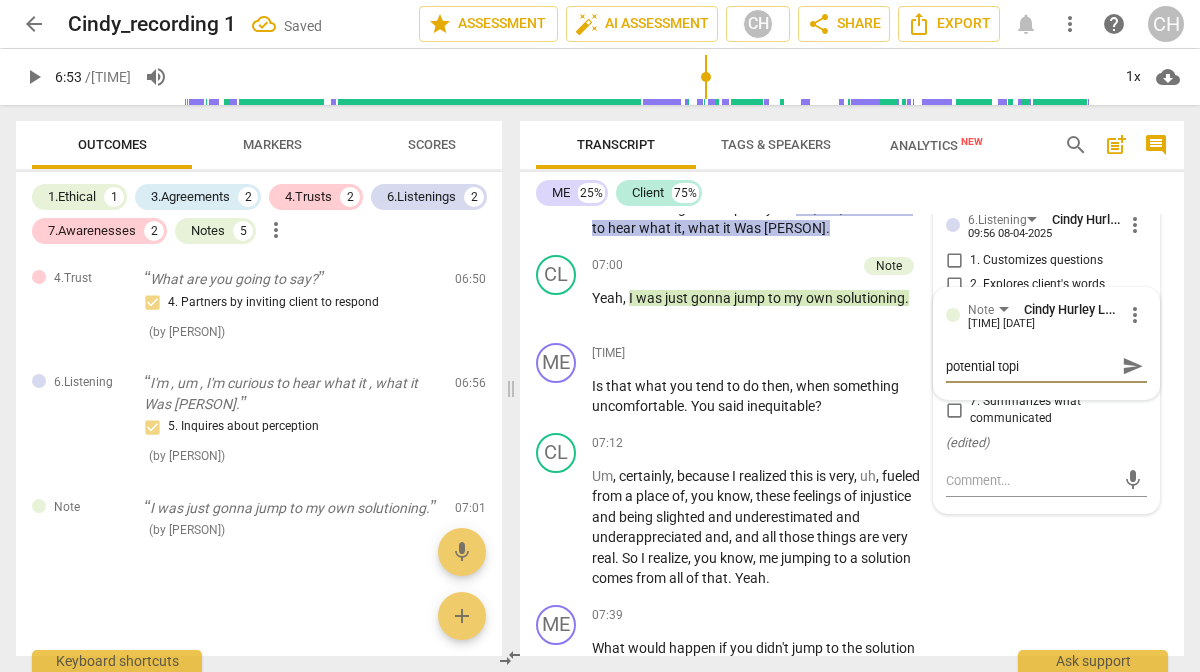 type on "potential topic" 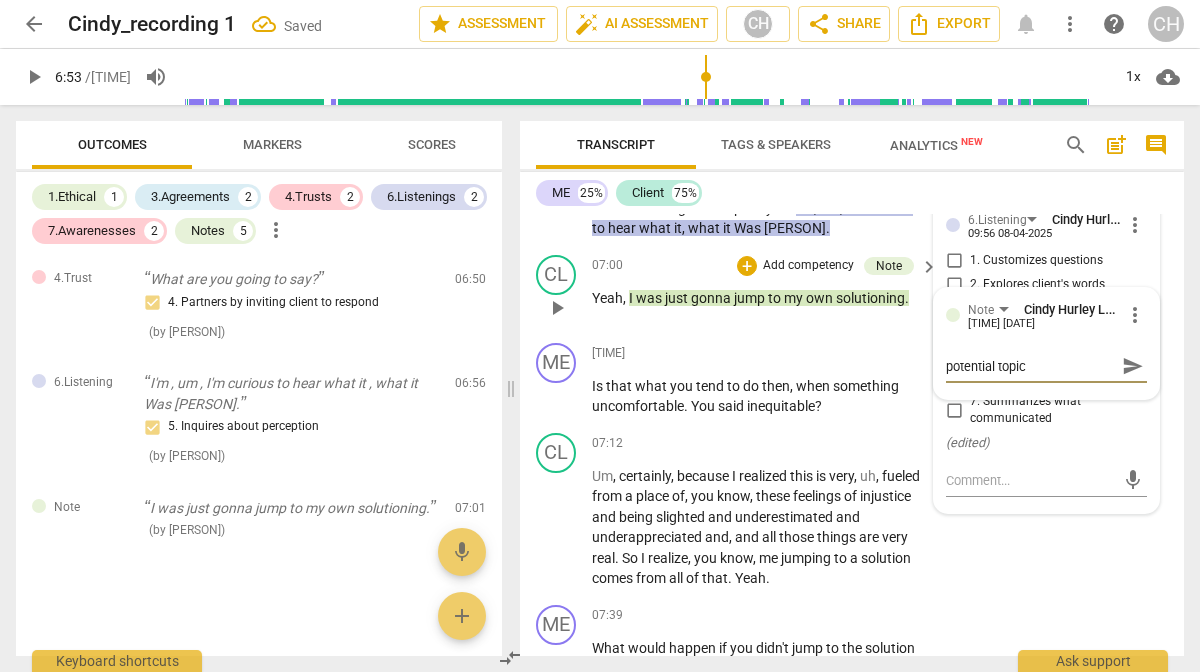 type on "potential topic" 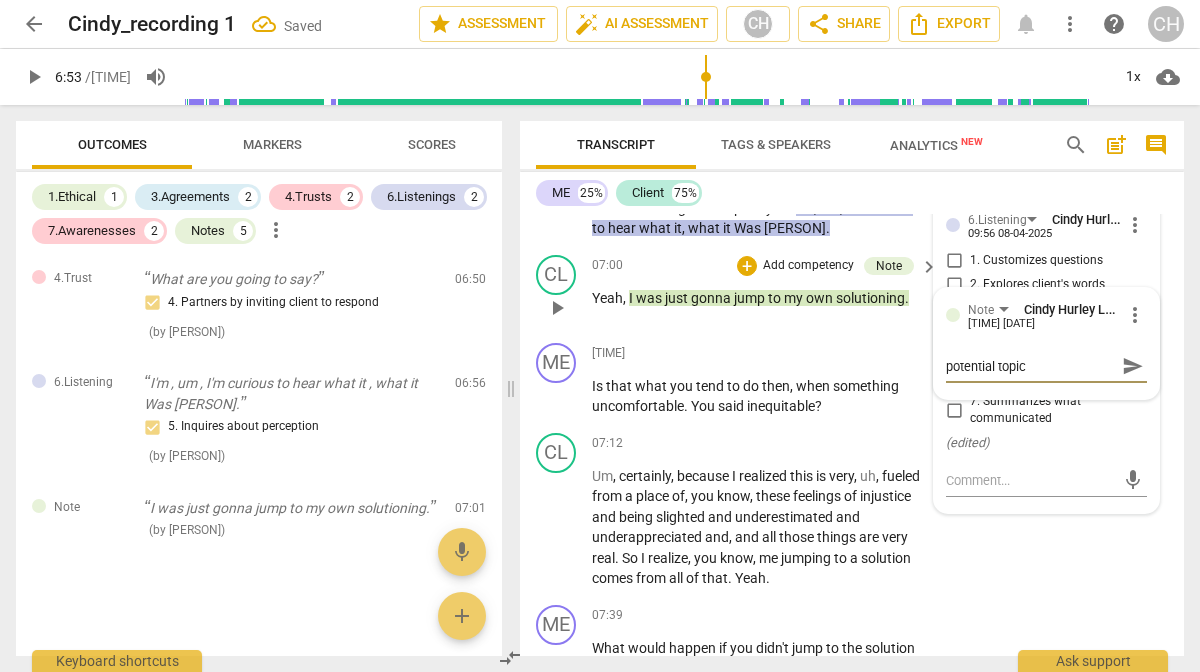 click on "send" at bounding box center [1133, 366] 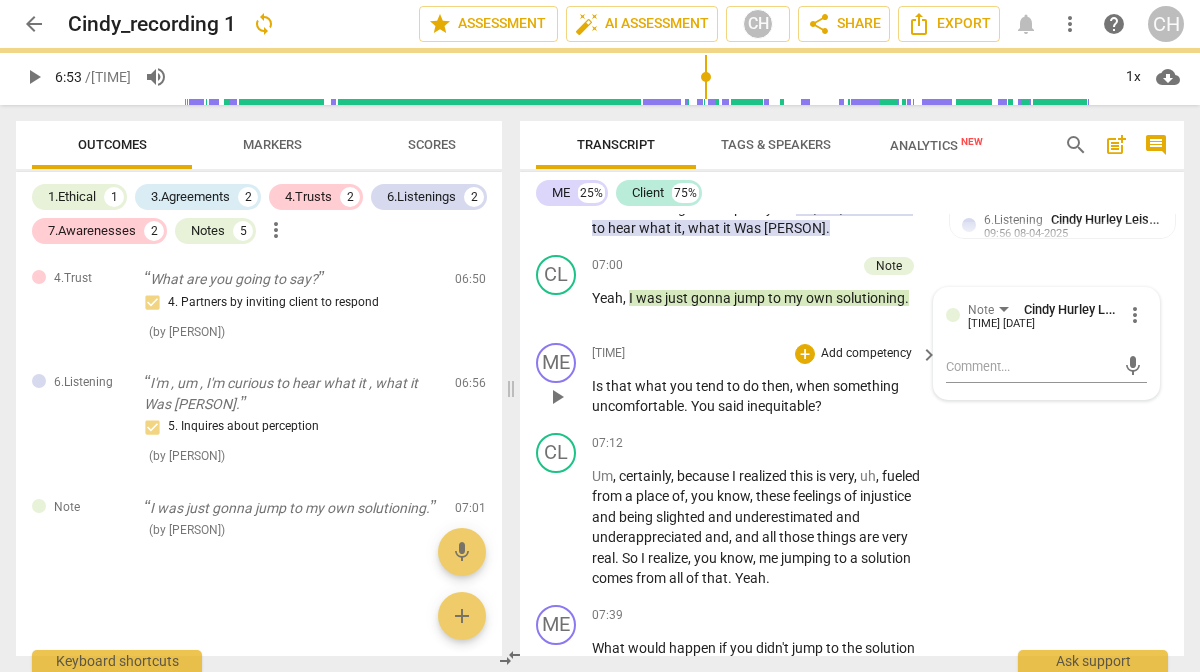 scroll, scrollTop: 3172, scrollLeft: 0, axis: vertical 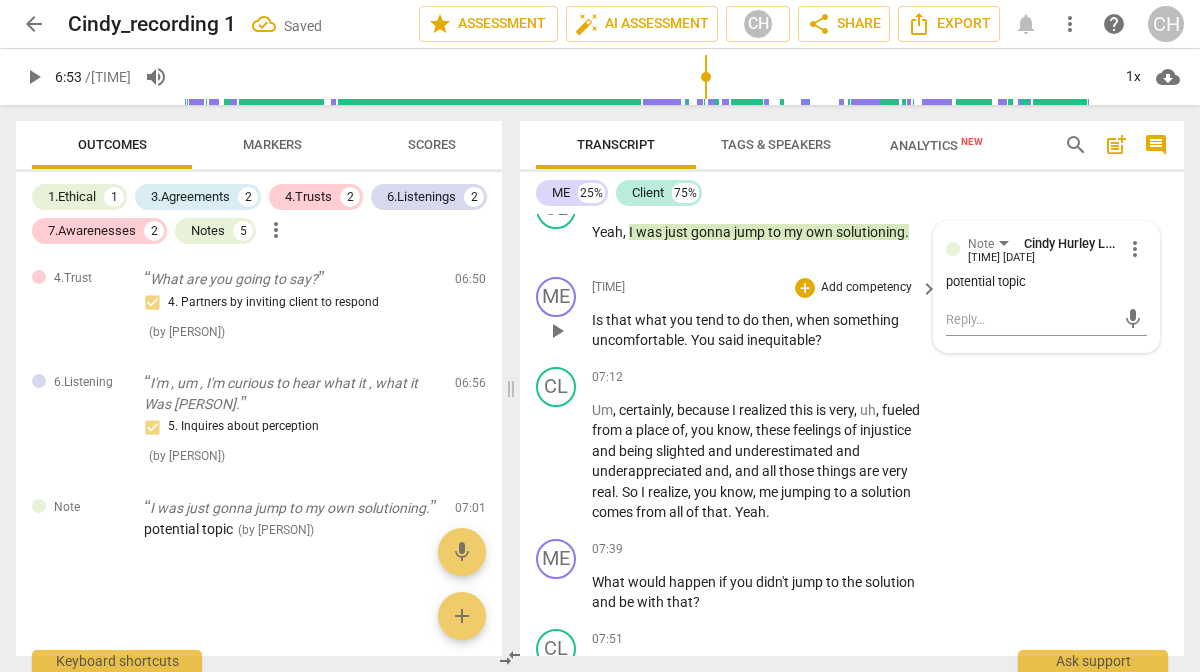 click on "play_arrow" at bounding box center (557, 331) 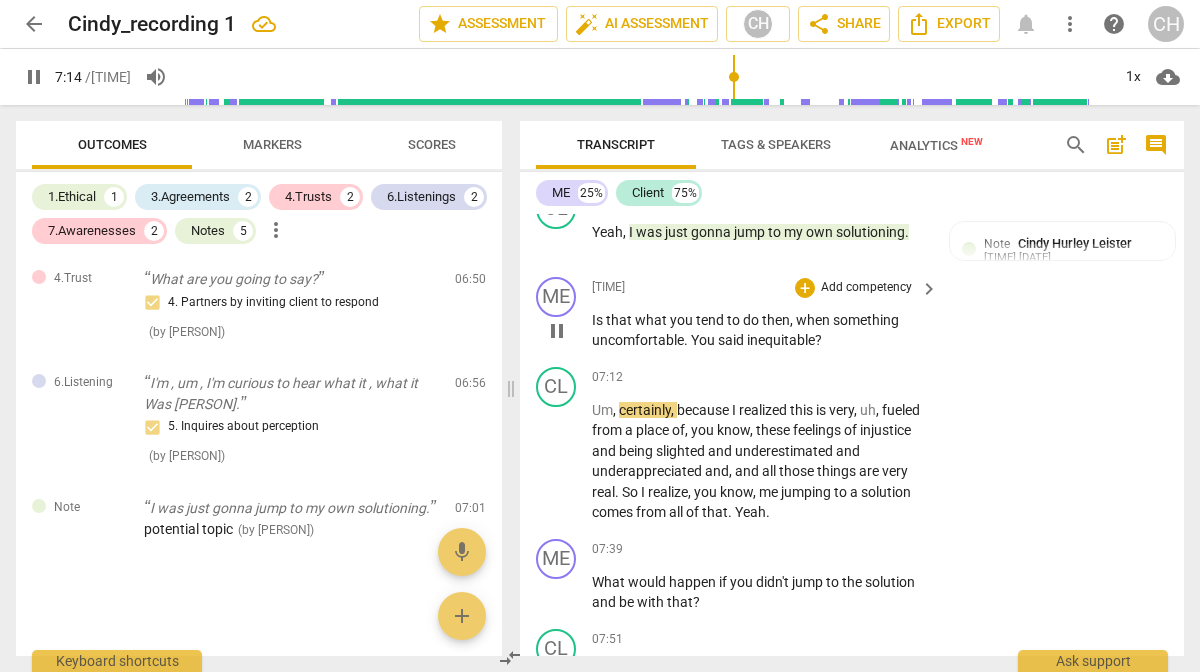 click on "inequitable" at bounding box center (781, 340) 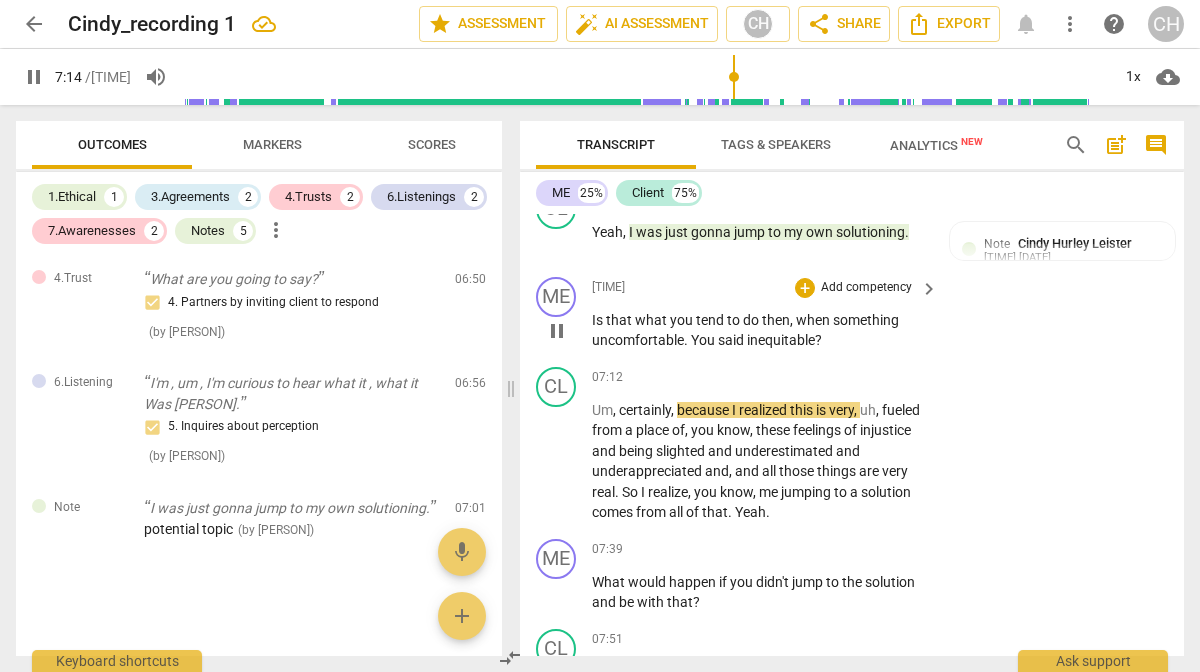type on "435" 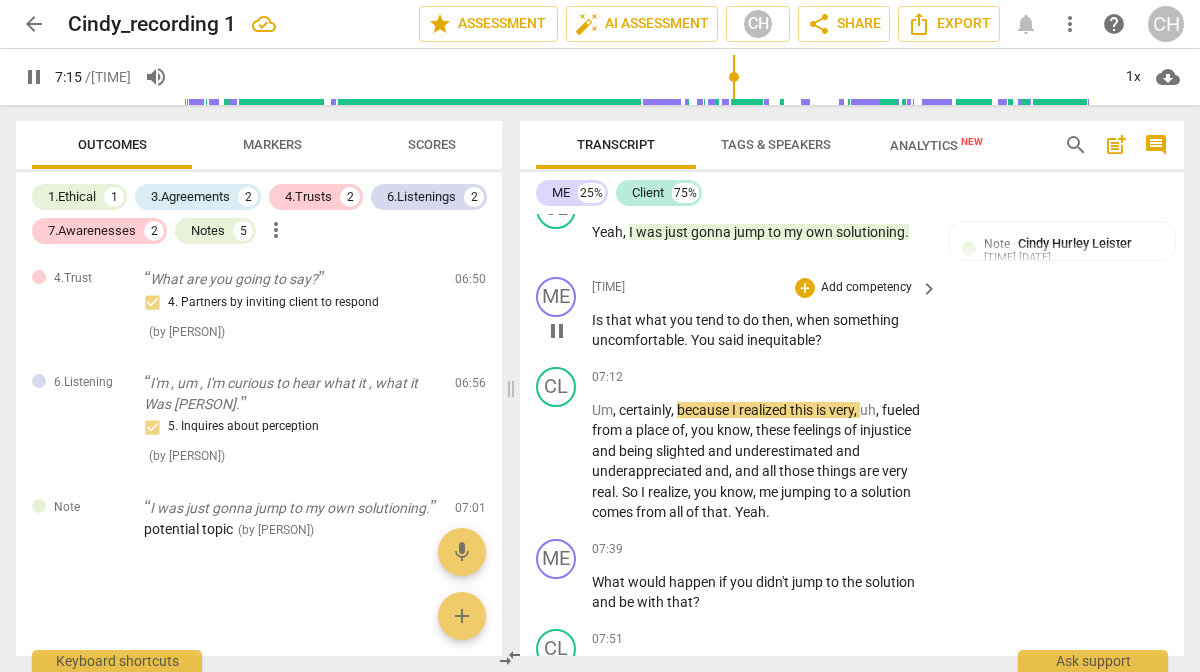 type 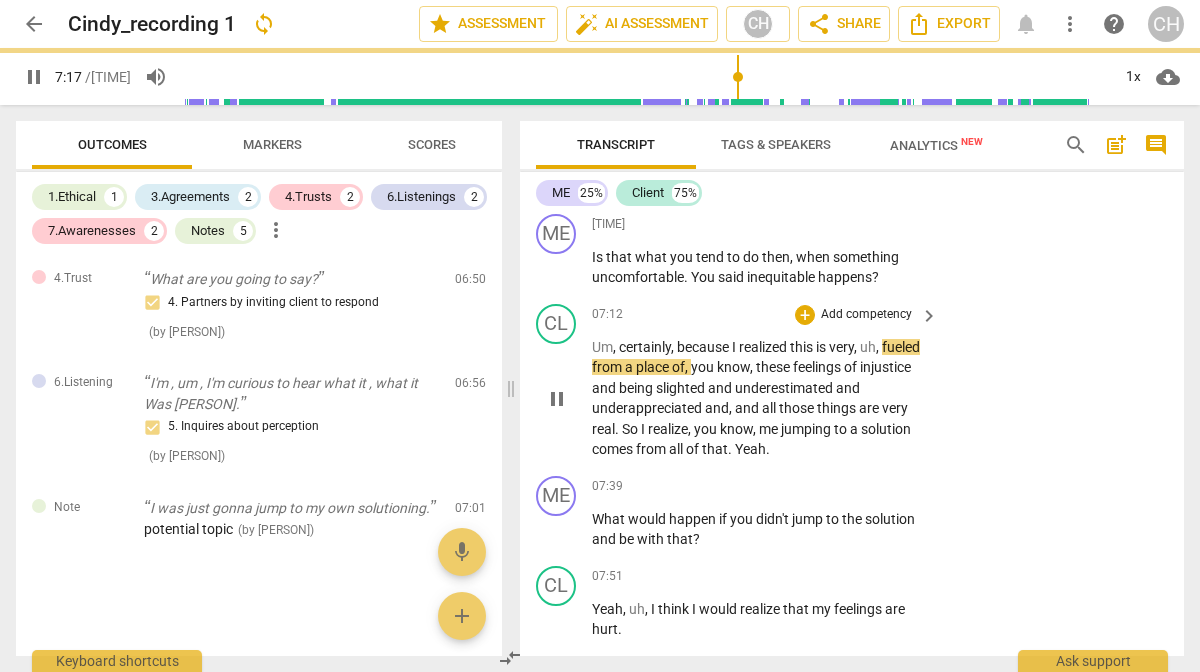 scroll, scrollTop: 3253, scrollLeft: 0, axis: vertical 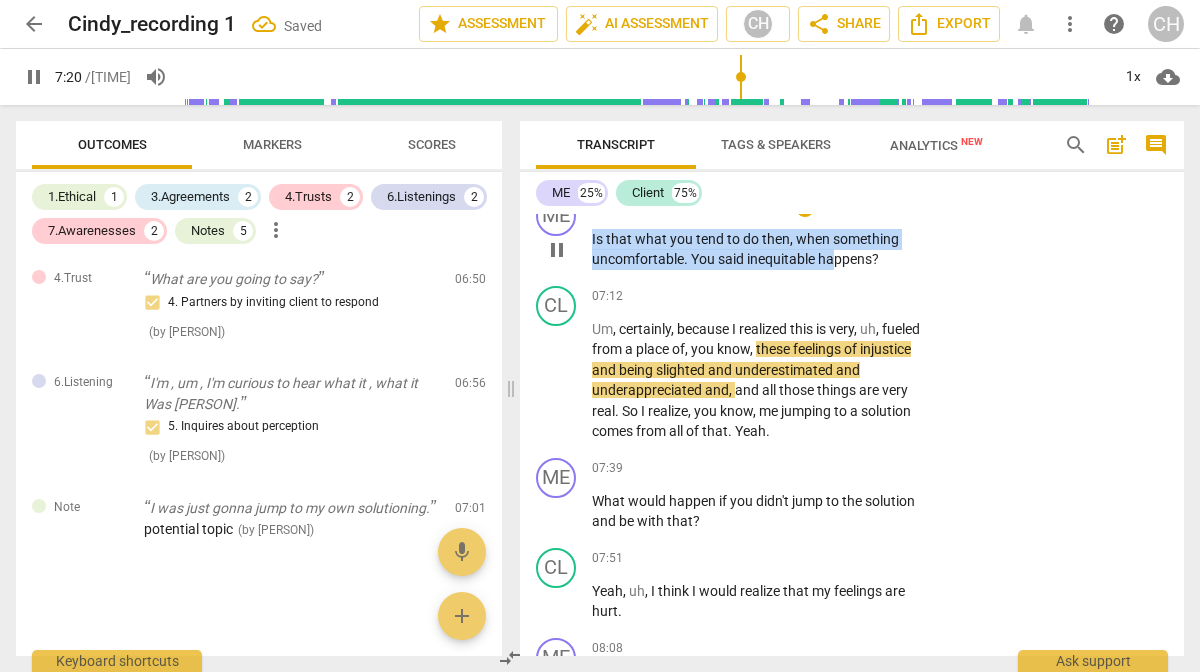 drag, startPoint x: 591, startPoint y: 277, endPoint x: 834, endPoint y: 292, distance: 243.46252 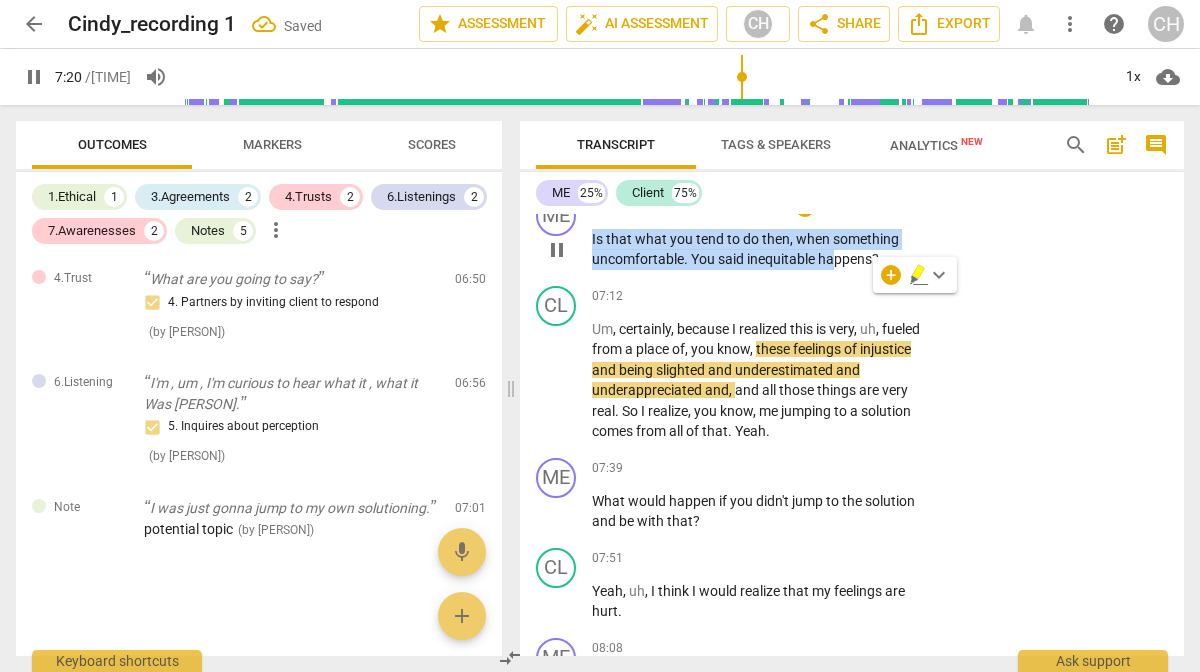 click on "pause" at bounding box center [557, 250] 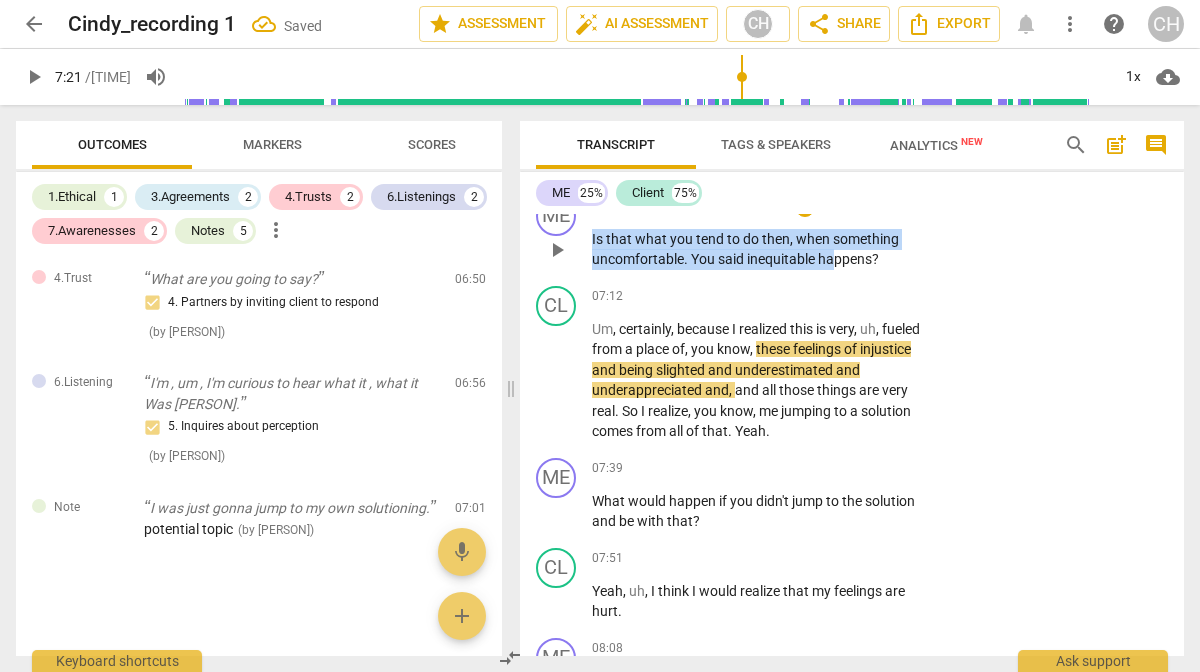 type on "441" 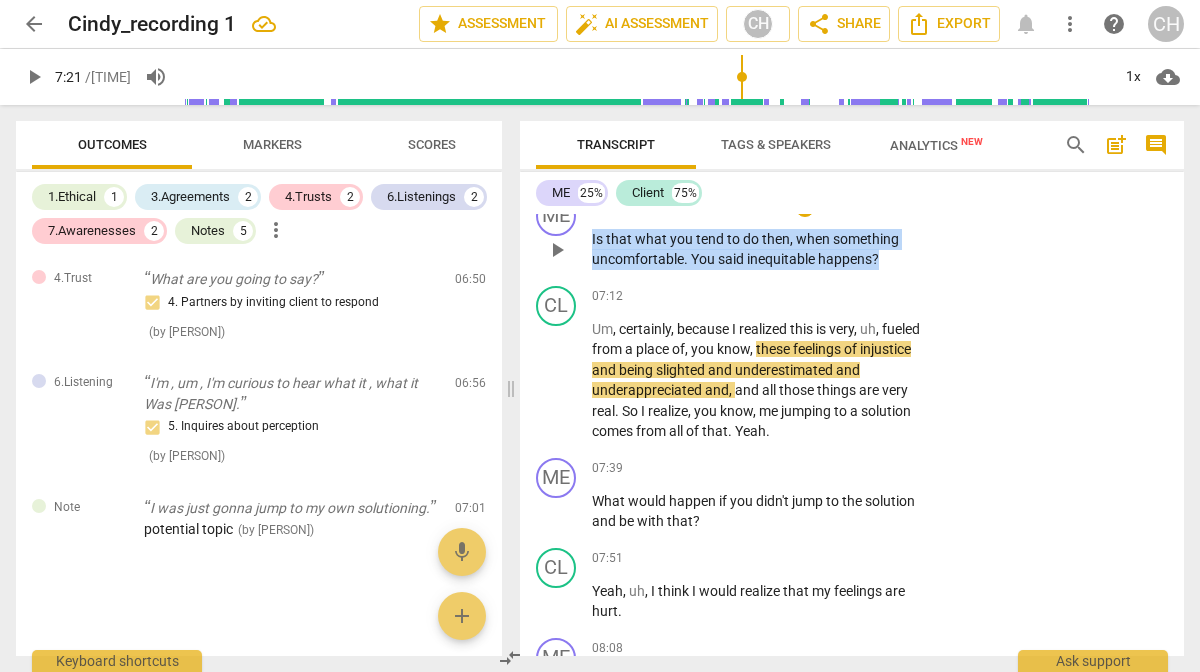 drag, startPoint x: 592, startPoint y: 279, endPoint x: 892, endPoint y: 301, distance: 300.80557 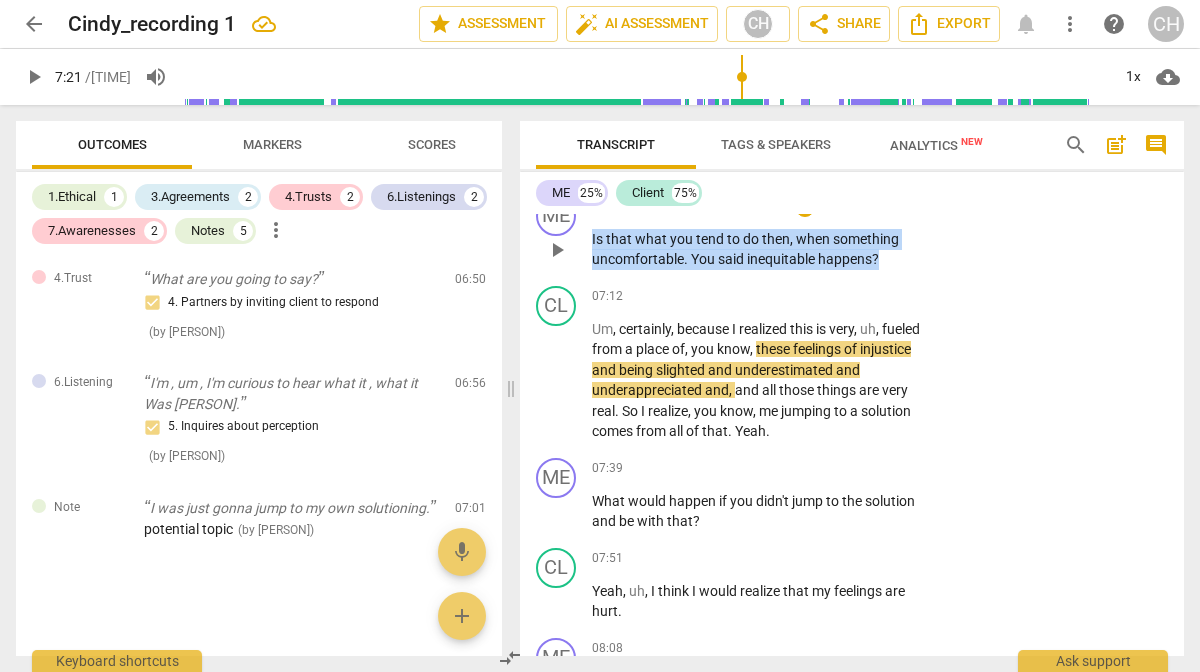 click on "Is   that   what   you   tend   to   do   then ,   when   something   uncomfortable .   You   said   inequitable   happens ?" at bounding box center (760, 249) 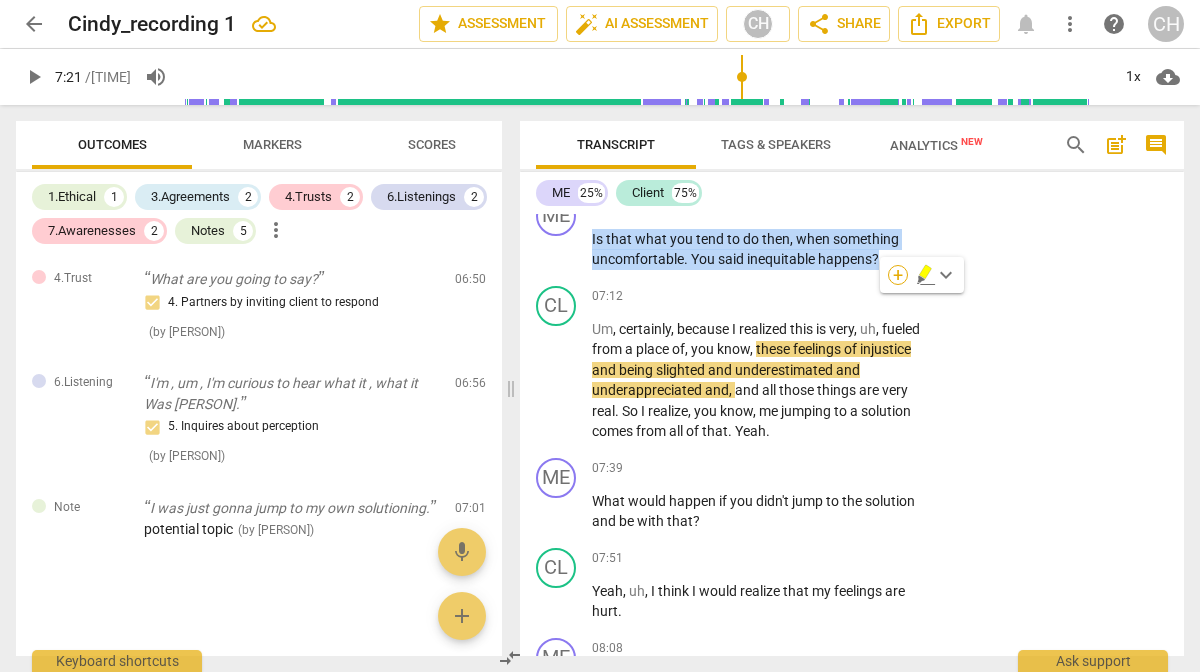 click on "+" at bounding box center (898, 275) 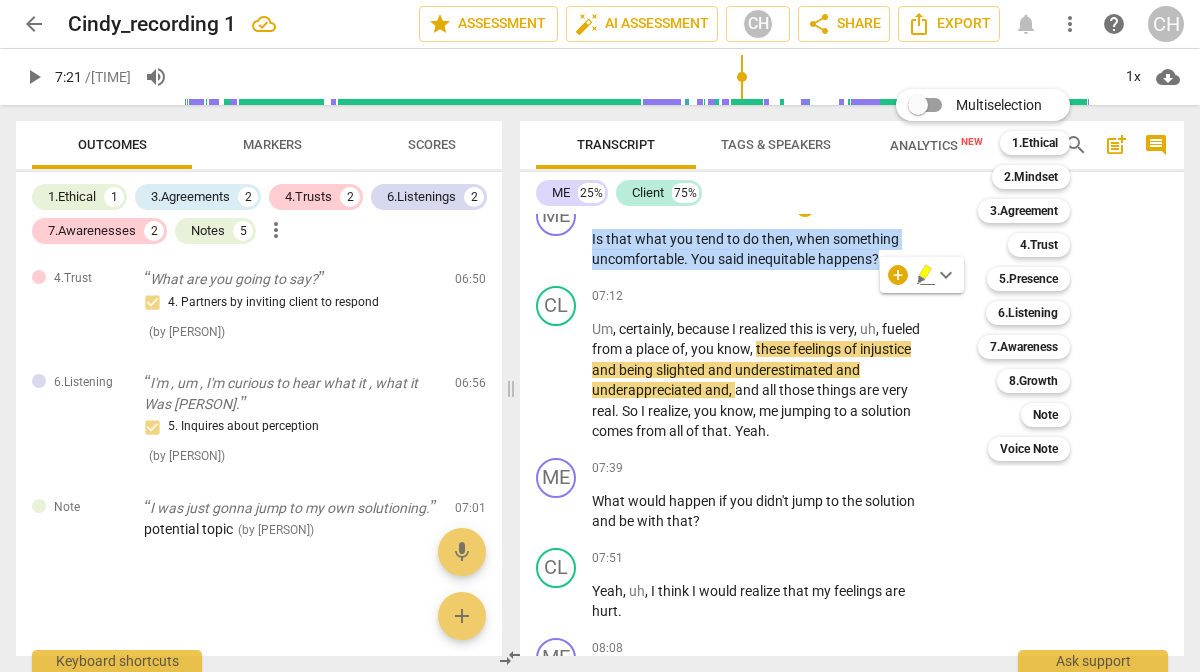 click at bounding box center (600, 336) 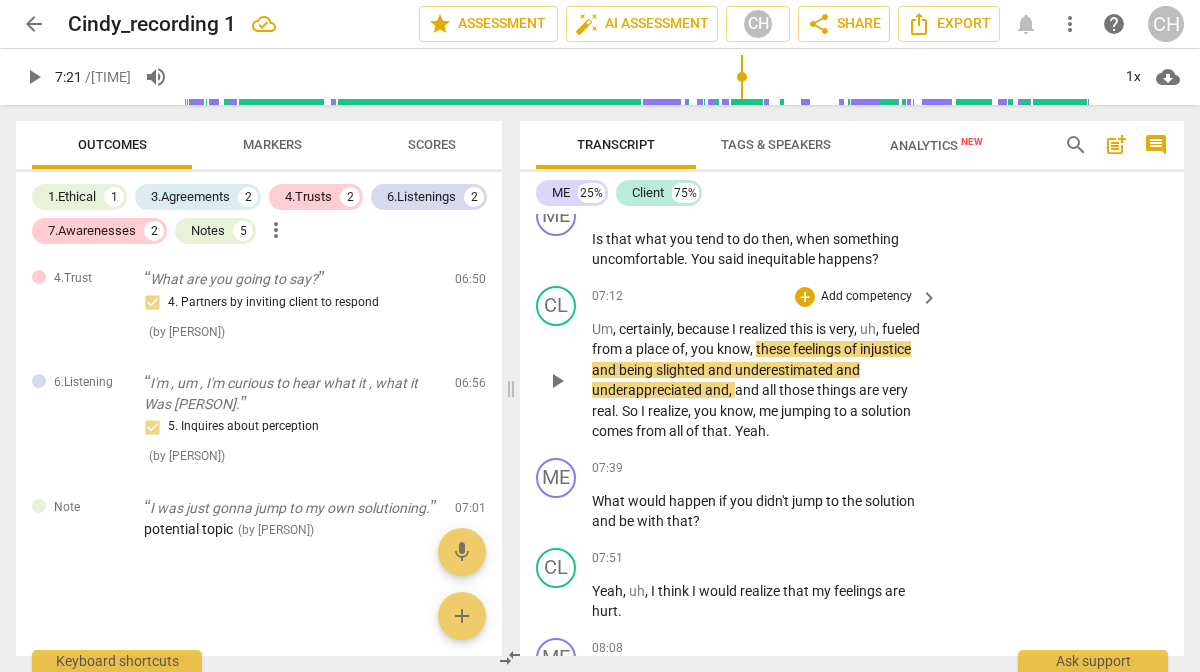 click on "realized" at bounding box center (764, 329) 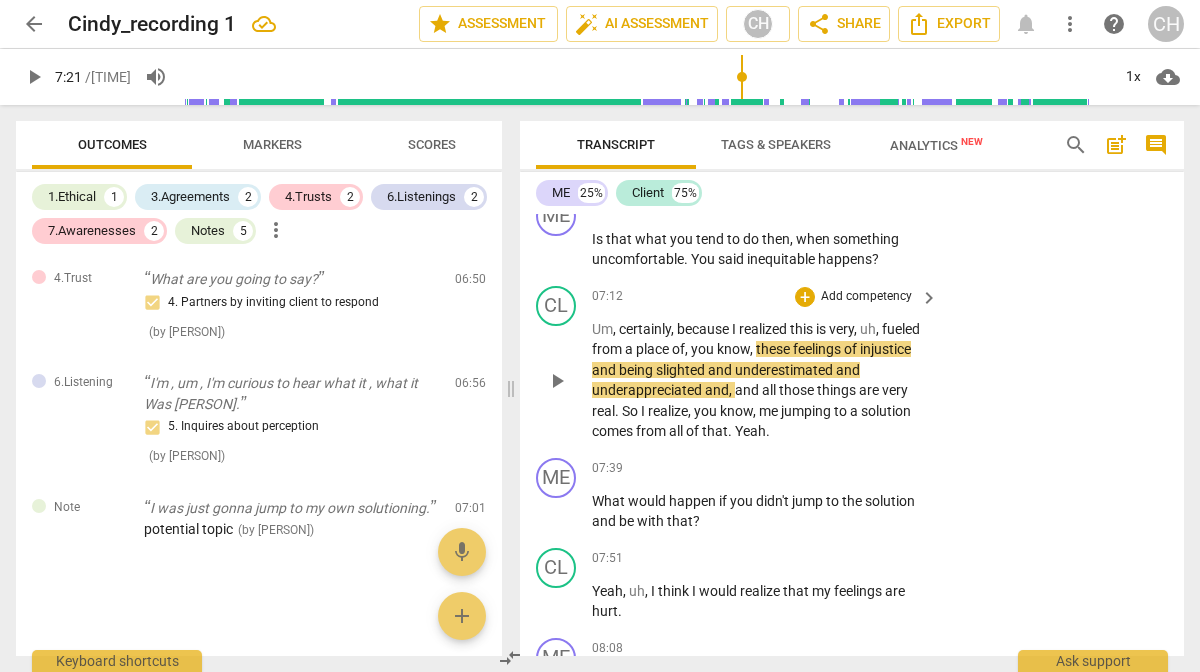 click on "Um , certainly , because I realized this is very , uh , fueled from a place of , you know , these feelings of injustice and being slighted and underestimated and underappreciated and , and all those things are very real . So I realize , you know , me jumping to a solution comes from all of that . Yeah ." at bounding box center [760, 380] 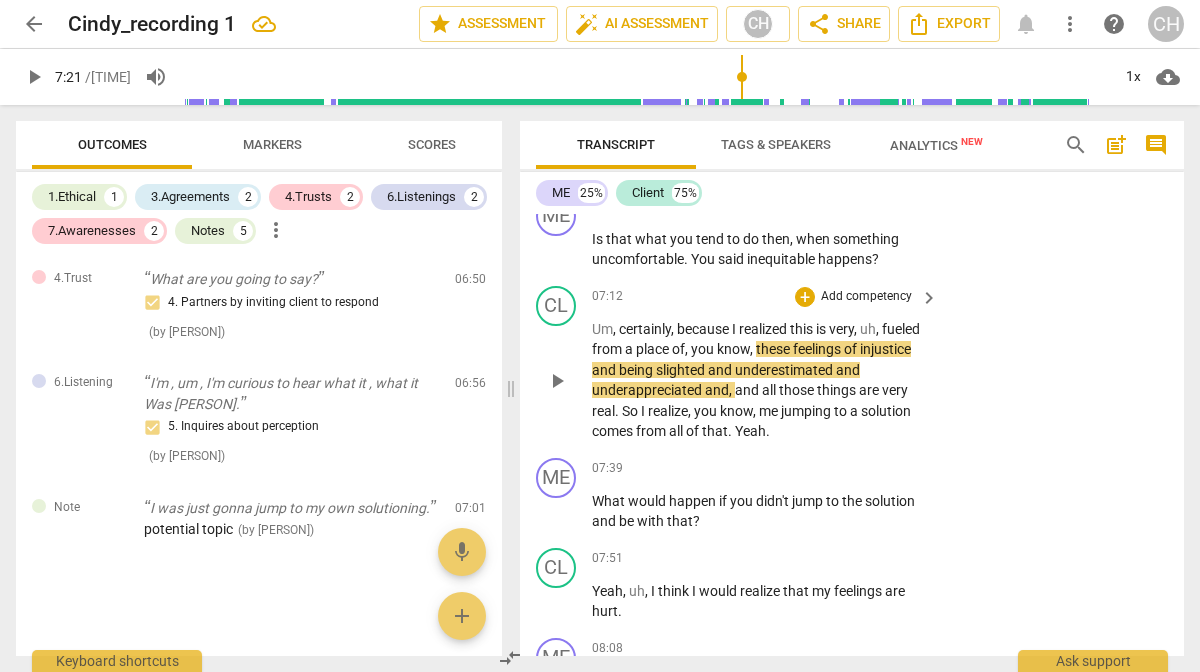 click on "Um , certainly , because I realized this is very , uh , fueled from a place of , you know , these feelings of injustice and being slighted and underestimated and underappreciated and , and all those things are very real . So I realize , you know , me jumping to a solution comes from all of that . Yeah ." at bounding box center (760, 380) 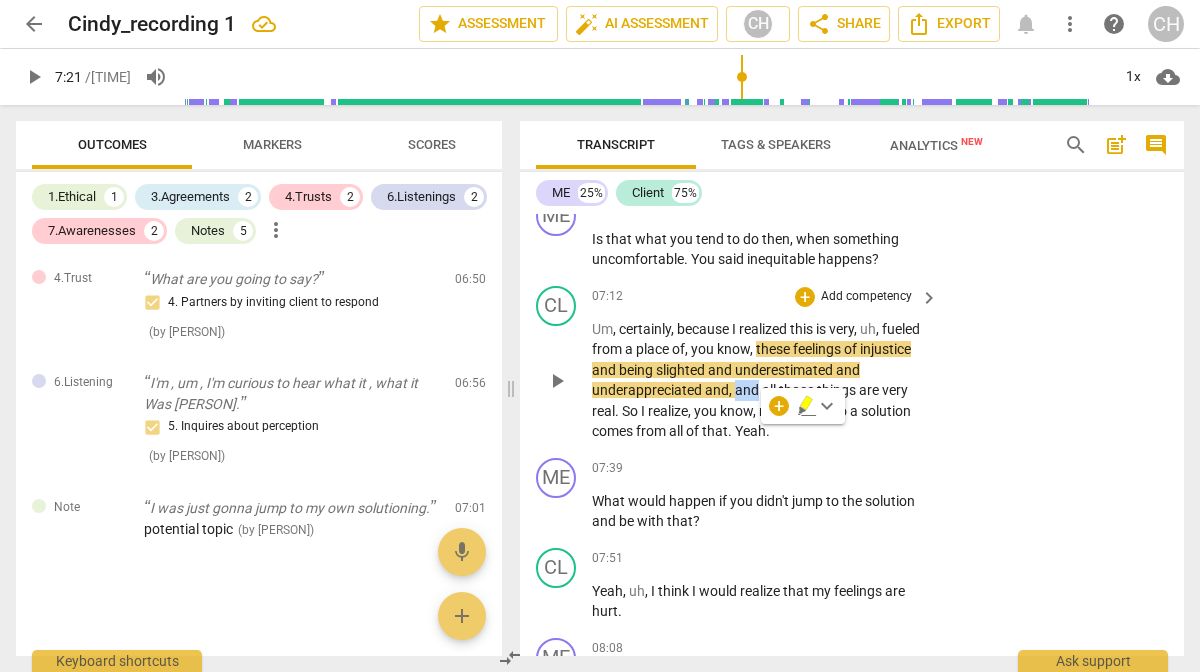 click on "[TIME] + Add competency keyboard_arrow_right" at bounding box center (766, 297) 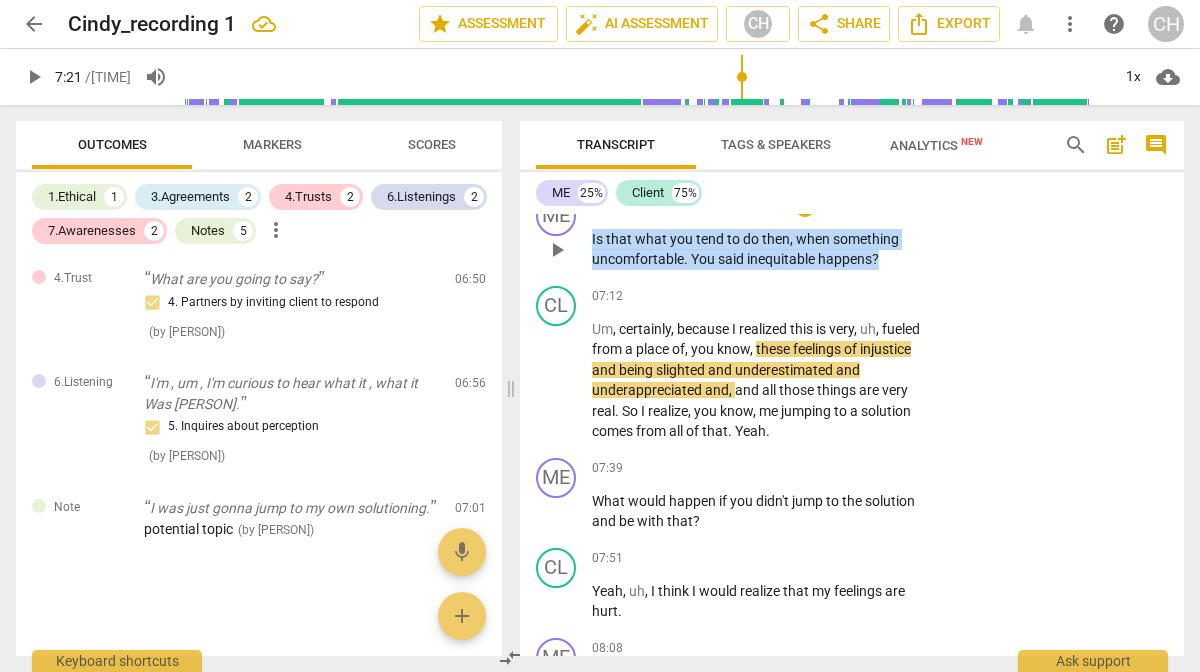 drag, startPoint x: 592, startPoint y: 281, endPoint x: 943, endPoint y: 316, distance: 352.7407 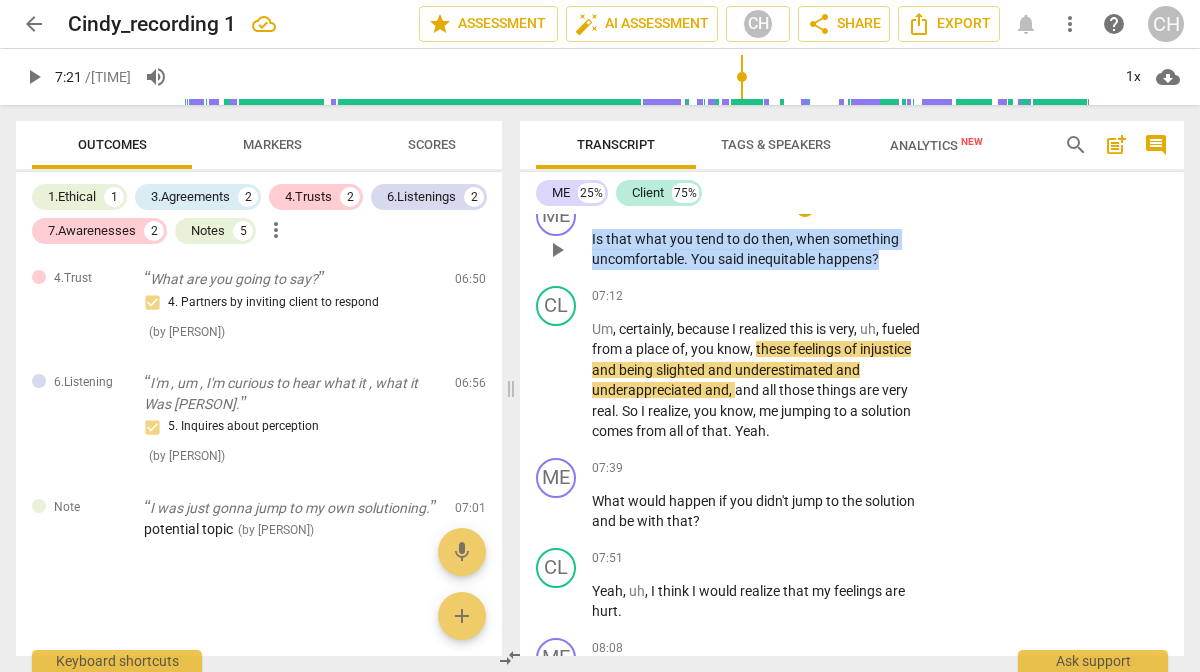 click on "ME play_arrow pause 07:06 + Add competency keyboard_arrow_right Is   that   what   you   tend   to   do   then ,   when   something   uncomfortable .   You   said   inequitable   happens ?" at bounding box center [852, 233] 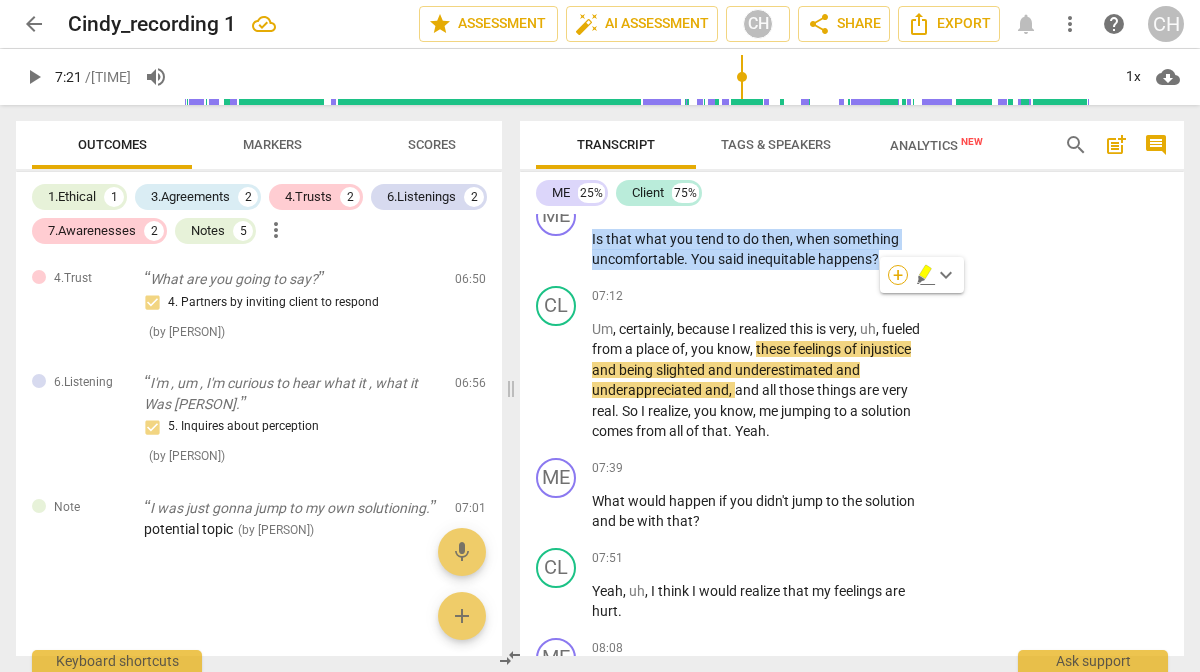 click on "+" at bounding box center (898, 275) 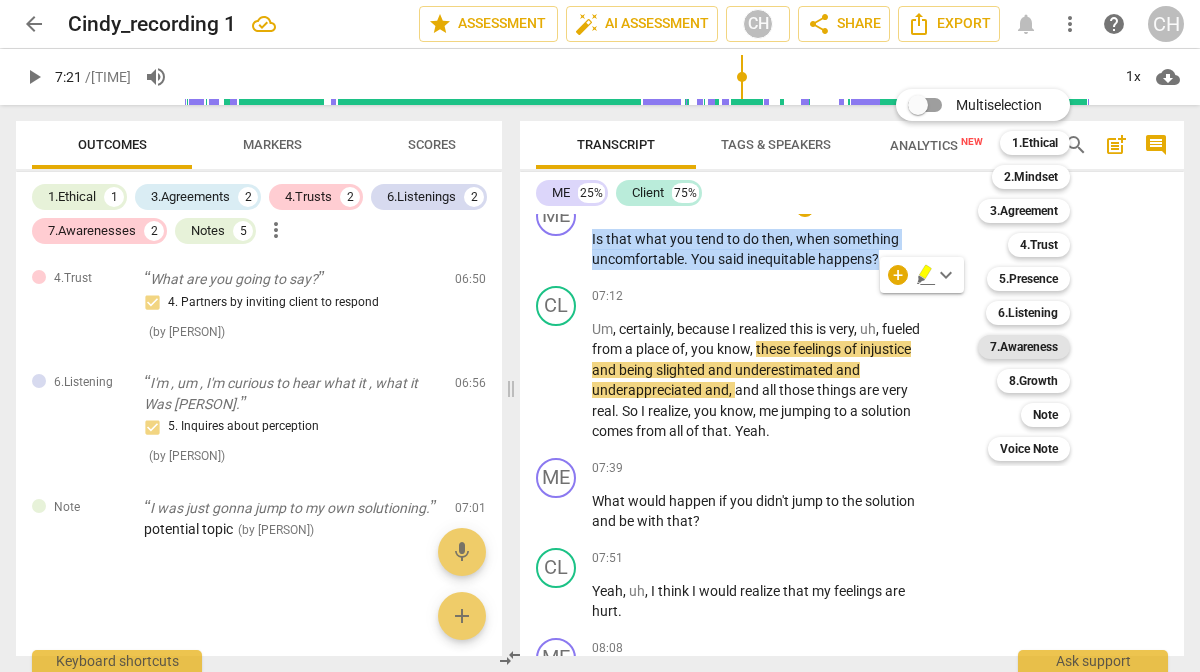 click on "7.Awareness" at bounding box center [1024, 347] 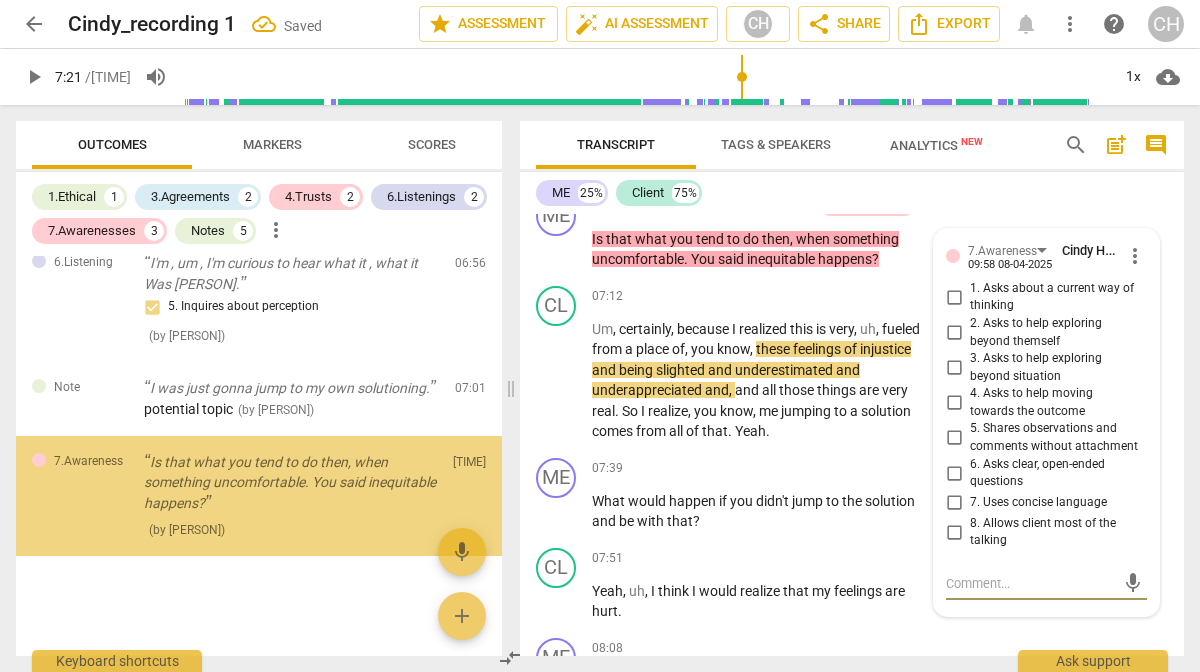 scroll, scrollTop: 1403, scrollLeft: 0, axis: vertical 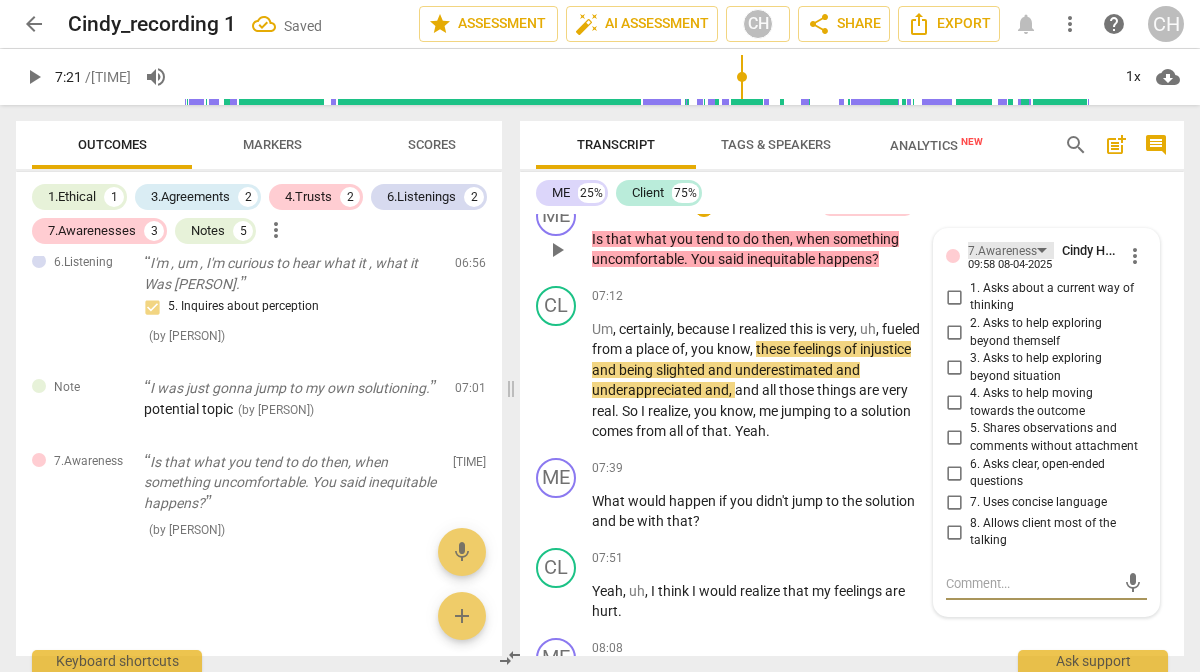 click on "7.Awareness" at bounding box center (1002, 251) 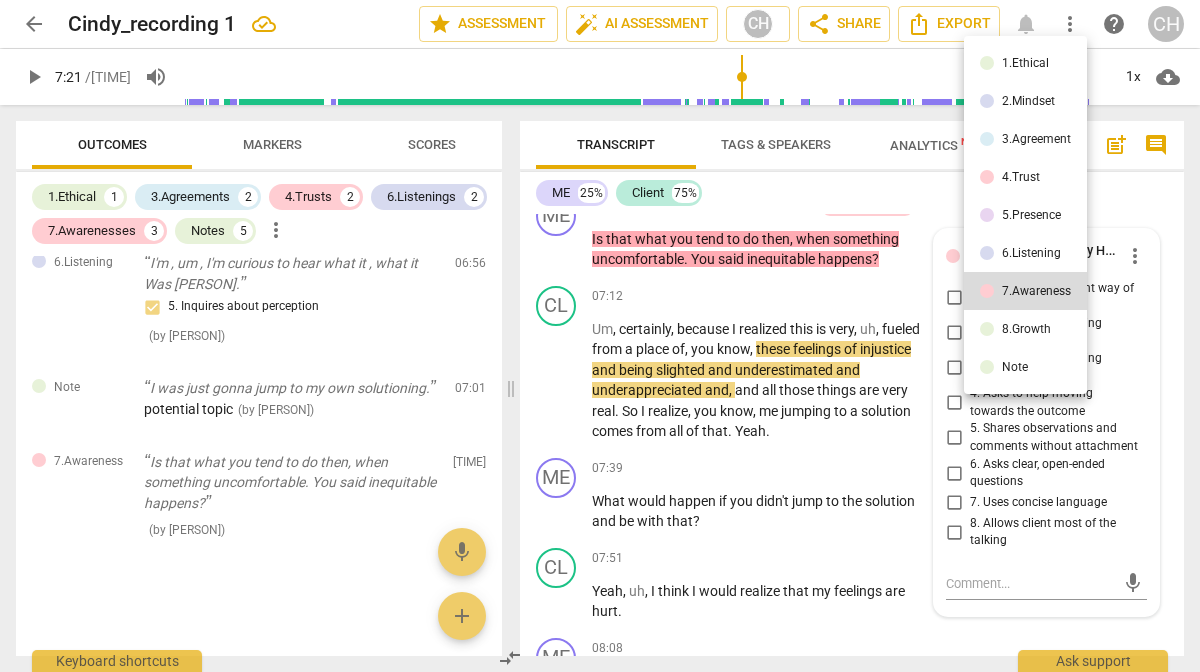 click on "6.Listening" at bounding box center [1031, 253] 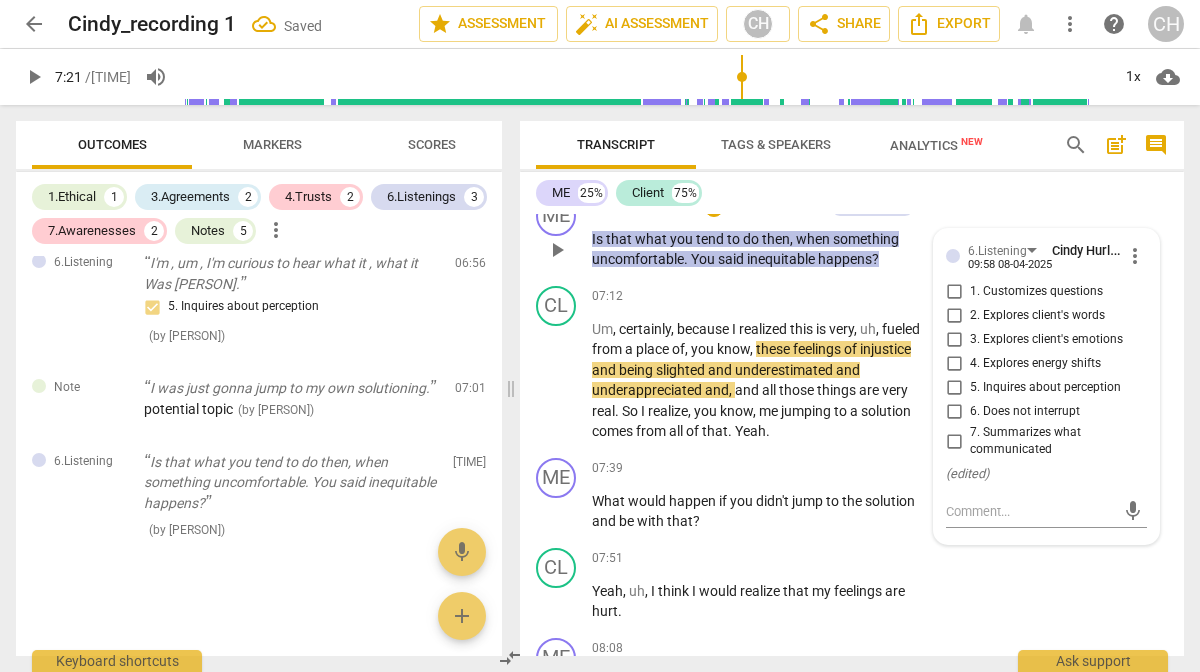 click on "7. Summarizes what communicated" at bounding box center [954, 441] 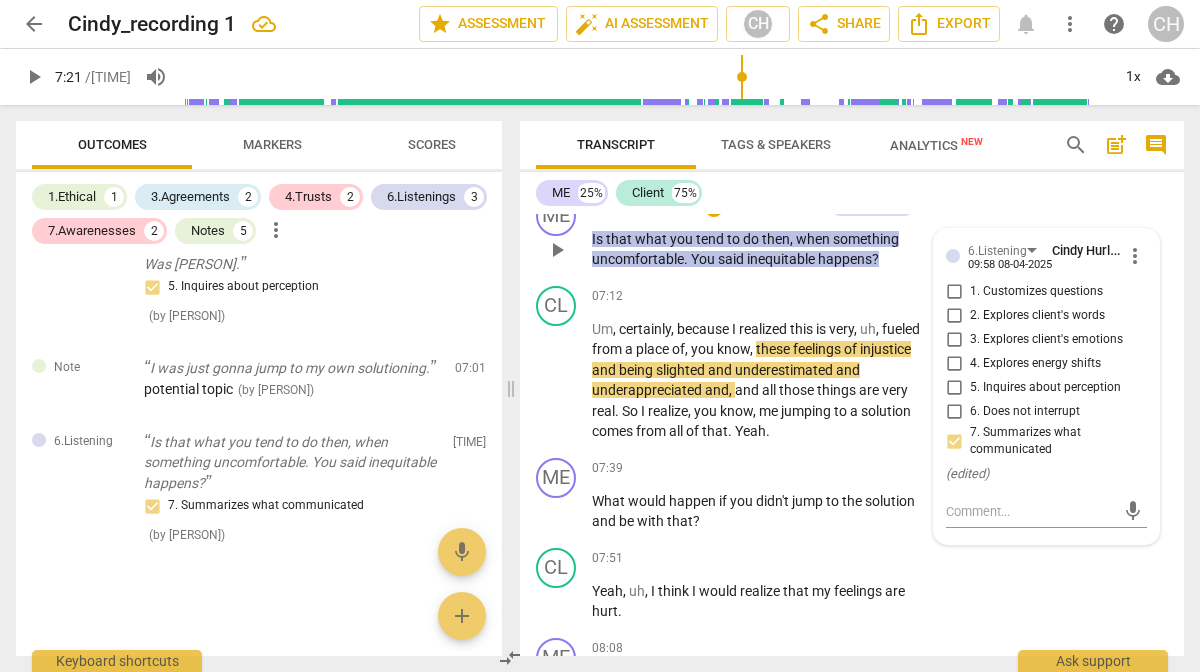 click on "ME play_arrow pause 07:06 + Add competency 6.Listening [NAME] [LAST NAME] 09:58 08-04-2025 more_vert 1. Customizes questions 2. Explores client's words 3. Explores client's emotions 4. Explores energy shifts 5. Inquires about perception 6. Does not interrupt 7. Summarizes what communicated  ( edited ) mic" at bounding box center [852, 233] 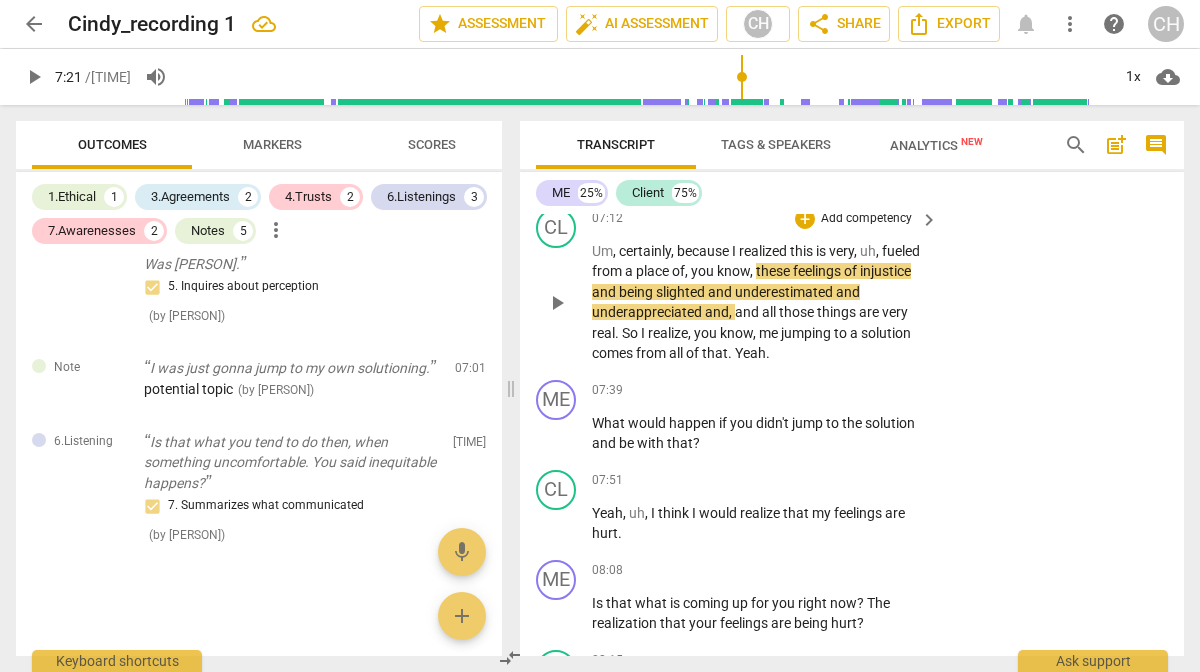 scroll, scrollTop: 3310, scrollLeft: 0, axis: vertical 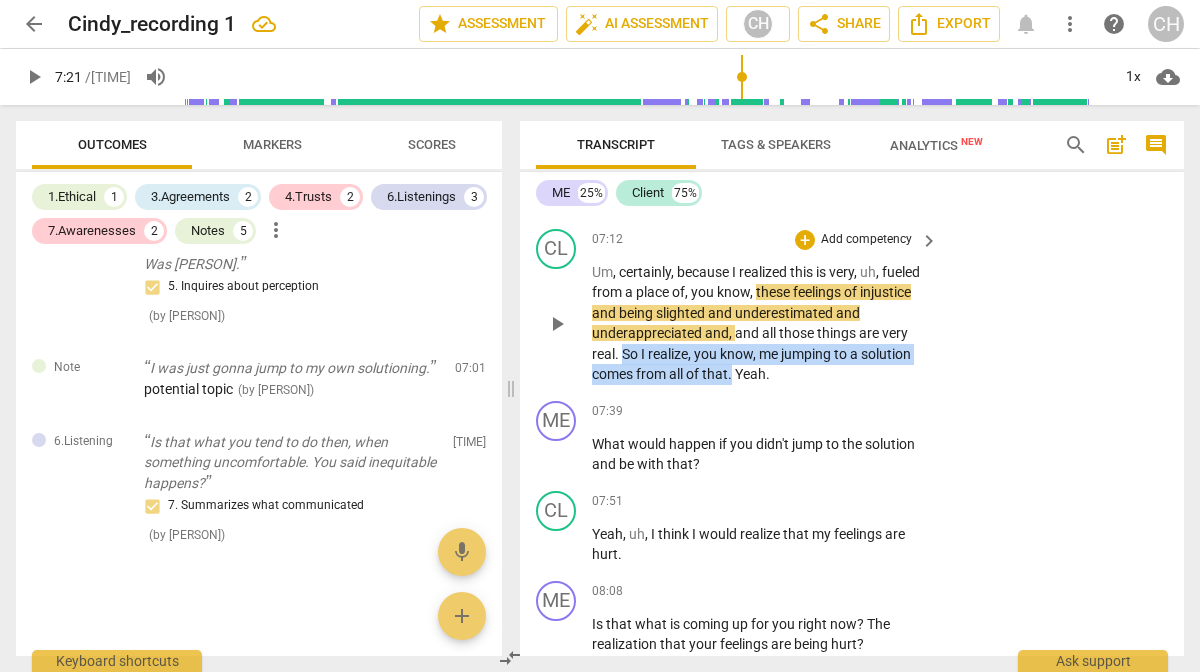 drag, startPoint x: 622, startPoint y: 393, endPoint x: 735, endPoint y: 408, distance: 113.99123 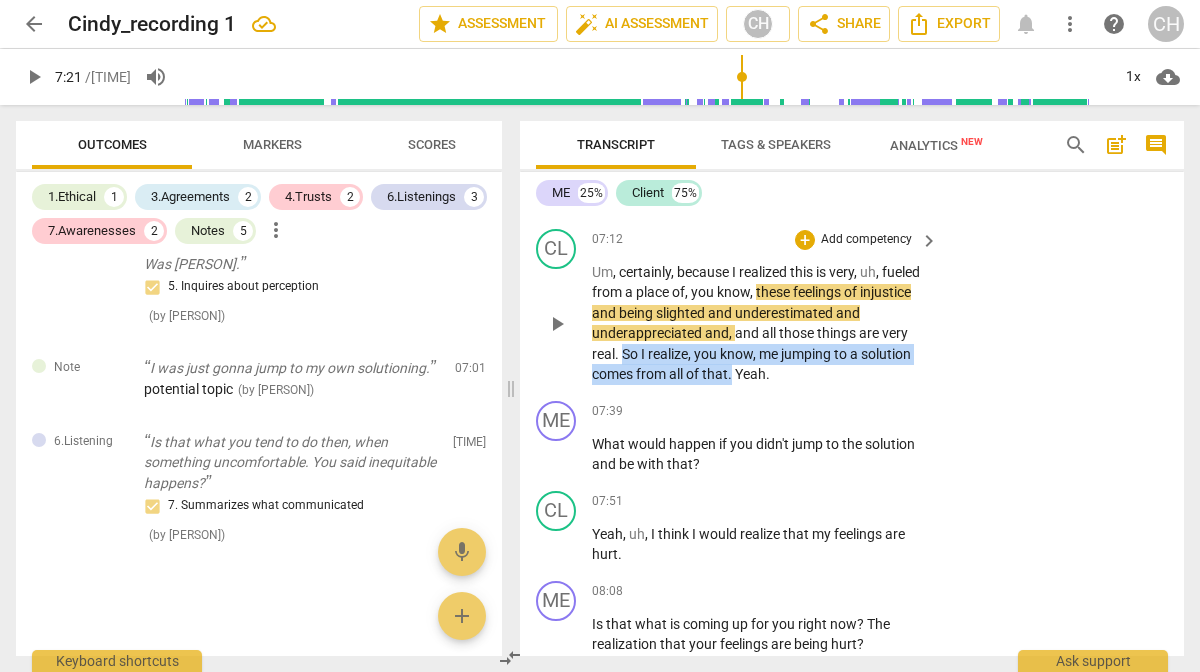 click on "Um , certainly , because I realized this is very , uh , fueled from a place of , you know , these feelings of injustice and being slighted and underestimated and underappreciated and , and all those things are very real . So I realize , you know , me jumping to a solution comes from all of that . Yeah ." at bounding box center (760, 323) 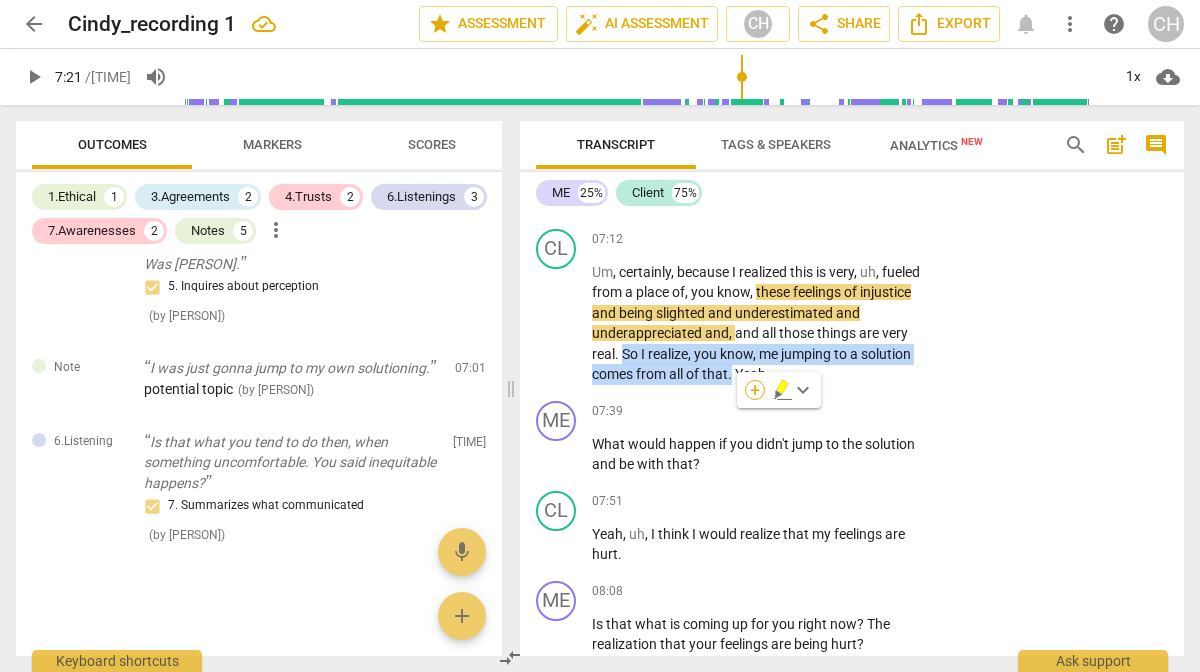 click on "+" at bounding box center (755, 390) 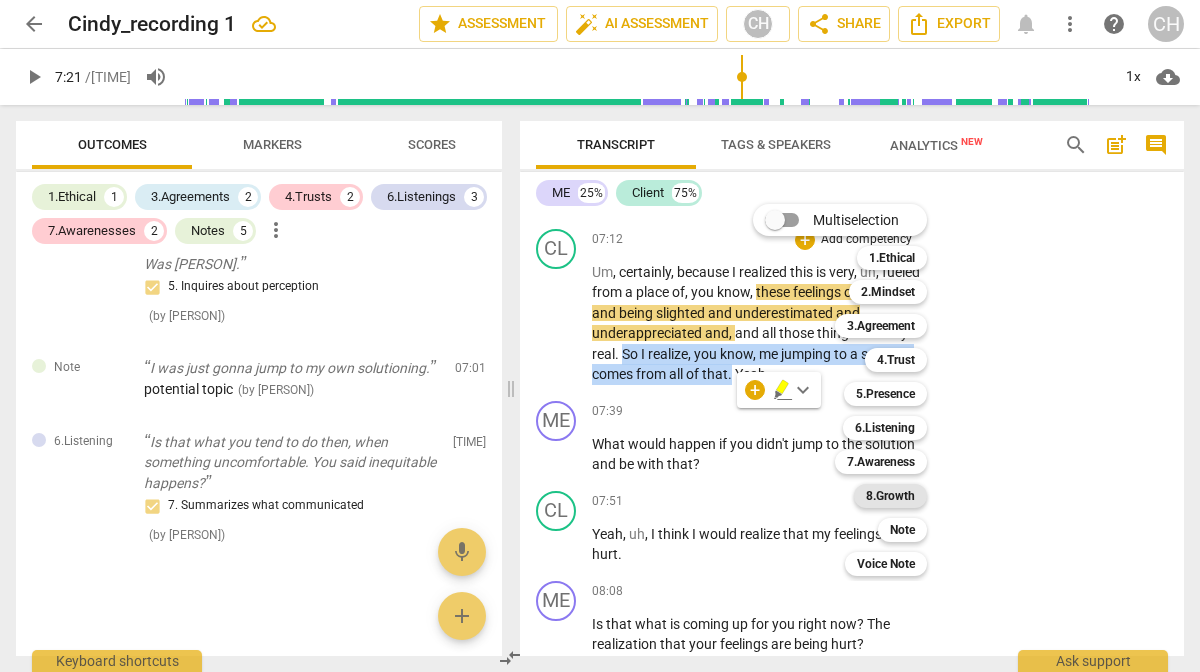 click on "8.Growth" at bounding box center (890, 496) 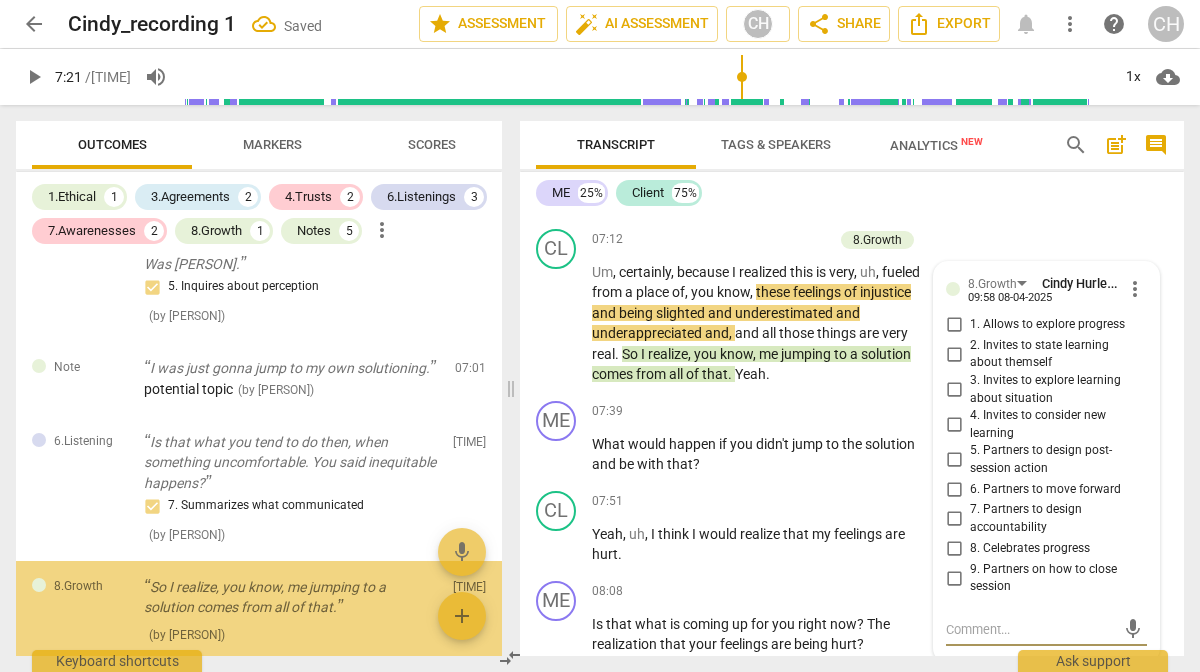 scroll, scrollTop: 3545, scrollLeft: 0, axis: vertical 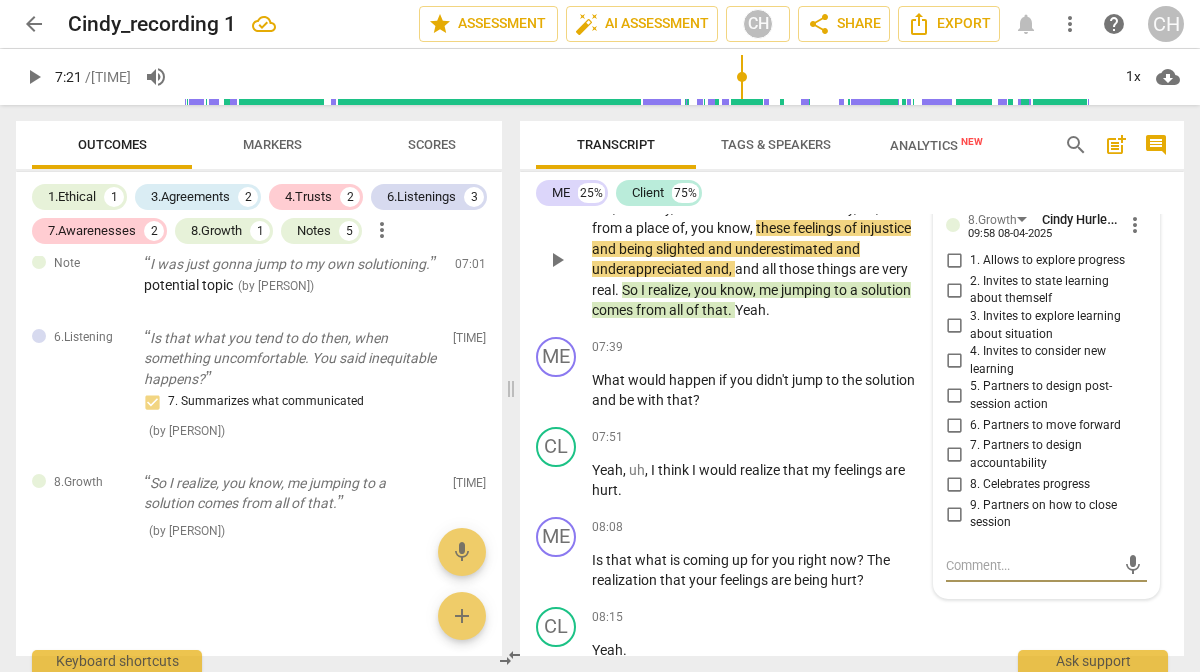 click on "Um , certainly , because I realized this is very , uh , fueled from a place of , you know , these feelings of injustice and being slighted and underestimated and underappreciated and , and all those things are very real . So I realize , you know , me jumping to a solution comes from all of that . Yeah ." at bounding box center (760, 259) 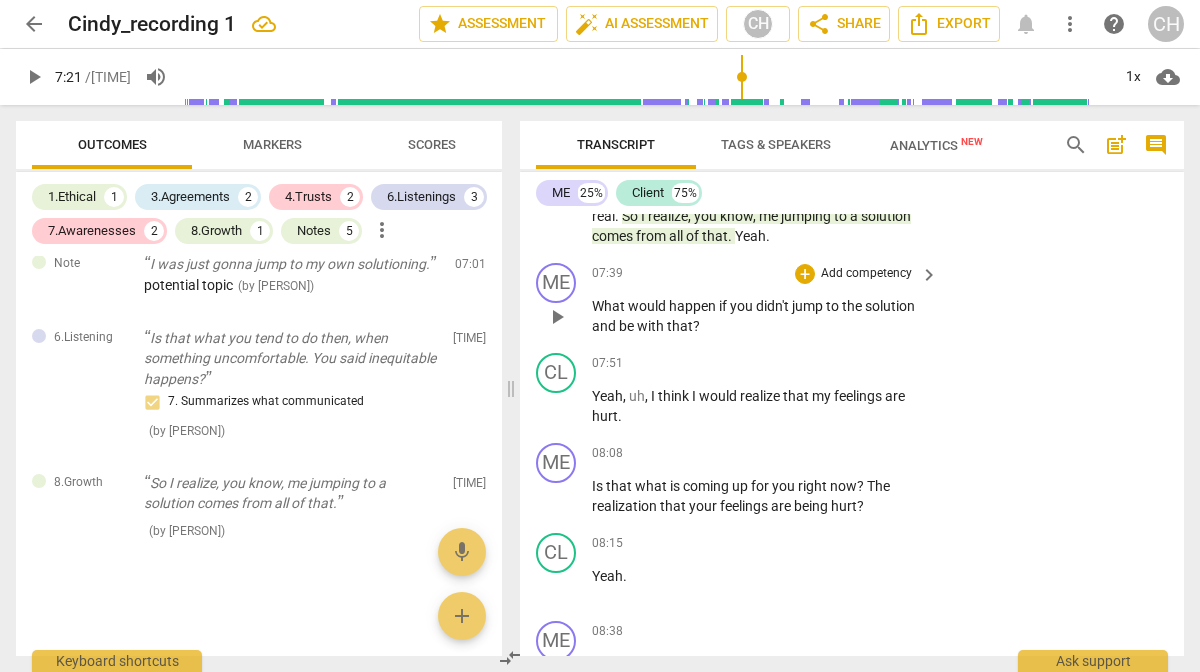 scroll, scrollTop: 3451, scrollLeft: 0, axis: vertical 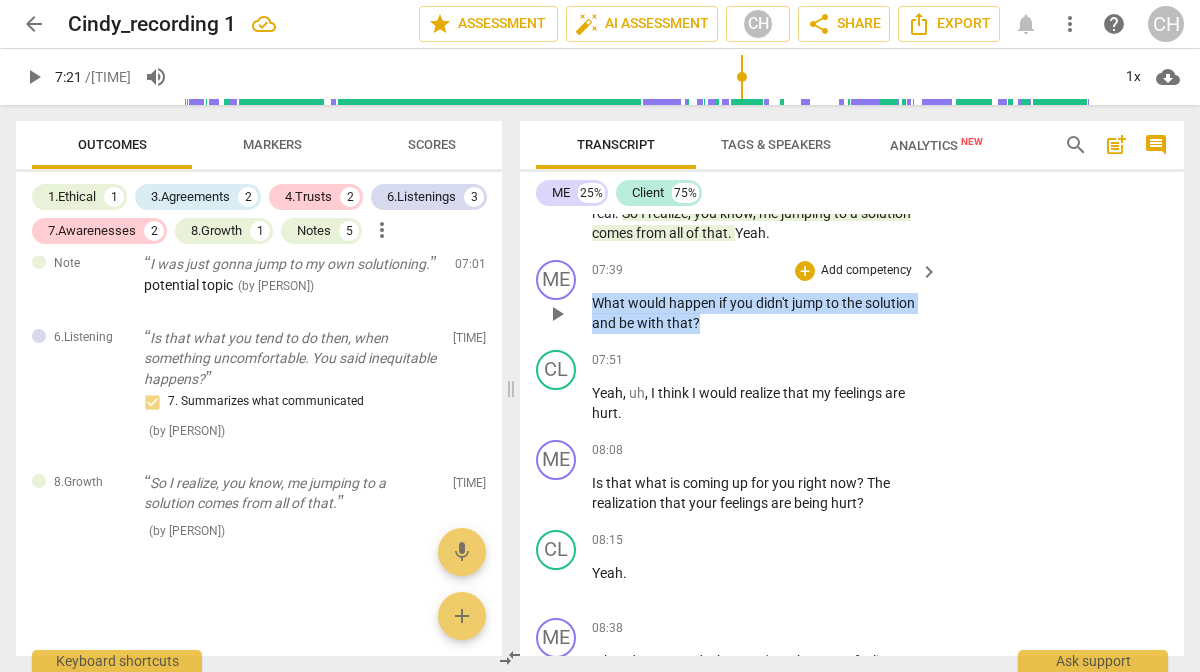 drag, startPoint x: 594, startPoint y: 343, endPoint x: 714, endPoint y: 362, distance: 121.49486 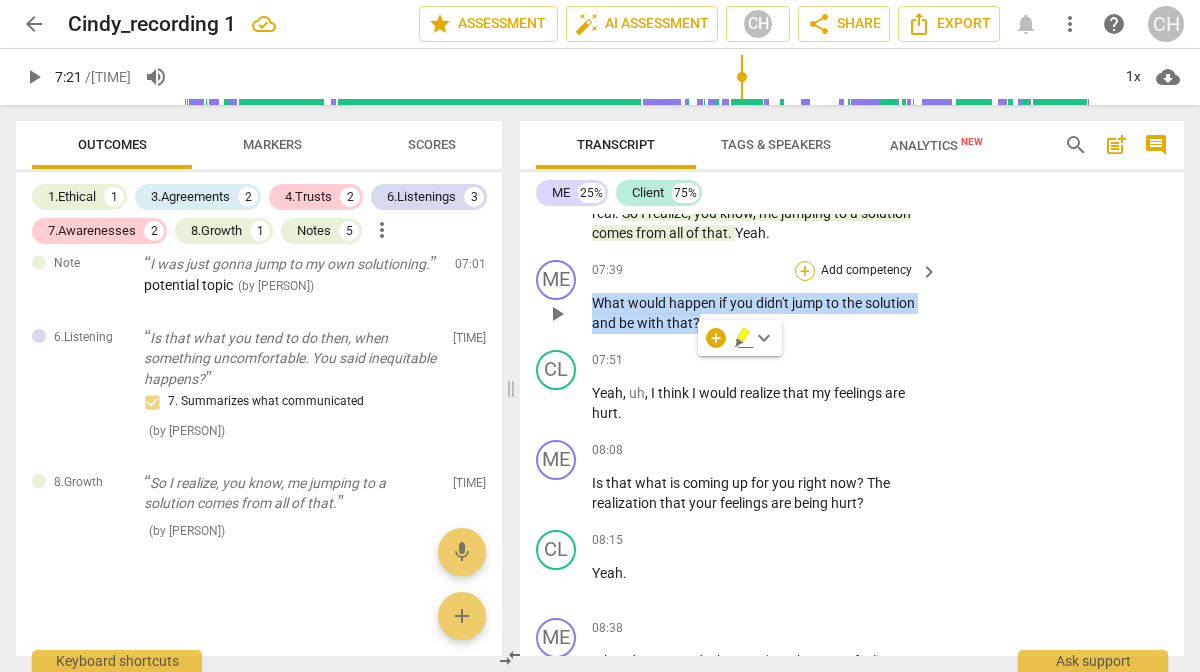 click on "+" at bounding box center (805, 271) 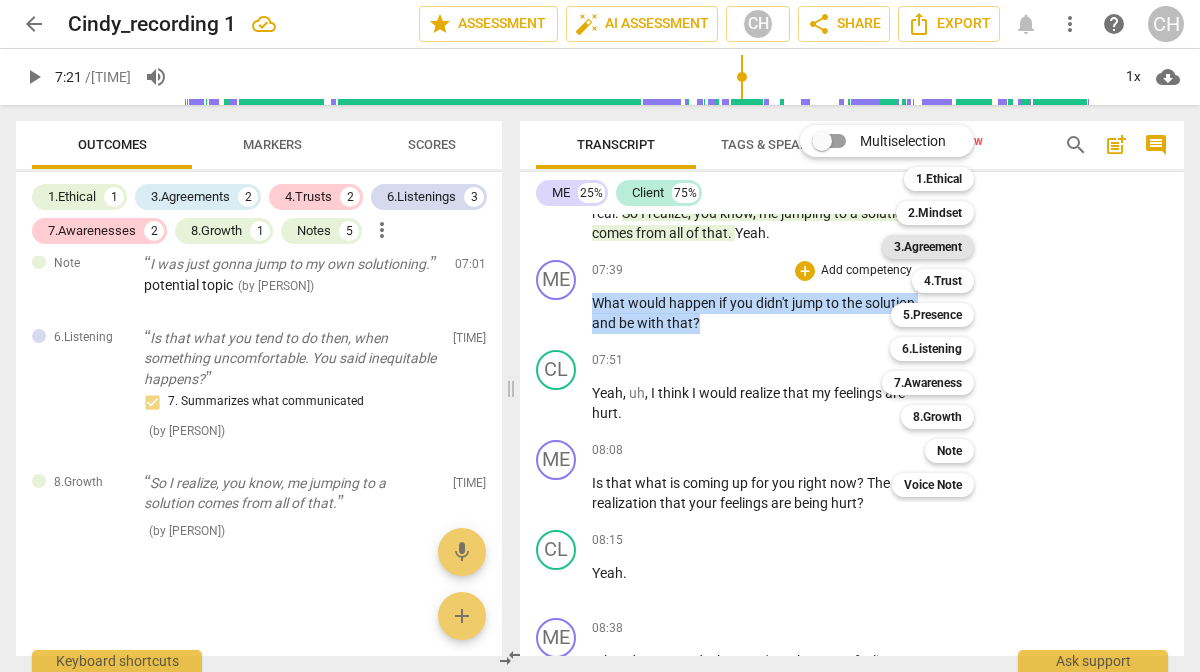 click on "3.Agreement" at bounding box center [928, 247] 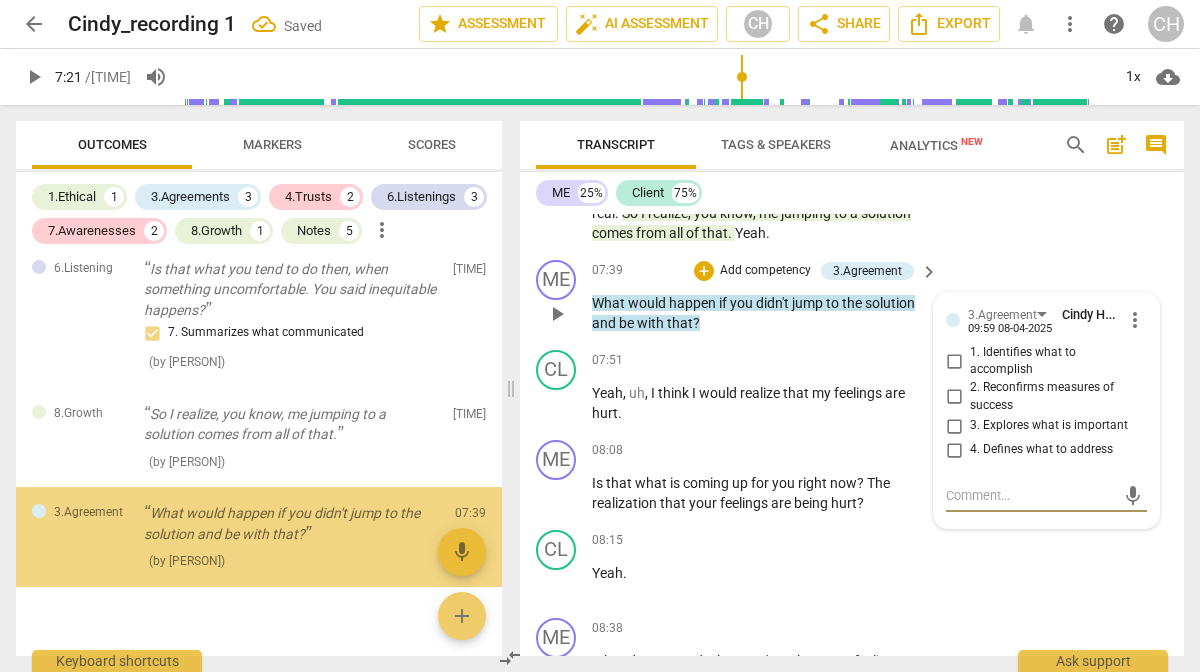 scroll, scrollTop: 1627, scrollLeft: 0, axis: vertical 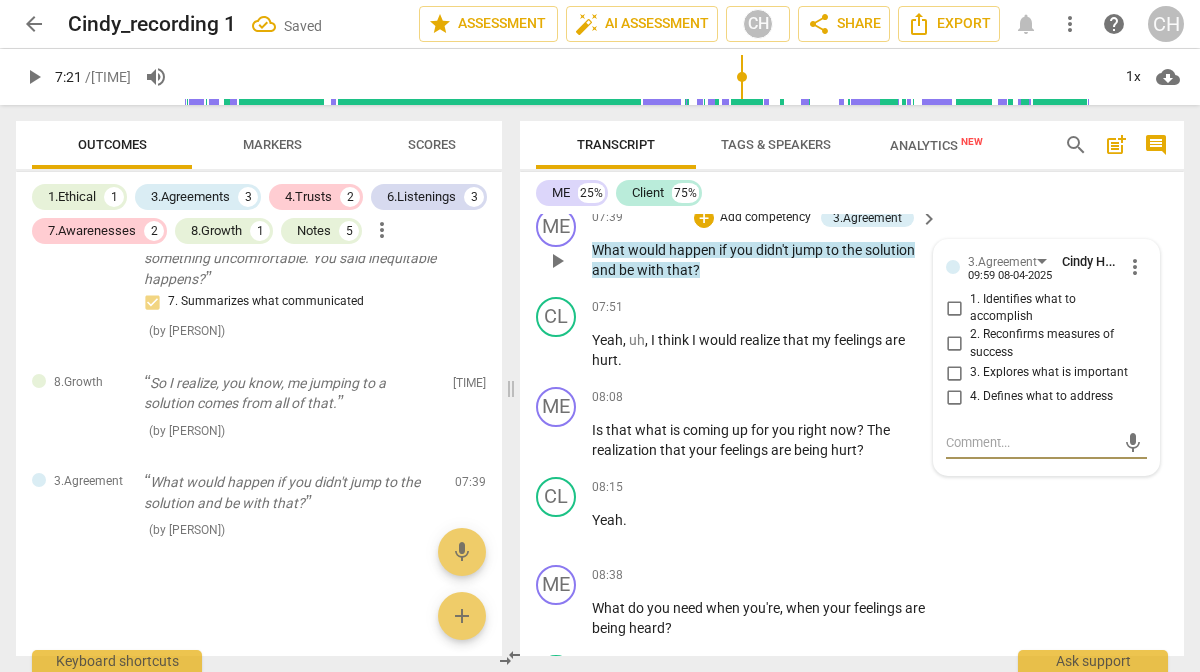 click on "1. Identifies what to accomplish" at bounding box center (954, 308) 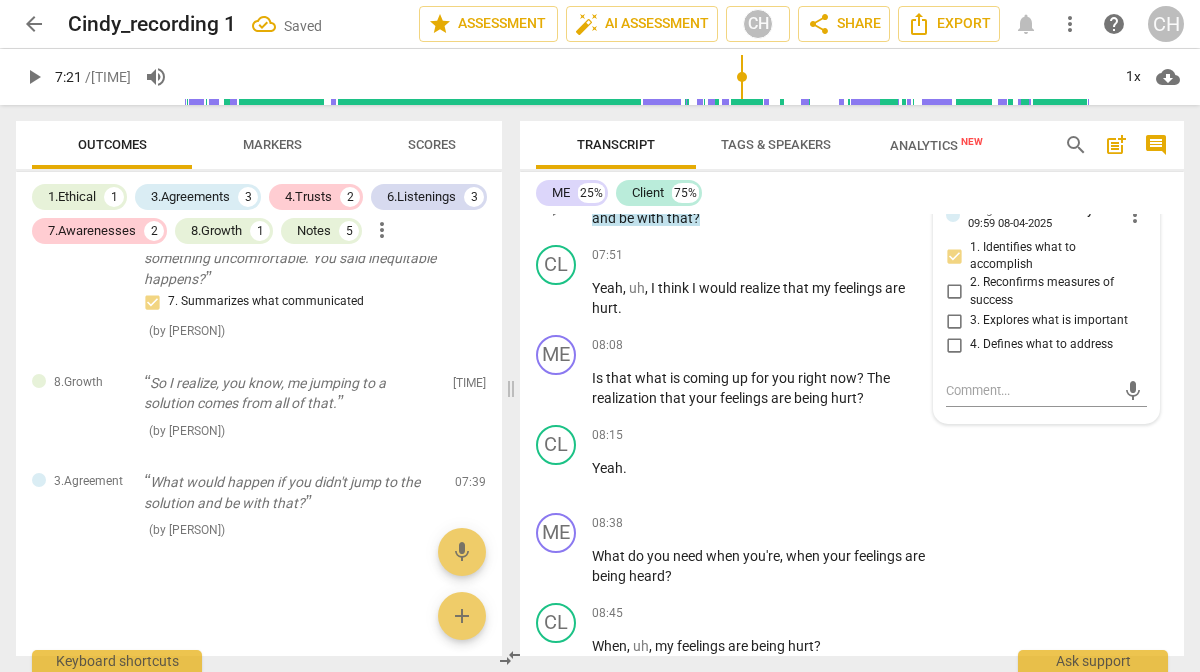 scroll, scrollTop: 3563, scrollLeft: 0, axis: vertical 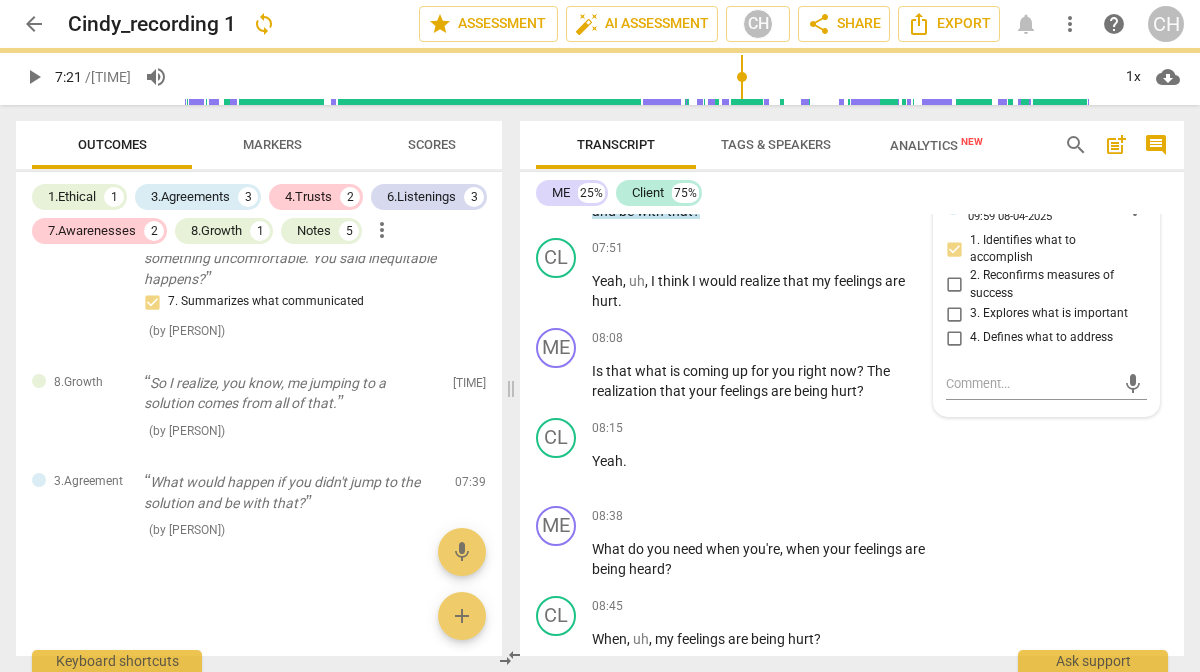 click on "4. Defines what to address" at bounding box center (954, 338) 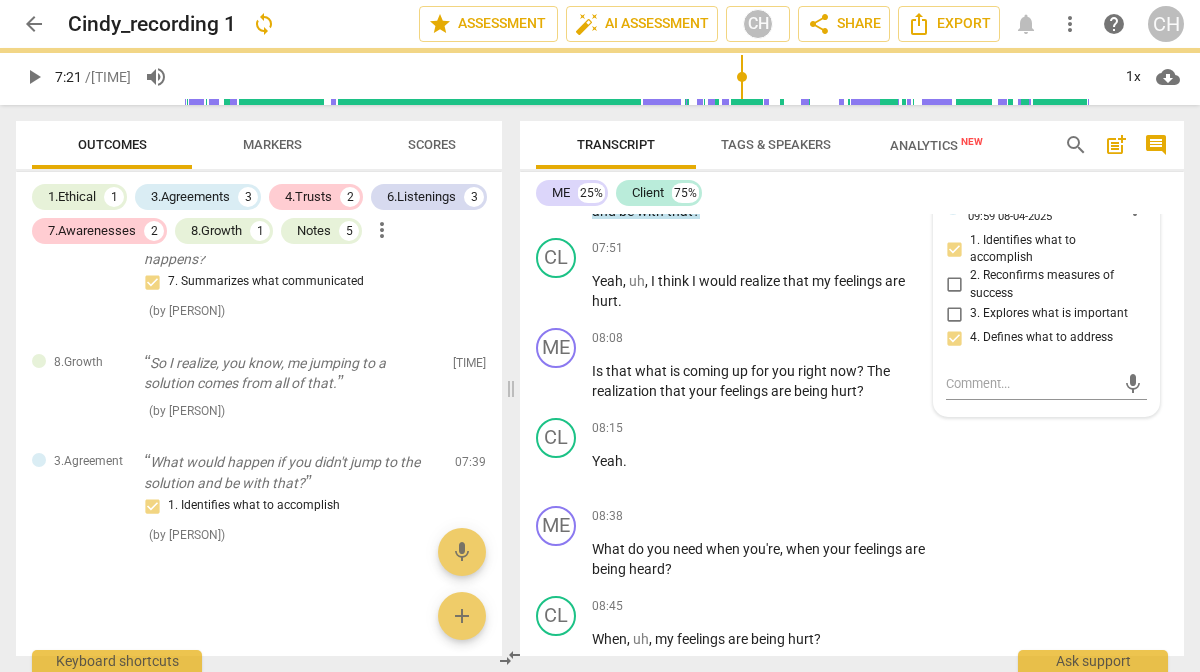 click on "3.Agreement" at bounding box center (1002, 203) 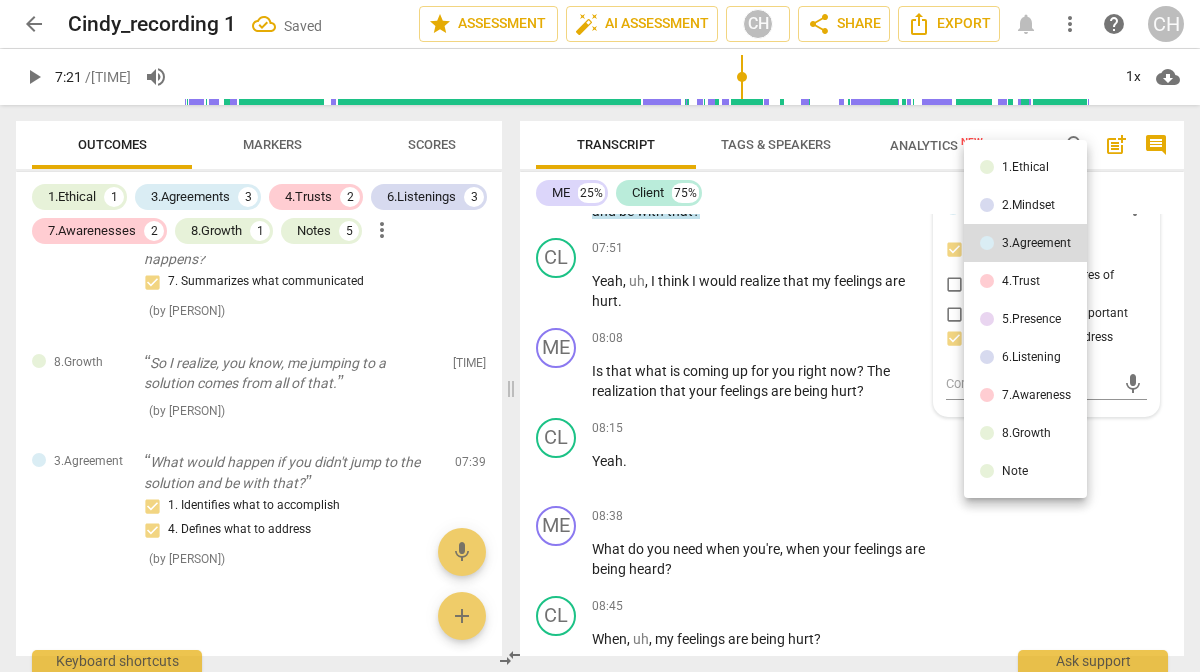click on "6.Listening" at bounding box center (1031, 357) 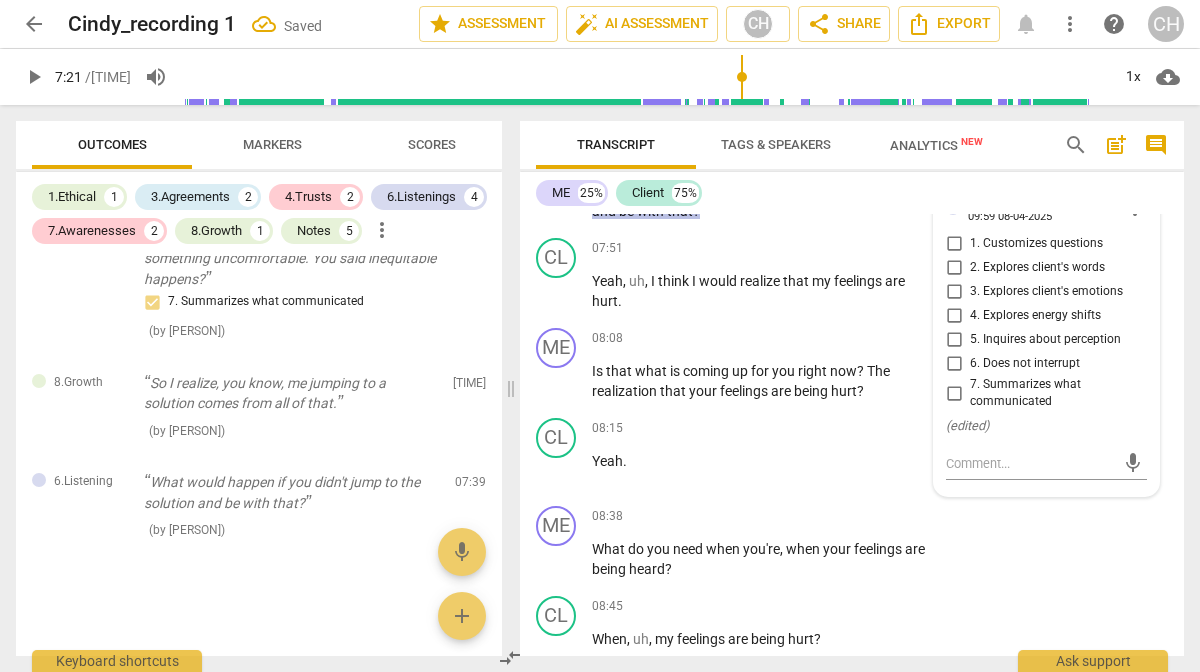 click on "2. Explores client's words" at bounding box center (954, 268) 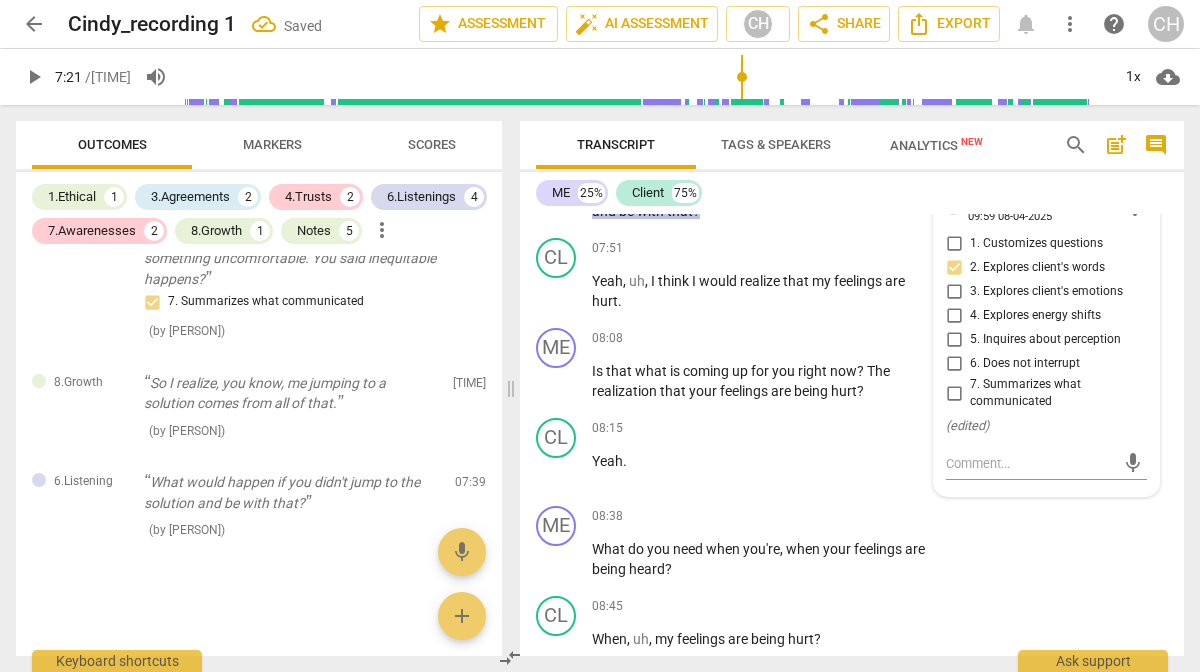 click on "1. Customizes questions" at bounding box center (954, 244) 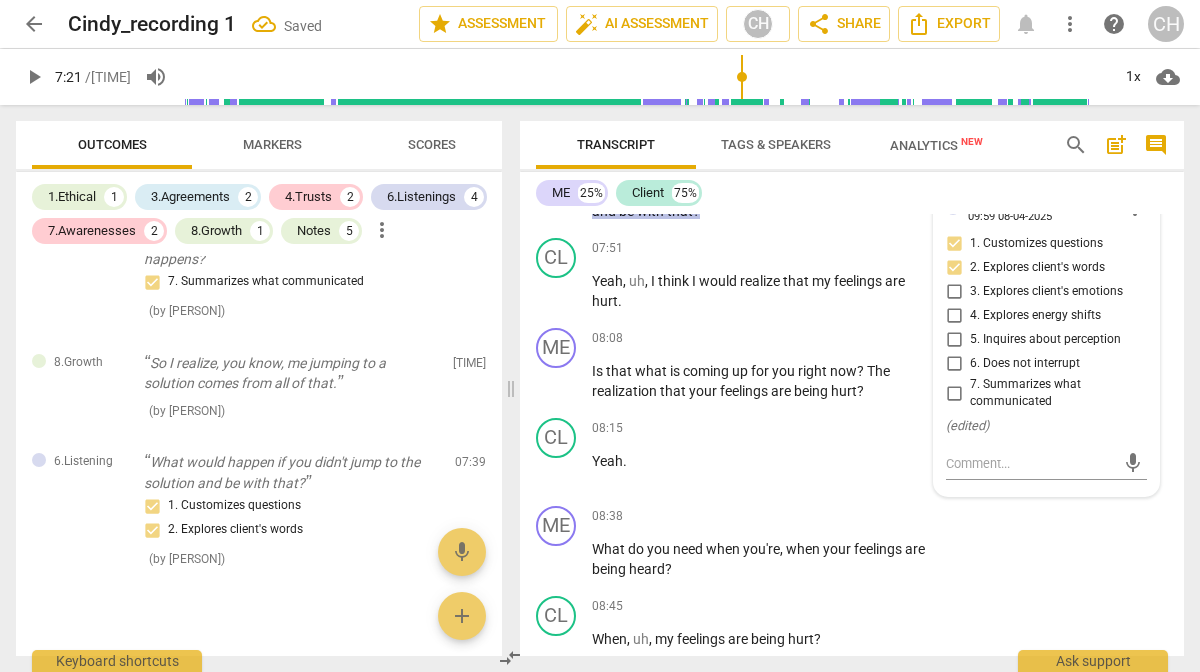 click on "7. Summarizes what communicated" at bounding box center (954, 393) 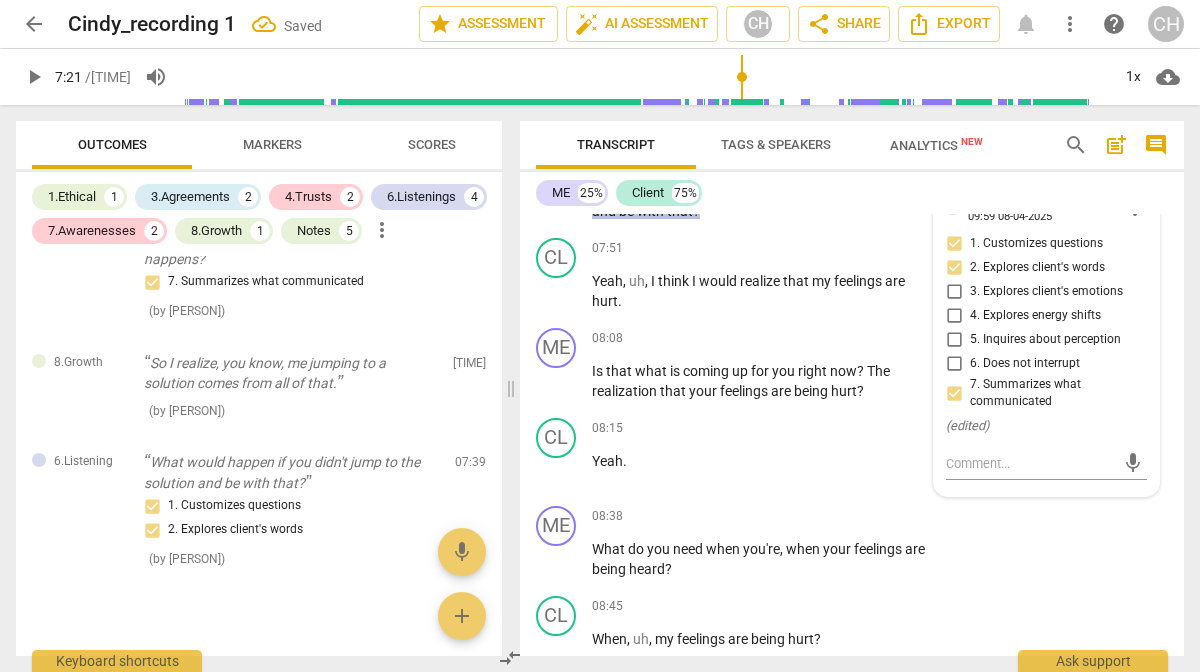 click on "6.Listening" at bounding box center (997, 203) 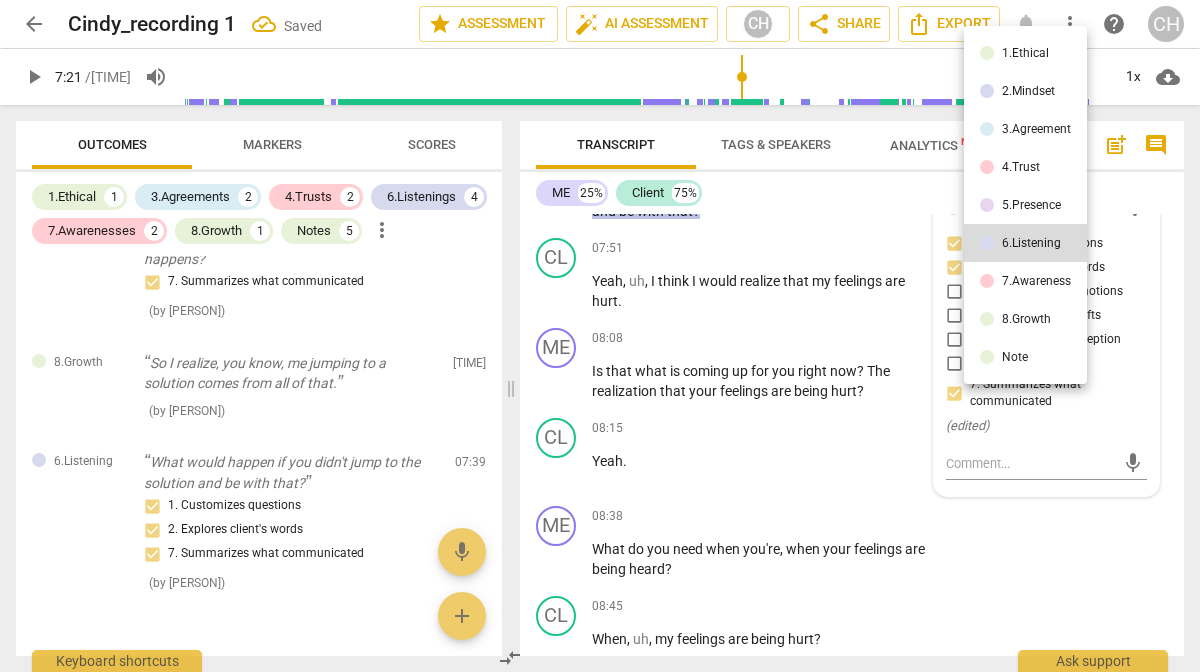click on "8.Growth" at bounding box center (1026, 319) 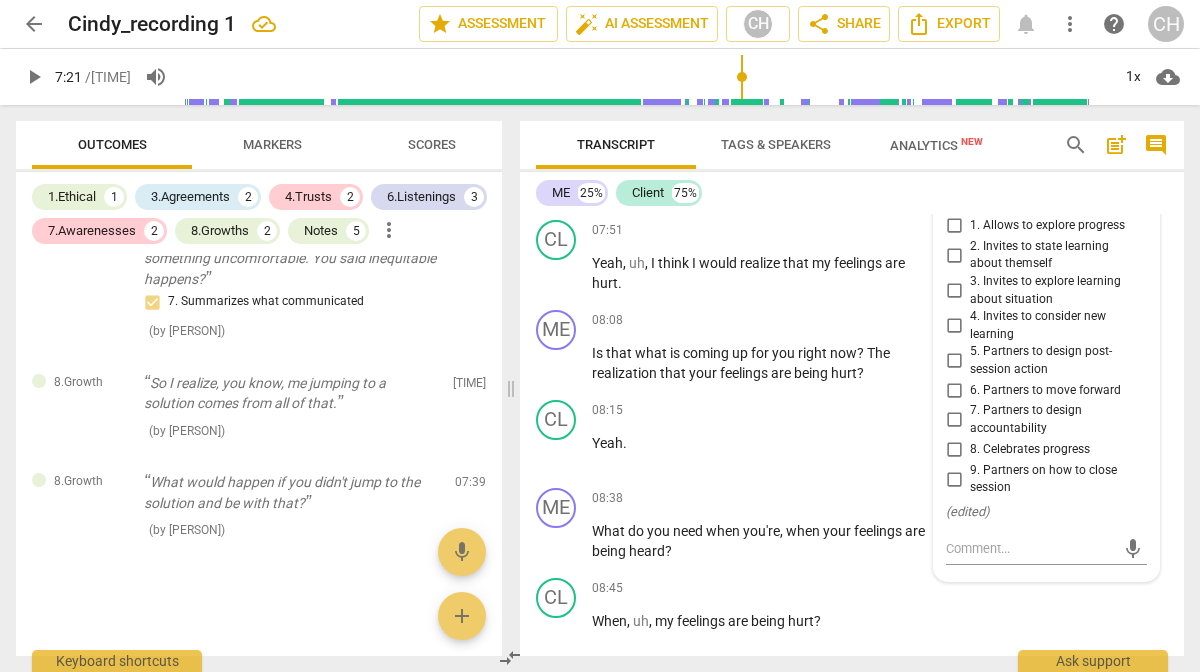scroll, scrollTop: 3578, scrollLeft: 0, axis: vertical 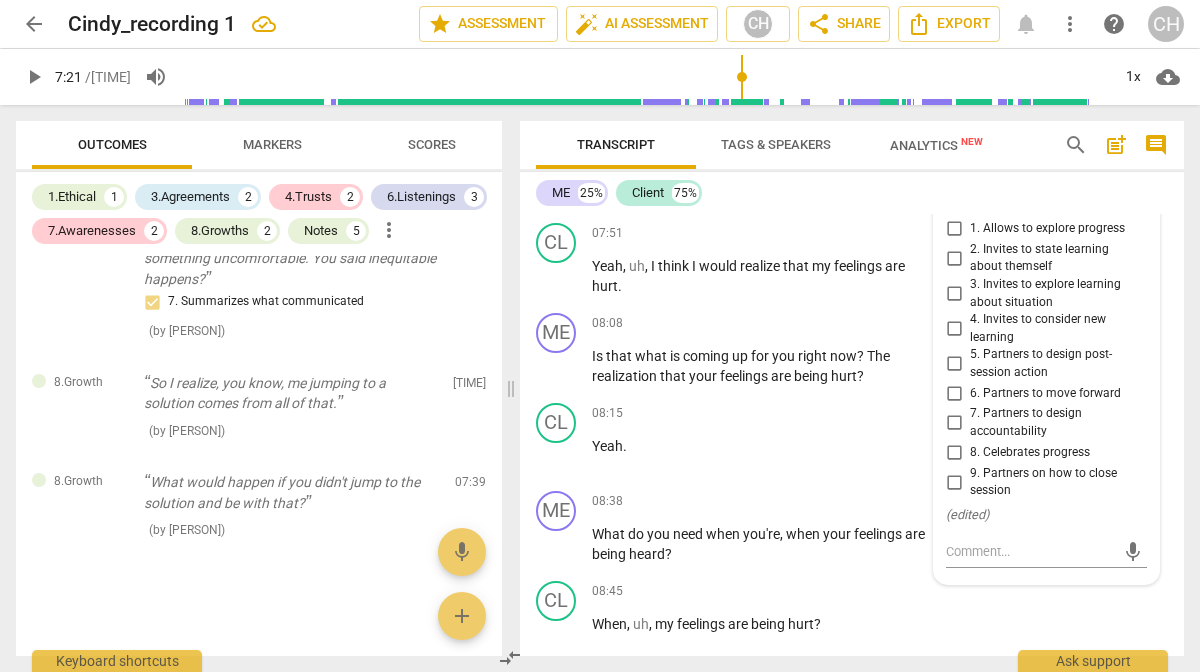 click on "6. Partners to move forward" at bounding box center (954, 393) 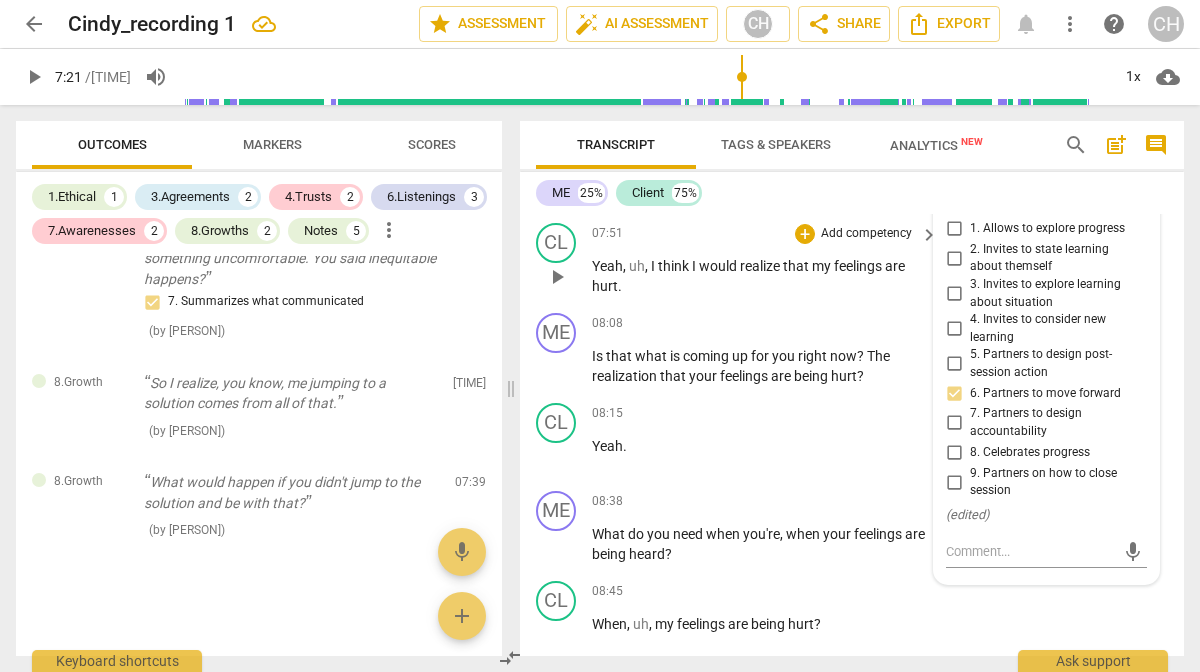 click on "CL play_arrow pause [TIME] + Add competency keyboard_arrow_right Yeah , uh , I think I would realize that my feelings are hurt ." at bounding box center [852, 260] 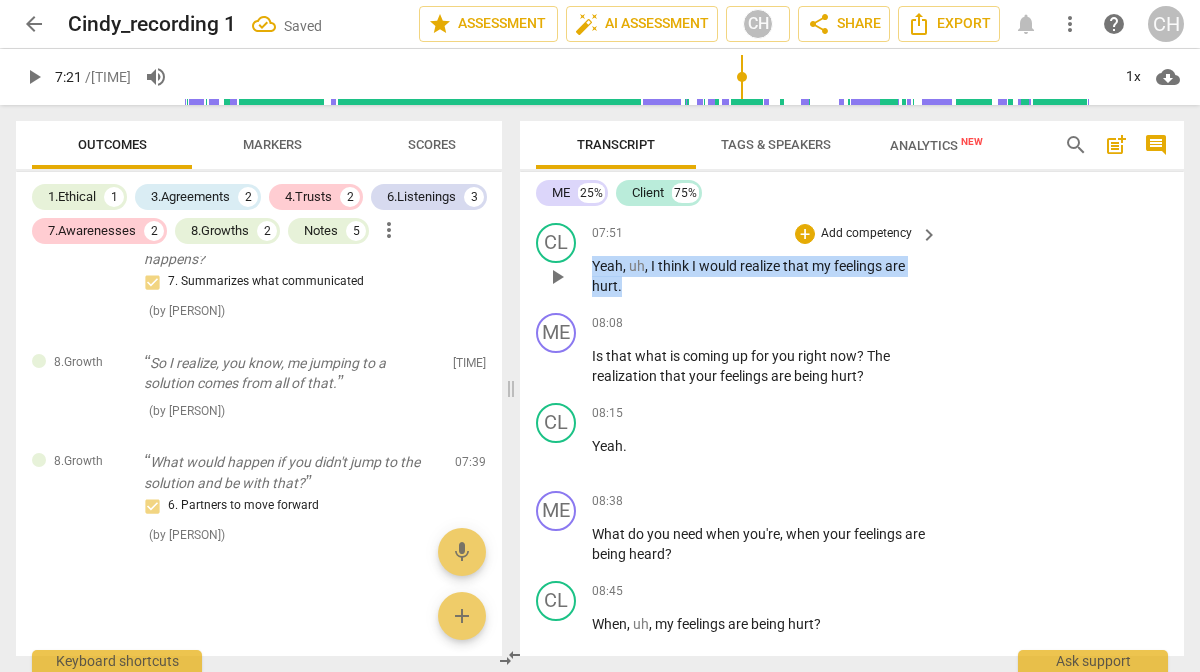 drag, startPoint x: 591, startPoint y: 305, endPoint x: 652, endPoint y: 333, distance: 67.11929 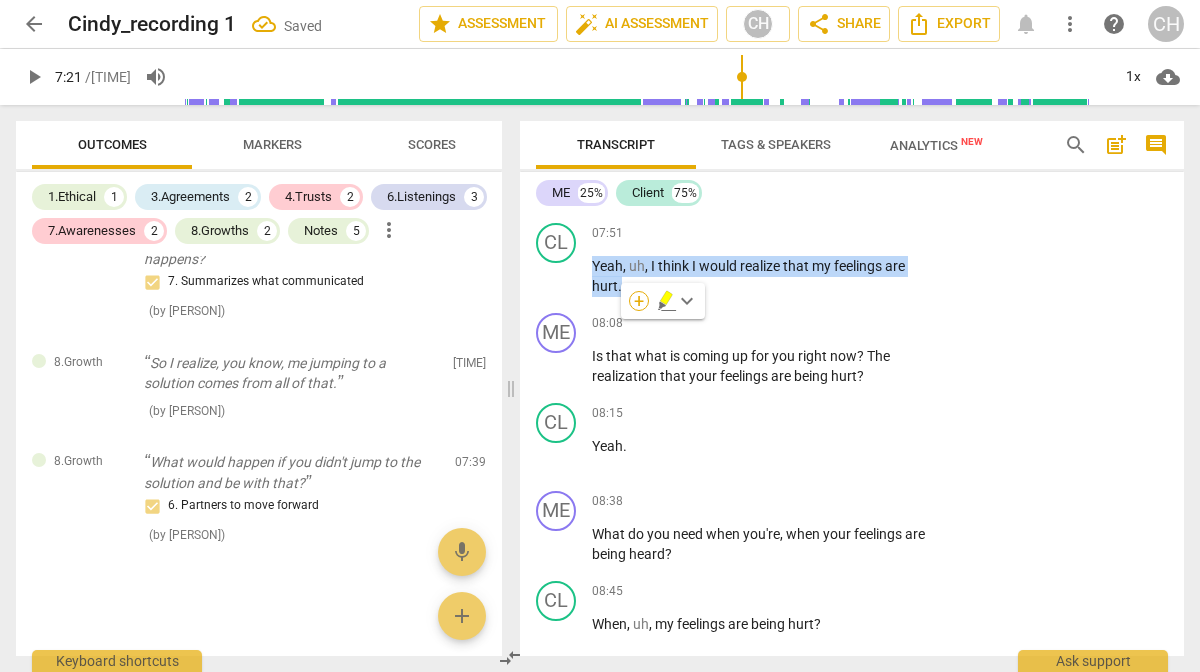 click on "+" at bounding box center [639, 301] 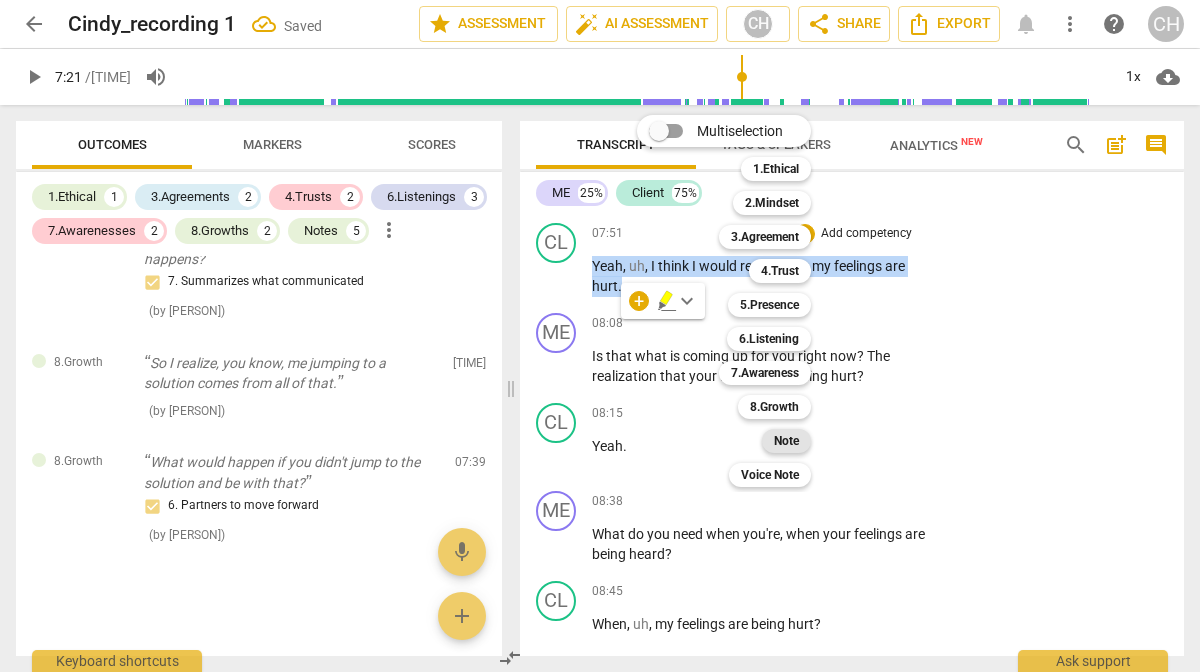 click on "Note" at bounding box center [786, 441] 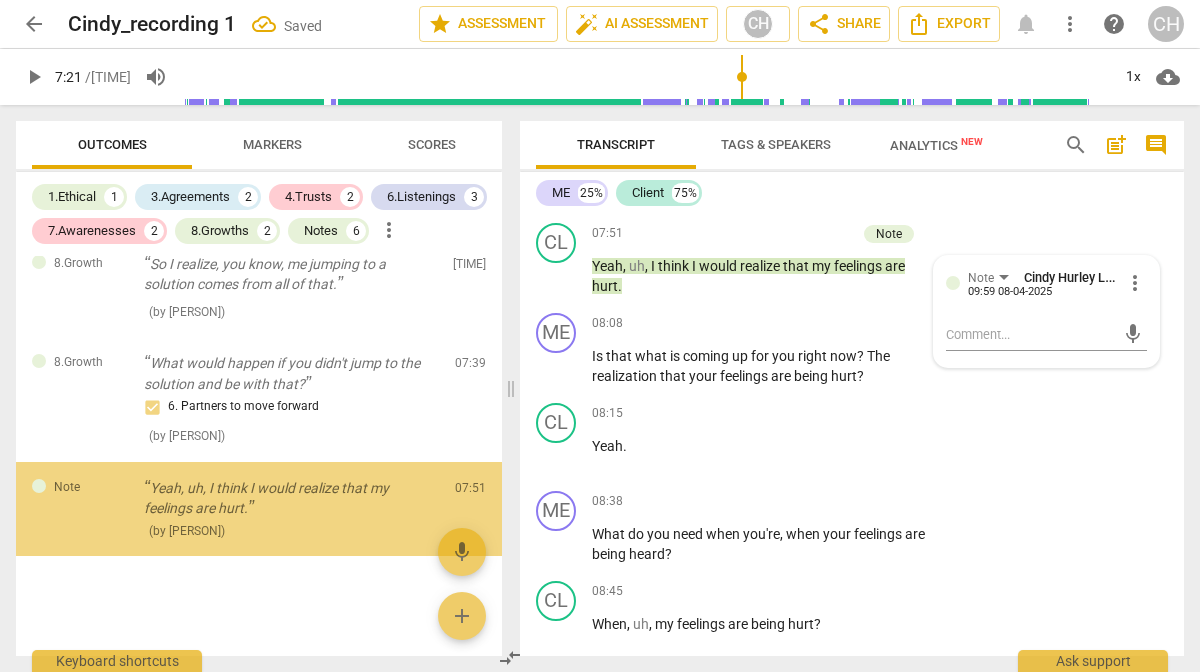scroll, scrollTop: 1746, scrollLeft: 0, axis: vertical 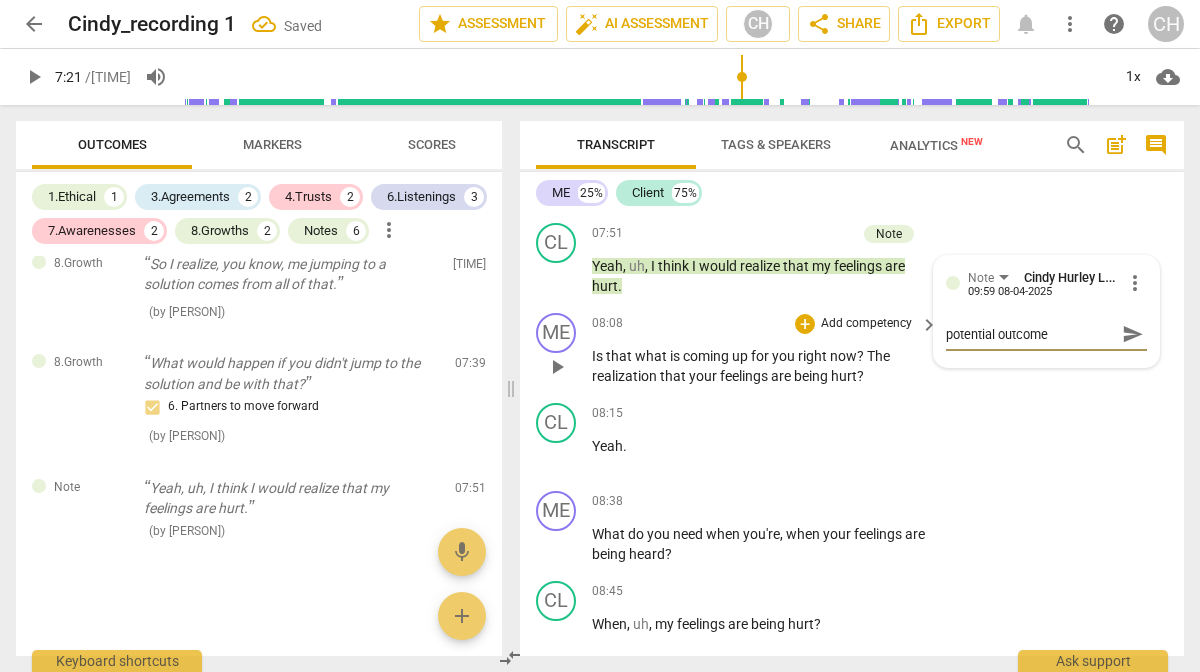click on "Is that what is coming up for you right now ? The realization that your feelings are being hurt ?" at bounding box center [760, 366] 